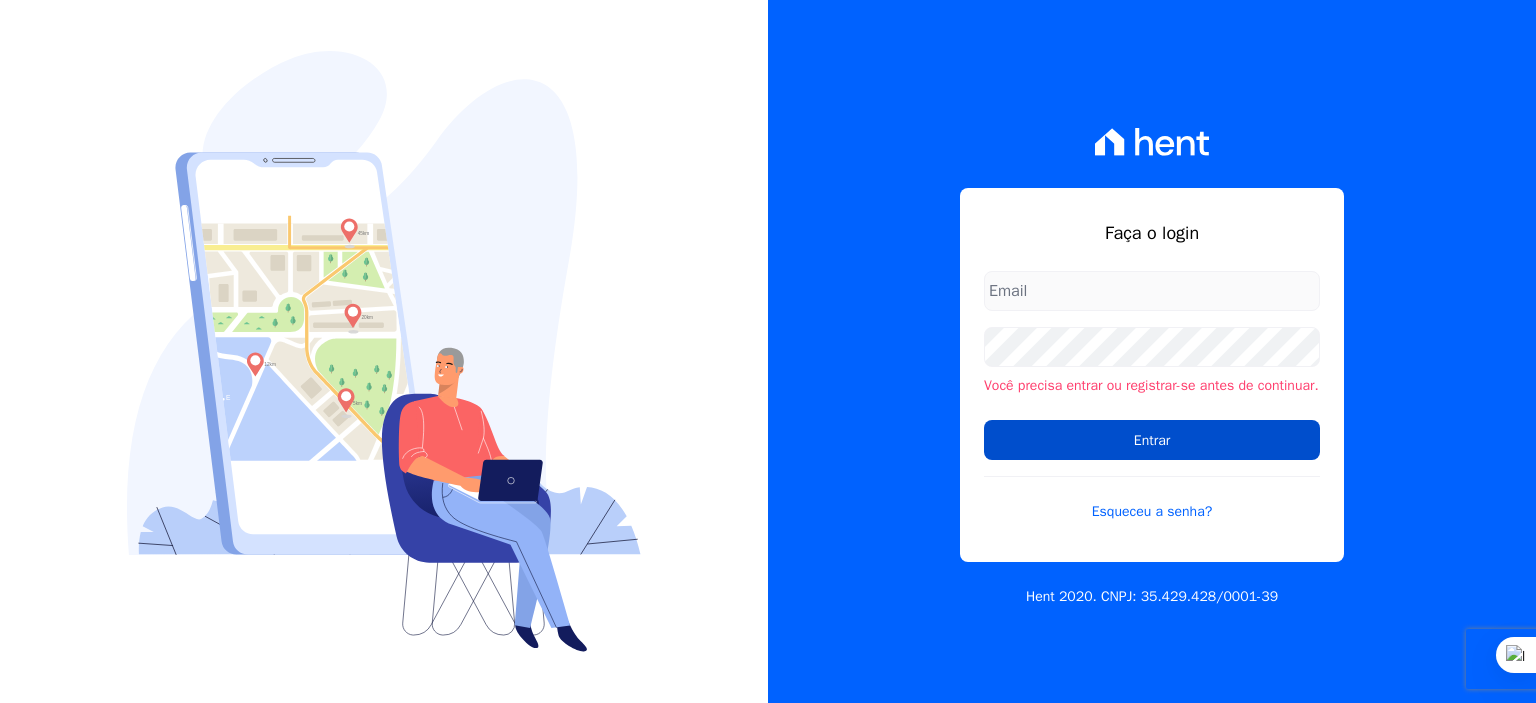 scroll, scrollTop: 0, scrollLeft: 0, axis: both 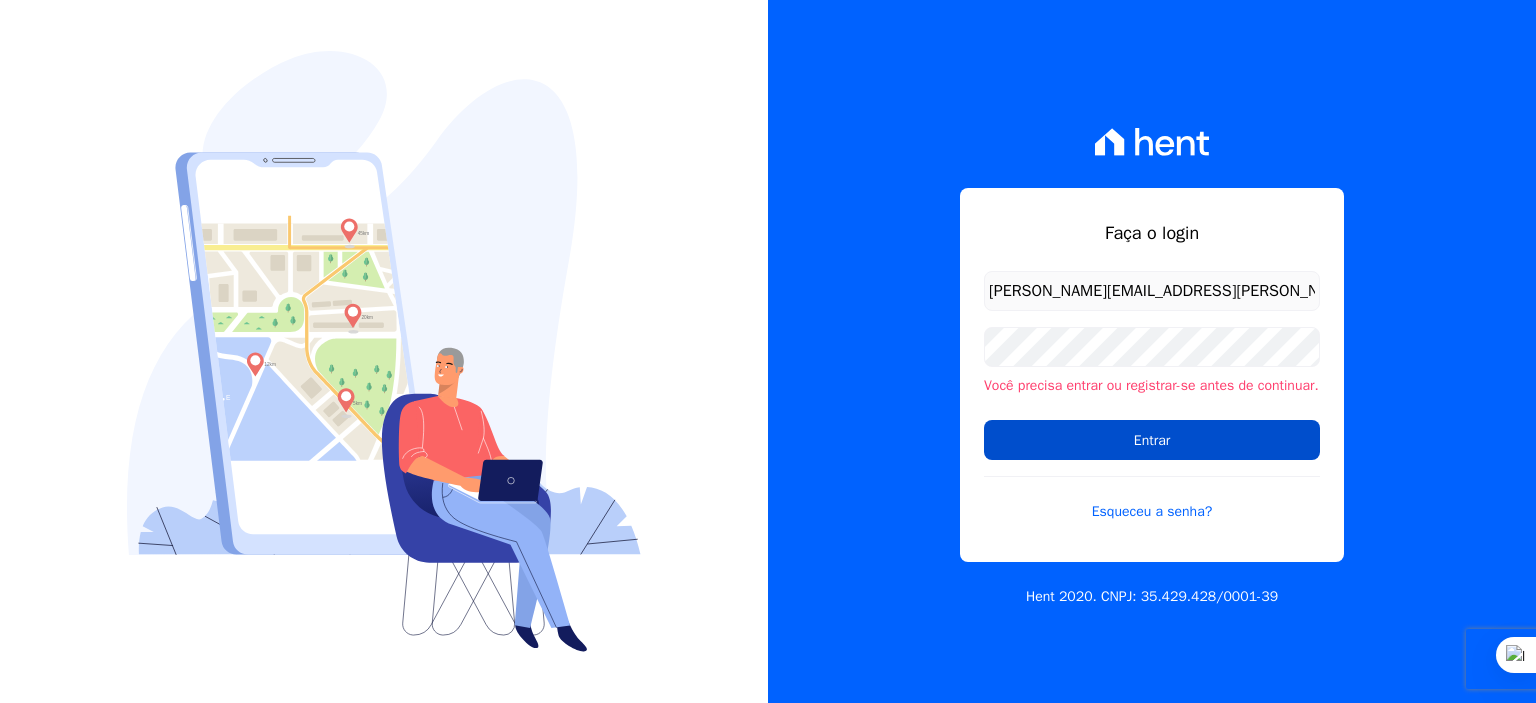 click on "Entrar" at bounding box center [1152, 440] 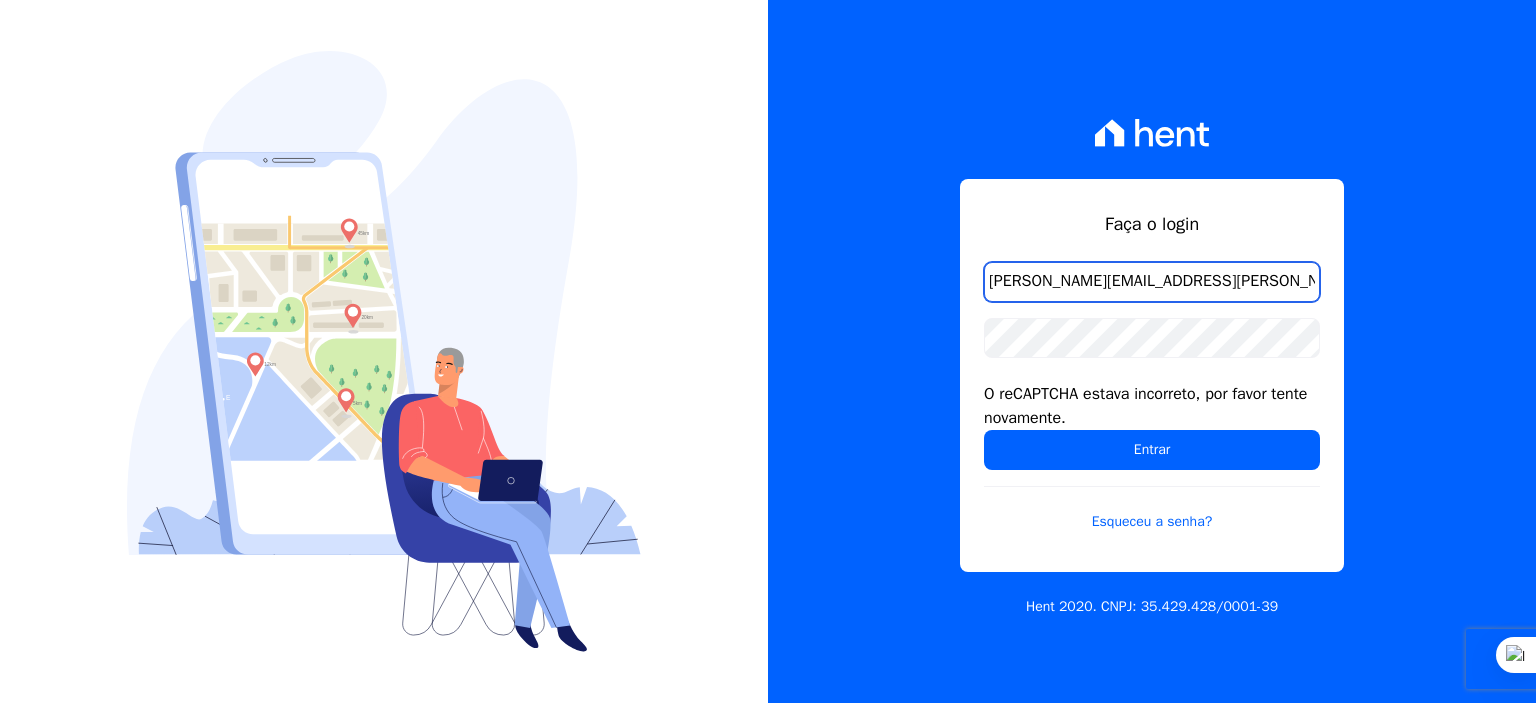 scroll, scrollTop: 0, scrollLeft: 0, axis: both 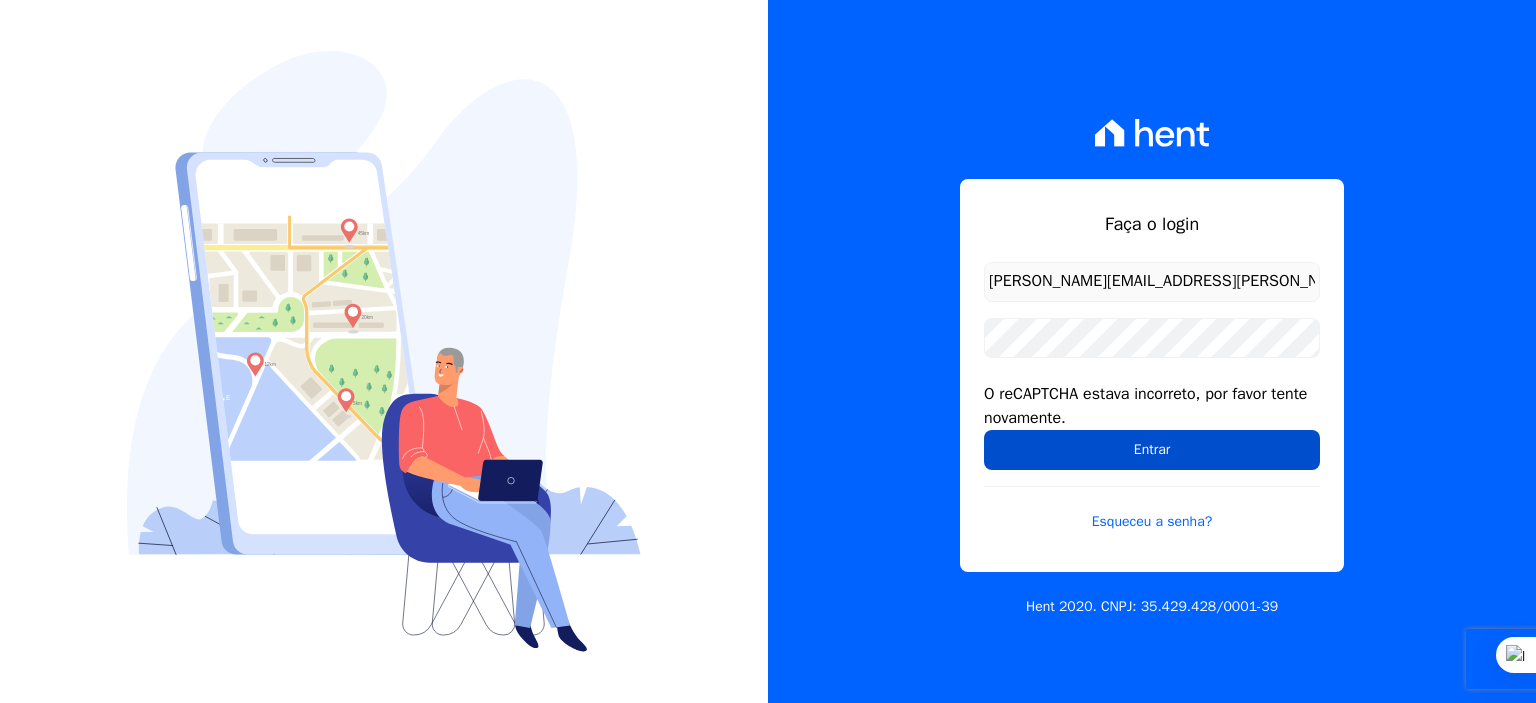 click on "Entrar" at bounding box center [1152, 450] 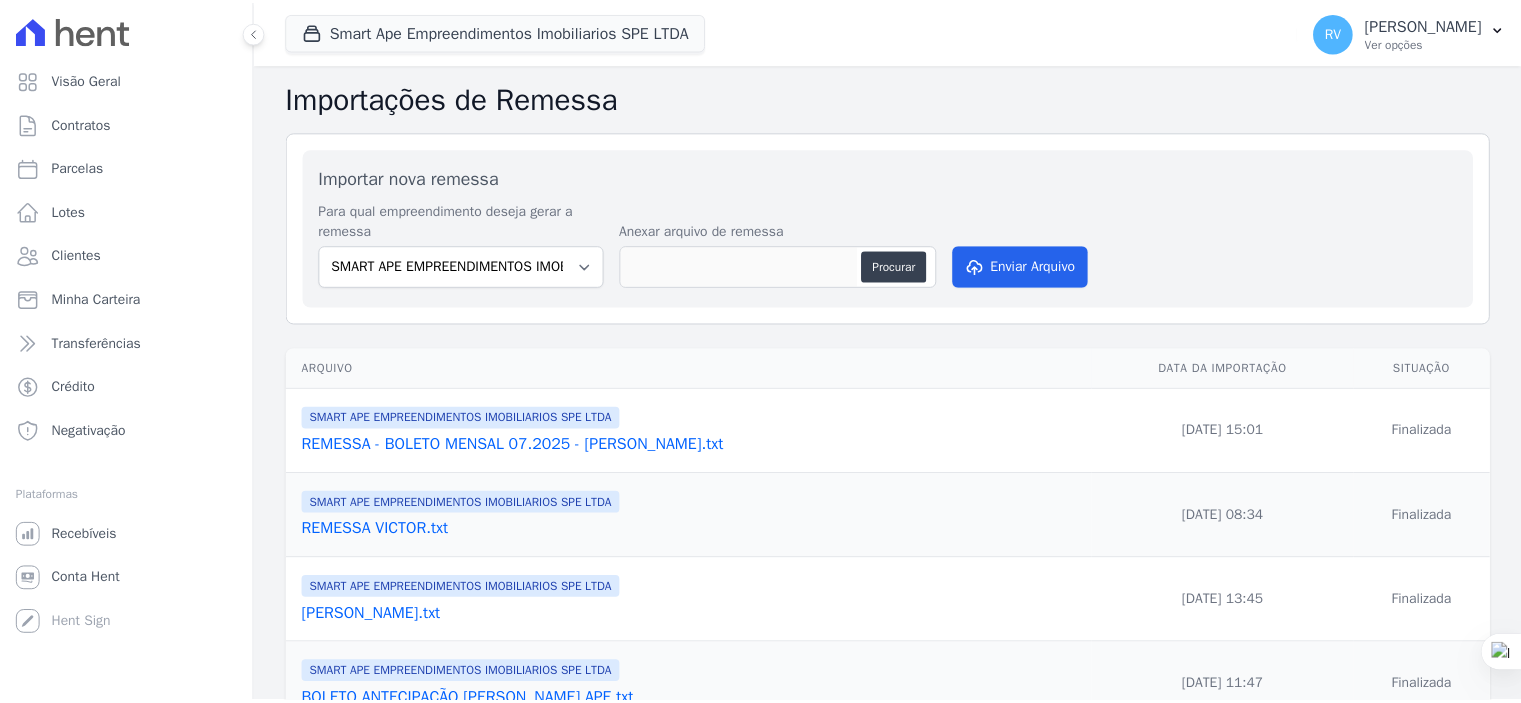 scroll, scrollTop: 0, scrollLeft: 0, axis: both 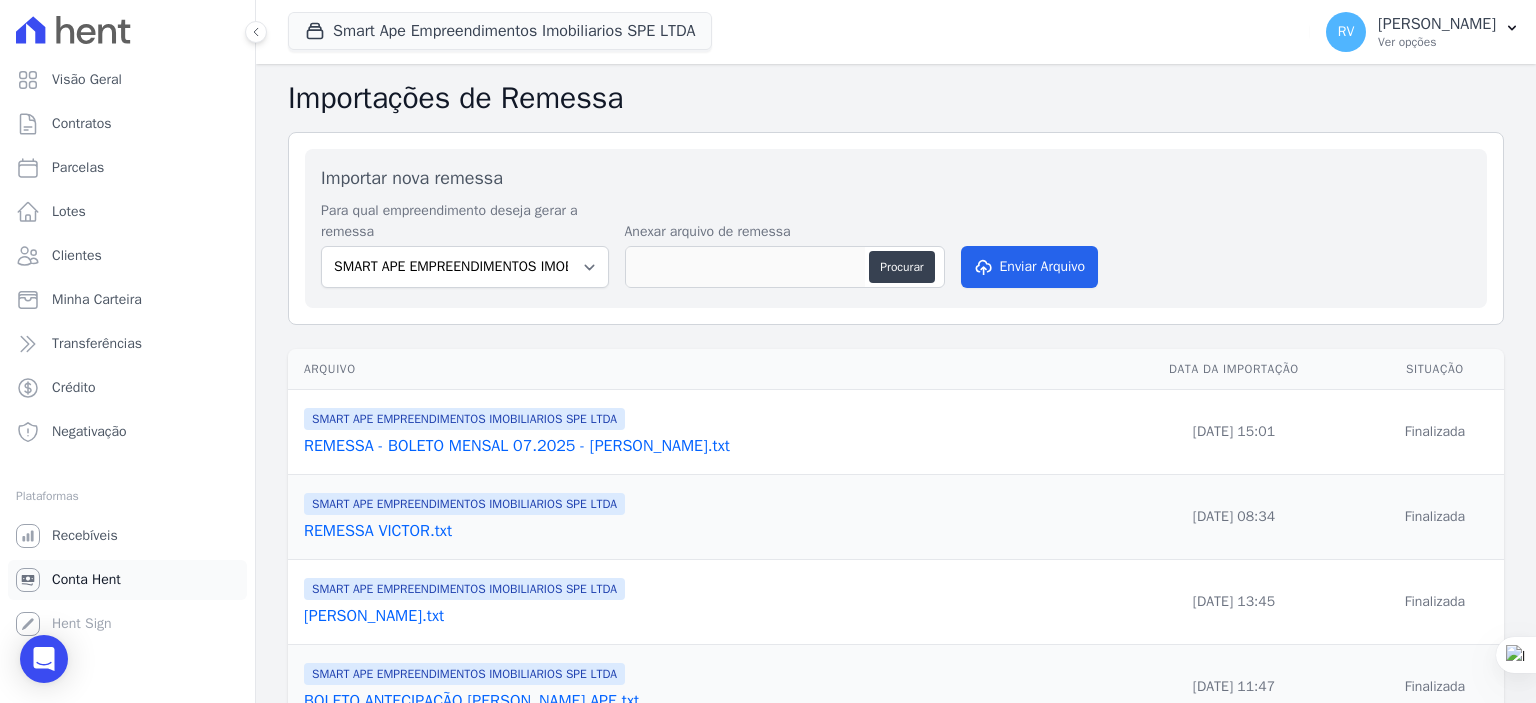 click on "Conta Hent" at bounding box center [86, 580] 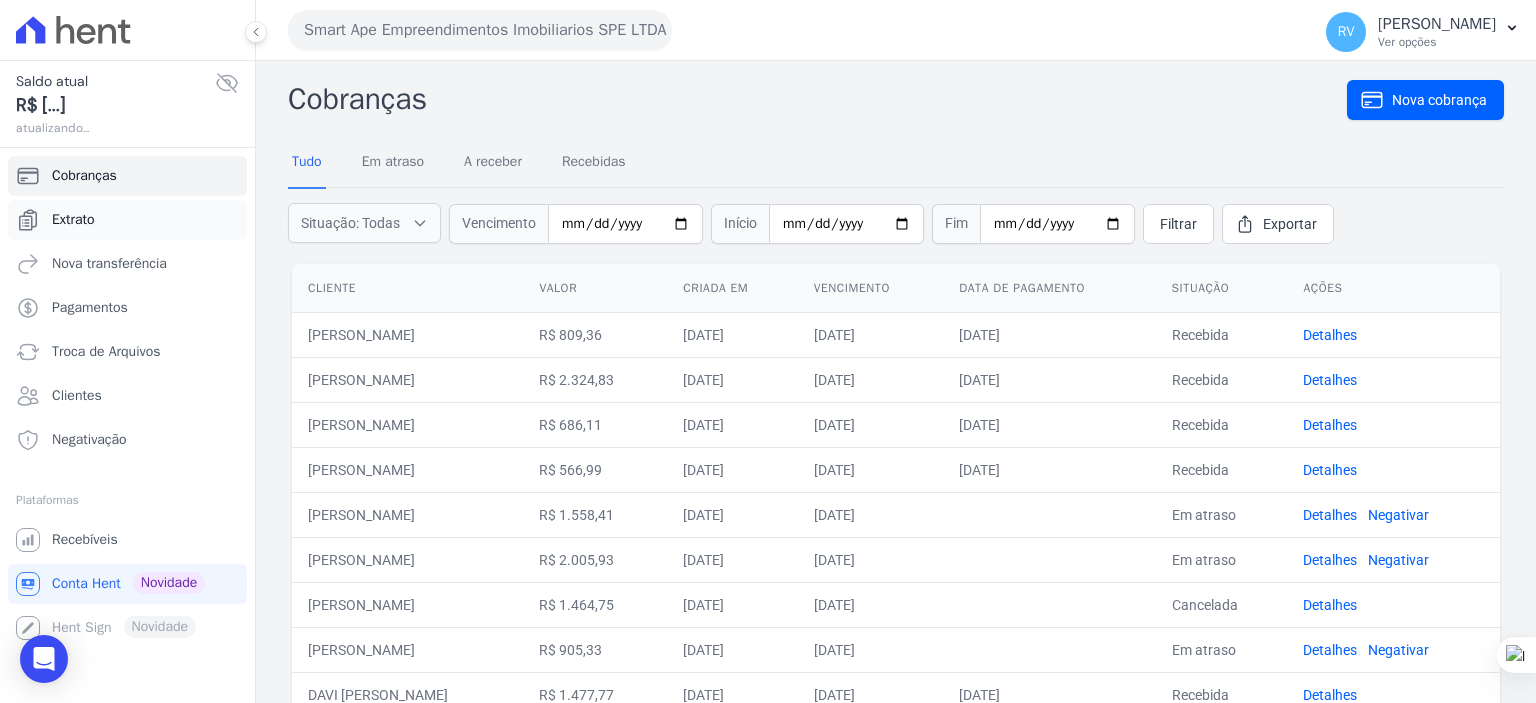 click on "Extrato" at bounding box center [73, 220] 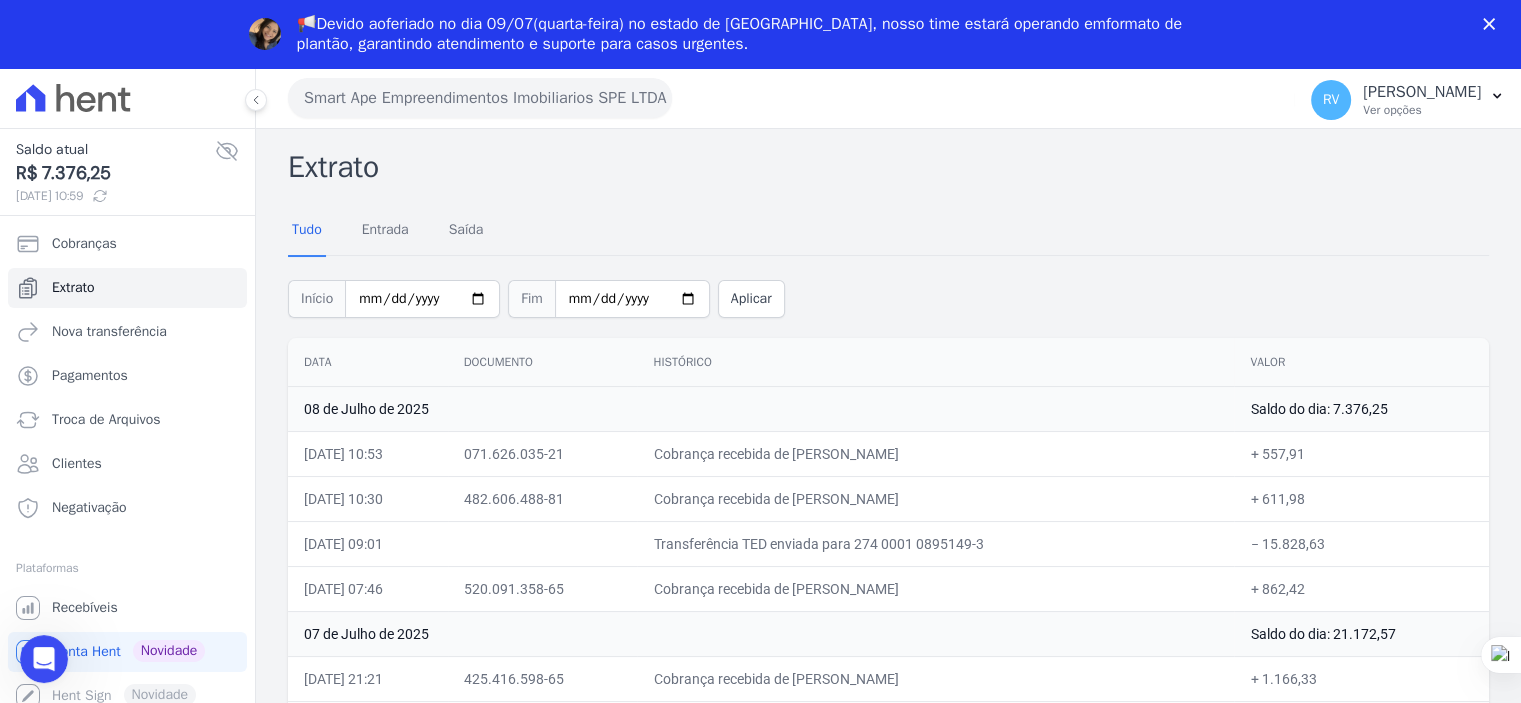 scroll, scrollTop: 0, scrollLeft: 0, axis: both 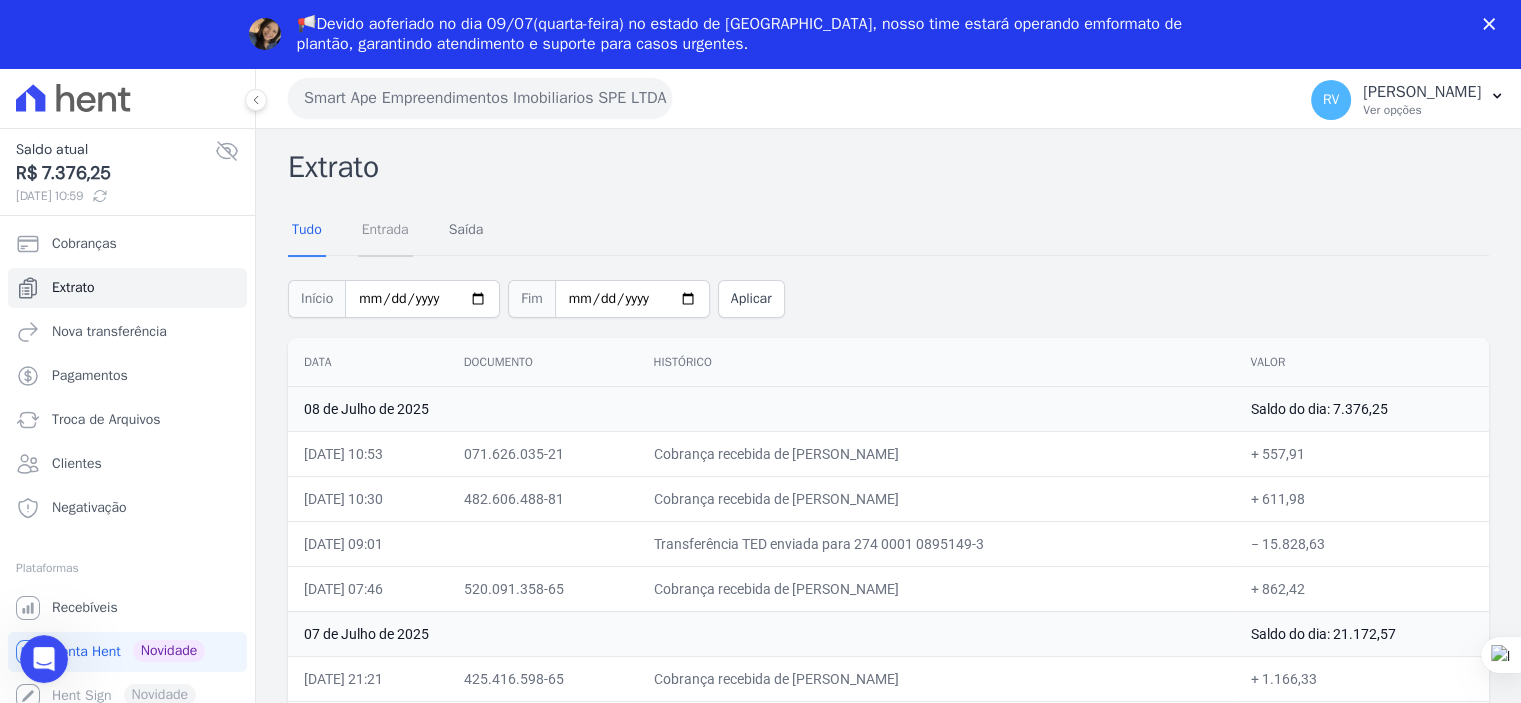 click on "Entrada" at bounding box center (385, 231) 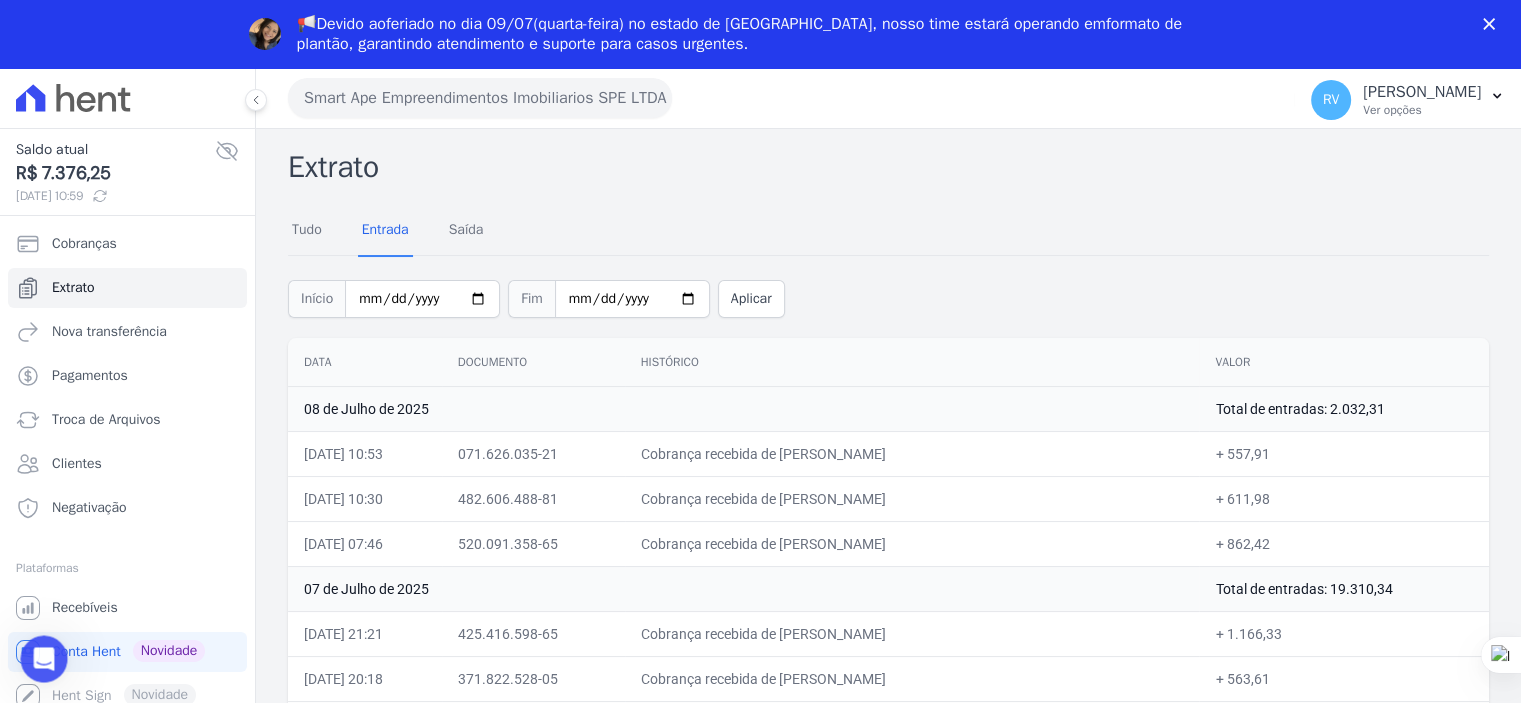 scroll, scrollTop: 0, scrollLeft: 0, axis: both 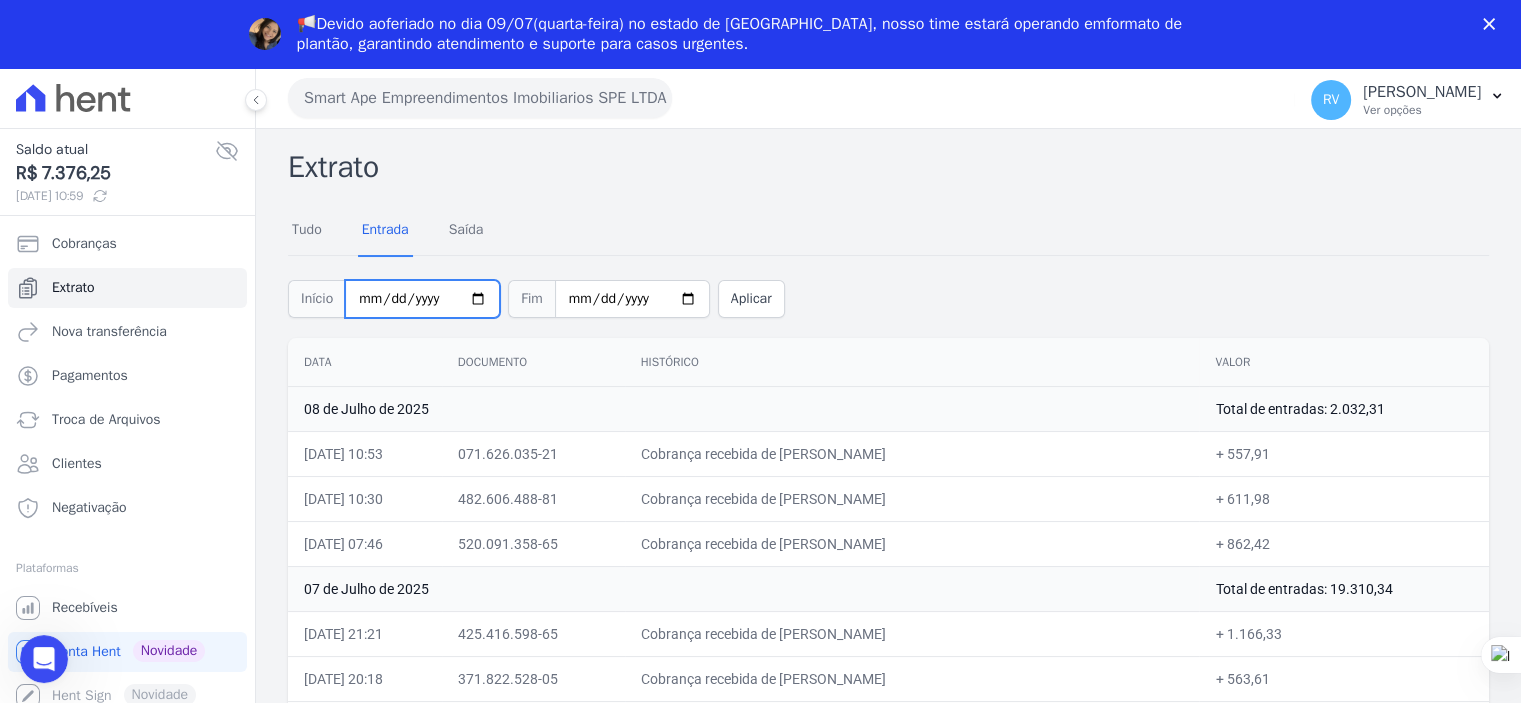 click on "2025-07-01" at bounding box center (422, 299) 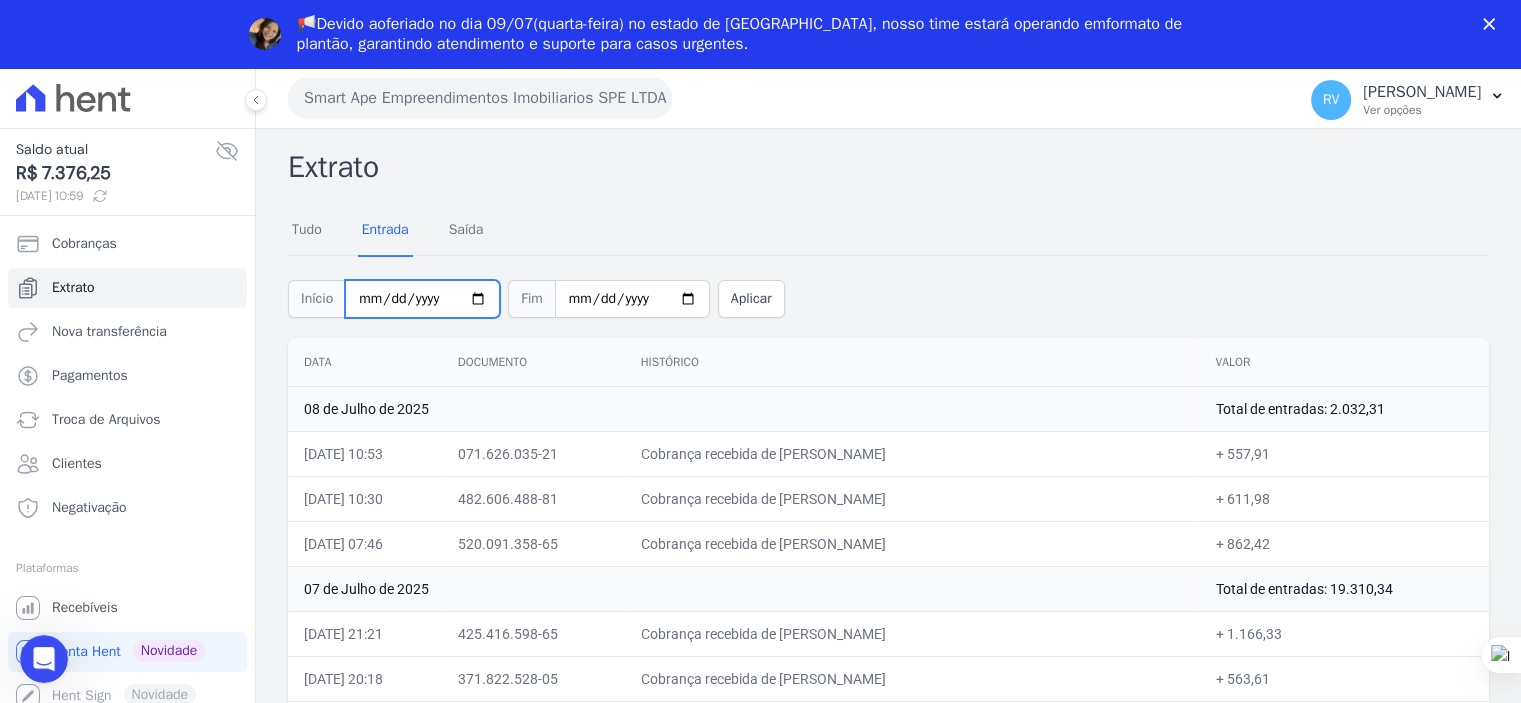 type on "2025-07-07" 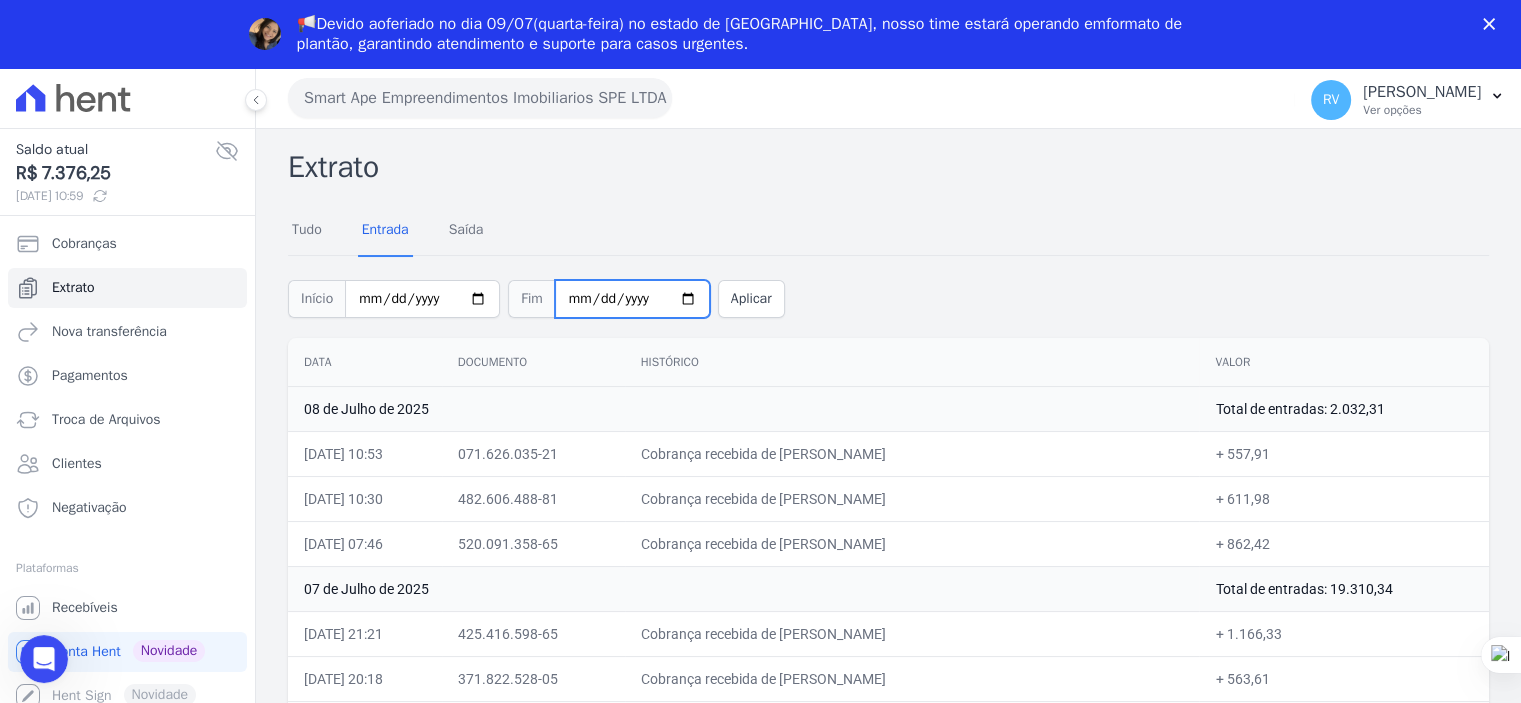click on "2025-07-08" at bounding box center [632, 299] 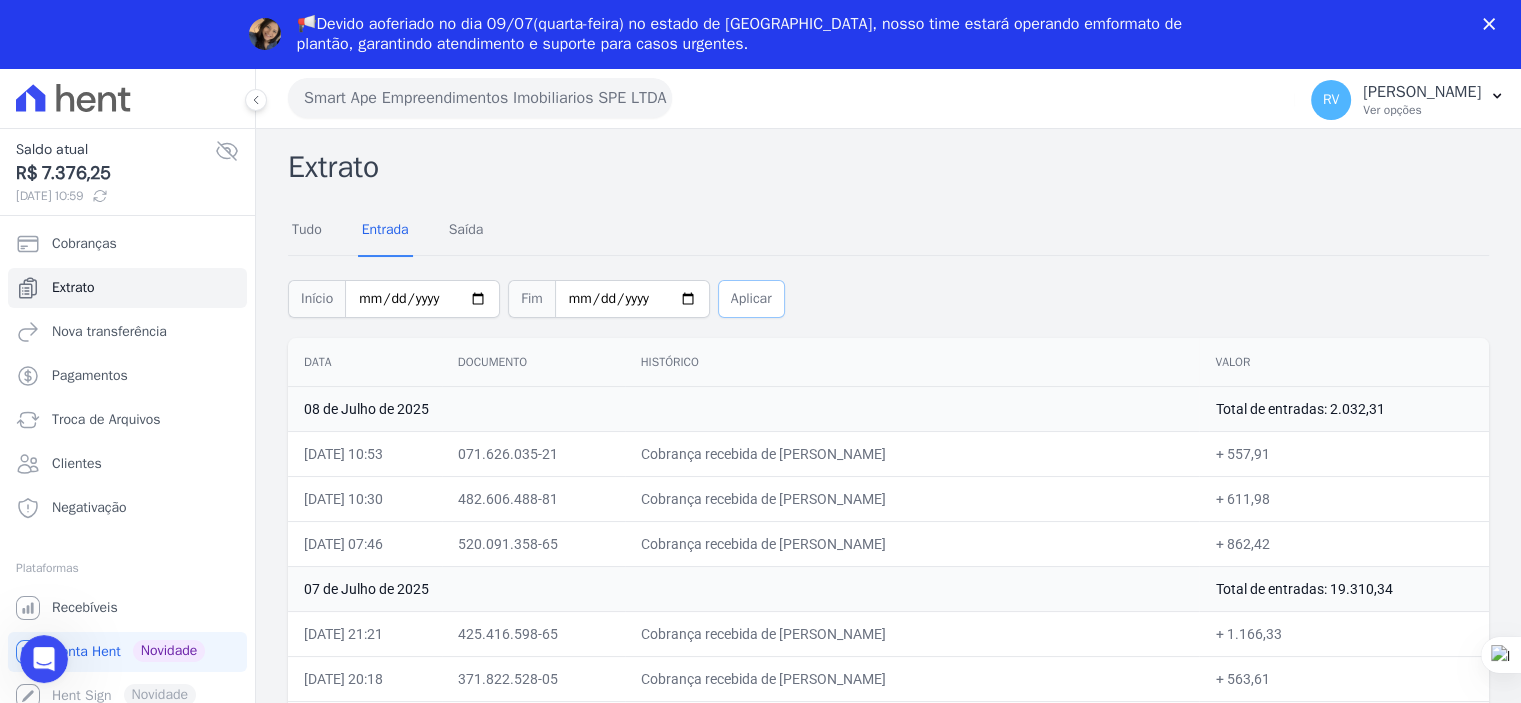 click on "Aplicar" at bounding box center (751, 299) 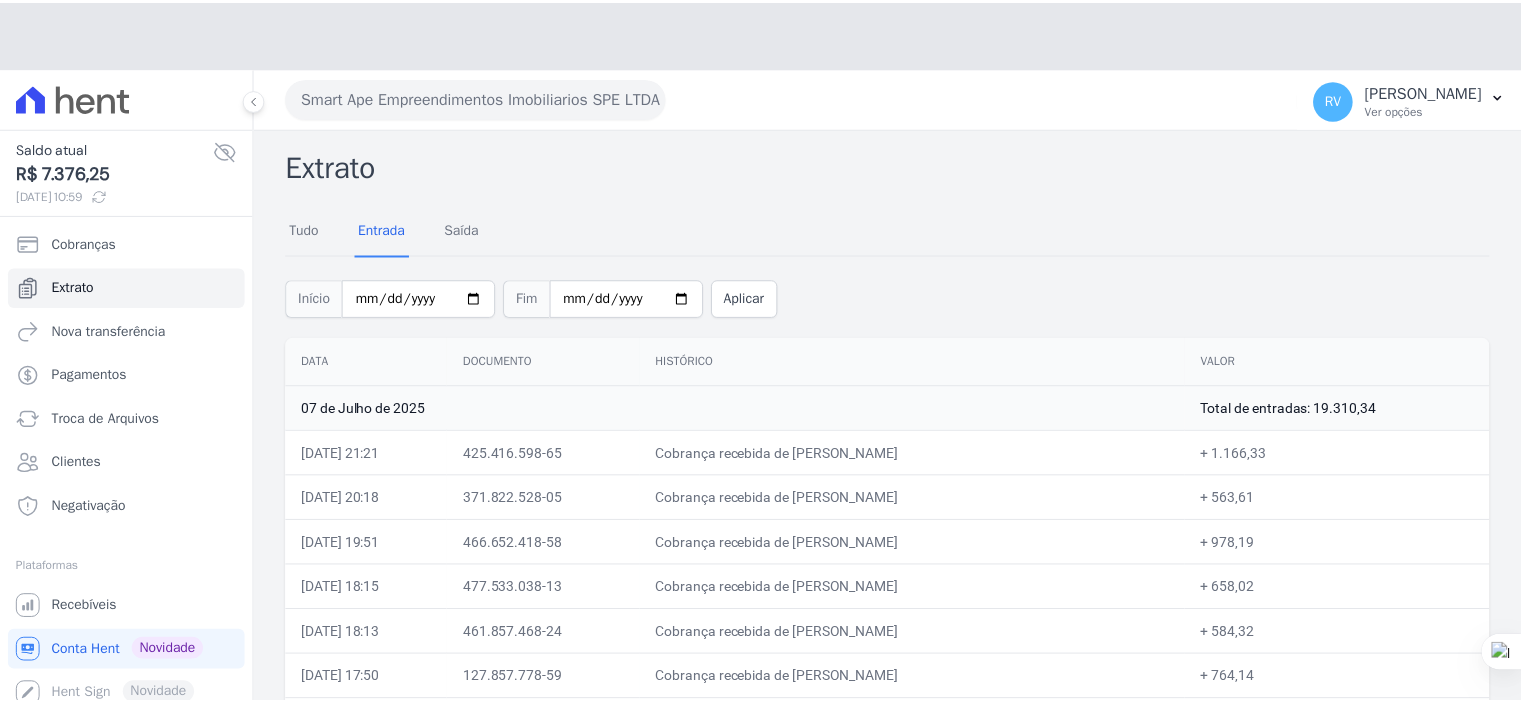 scroll, scrollTop: 0, scrollLeft: 0, axis: both 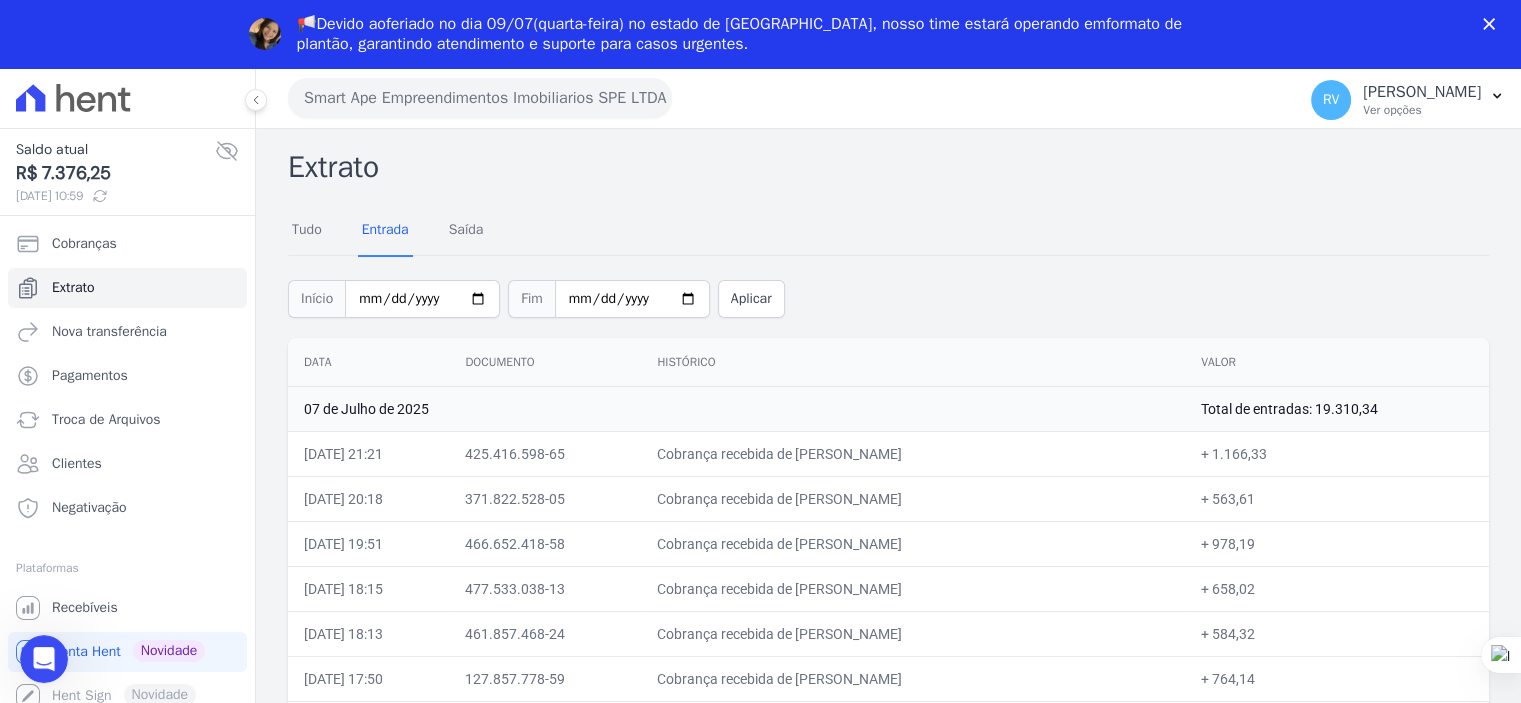 click 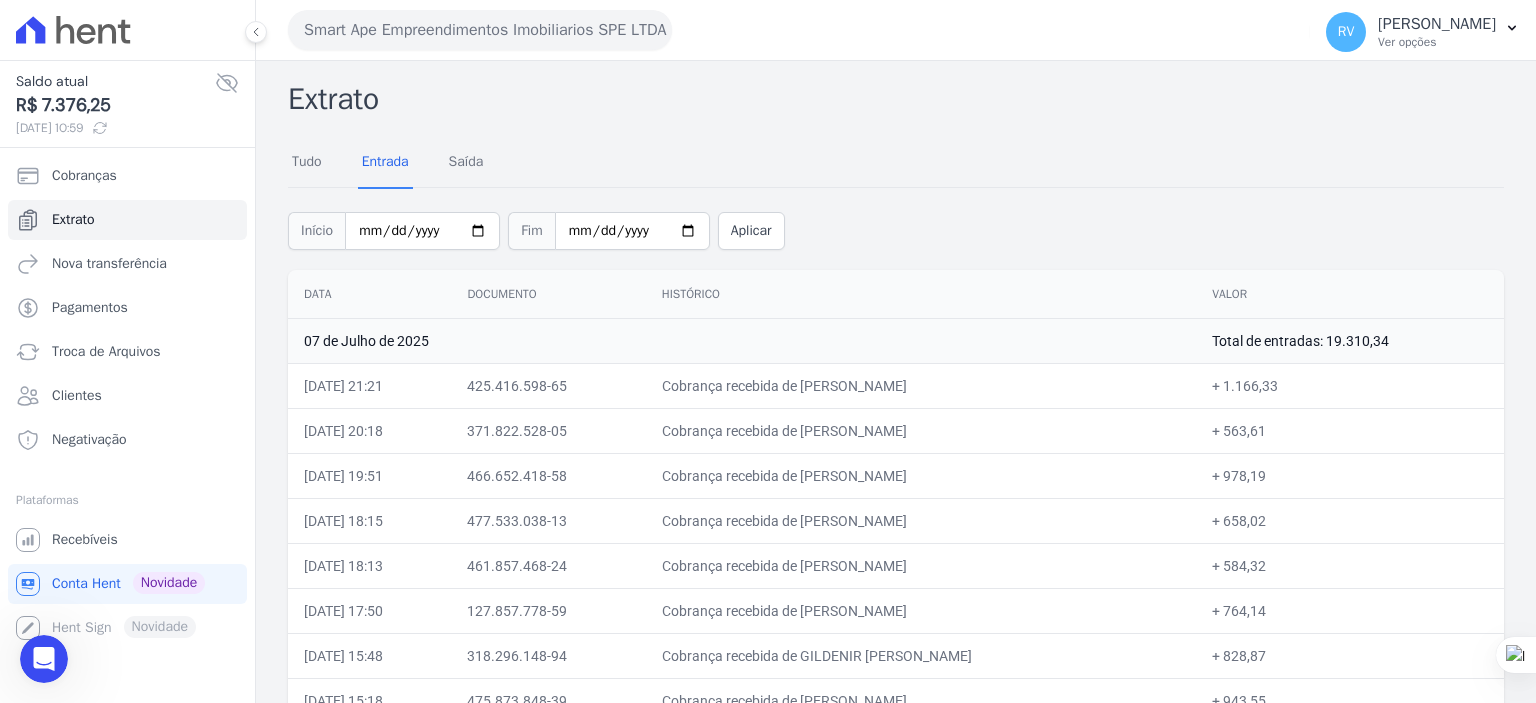 drag, startPoint x: 818, startPoint y: 380, endPoint x: 976, endPoint y: 390, distance: 158.31615 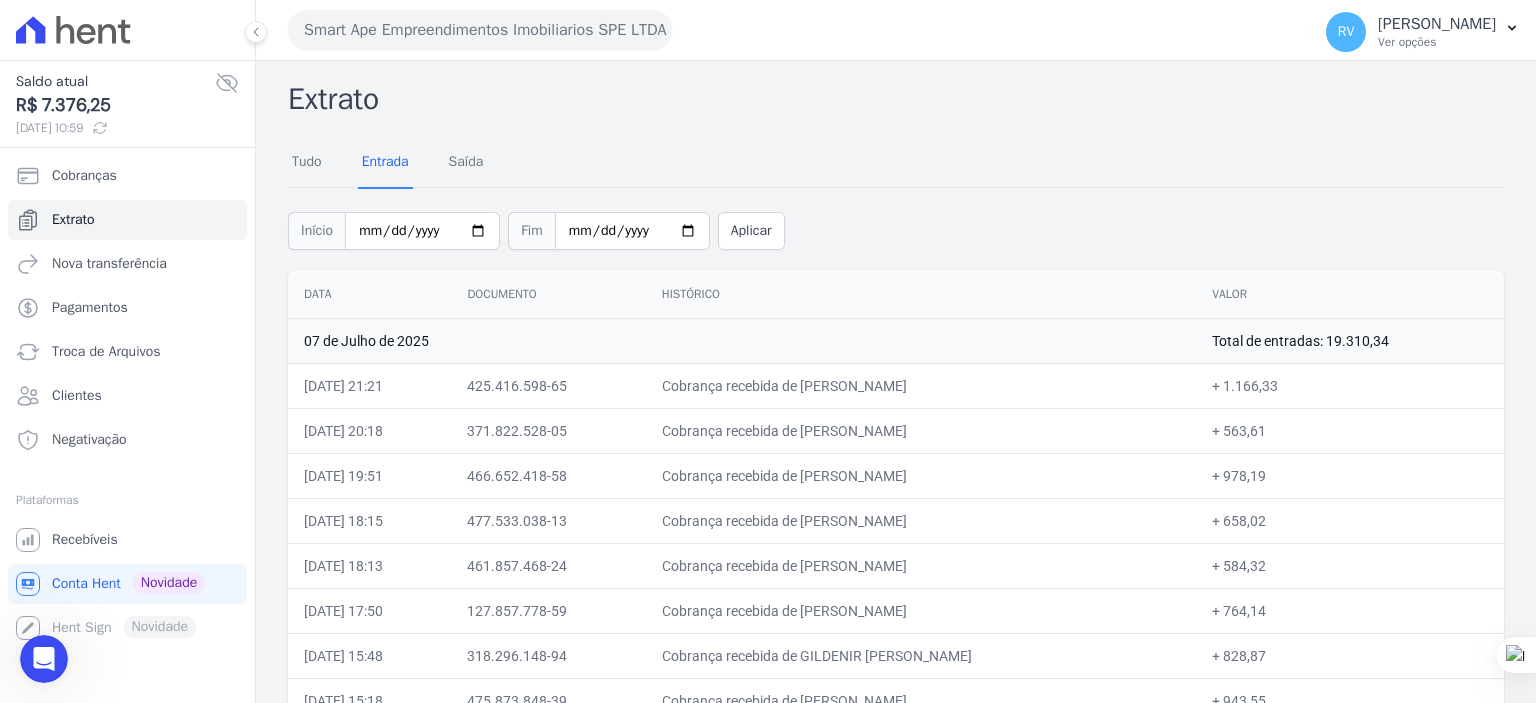 click on "Cobrança recebida de [PERSON_NAME]" at bounding box center (921, 385) 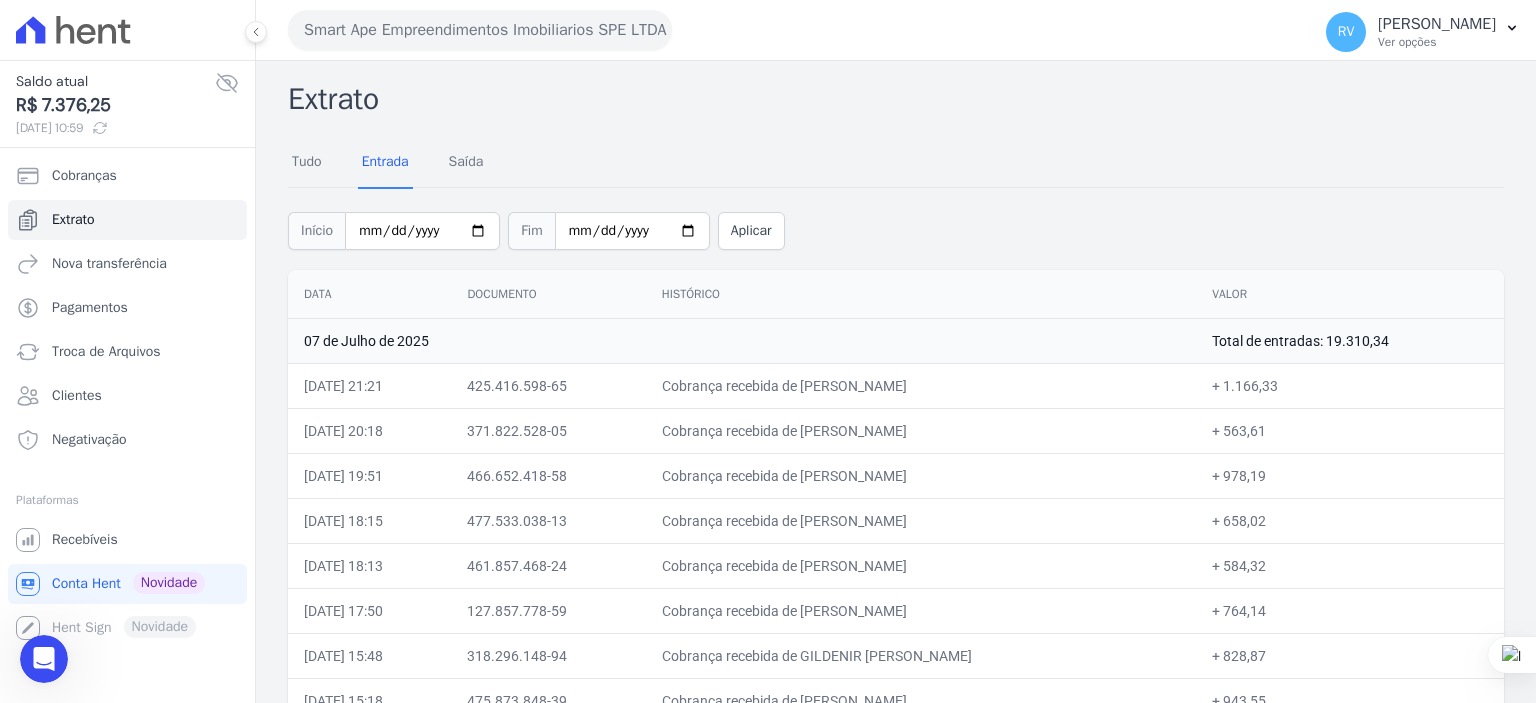 copy on "JAQUELINE COSTA TAVARE" 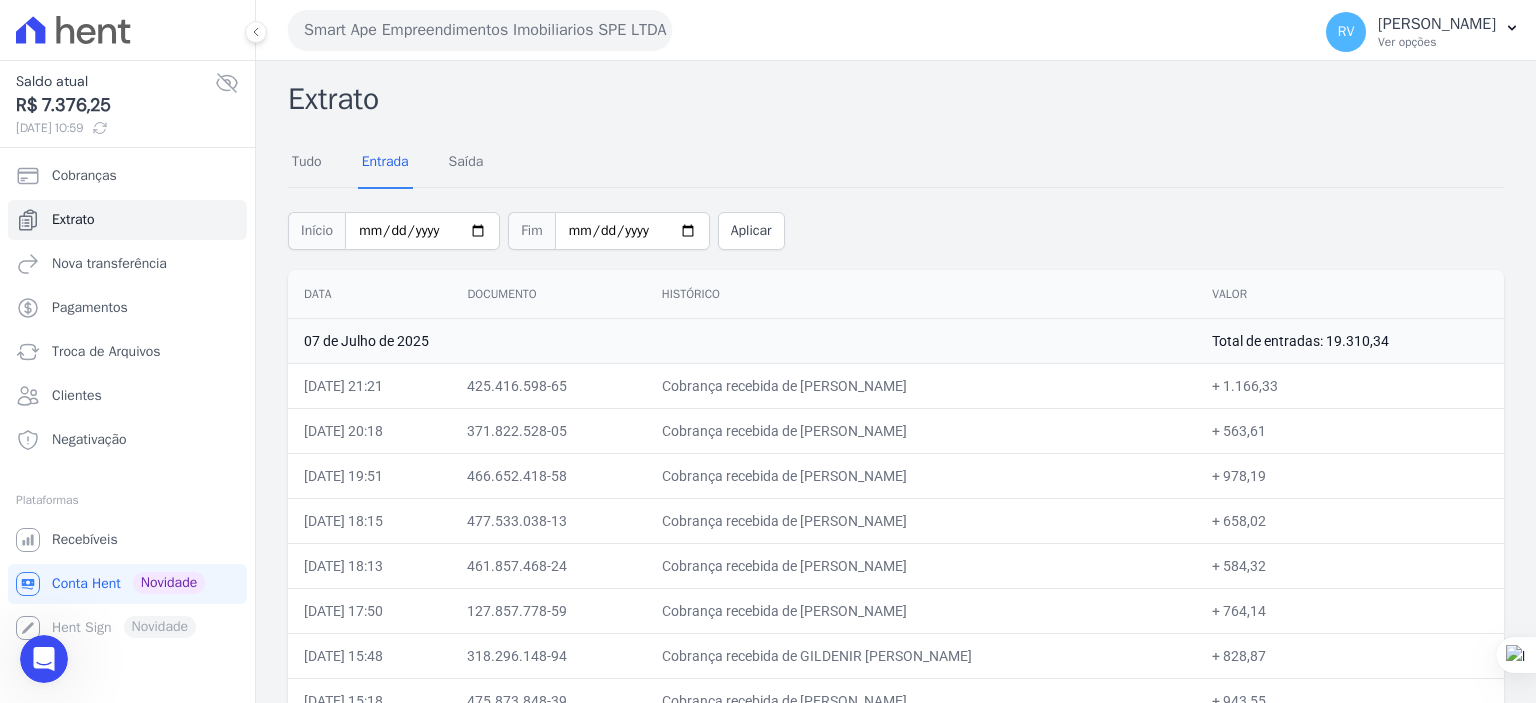 copy on "JAQUELINE COSTA TAVARE" 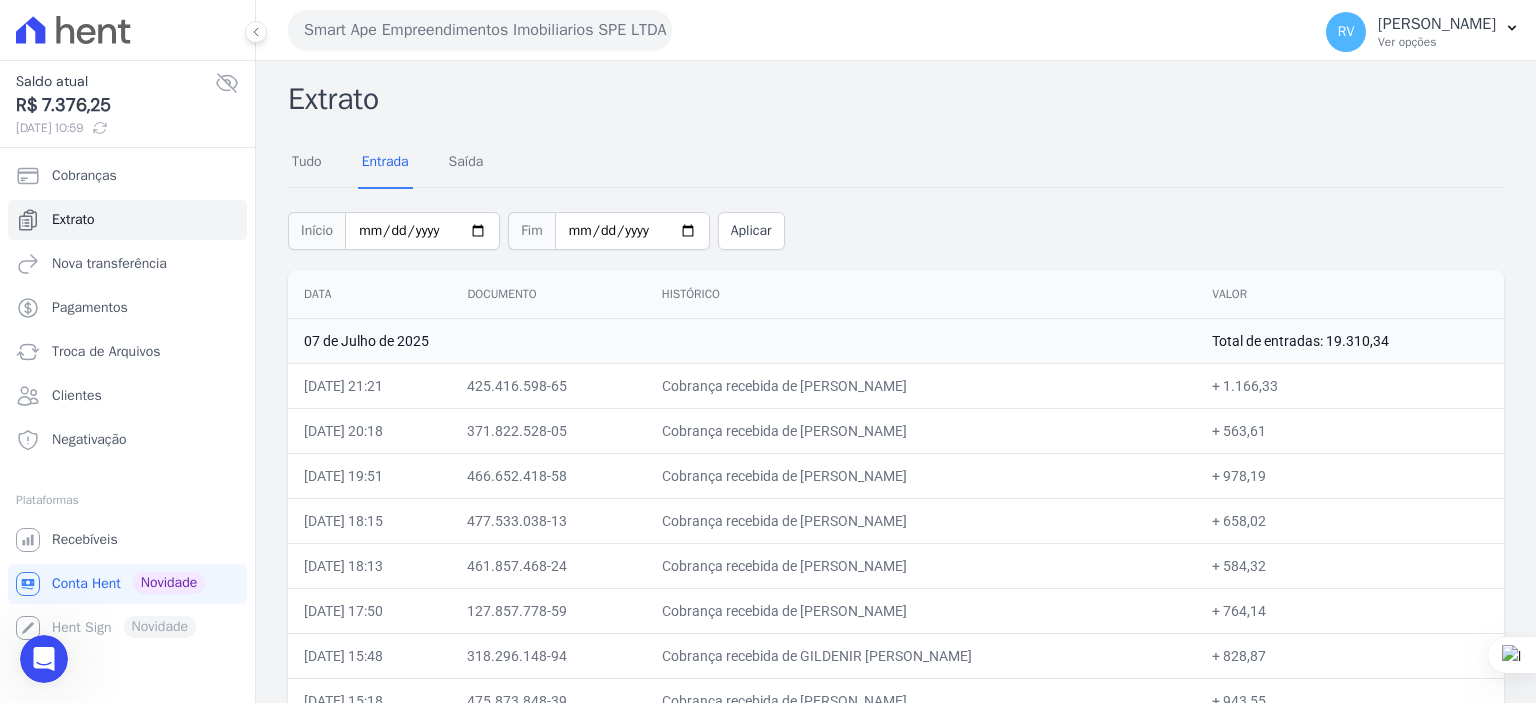 copy on "563,61" 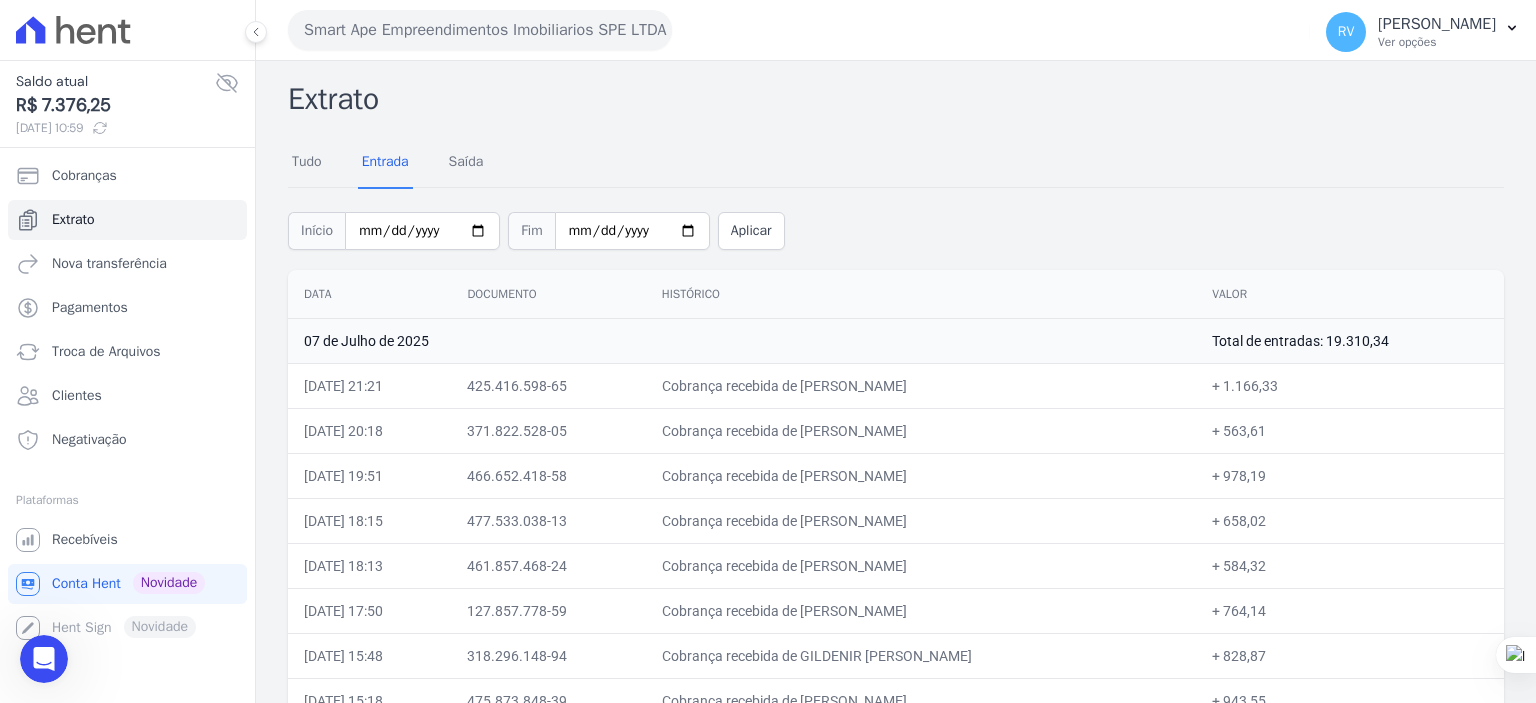 drag, startPoint x: 817, startPoint y: 472, endPoint x: 985, endPoint y: 468, distance: 168.0476 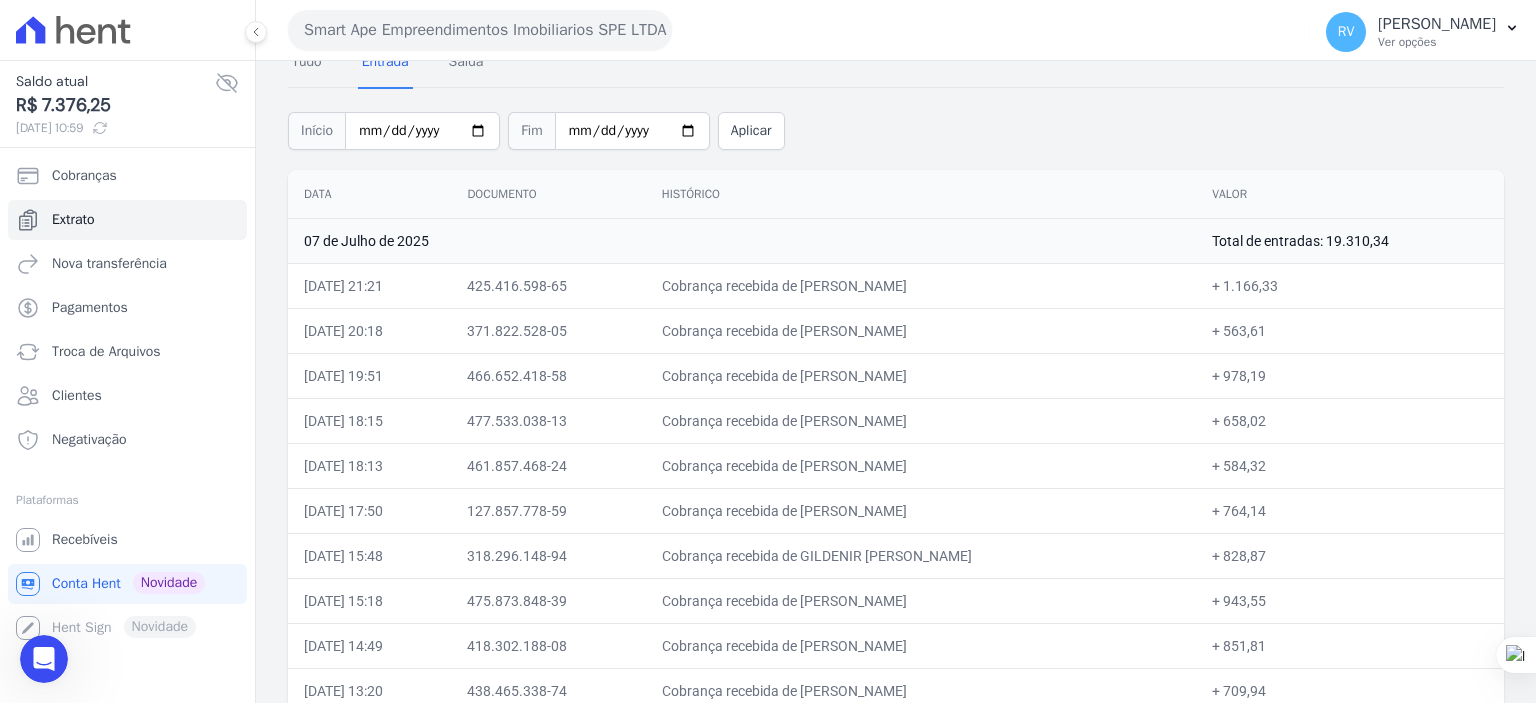 drag, startPoint x: 816, startPoint y: 419, endPoint x: 1011, endPoint y: 428, distance: 195.20758 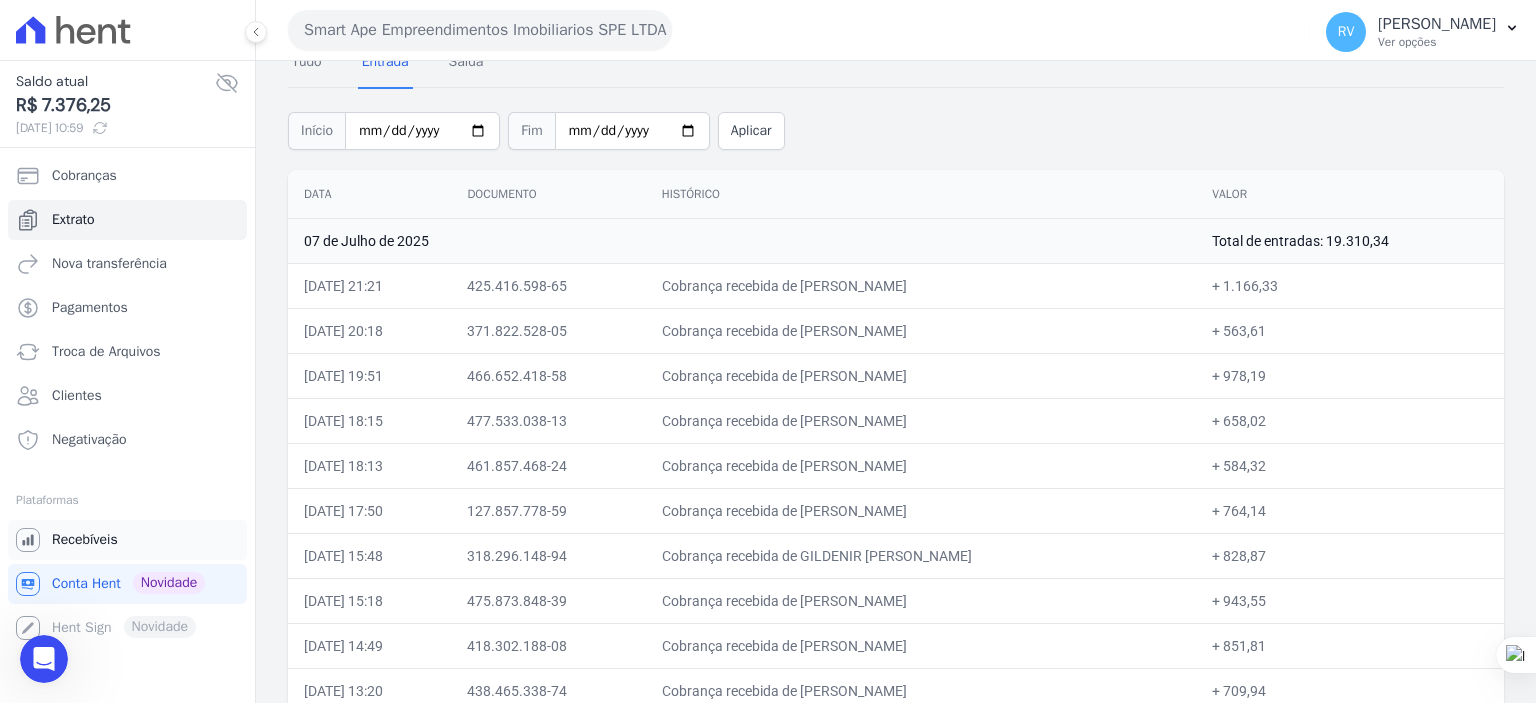 click on "Recebíveis" at bounding box center [85, 540] 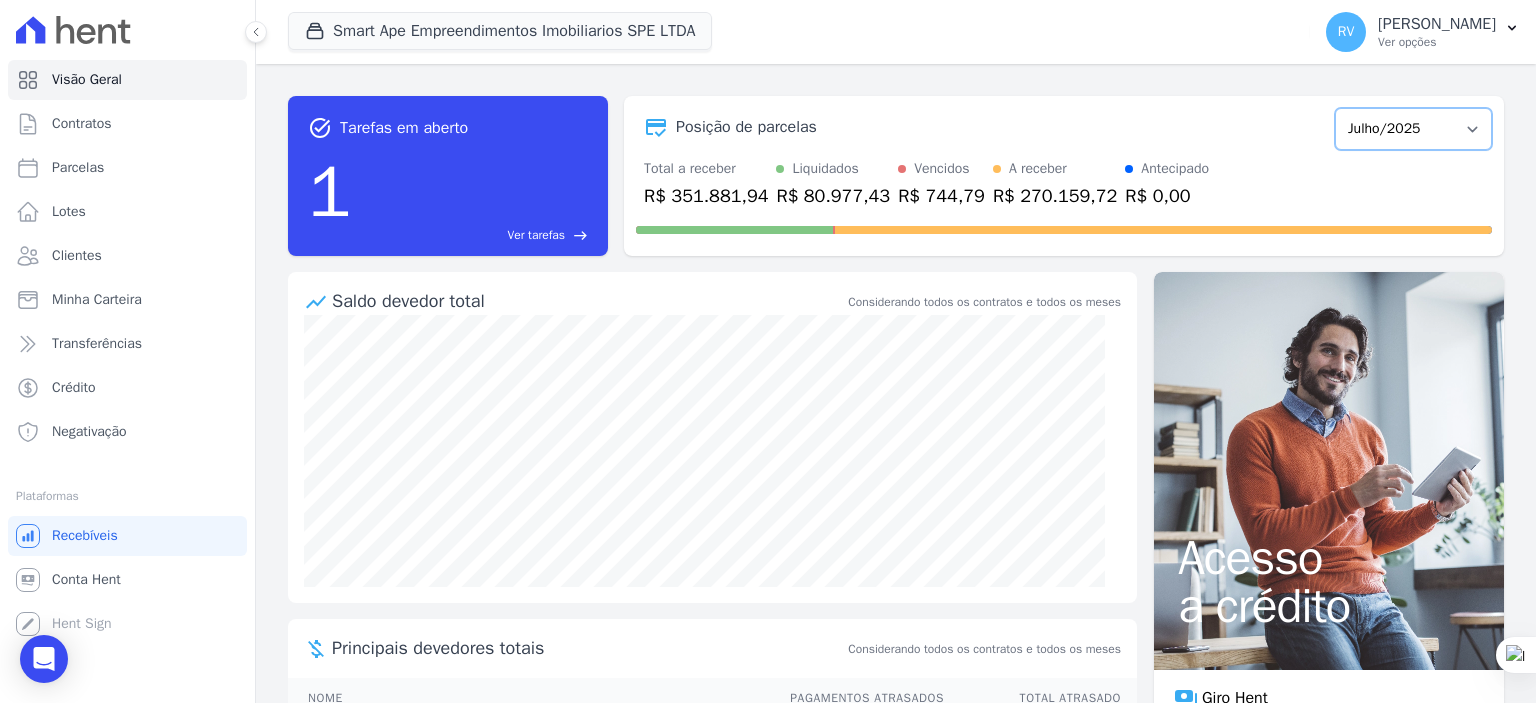 click on "Março/2024
Abril/2024
Maio/2024
Junho/2024
Julho/2024
Agosto/2024
Setembro/2024
Outubro/2024
Novembro/2024
Dezembro/2024
Janeiro/2025
Fevereiro/2025
Março/2025
Abril/2025
Maio/2025
Junho/2025
Julho/2025
Agosto/2025
Setembro/2025
Outubro/2025
Novembro/2025
Dezembro/2025
Janeiro/2026
Fevereiro/2026
Março/2026
Abril/2026
Maio/2026
Junho/2026
Julho/2026
Agosto/2026
Setembro/2026
Outubro/2026
Novembro/2026
Dezembro/2026
Janeiro/2027
Fevereiro/2027
Março/2027
Abril/2027
Maio/2027
Junho/2027
Julho/2027
Agosto/2027
Setembro/2027
Outubro/2027
Novembro/2027
Dezembro/2027
Janeiro/2028
Fevereiro/2028
Março/2028
Abril/2028
Maio/2028
Junho/2028
Julho/2028
Agosto/2028
Setembro/2028
Outubro/2028
Novembro/2028
Dezembro/2028
Janeiro/2029
Fevereiro/2029
Março/2029
Abril/2029
Maio/2029
Junho/2029
Julho/2029
Agosto/2029
Setembro/2029
Outubro/2029" at bounding box center (1413, 129) 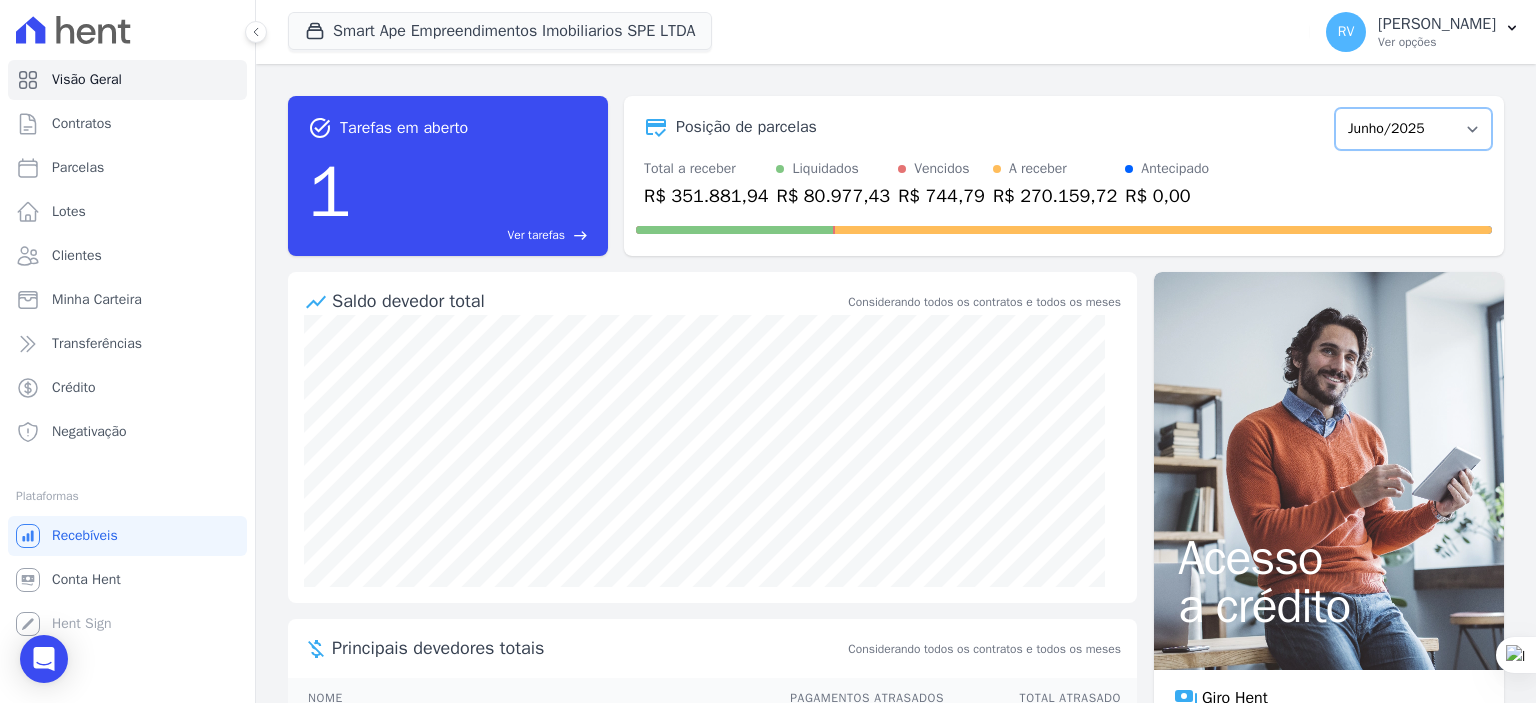click on "Março/2024
Abril/2024
Maio/2024
Junho/2024
Julho/2024
Agosto/2024
Setembro/2024
Outubro/2024
Novembro/2024
Dezembro/2024
Janeiro/2025
Fevereiro/2025
Março/2025
Abril/2025
Maio/2025
Junho/2025
Julho/2025
Agosto/2025
Setembro/2025
Outubro/2025
Novembro/2025
Dezembro/2025
Janeiro/2026
Fevereiro/2026
Março/2026
Abril/2026
Maio/2026
Junho/2026
Julho/2026
Agosto/2026
Setembro/2026
Outubro/2026
Novembro/2026
Dezembro/2026
Janeiro/2027
Fevereiro/2027
Março/2027
Abril/2027
Maio/2027
Junho/2027
Julho/2027
Agosto/2027
Setembro/2027
Outubro/2027
Novembro/2027
Dezembro/2027
Janeiro/2028
Fevereiro/2028
Março/2028
Abril/2028
Maio/2028
Junho/2028
Julho/2028
Agosto/2028
Setembro/2028
Outubro/2028
Novembro/2028
Dezembro/2028
Janeiro/2029
Fevereiro/2029
Março/2029
Abril/2029
Maio/2029
Junho/2029
Julho/2029
Agosto/2029
Setembro/2029
Outubro/2029" at bounding box center [1413, 129] 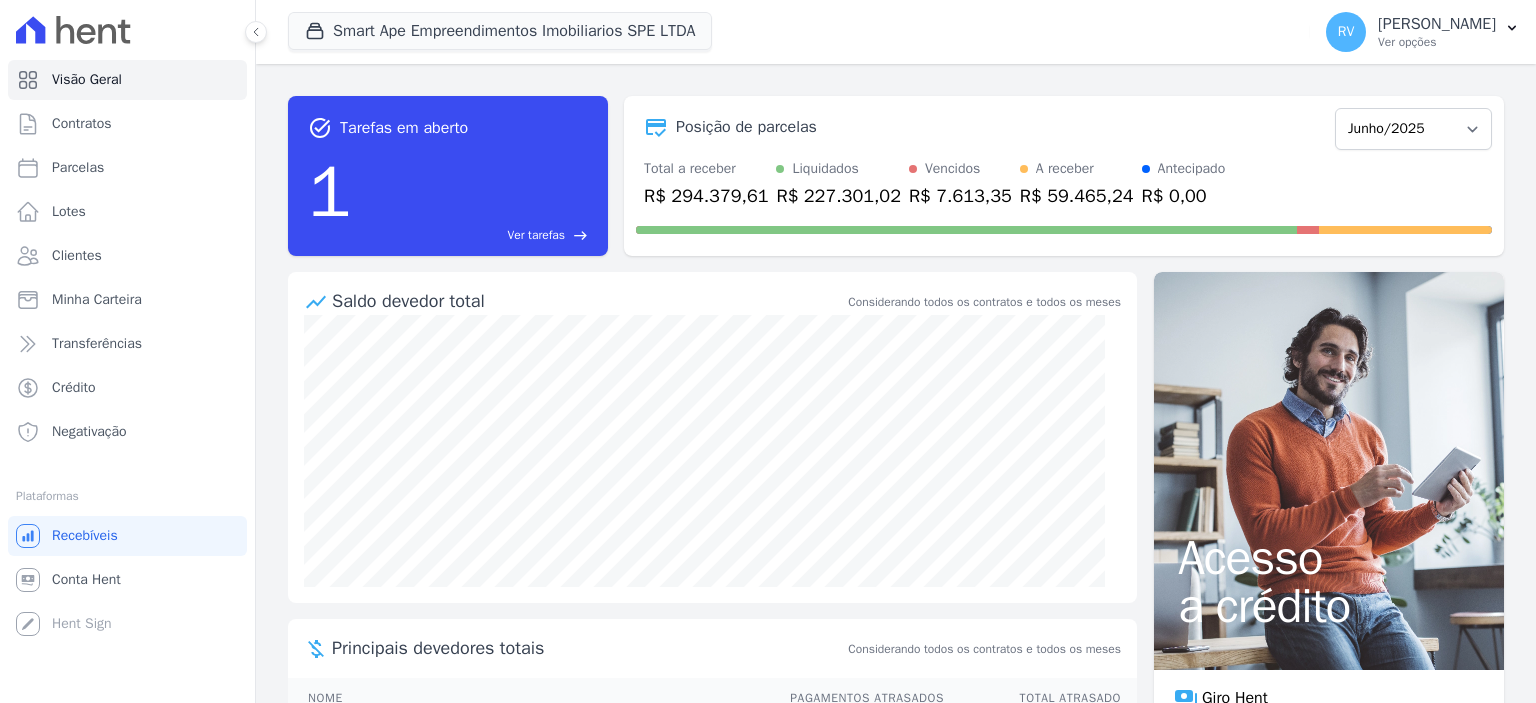 scroll, scrollTop: 0, scrollLeft: 0, axis: both 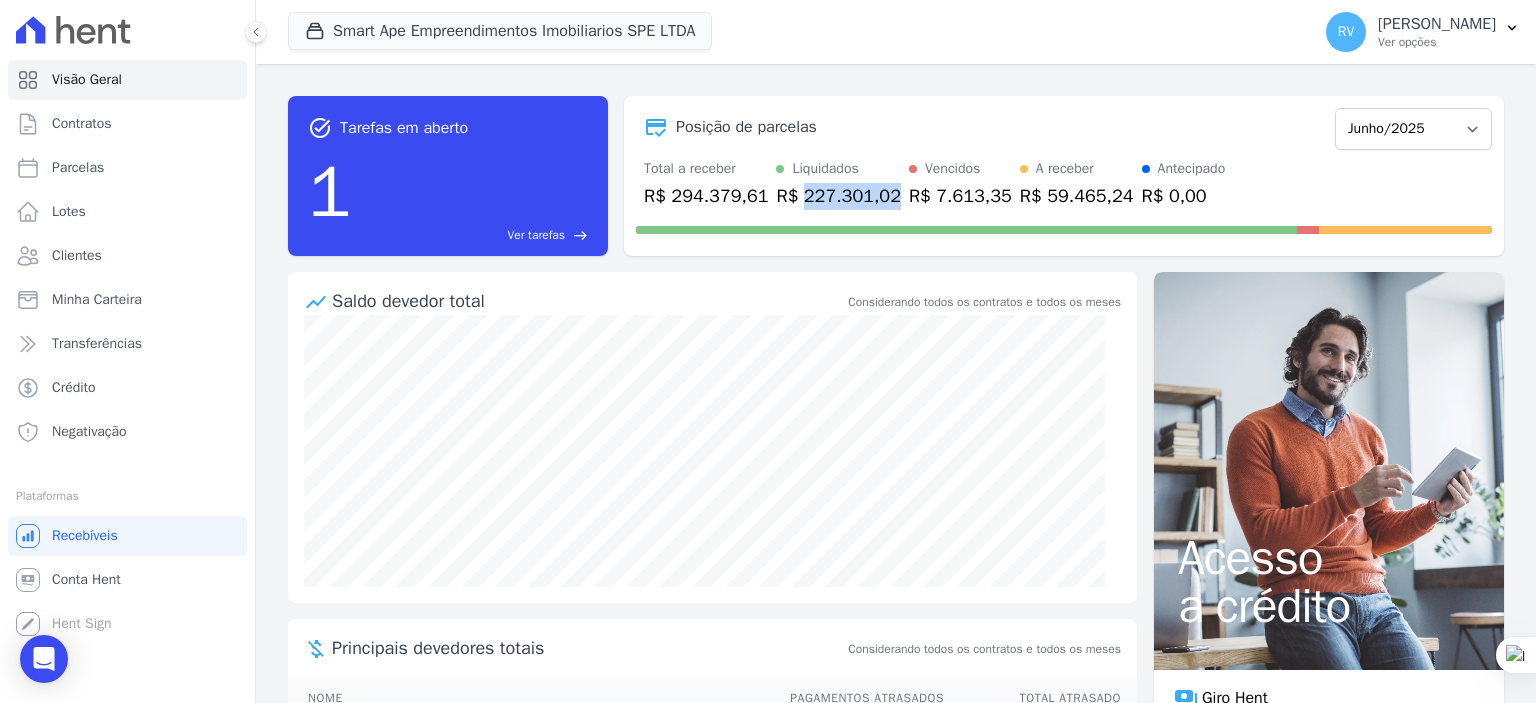 drag, startPoint x: 792, startPoint y: 199, endPoint x: 875, endPoint y: 201, distance: 83.02409 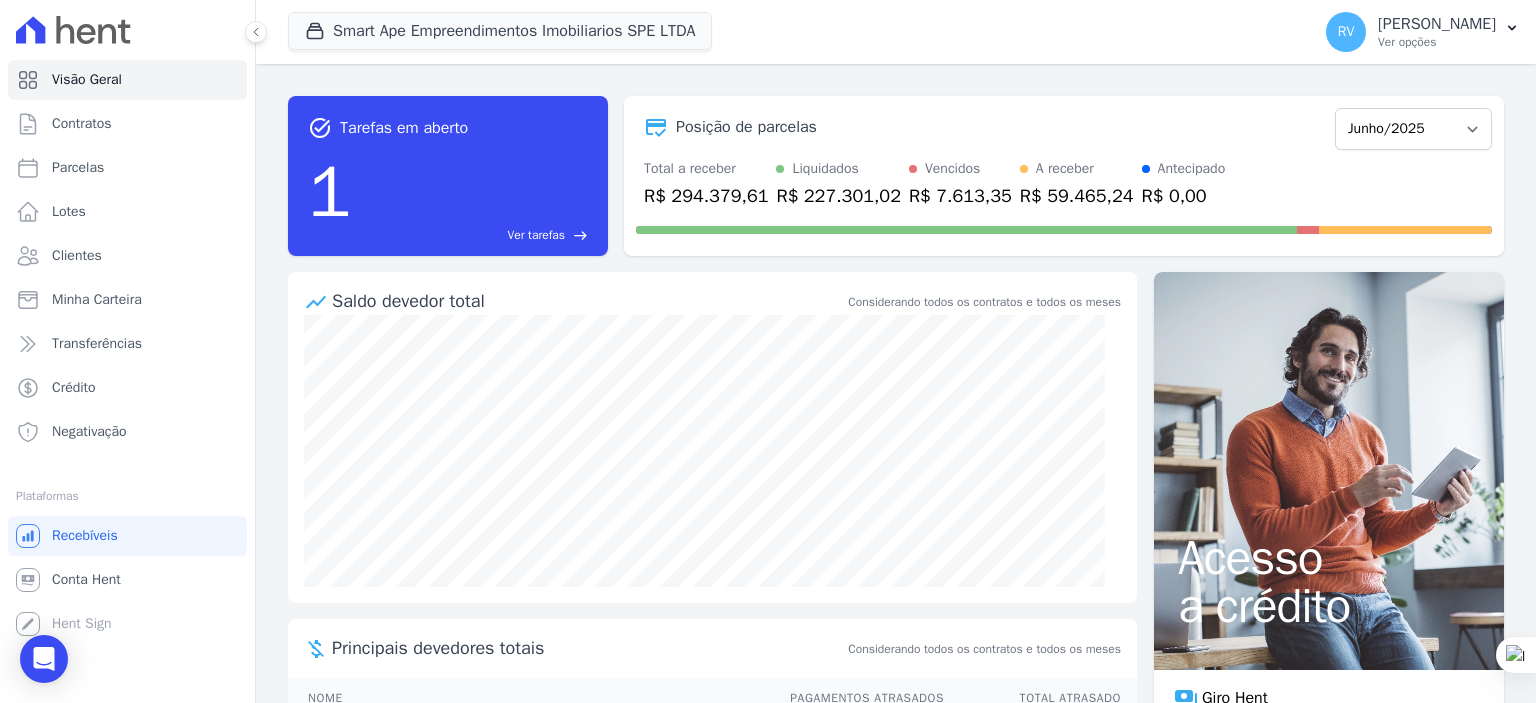 click at bounding box center (1064, 226) 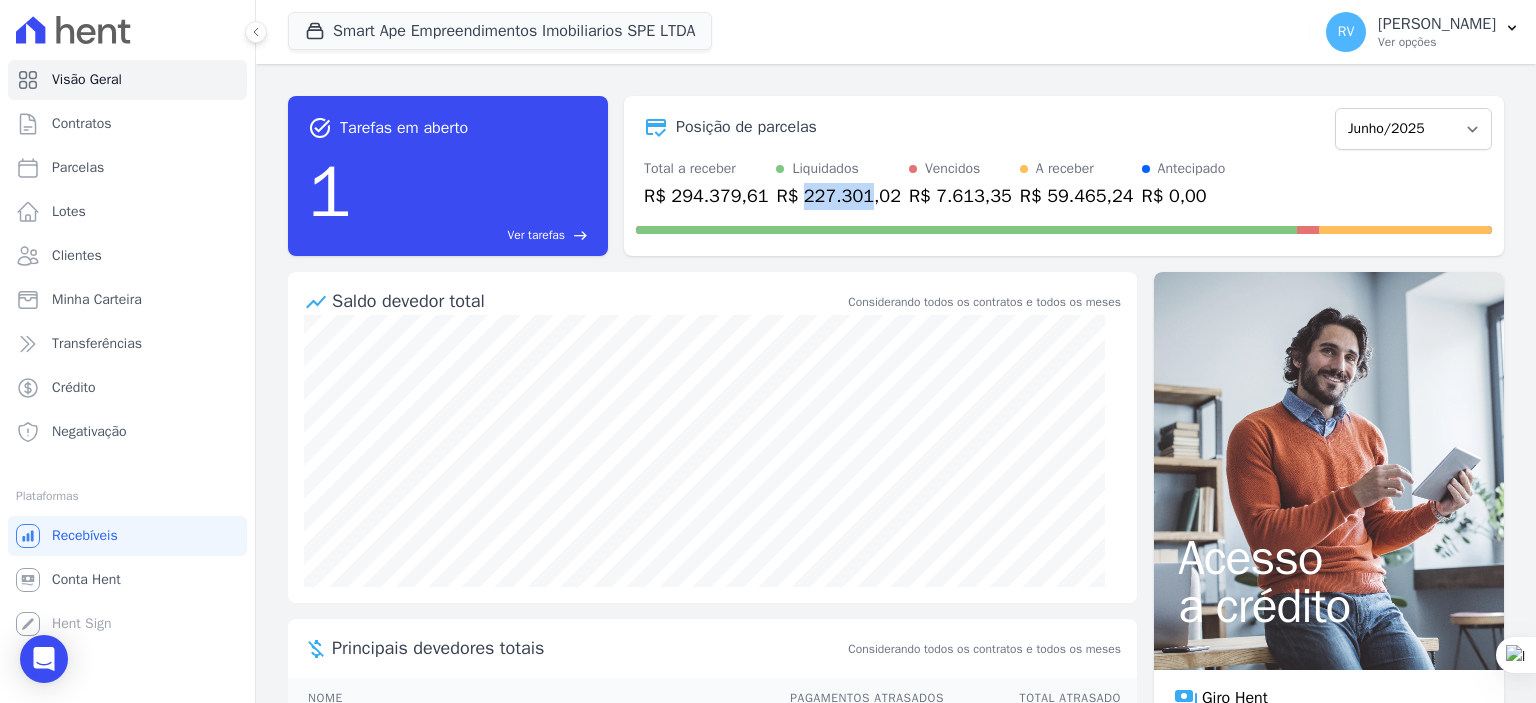 drag, startPoint x: 792, startPoint y: 191, endPoint x: 848, endPoint y: 198, distance: 56.435802 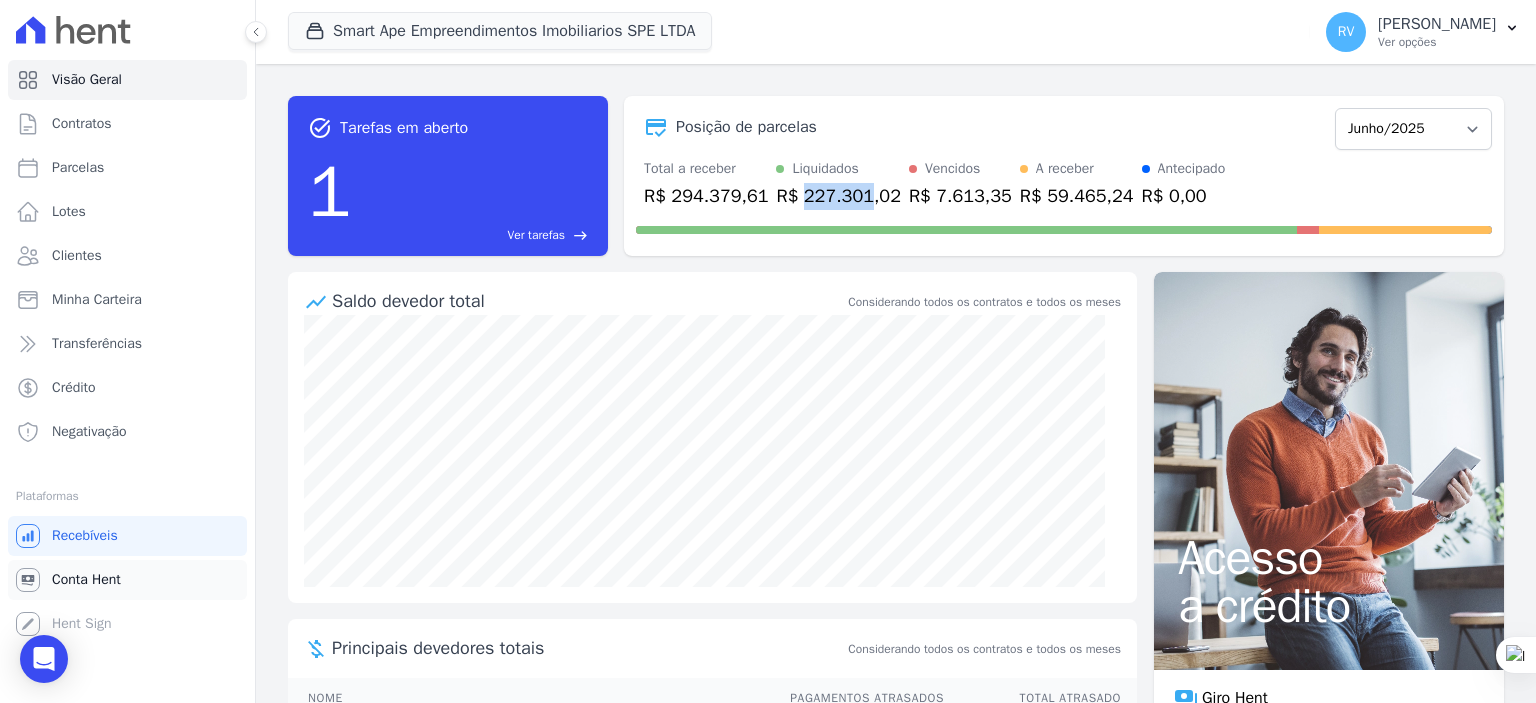 click on "Conta Hent" at bounding box center [86, 580] 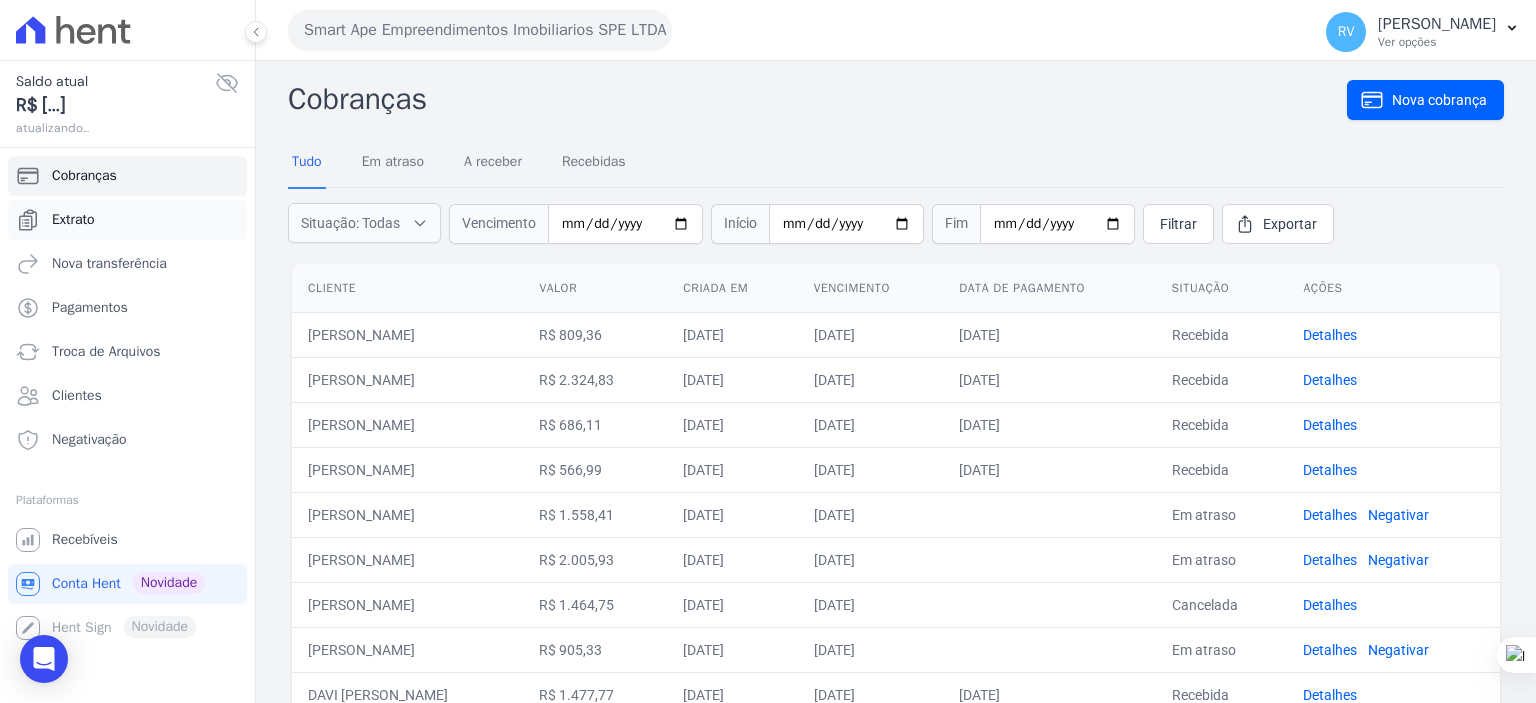 click on "Extrato" at bounding box center [73, 220] 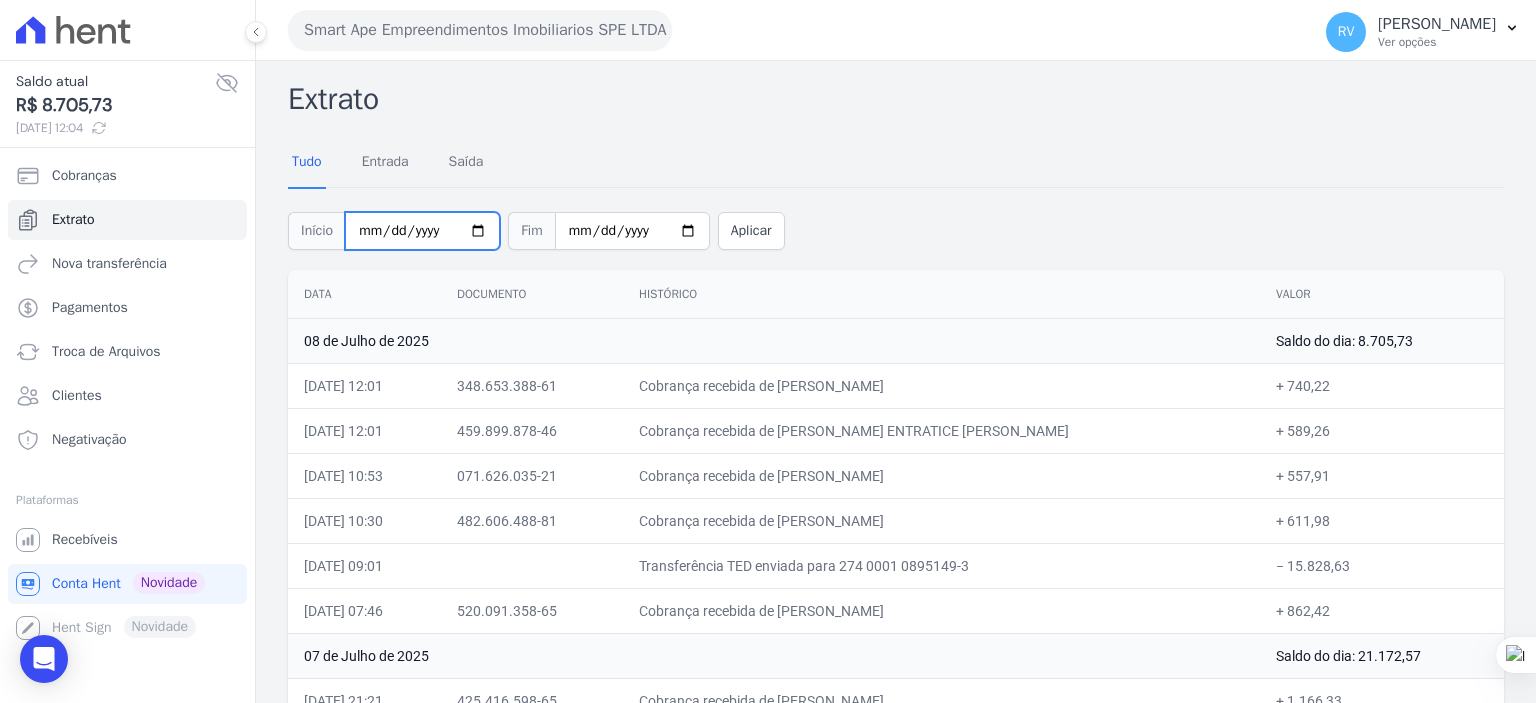 click on "2025-07-01" at bounding box center (422, 231) 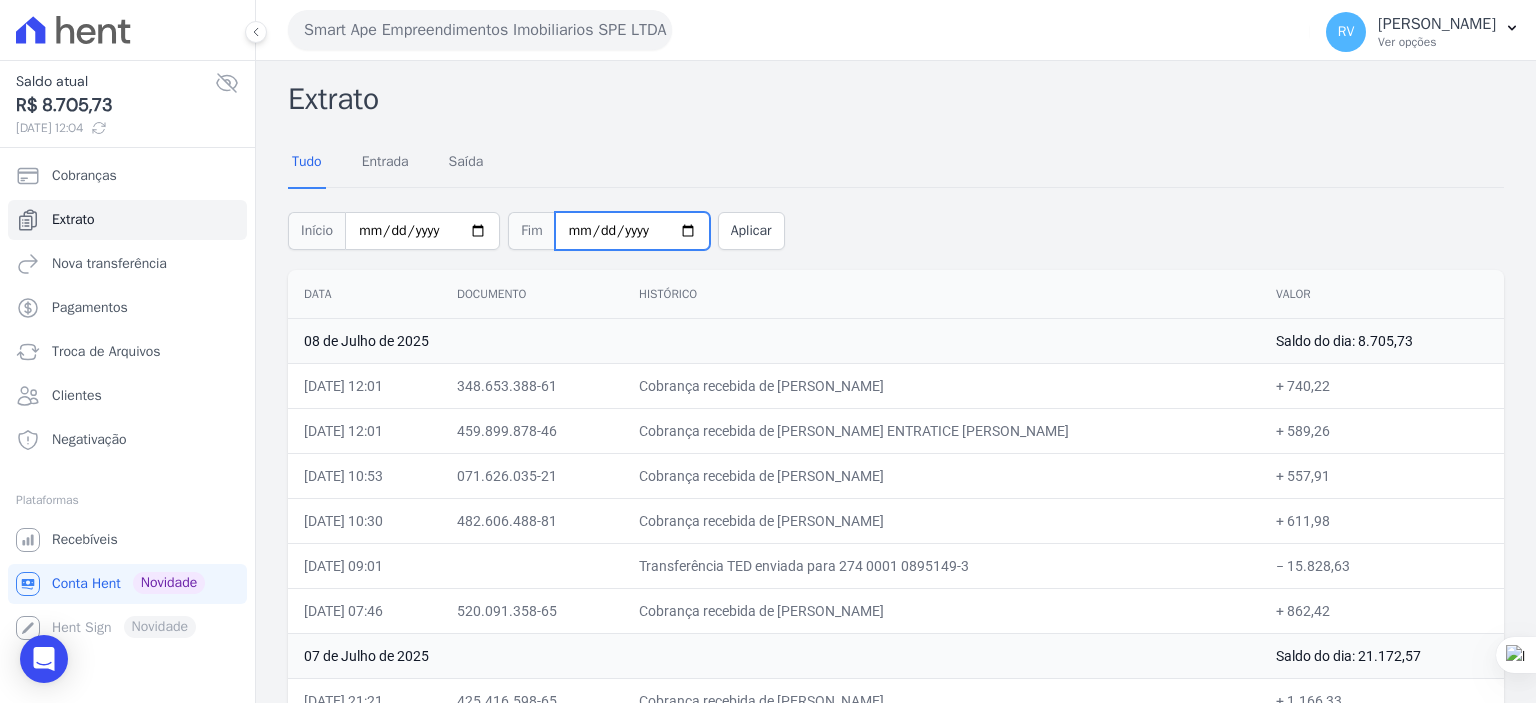 click on "2025-07-08" at bounding box center [632, 231] 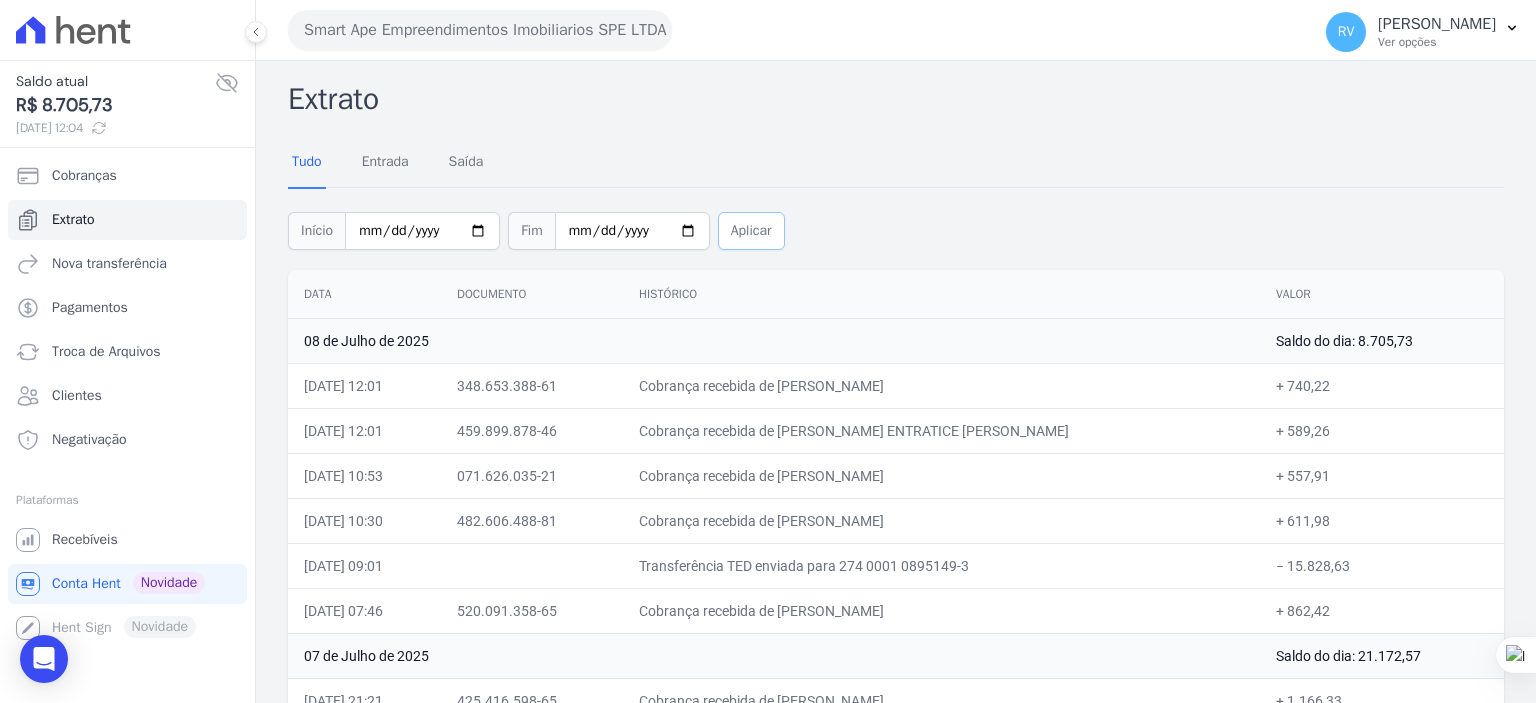 click on "Aplicar" at bounding box center (751, 231) 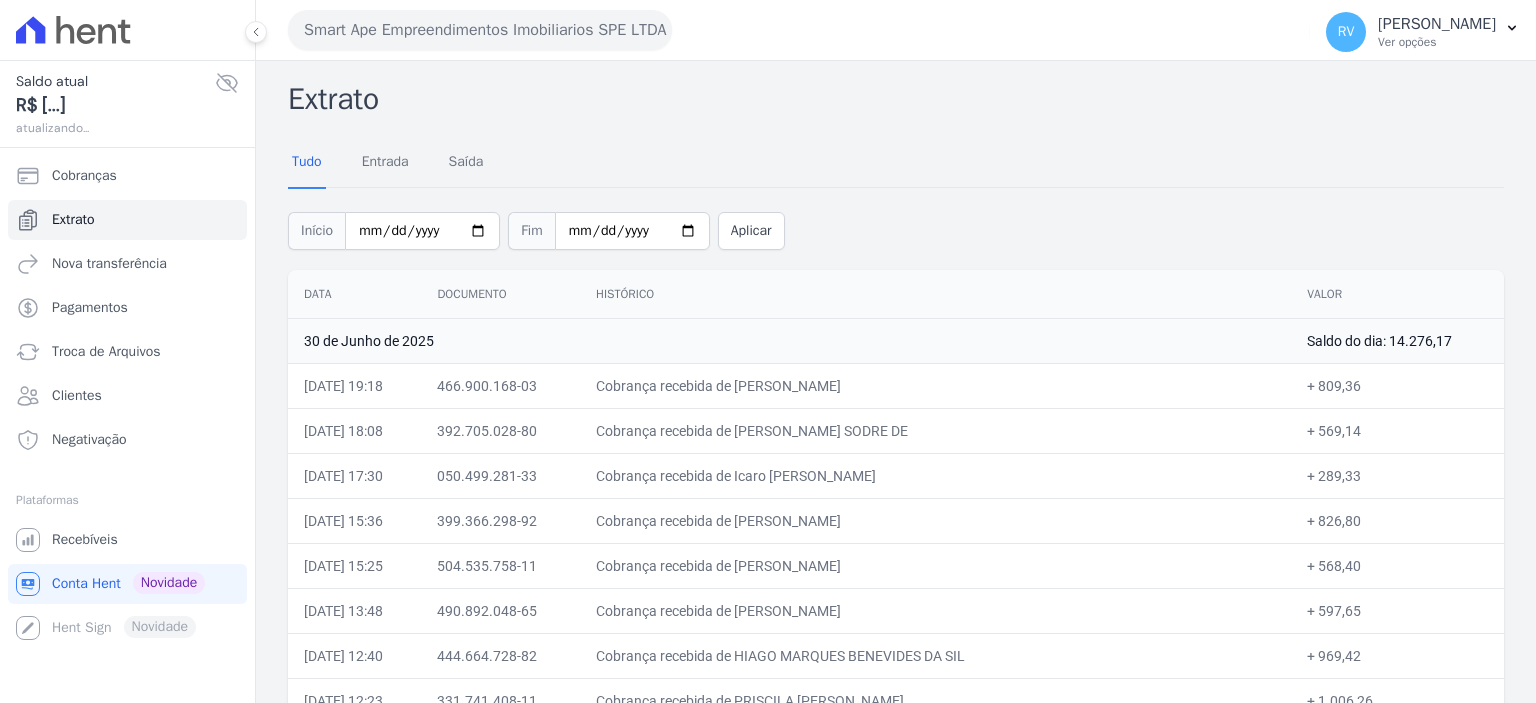 scroll, scrollTop: 0, scrollLeft: 0, axis: both 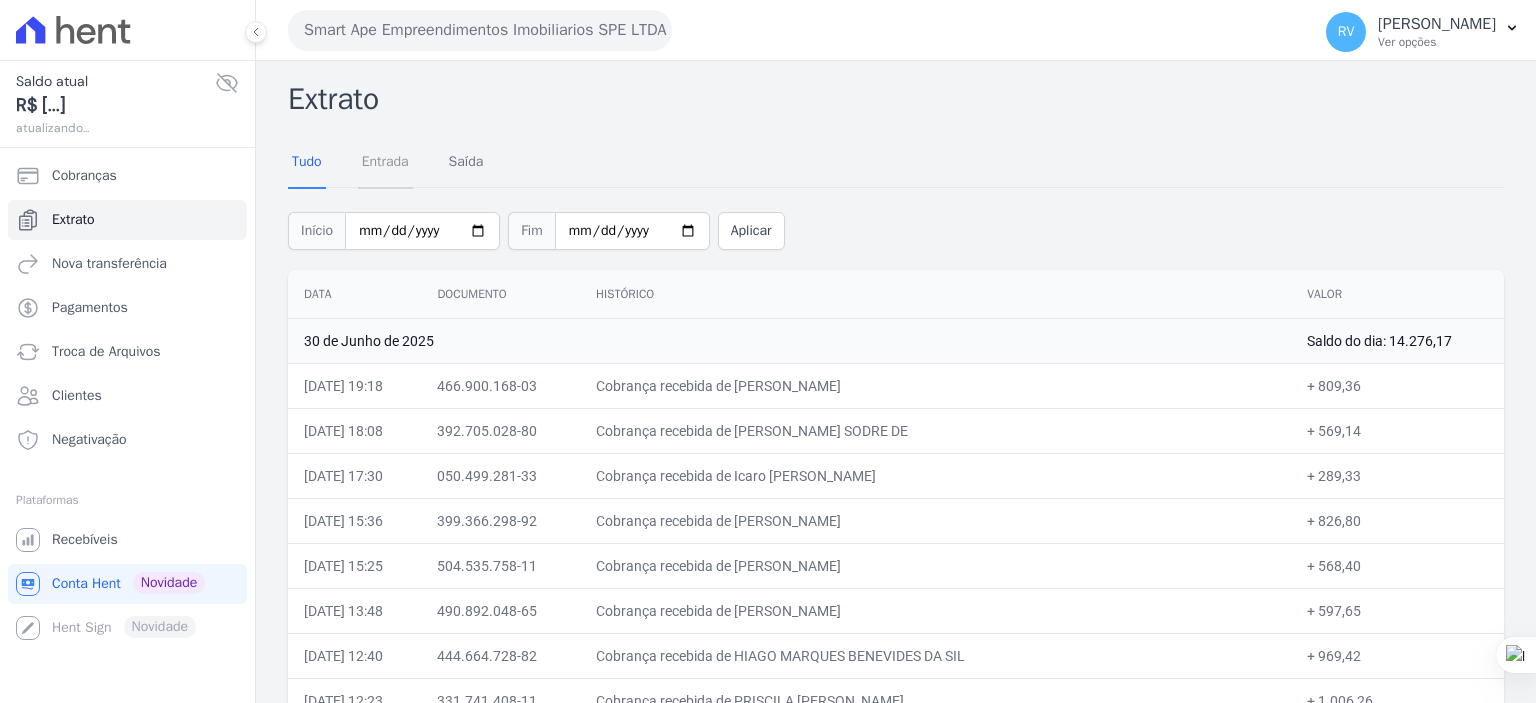 click on "Entrada" at bounding box center [385, 163] 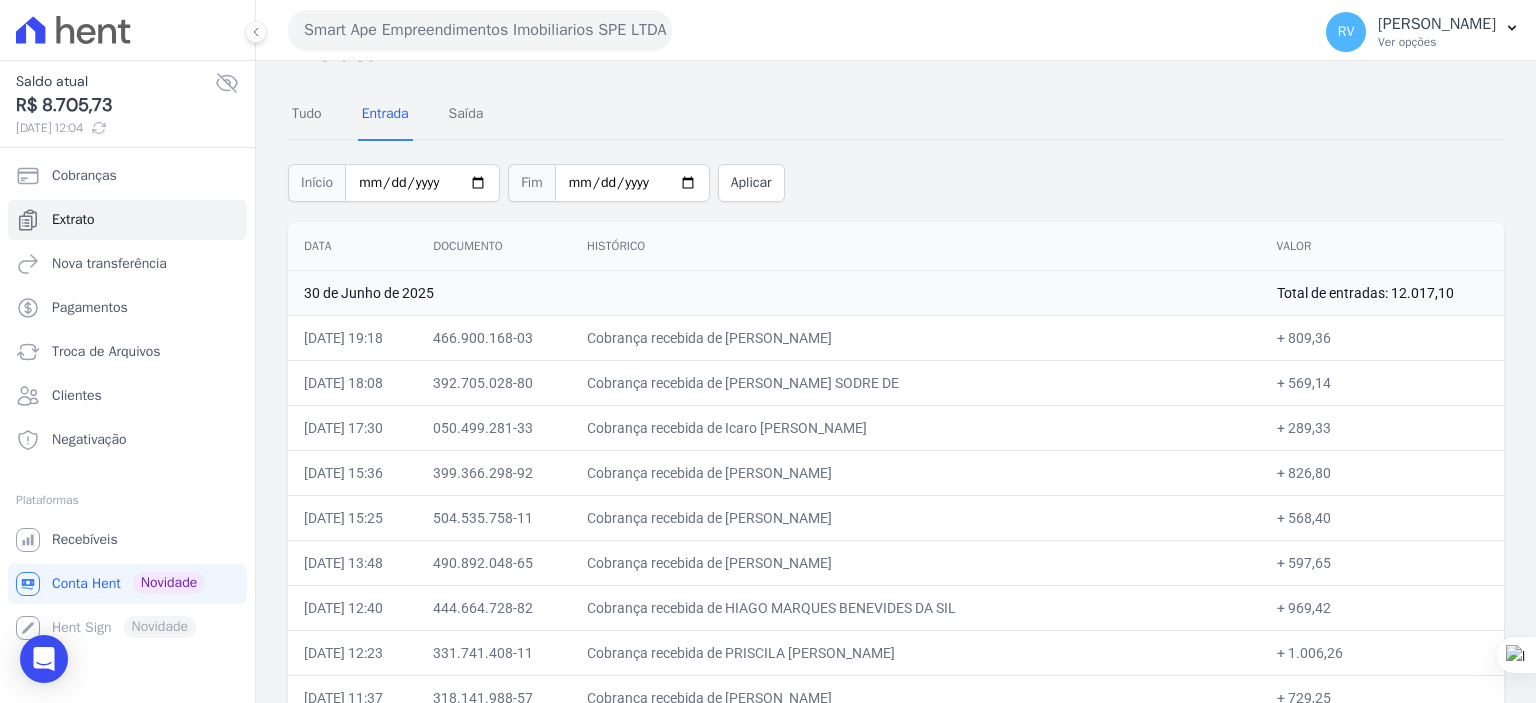 scroll, scrollTop: 0, scrollLeft: 0, axis: both 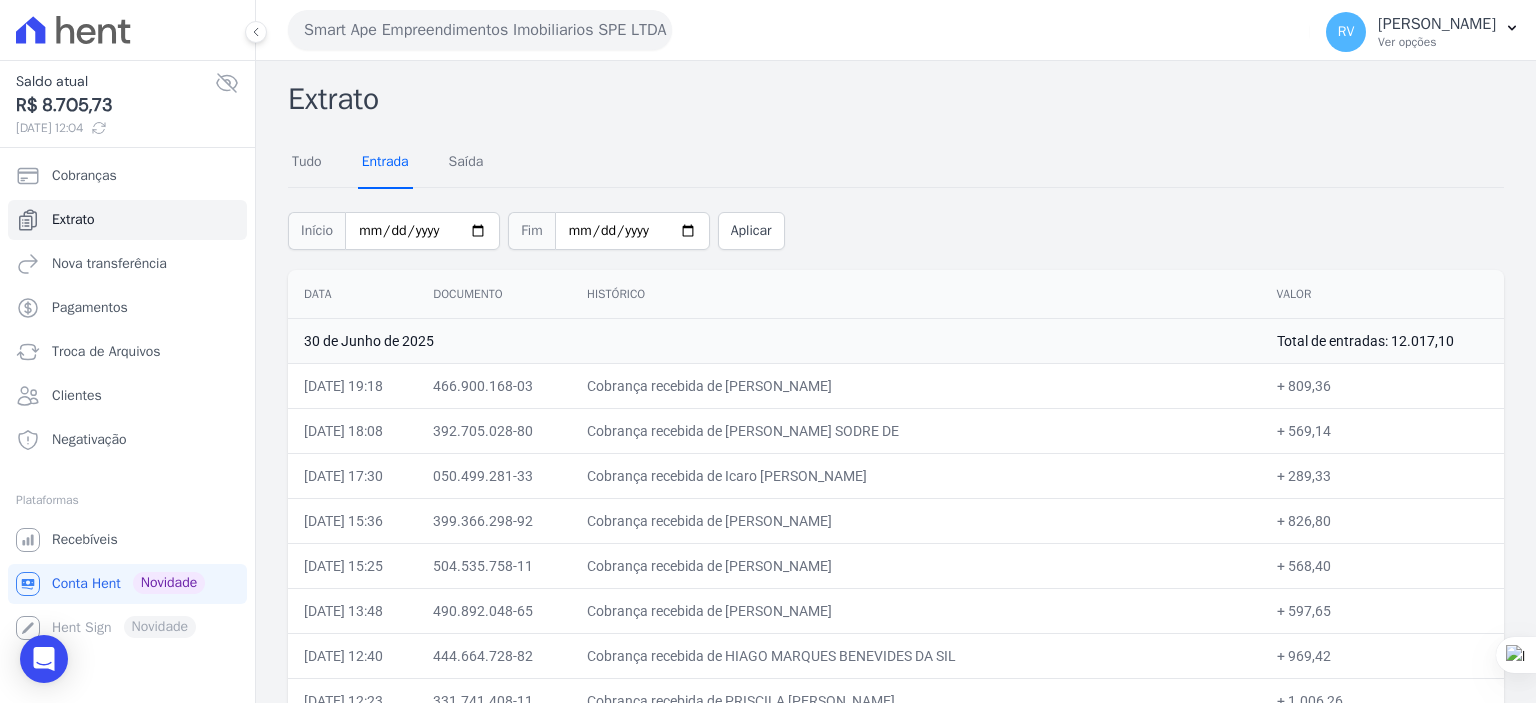 click on "Entrada" at bounding box center [385, 163] 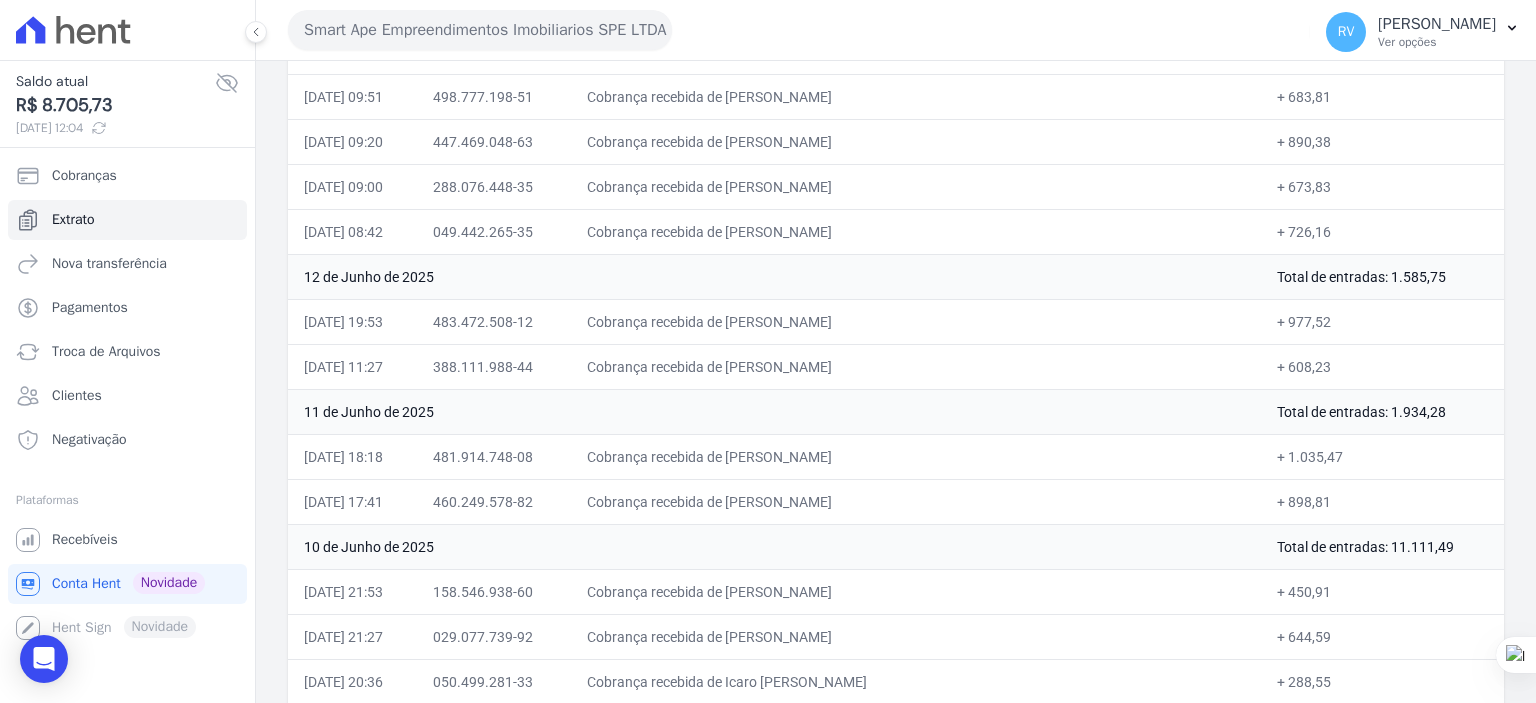 scroll, scrollTop: 7300, scrollLeft: 0, axis: vertical 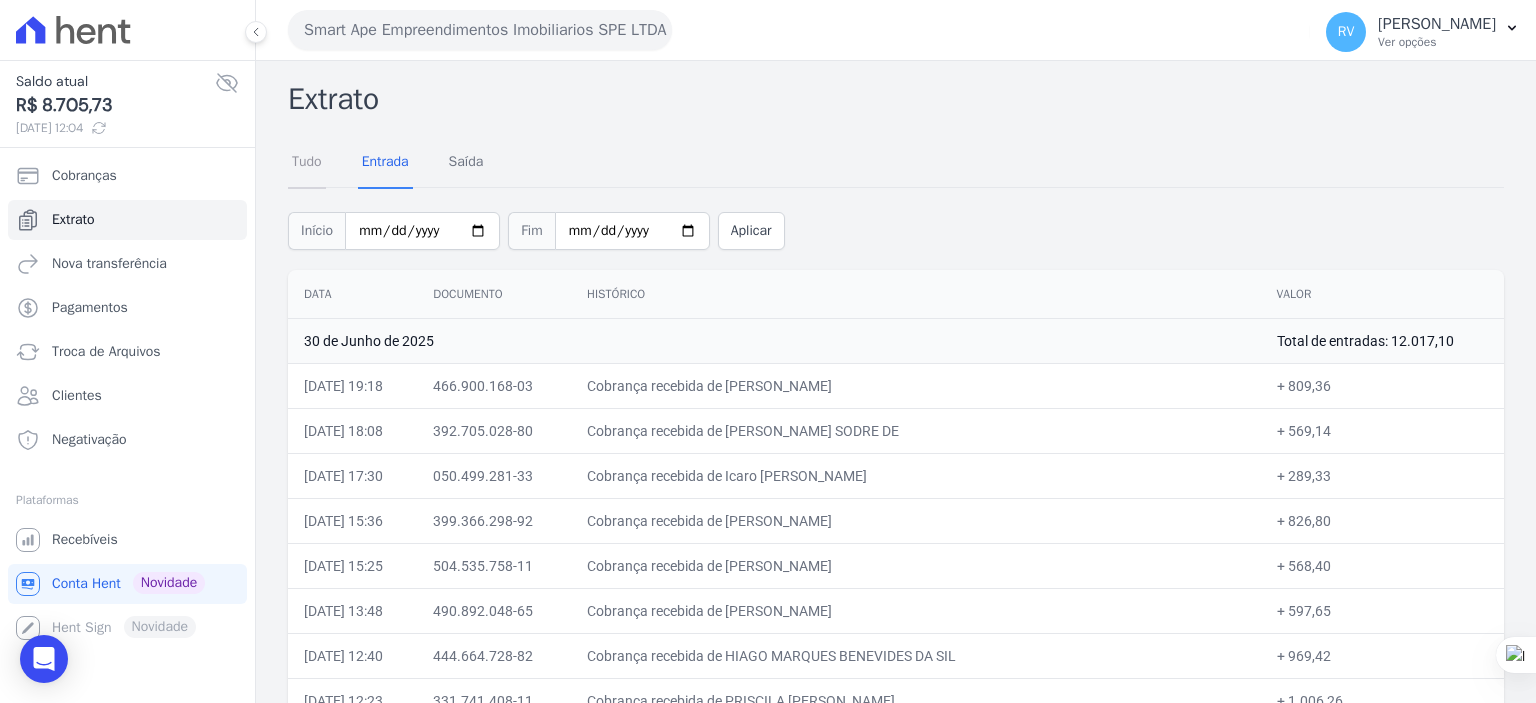 drag, startPoint x: 307, startPoint y: 159, endPoint x: 389, endPoint y: 155, distance: 82.0975 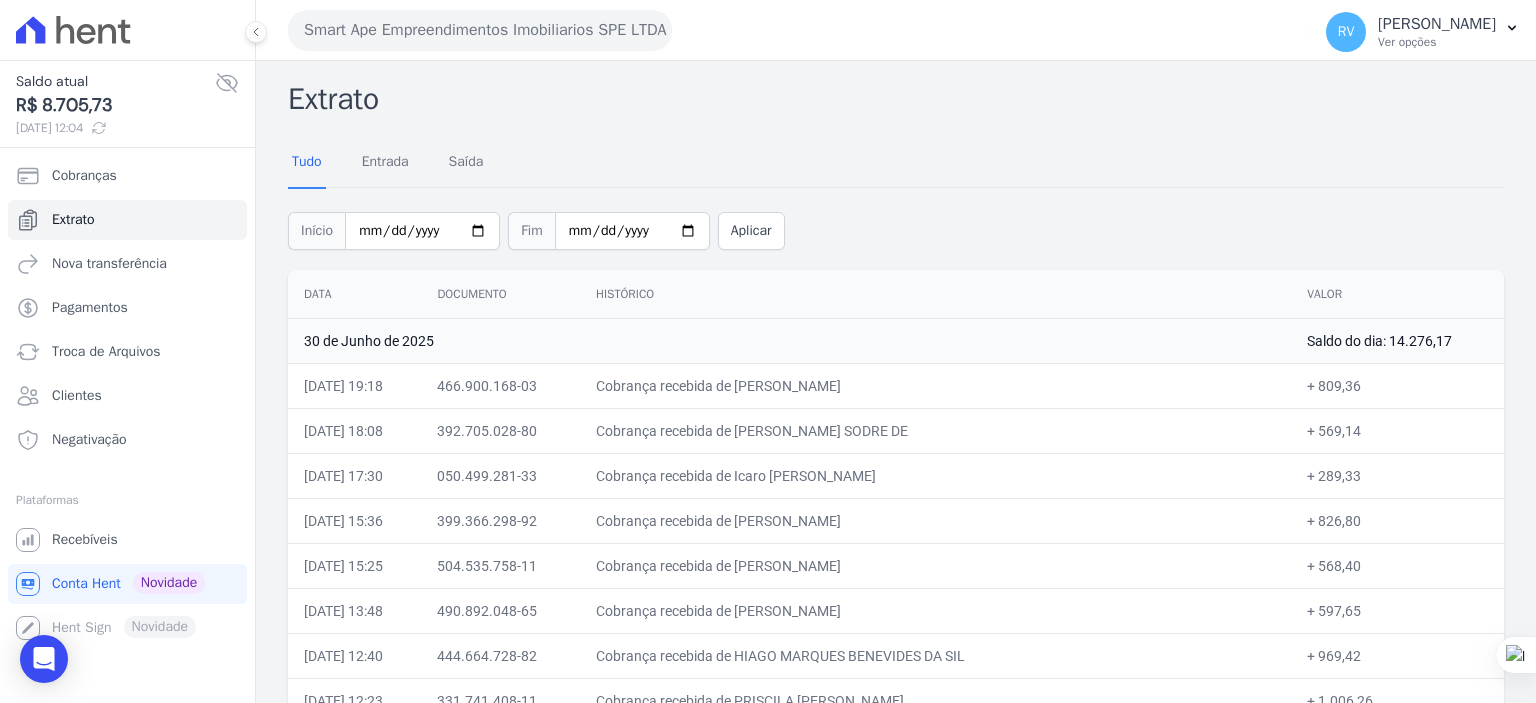 click on "Saldo do dia:  14.276,17" at bounding box center [1397, 340] 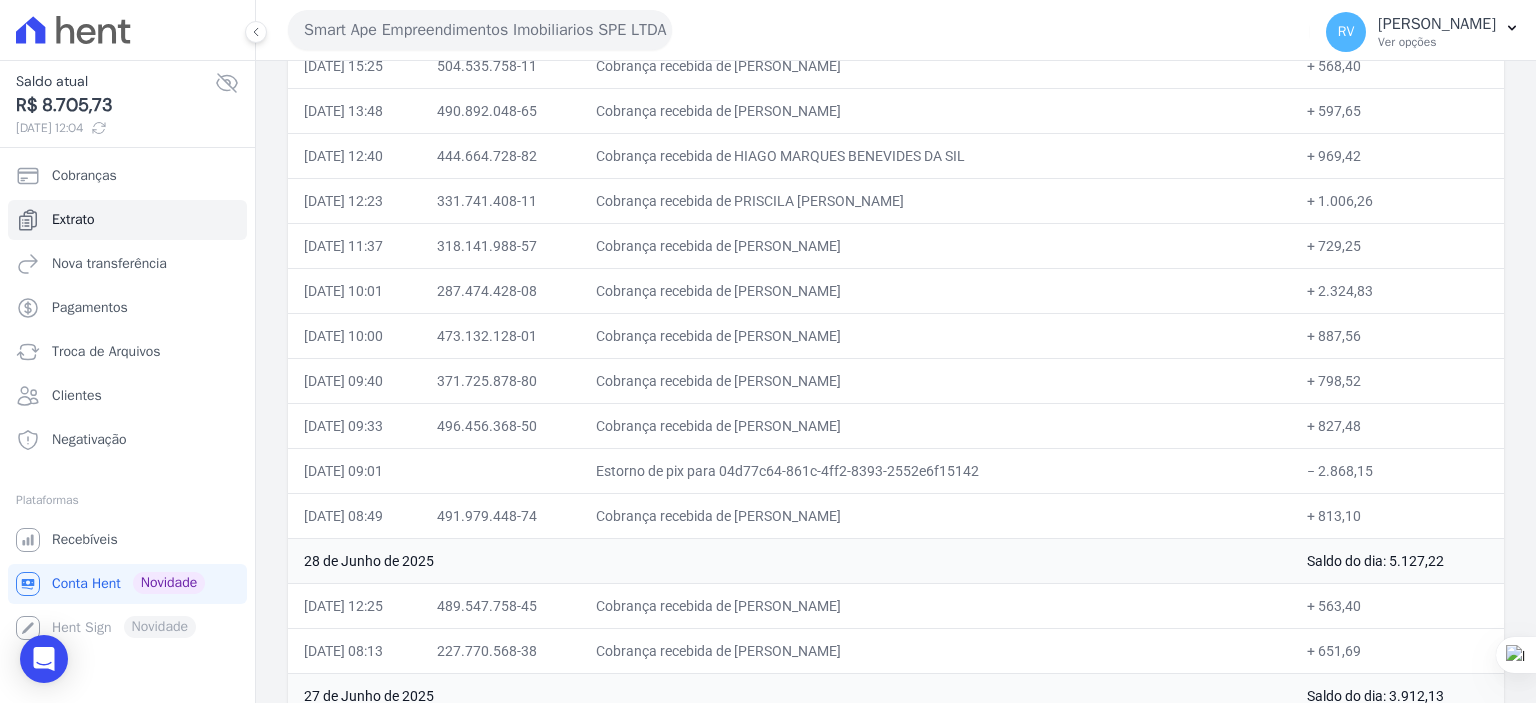 scroll, scrollTop: 800, scrollLeft: 0, axis: vertical 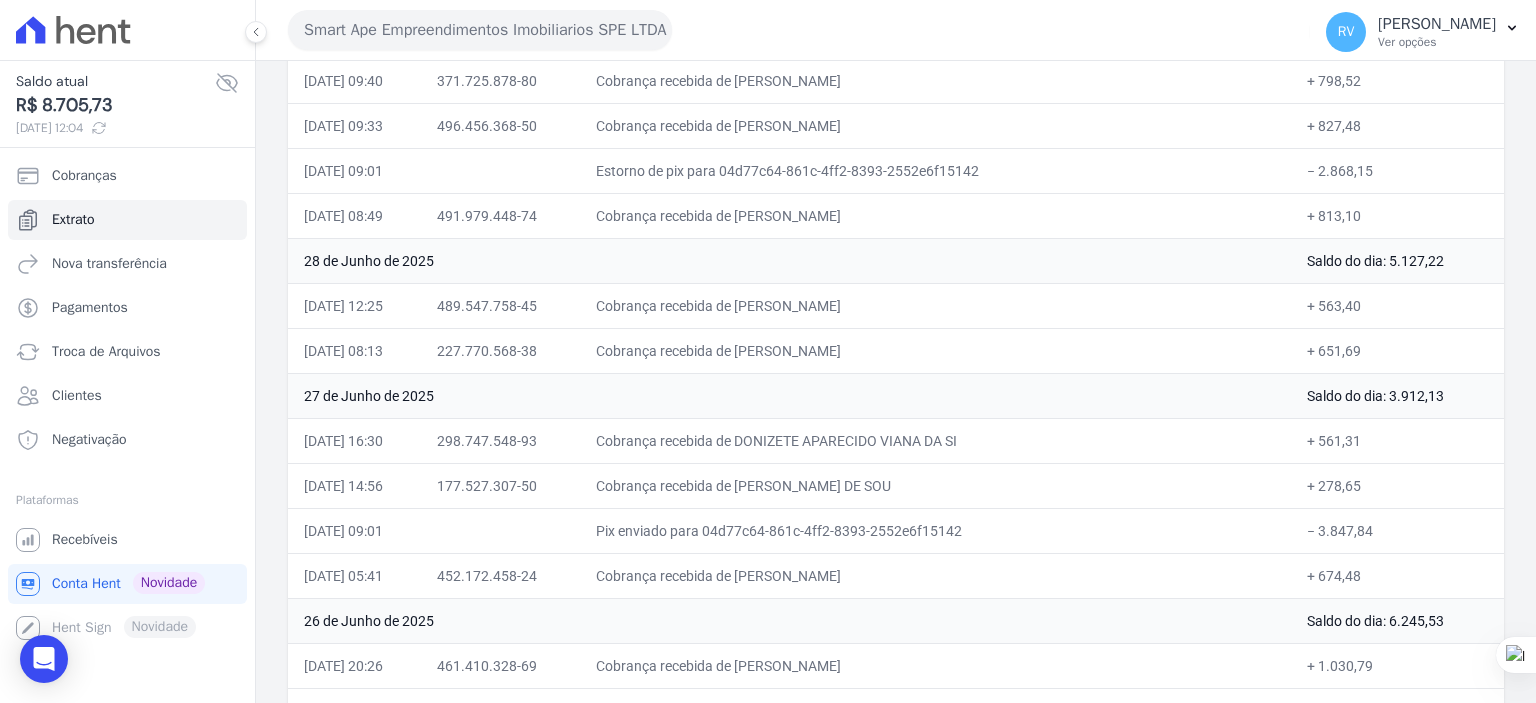 drag, startPoint x: 1257, startPoint y: 534, endPoint x: 1350, endPoint y: 545, distance: 93.64828 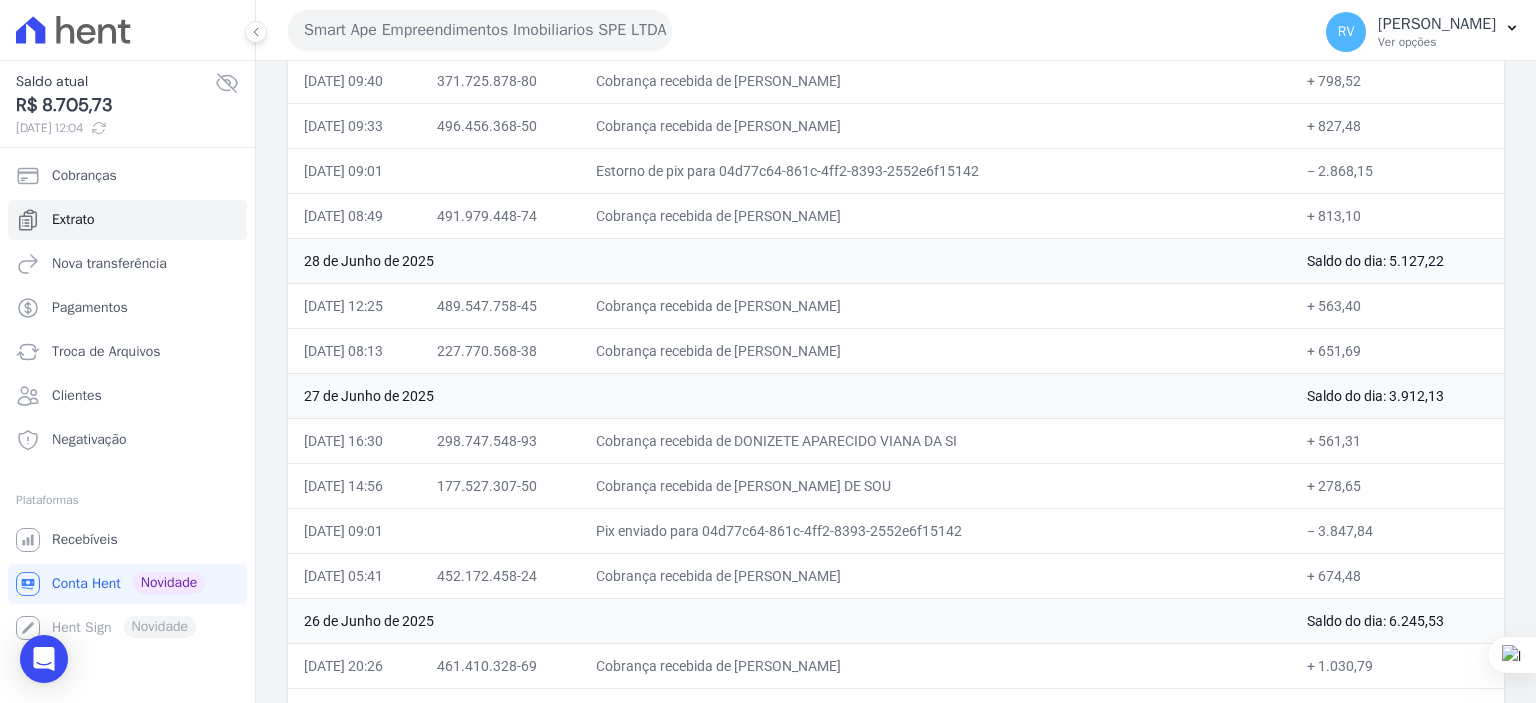 drag, startPoint x: 1272, startPoint y: 566, endPoint x: 1330, endPoint y: 576, distance: 58.855755 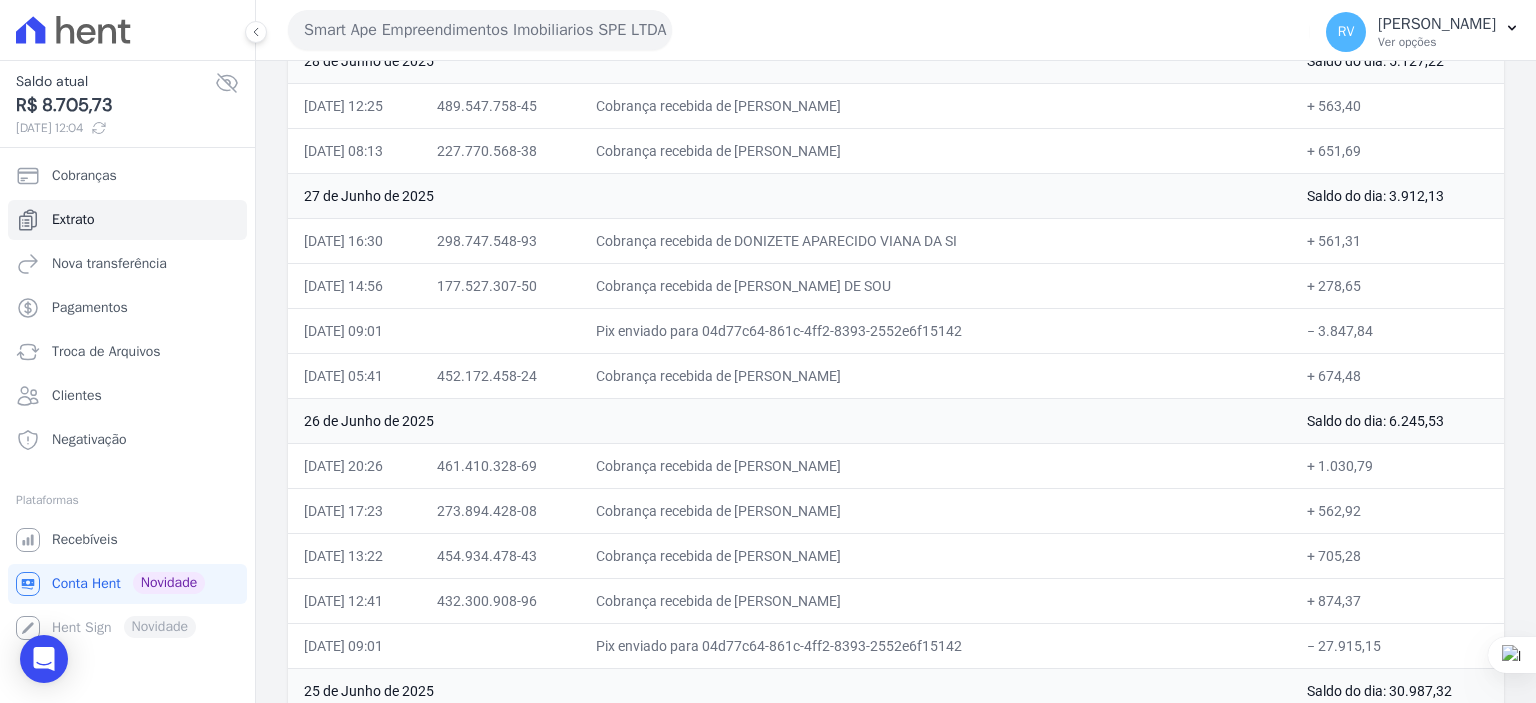 click on "30 de Junho de 2025
Saldo do dia:  14.276,17
30/06/2025, 19:18
466.900.168-03
Cobrança recebida de LUCAS FERNANDES SOARES
+
809,36
30/06/2025, 18:08
392.705.028-80
Cobrança recebida de REGINALDO CAVALCANTI SODRE DE
+
569,14" at bounding box center (896, 6225) 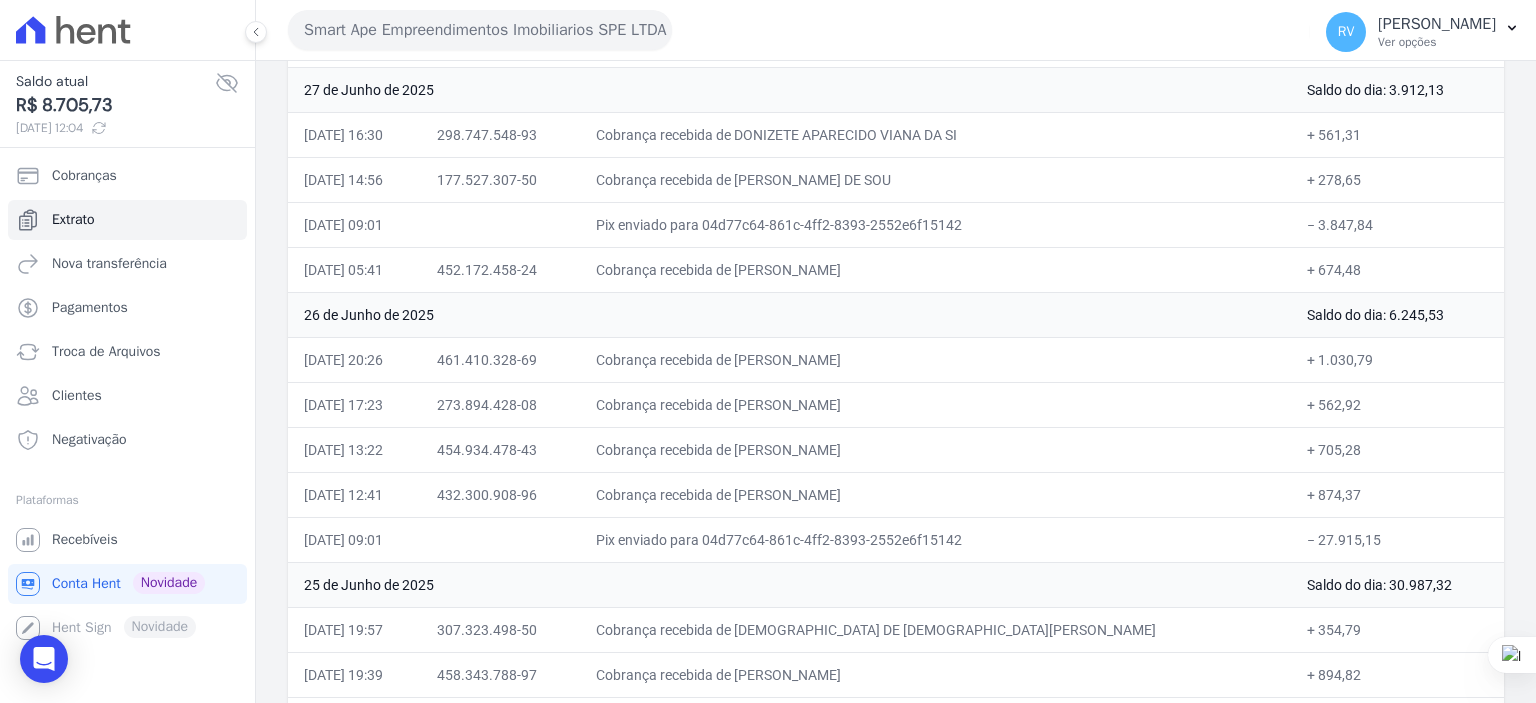 scroll, scrollTop: 1200, scrollLeft: 0, axis: vertical 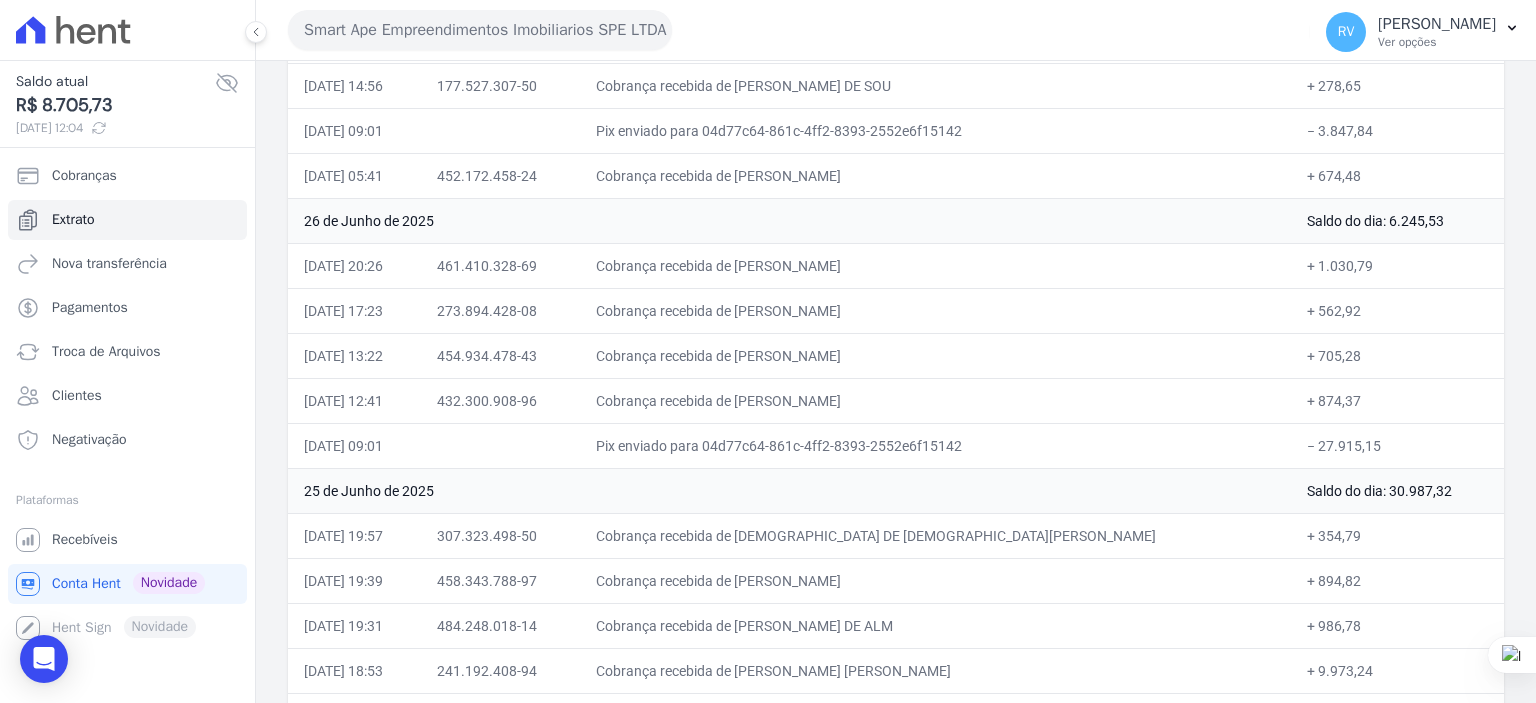 drag, startPoint x: 1331, startPoint y: 449, endPoint x: 1347, endPoint y: 465, distance: 22.627417 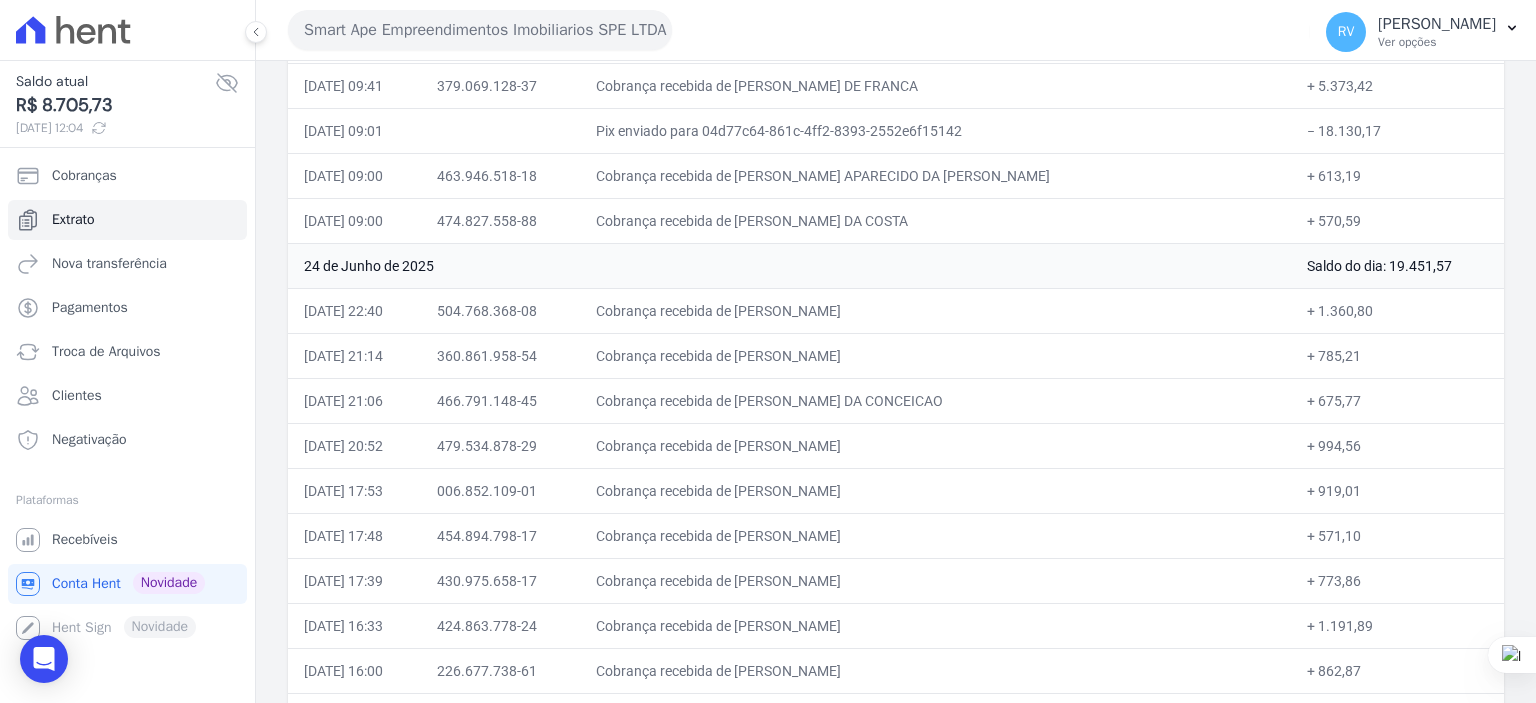 scroll, scrollTop: 2700, scrollLeft: 0, axis: vertical 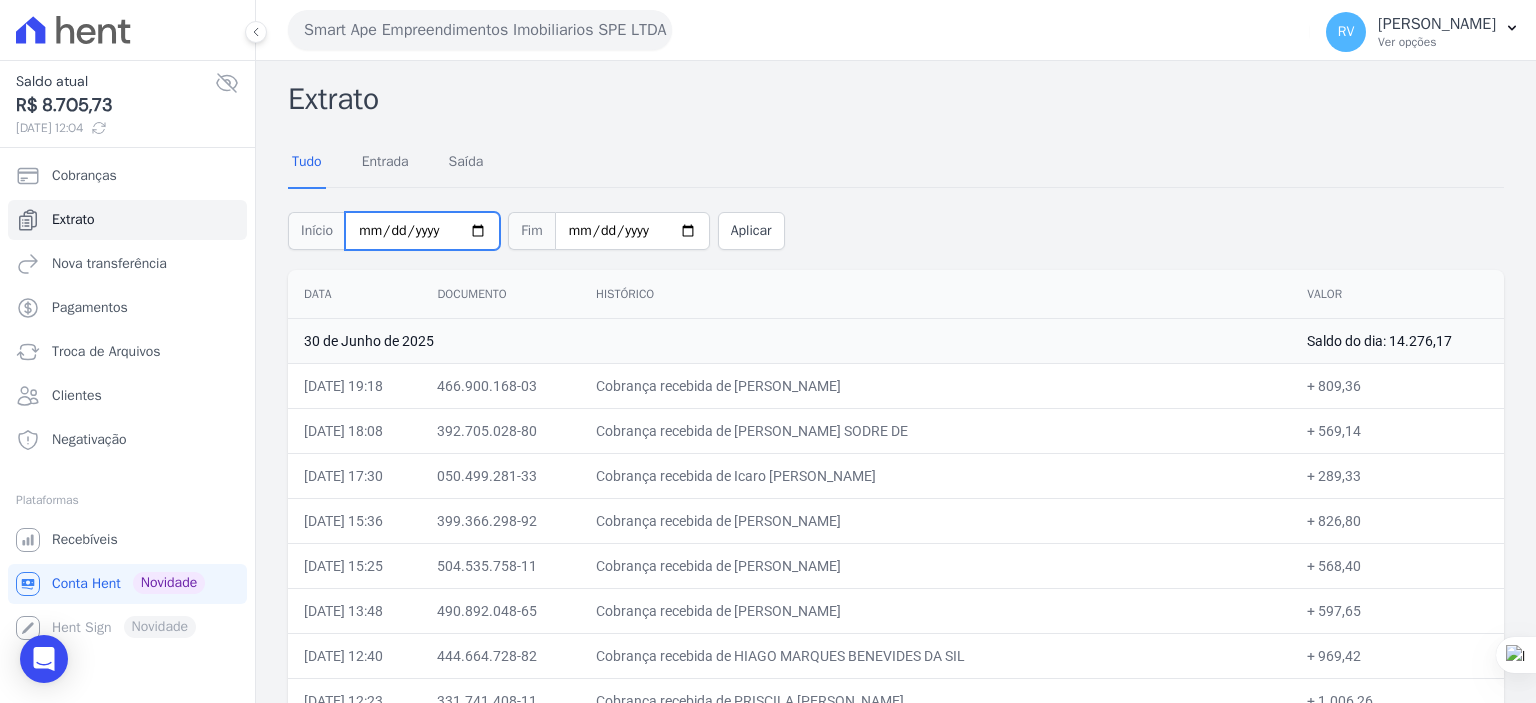 click on "[DATE]" at bounding box center [422, 231] 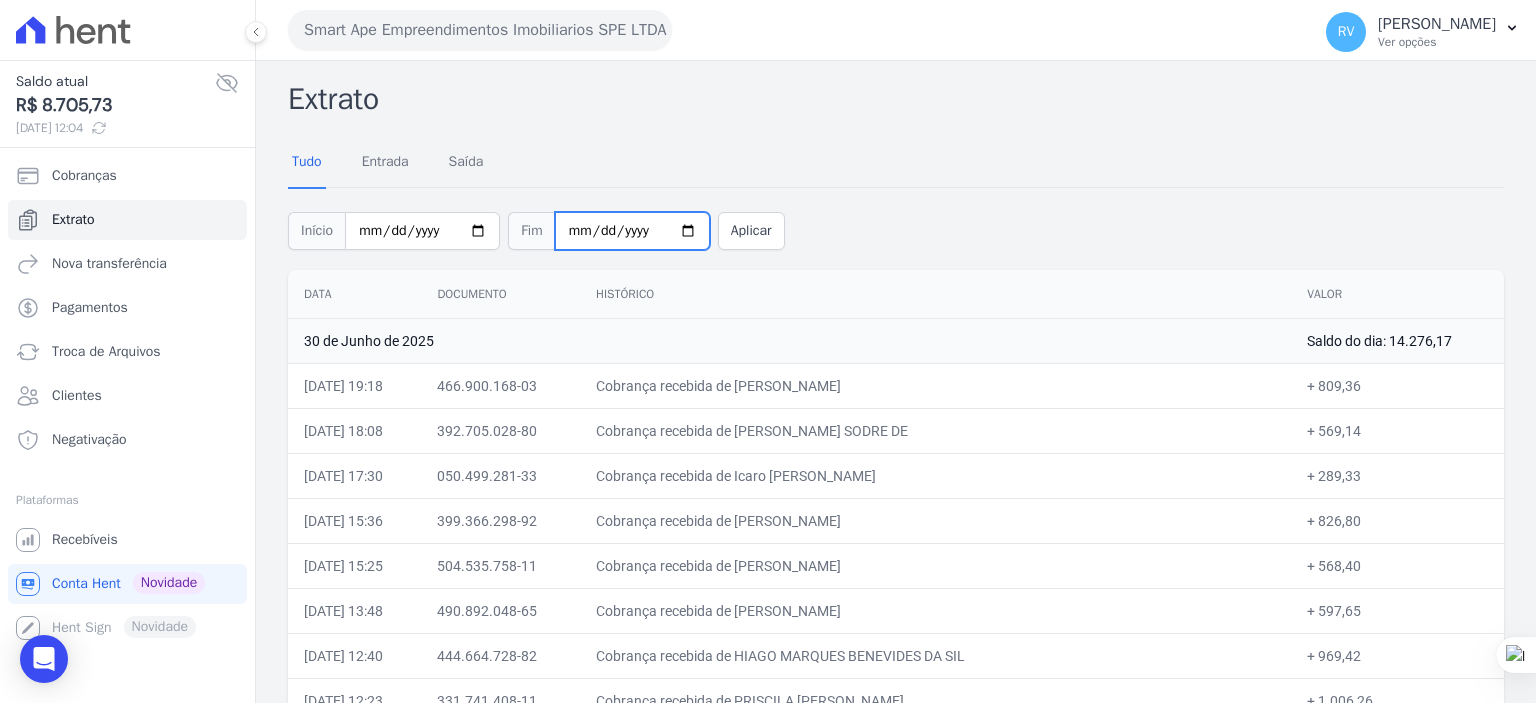 click on "2025-06-30" at bounding box center [632, 231] 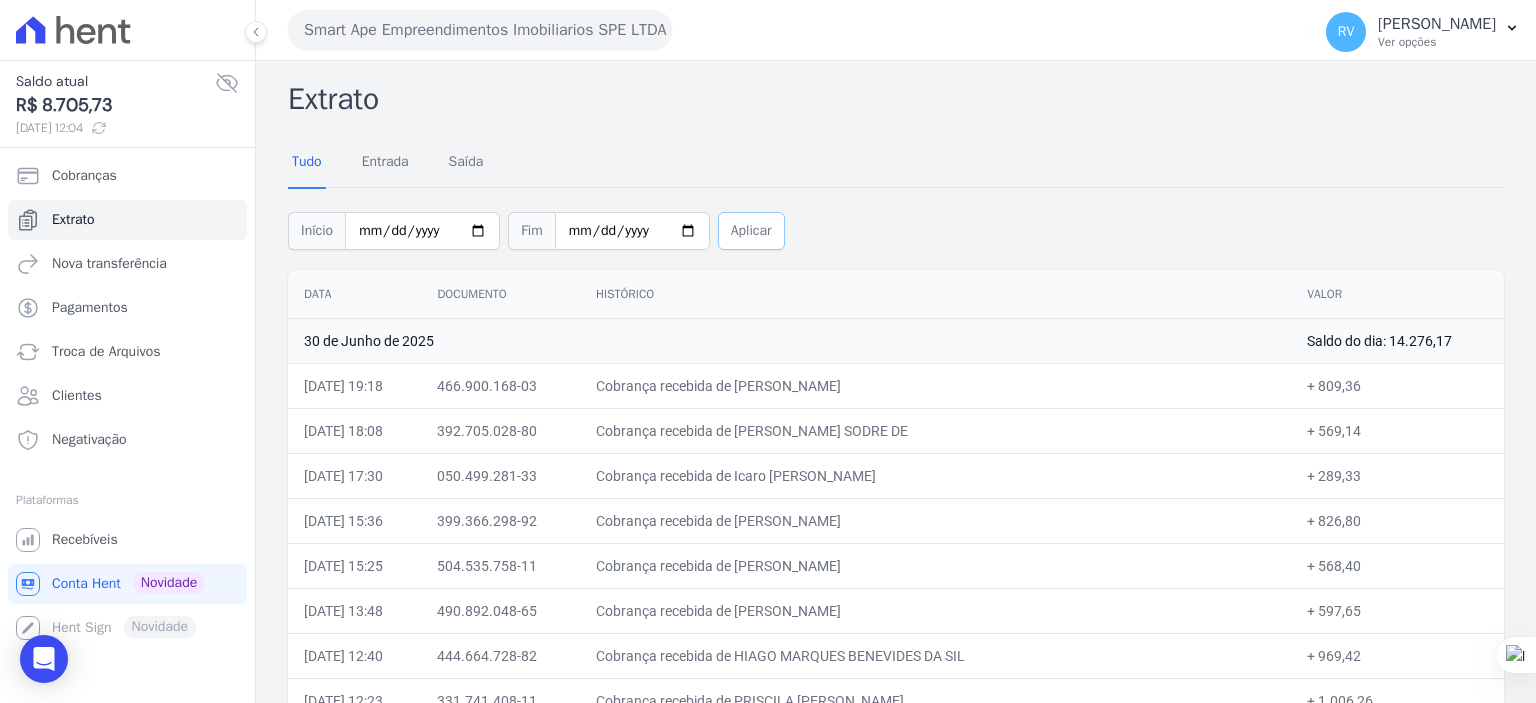 click on "Aplicar" at bounding box center [751, 231] 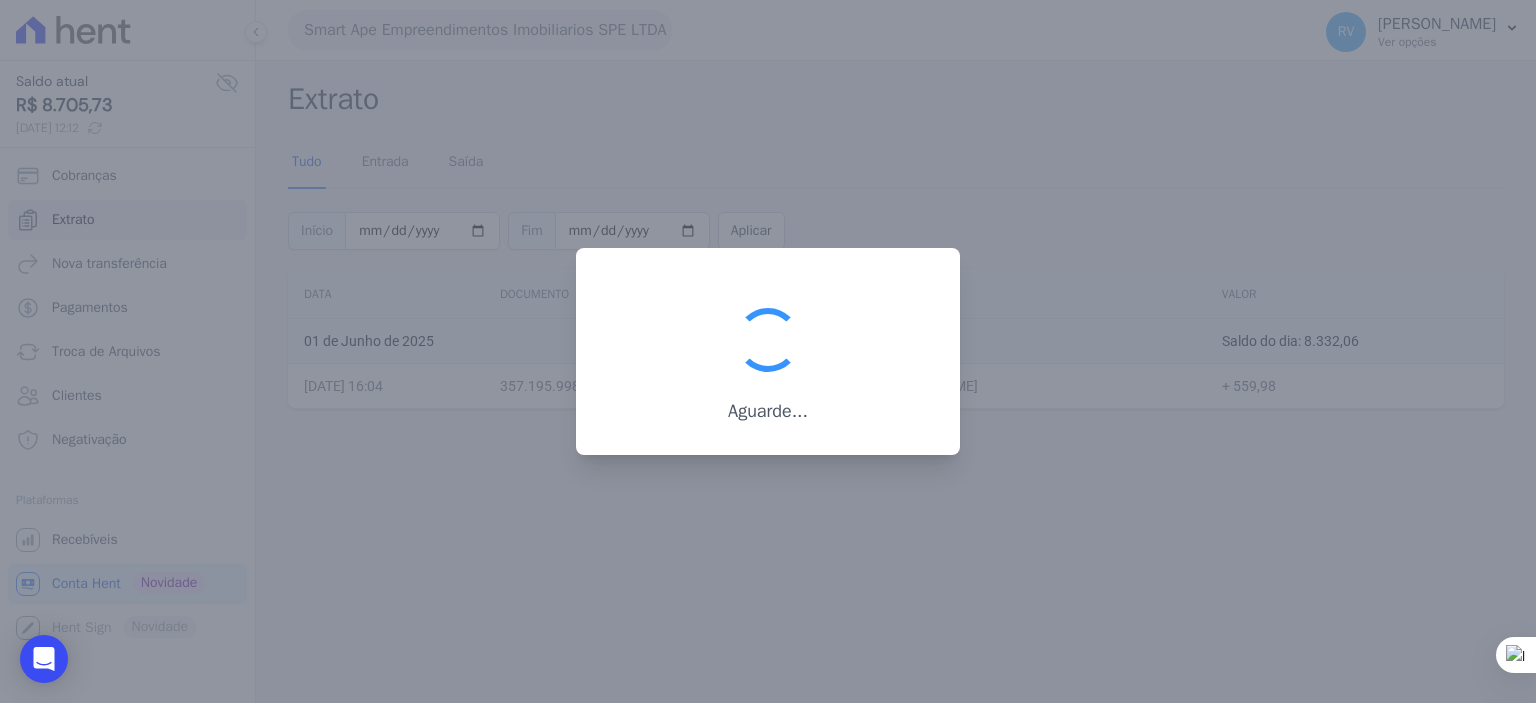 scroll, scrollTop: 0, scrollLeft: 0, axis: both 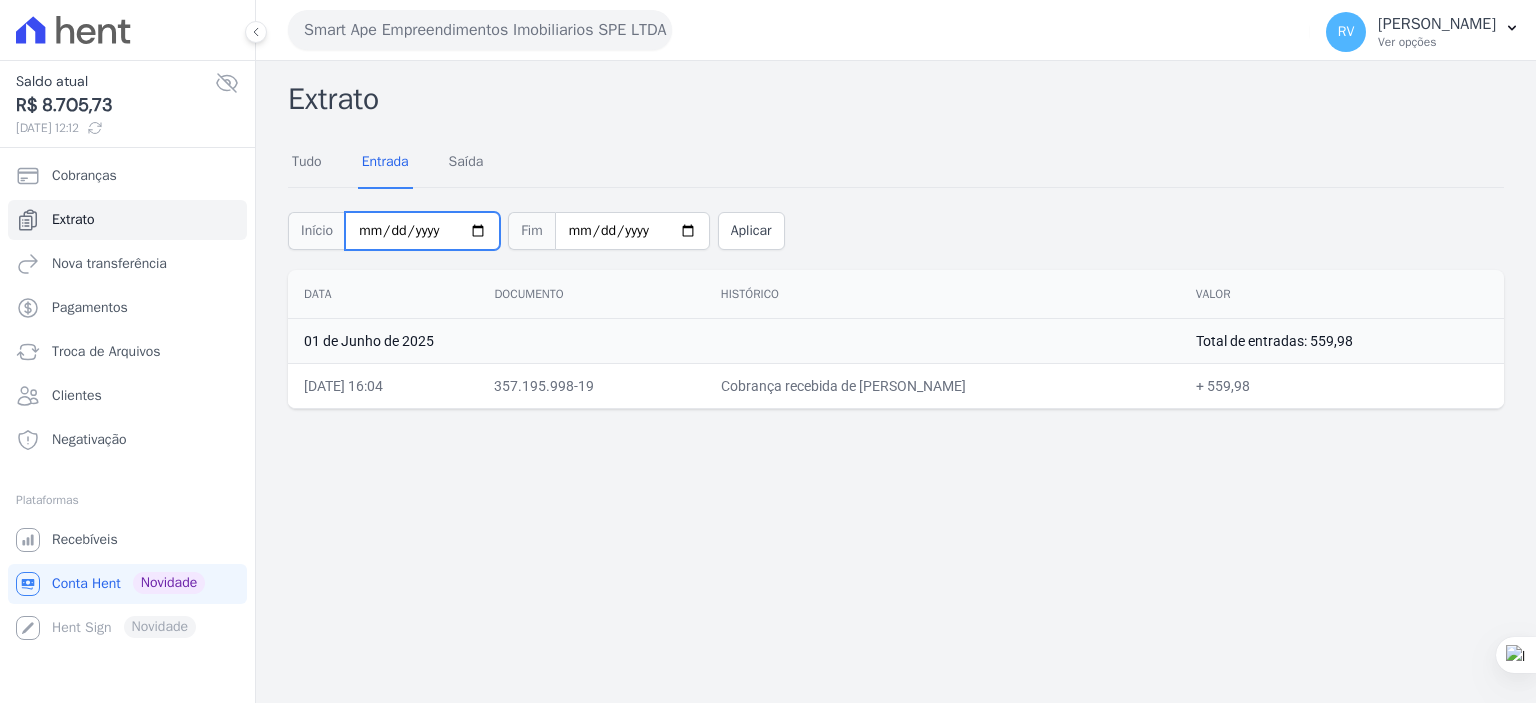click on "[DATE]" at bounding box center [422, 231] 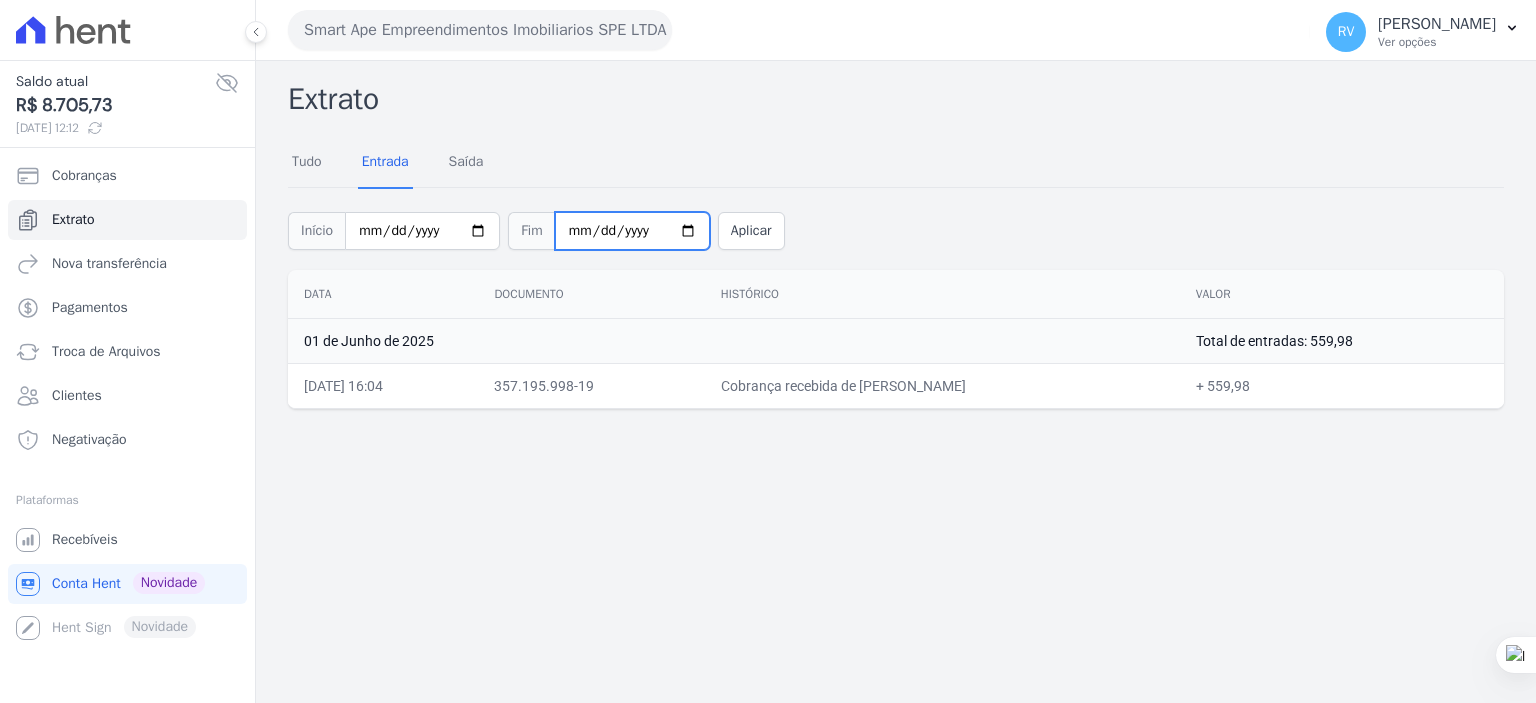 click on "[DATE]" at bounding box center (632, 231) 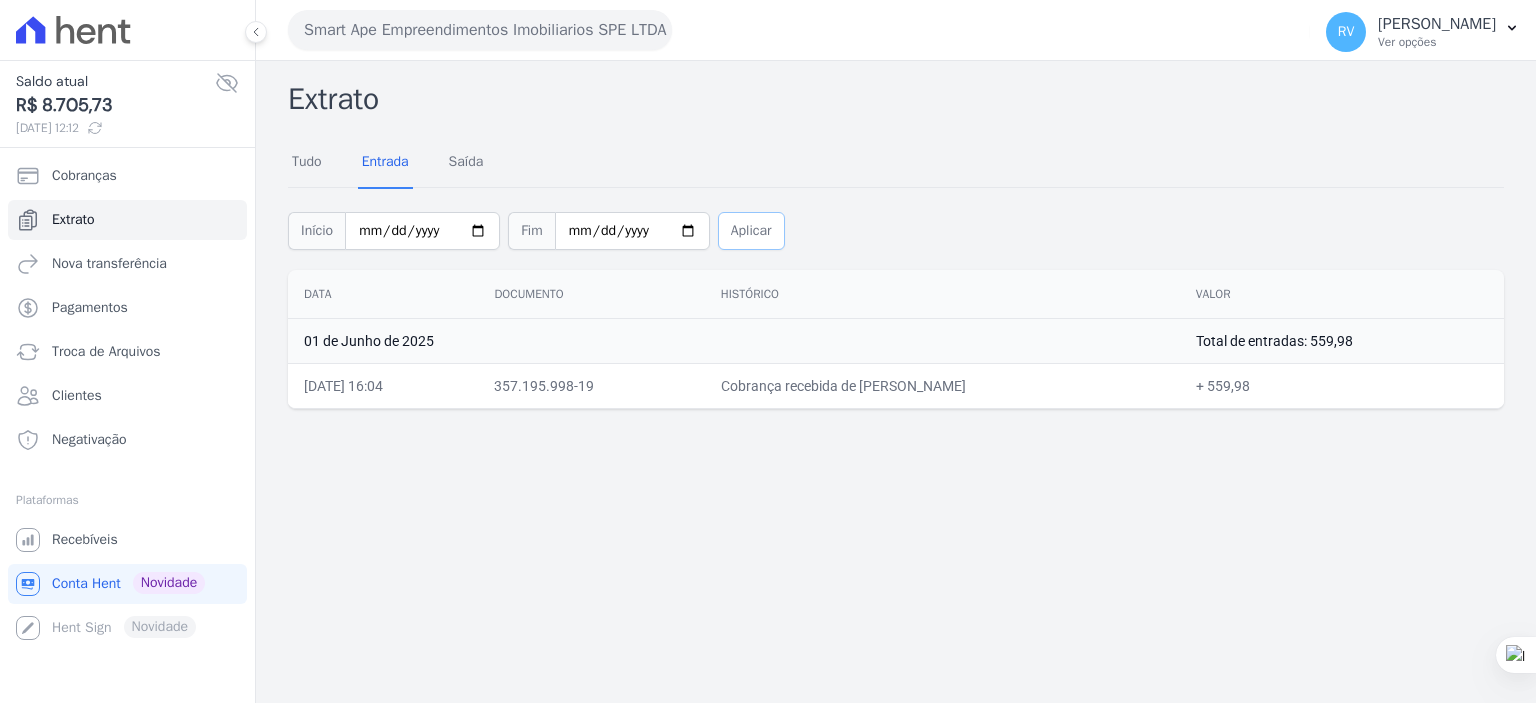 click on "Aplicar" at bounding box center [751, 231] 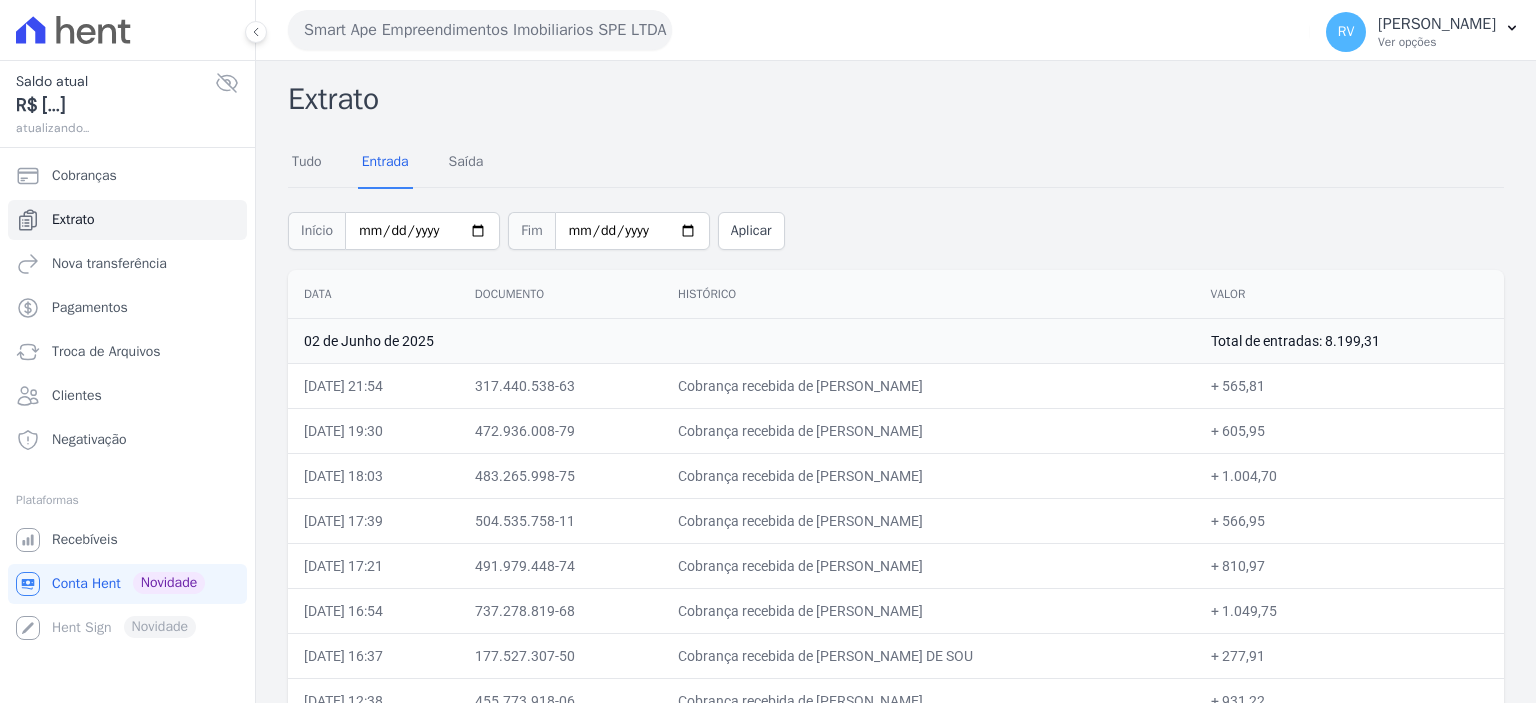scroll, scrollTop: 0, scrollLeft: 0, axis: both 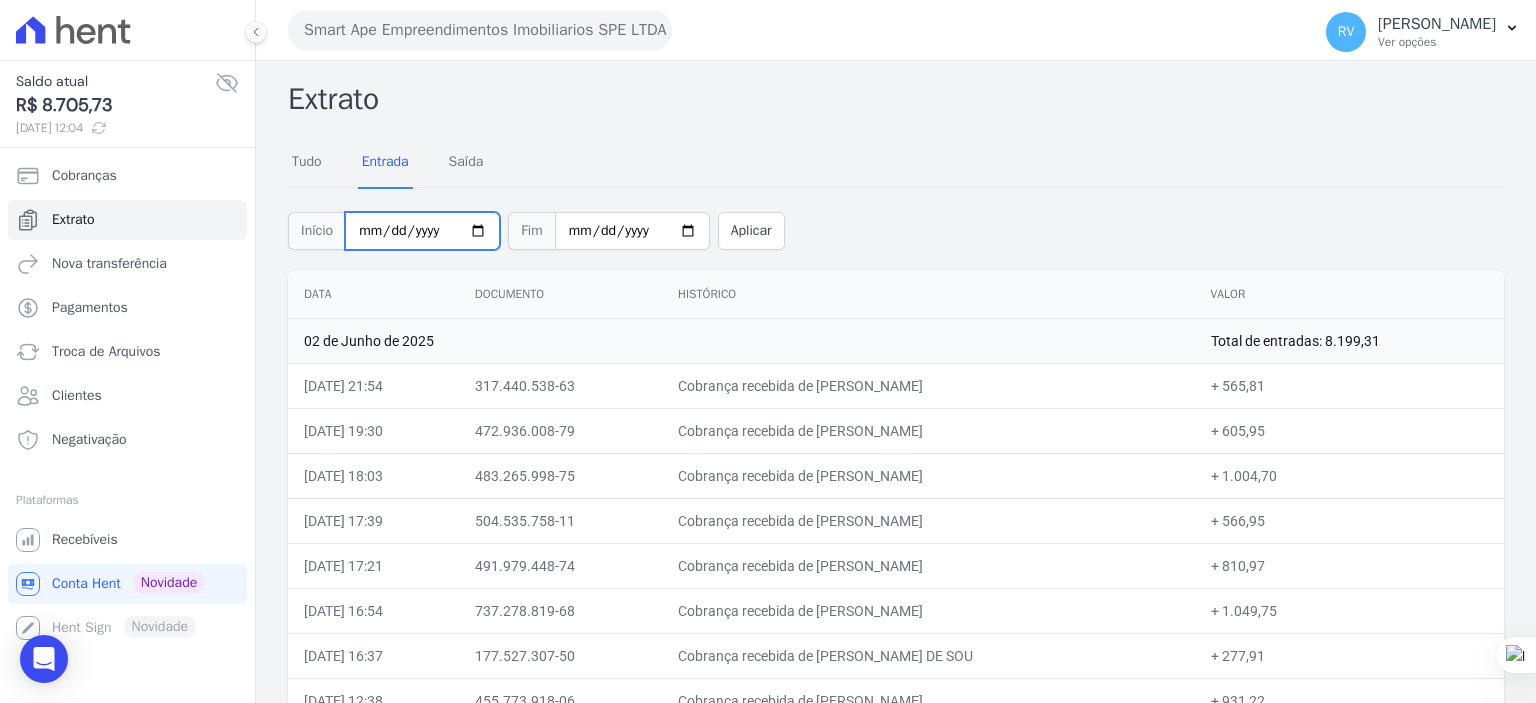 click on "[DATE]" at bounding box center (422, 231) 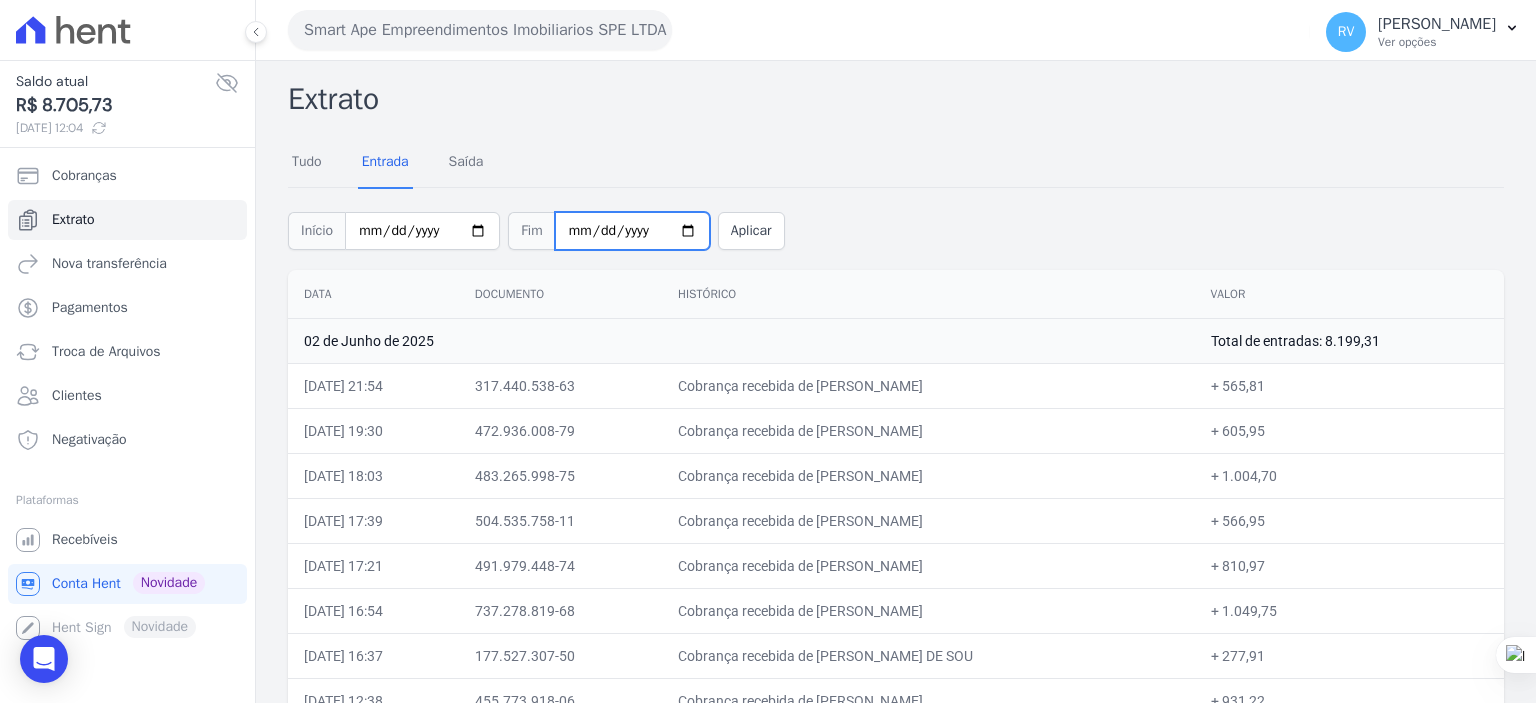 click on "[DATE]" at bounding box center [632, 231] 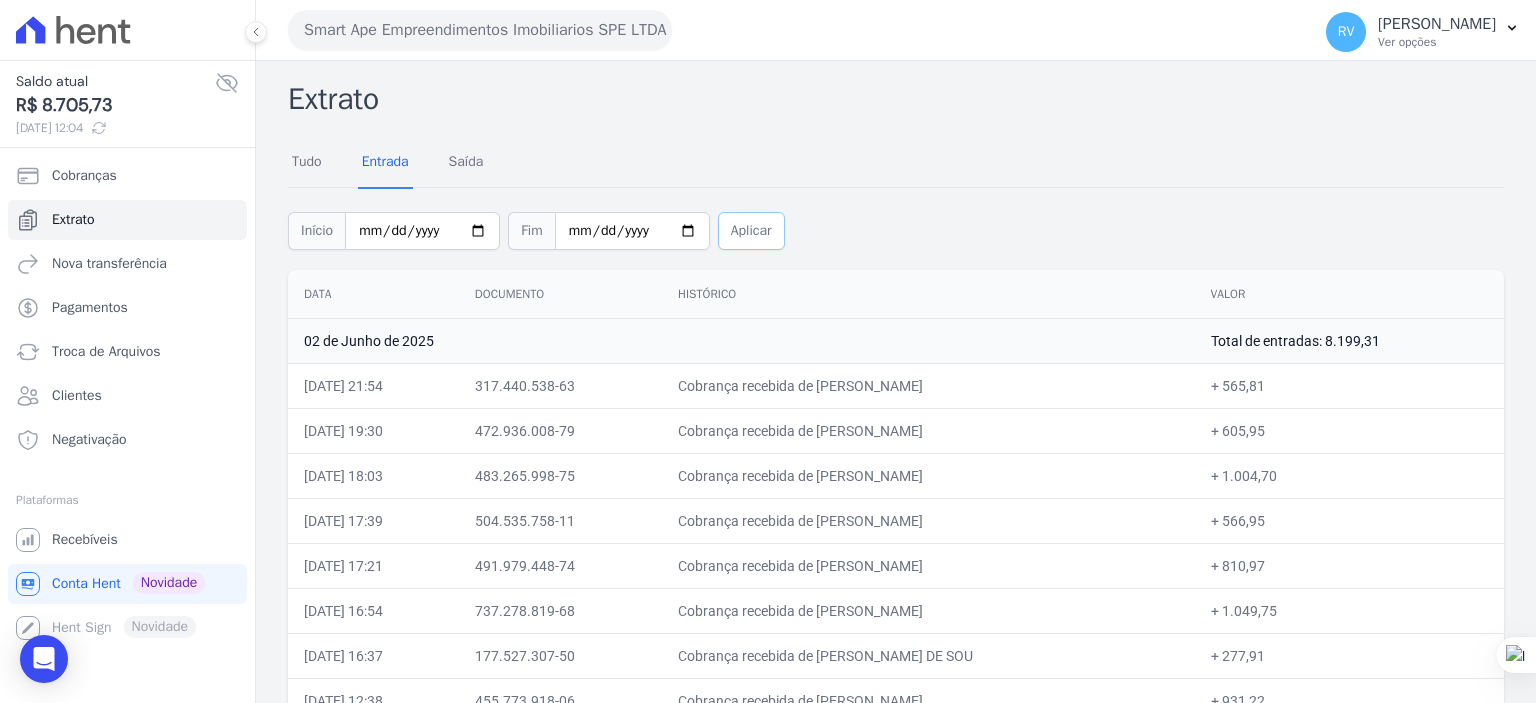 click on "Aplicar" at bounding box center [751, 231] 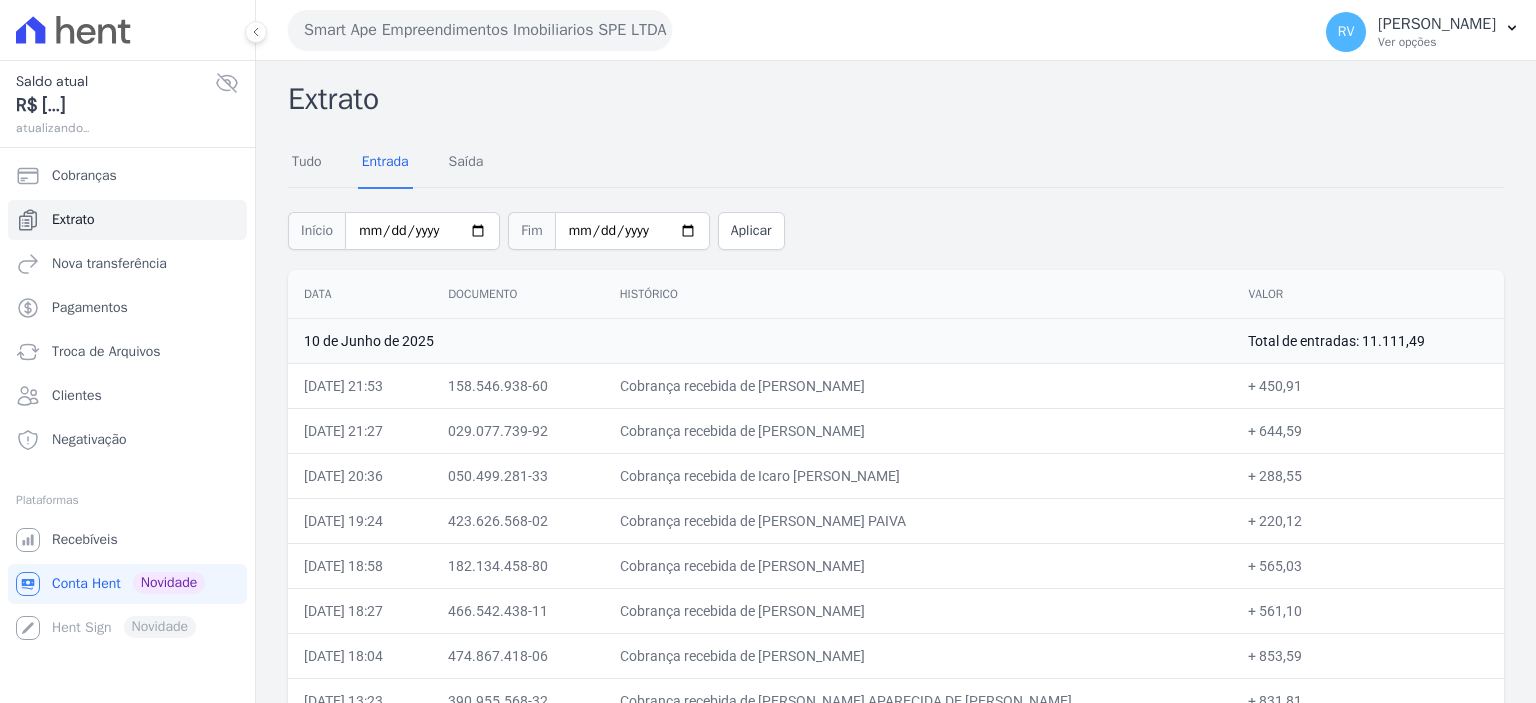 scroll, scrollTop: 0, scrollLeft: 0, axis: both 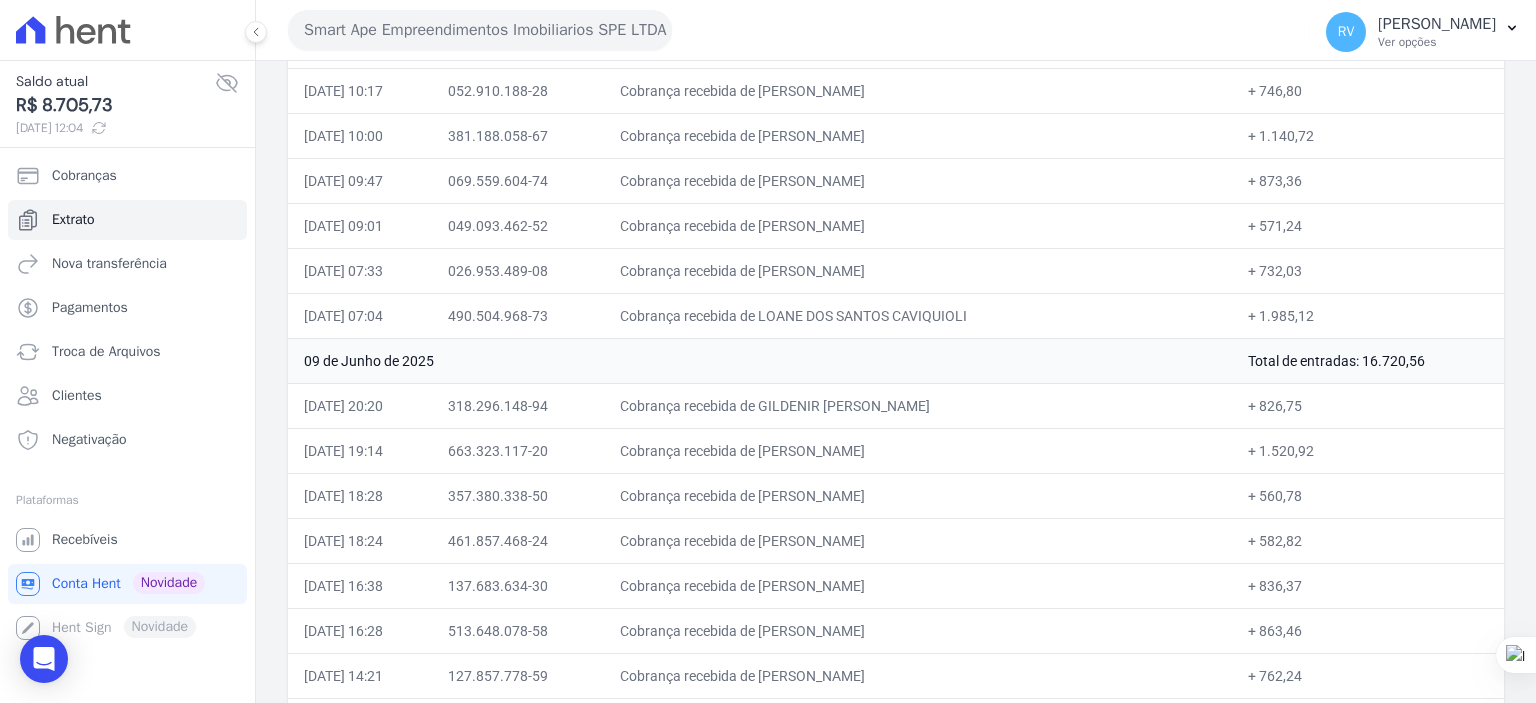 drag, startPoint x: 1412, startPoint y: 351, endPoint x: 1344, endPoint y: 360, distance: 68.593 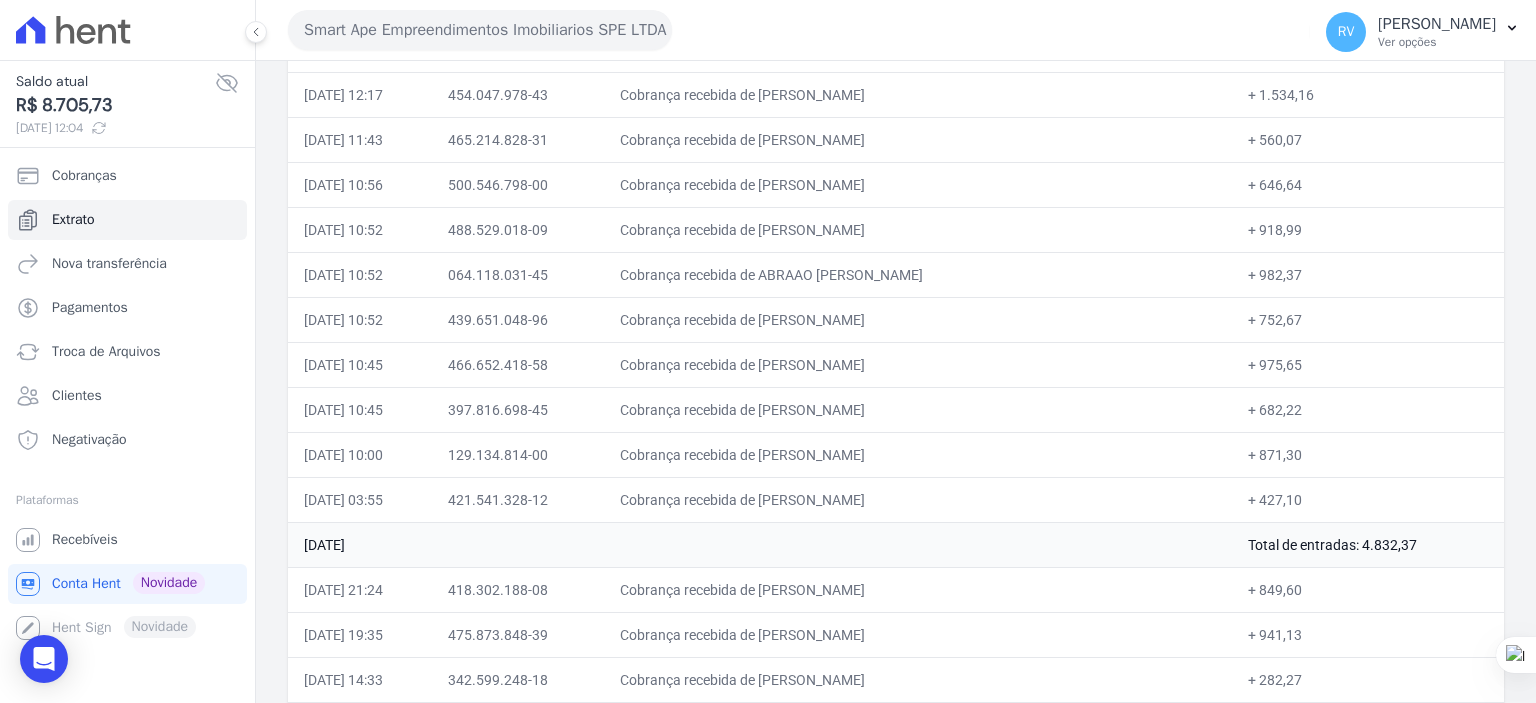 scroll, scrollTop: 1700, scrollLeft: 0, axis: vertical 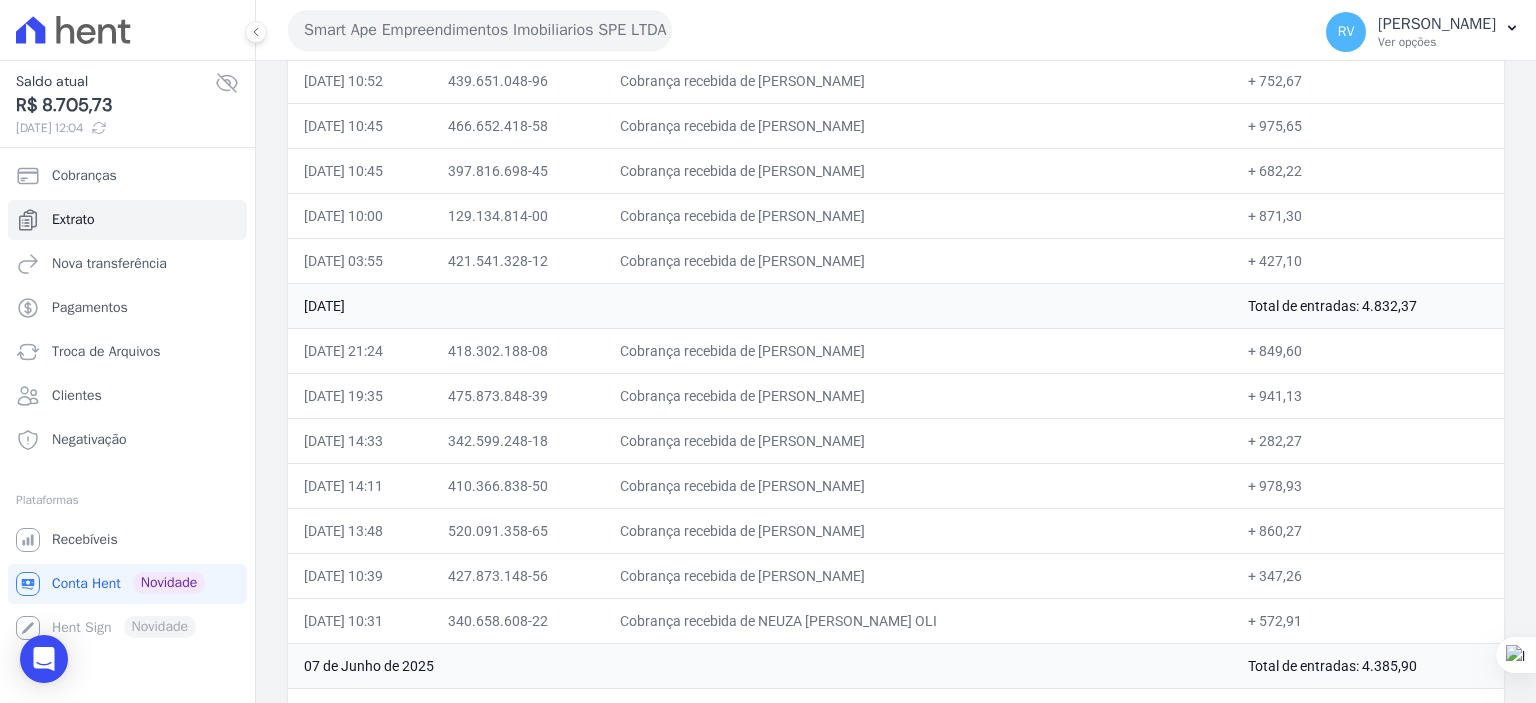 drag, startPoint x: 1410, startPoint y: 294, endPoint x: 1347, endPoint y: 311, distance: 65.25335 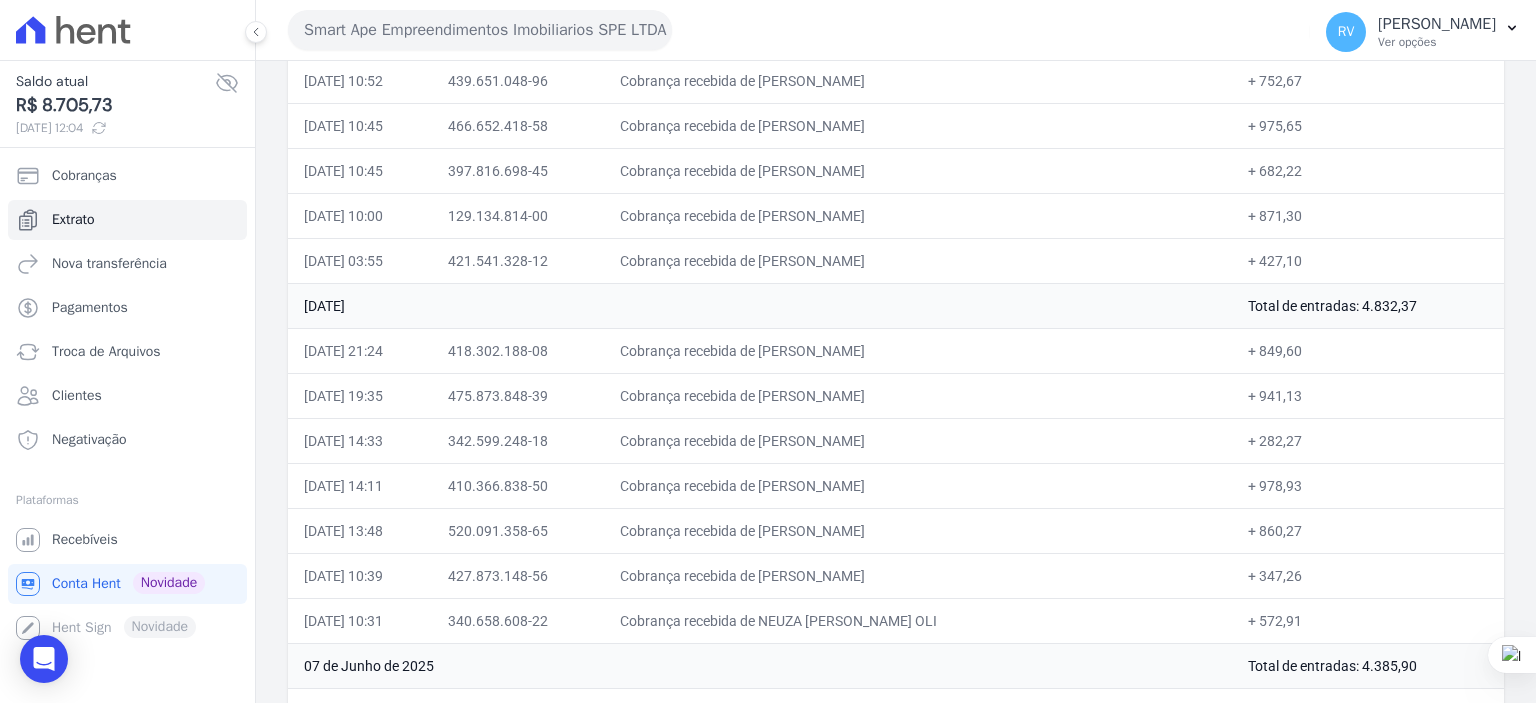 copy on "4.832,37" 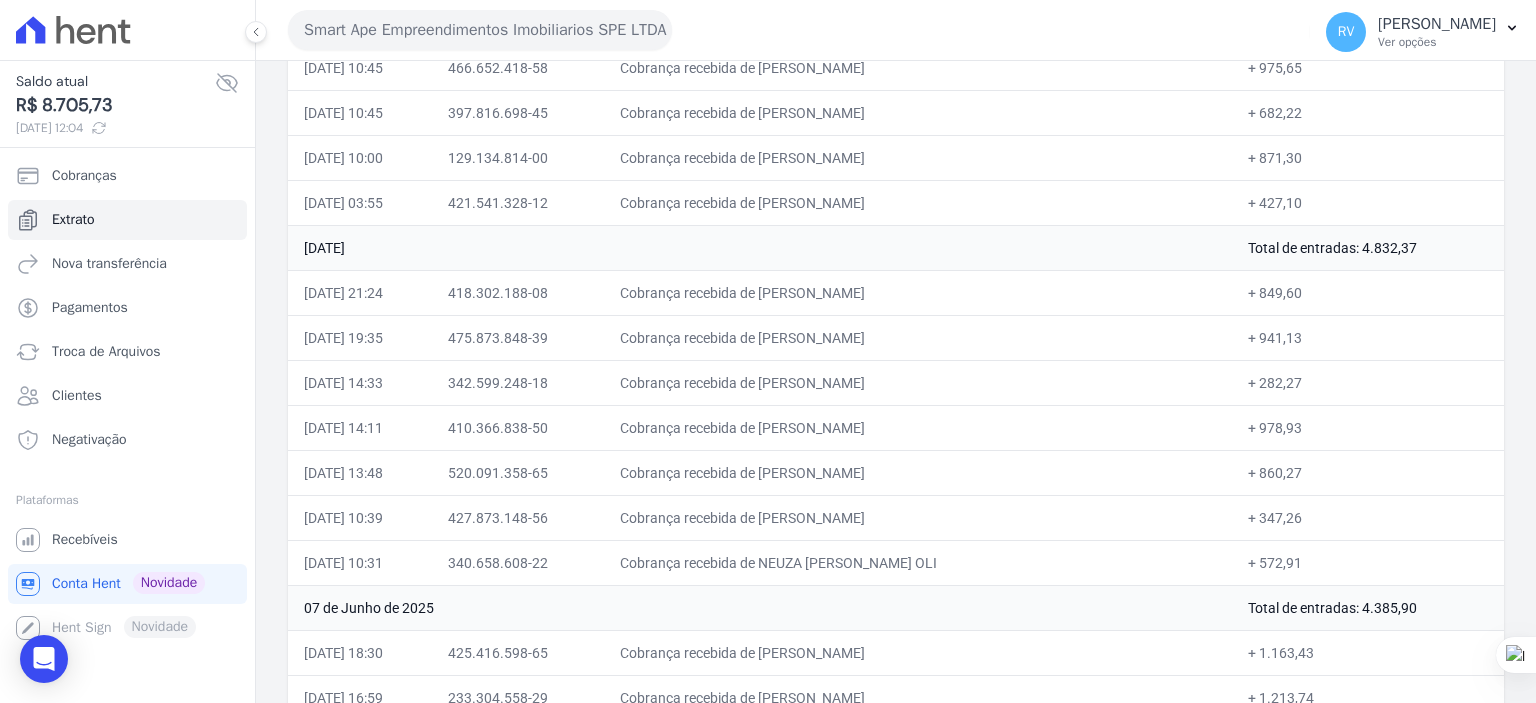 scroll, scrollTop: 1900, scrollLeft: 0, axis: vertical 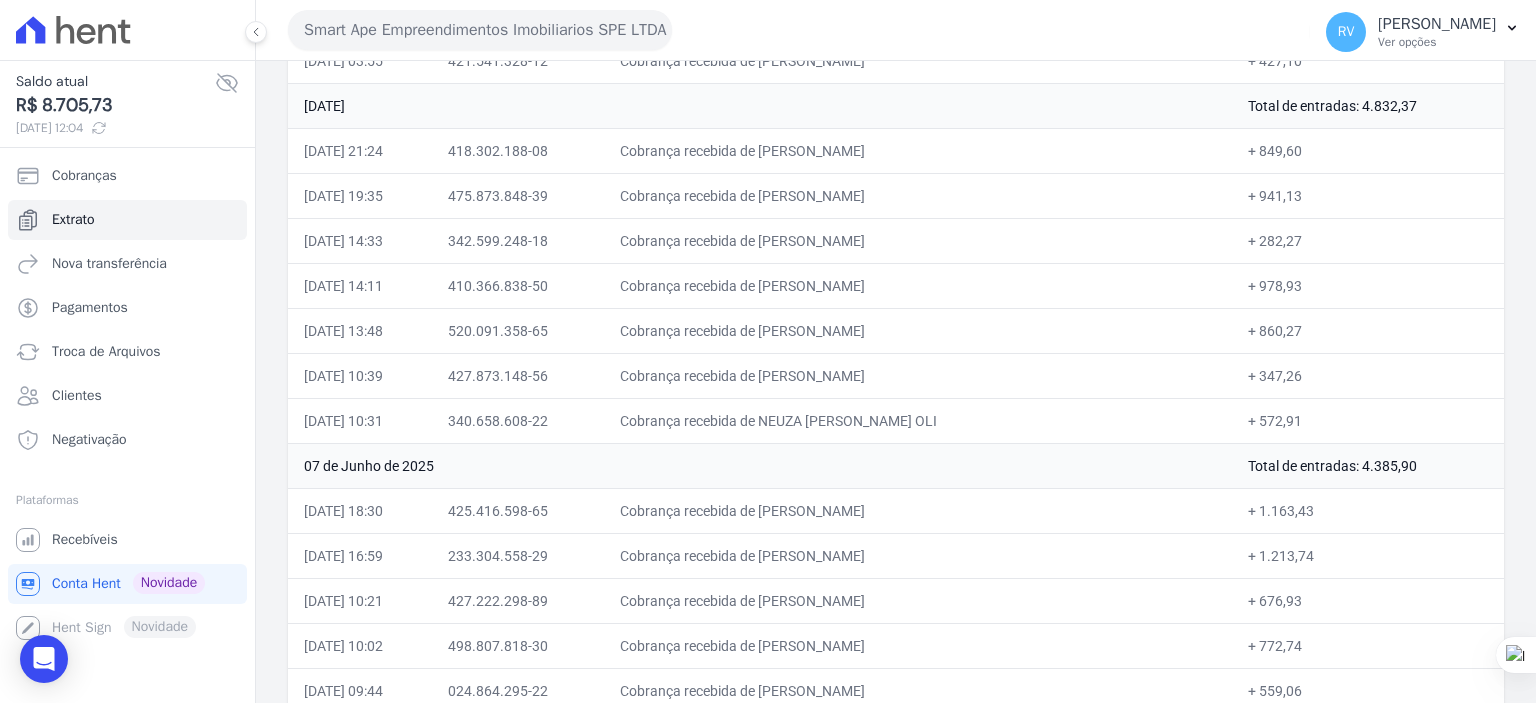 drag, startPoint x: 1408, startPoint y: 457, endPoint x: 1348, endPoint y: 465, distance: 60.530983 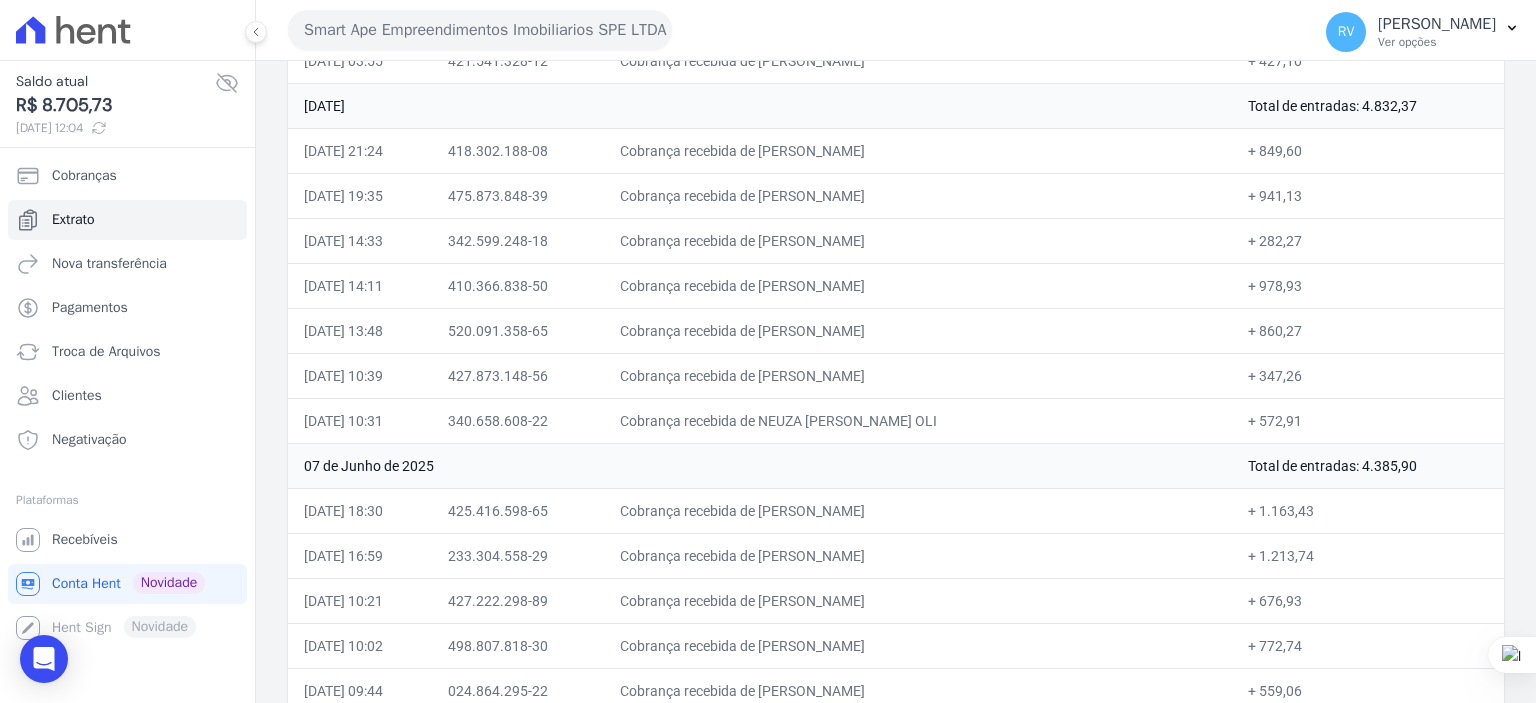 drag, startPoint x: 1344, startPoint y: 452, endPoint x: 1391, endPoint y: 454, distance: 47.042534 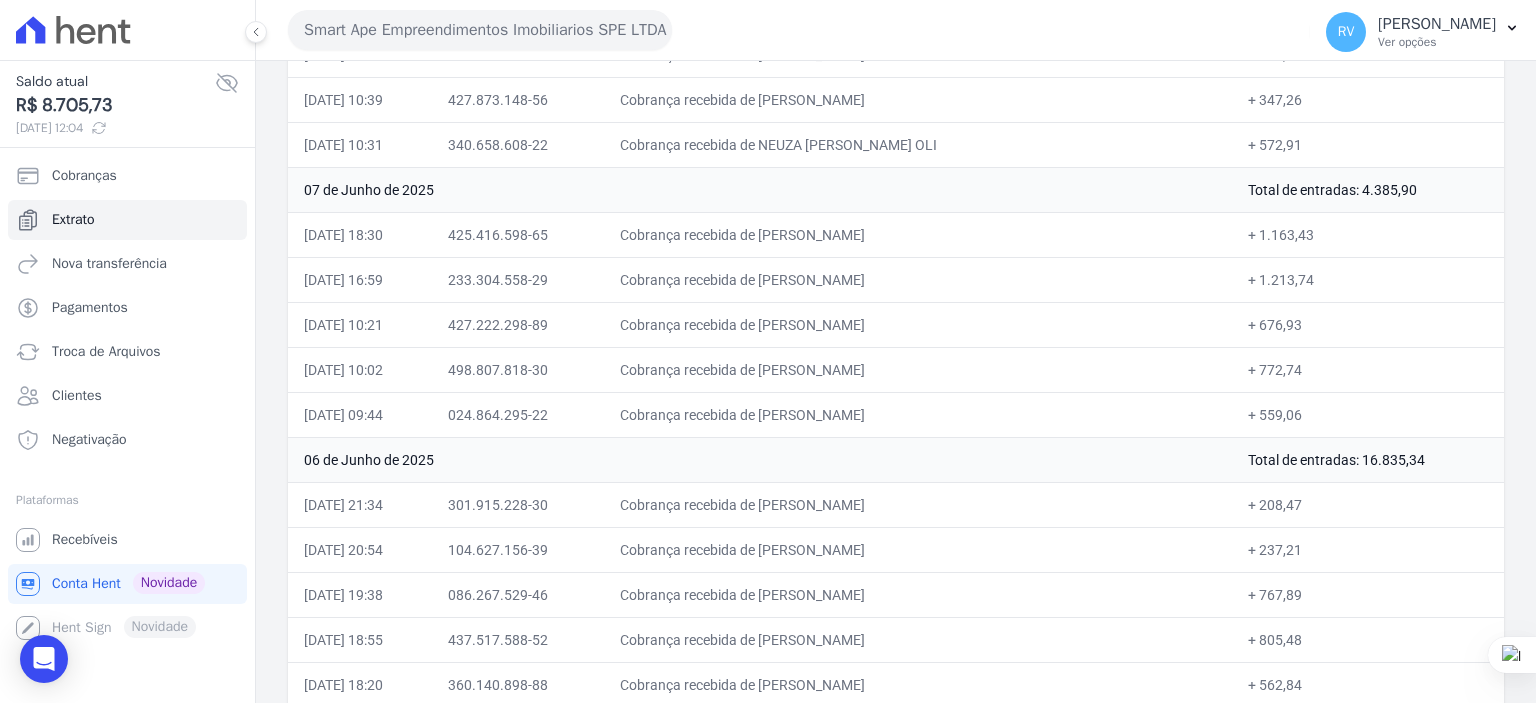scroll, scrollTop: 2300, scrollLeft: 0, axis: vertical 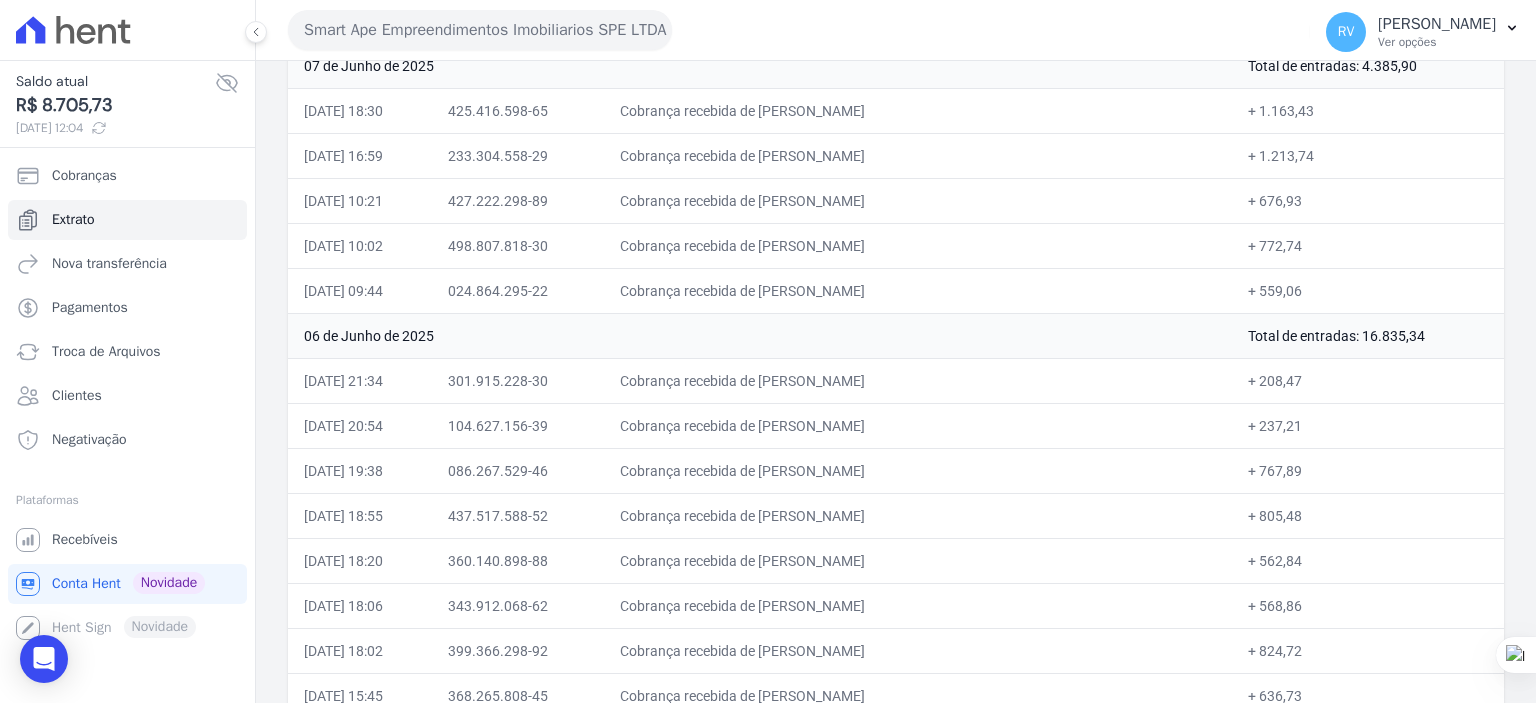 drag, startPoint x: 1345, startPoint y: 327, endPoint x: 1408, endPoint y: 327, distance: 63 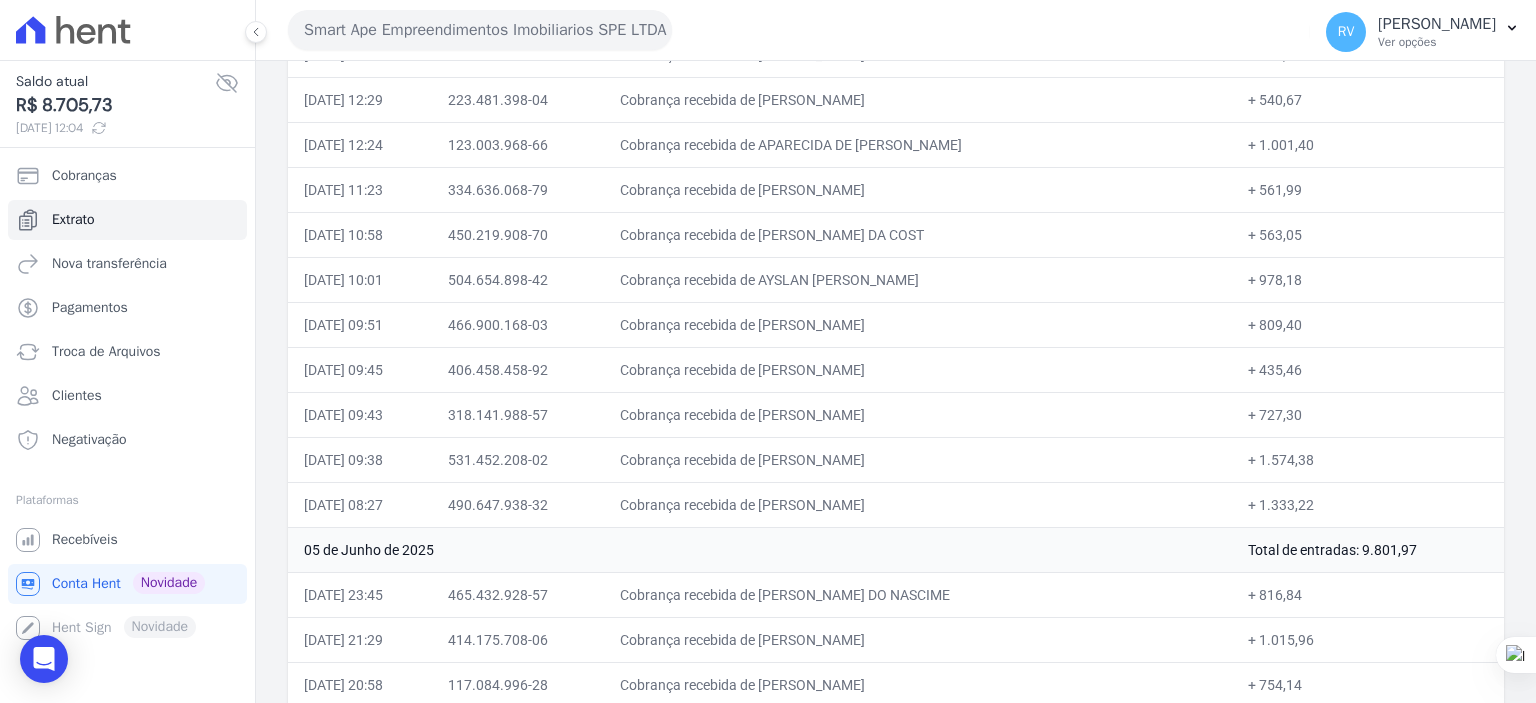 scroll, scrollTop: 3200, scrollLeft: 0, axis: vertical 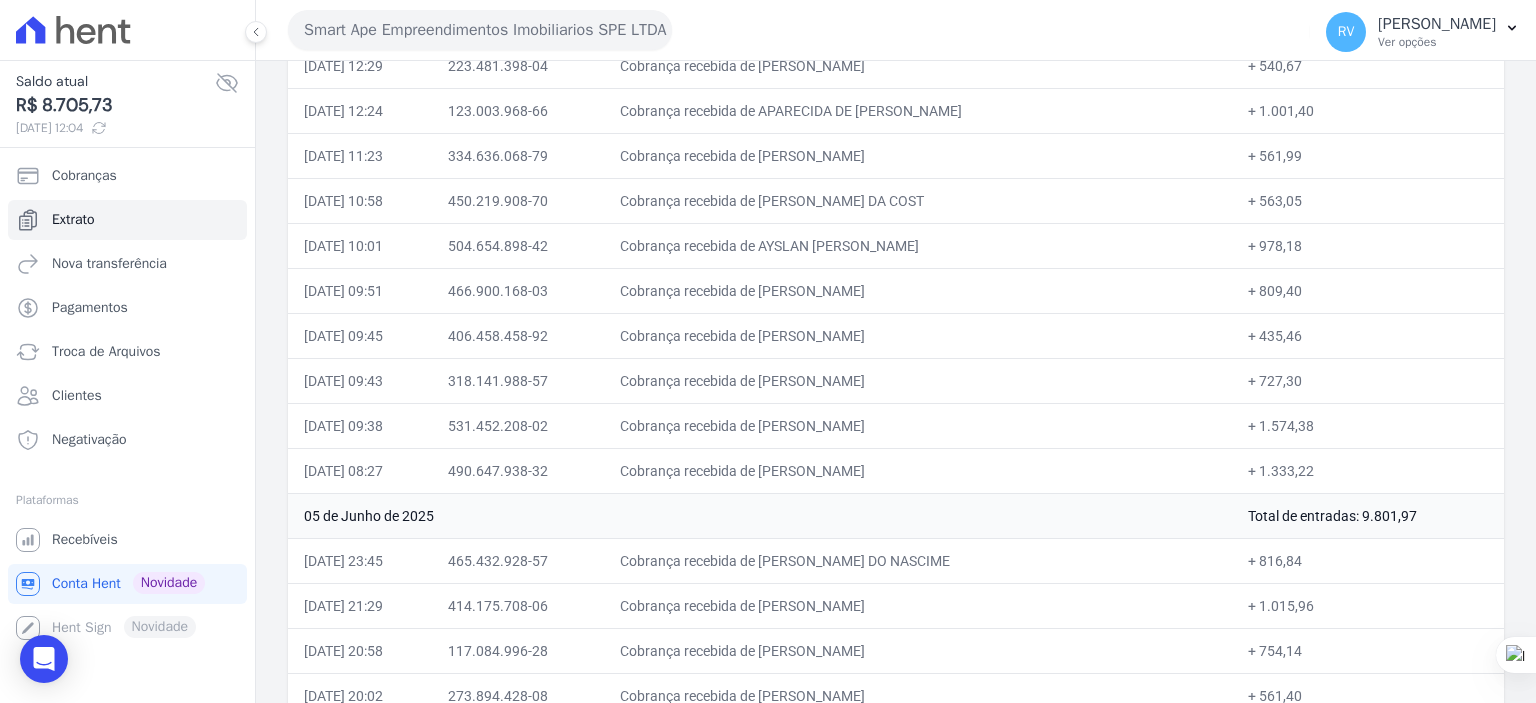 drag, startPoint x: 1345, startPoint y: 504, endPoint x: 1400, endPoint y: 504, distance: 55 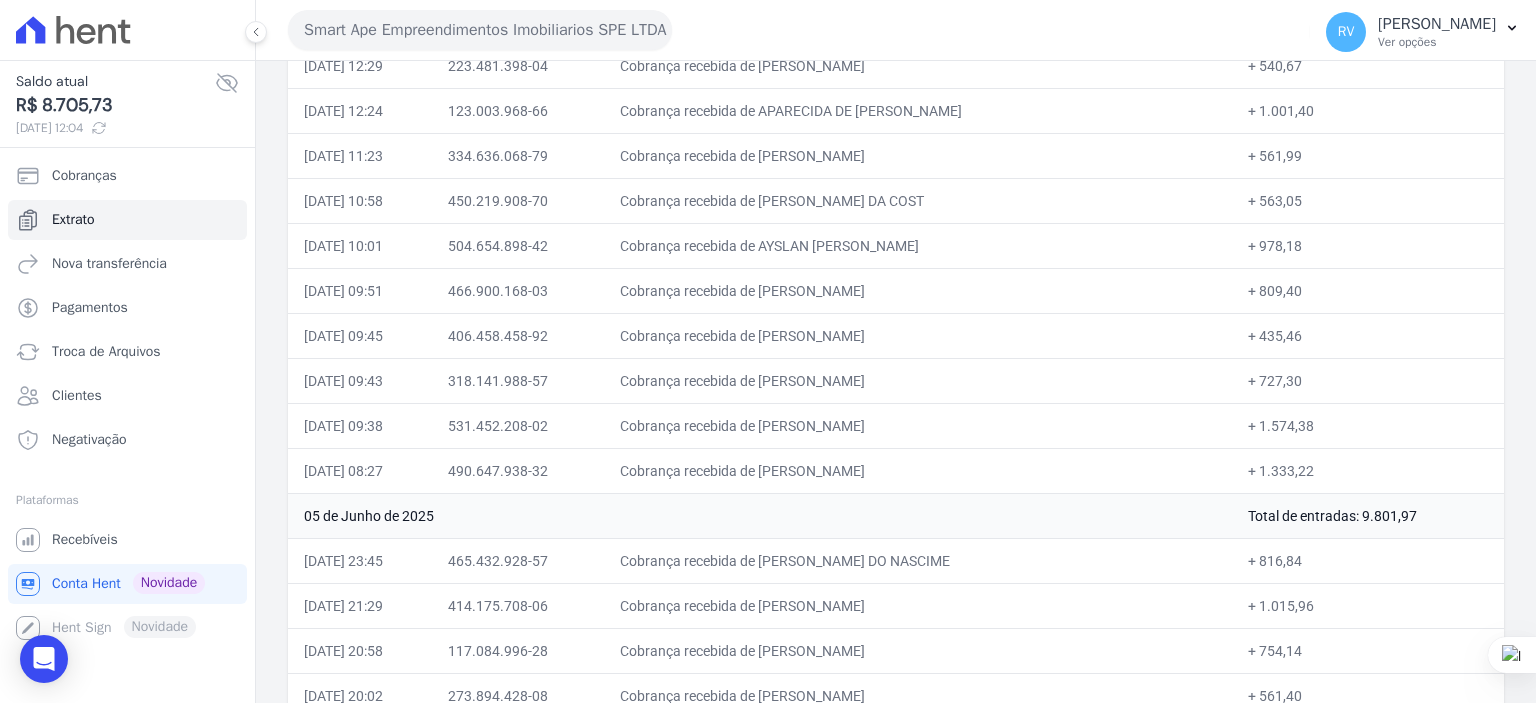 copy on "9.801,97" 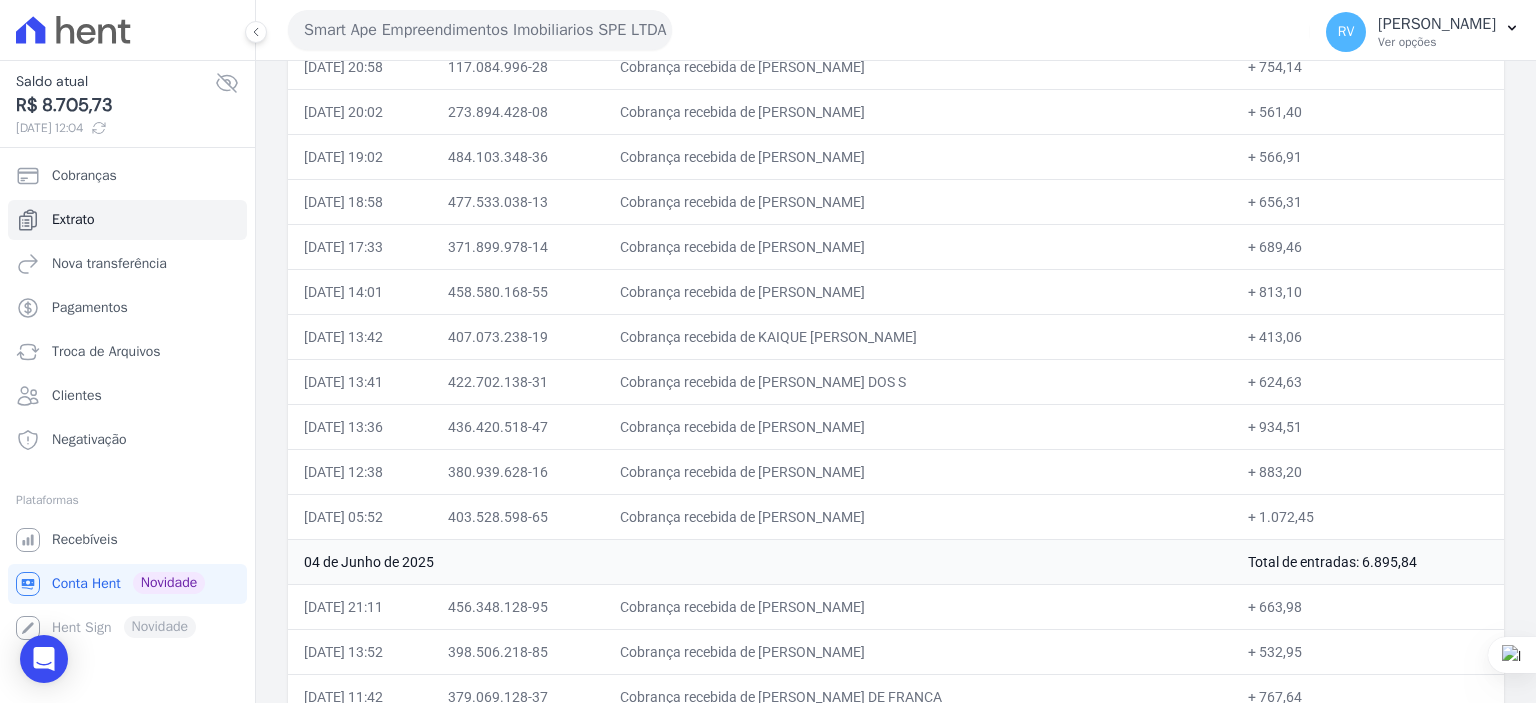 scroll, scrollTop: 3900, scrollLeft: 0, axis: vertical 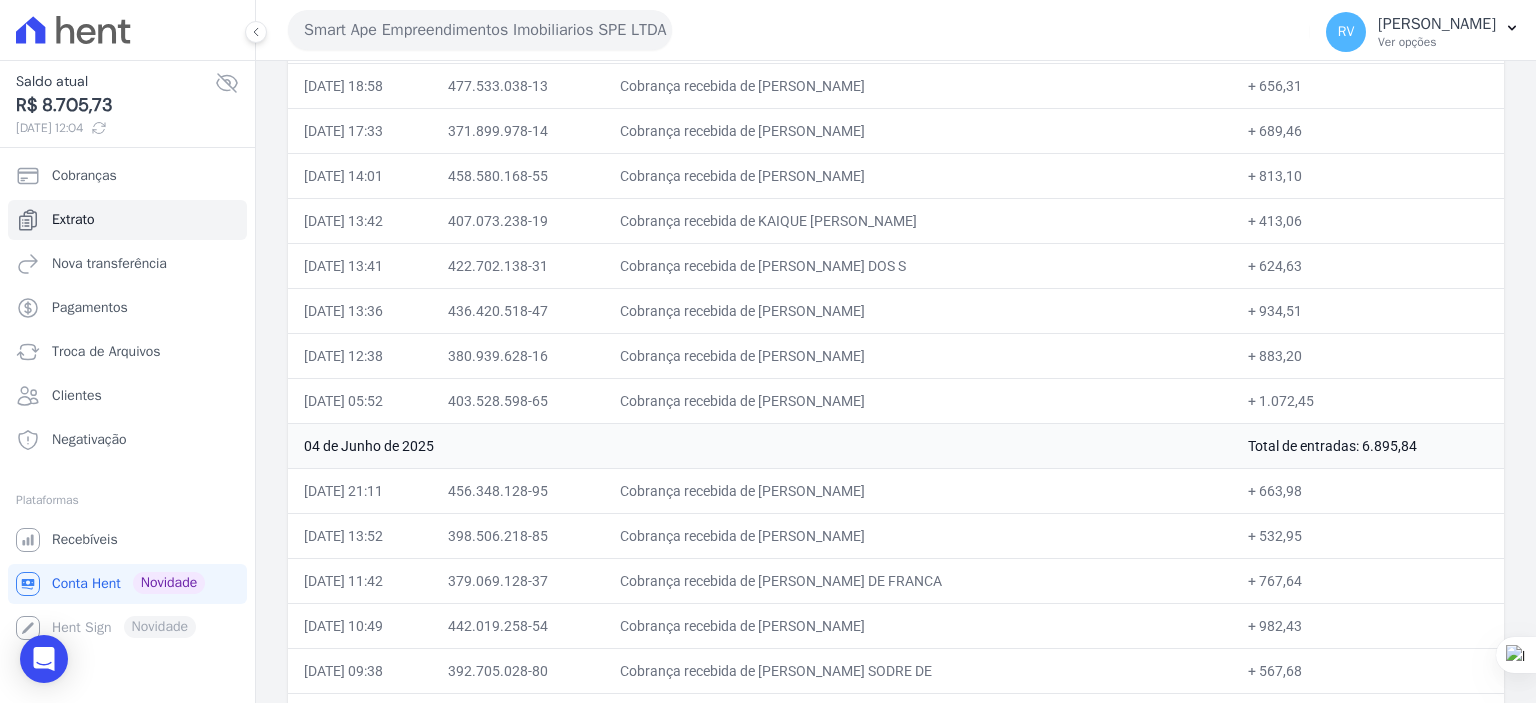 drag, startPoint x: 1348, startPoint y: 427, endPoint x: 1378, endPoint y: 427, distance: 30 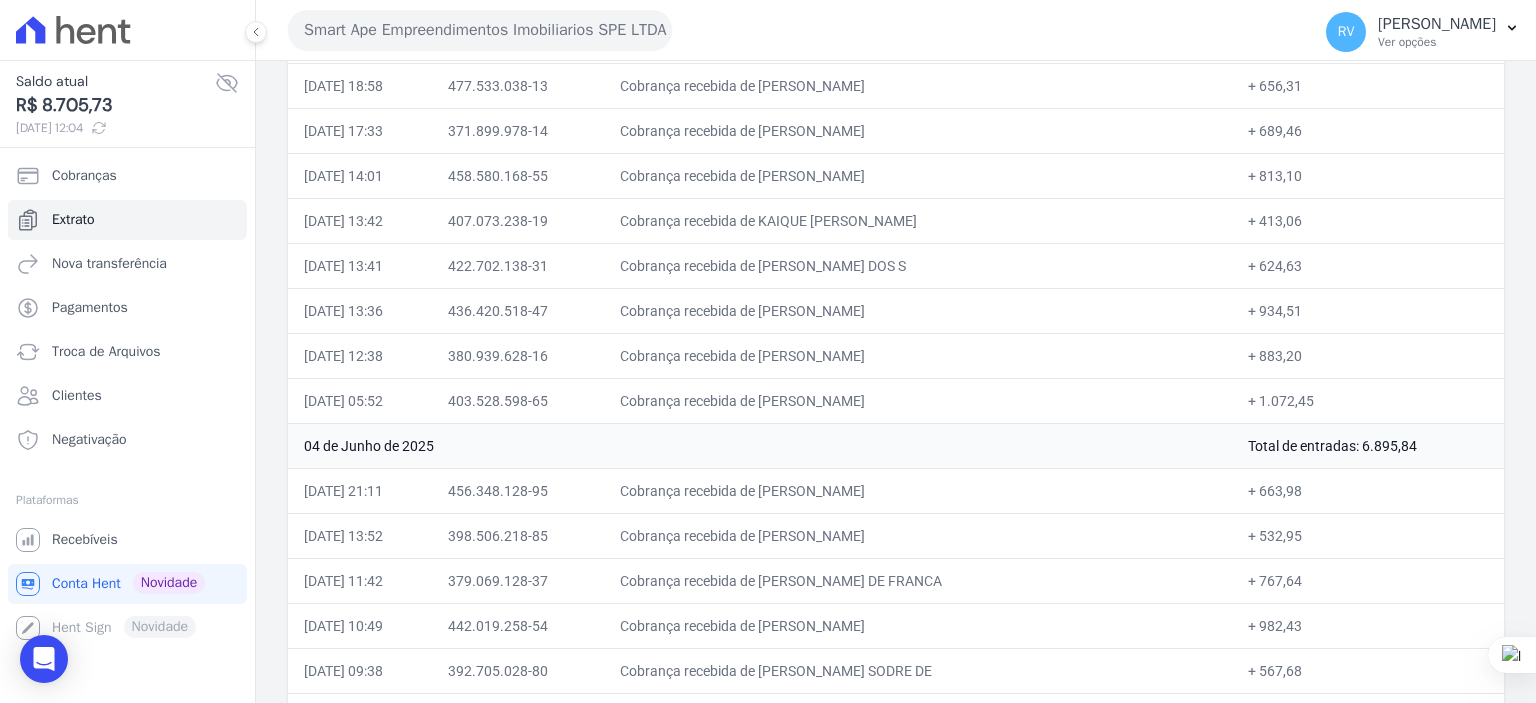click on "Total de entradas:  6.895,84" at bounding box center (1368, 445) 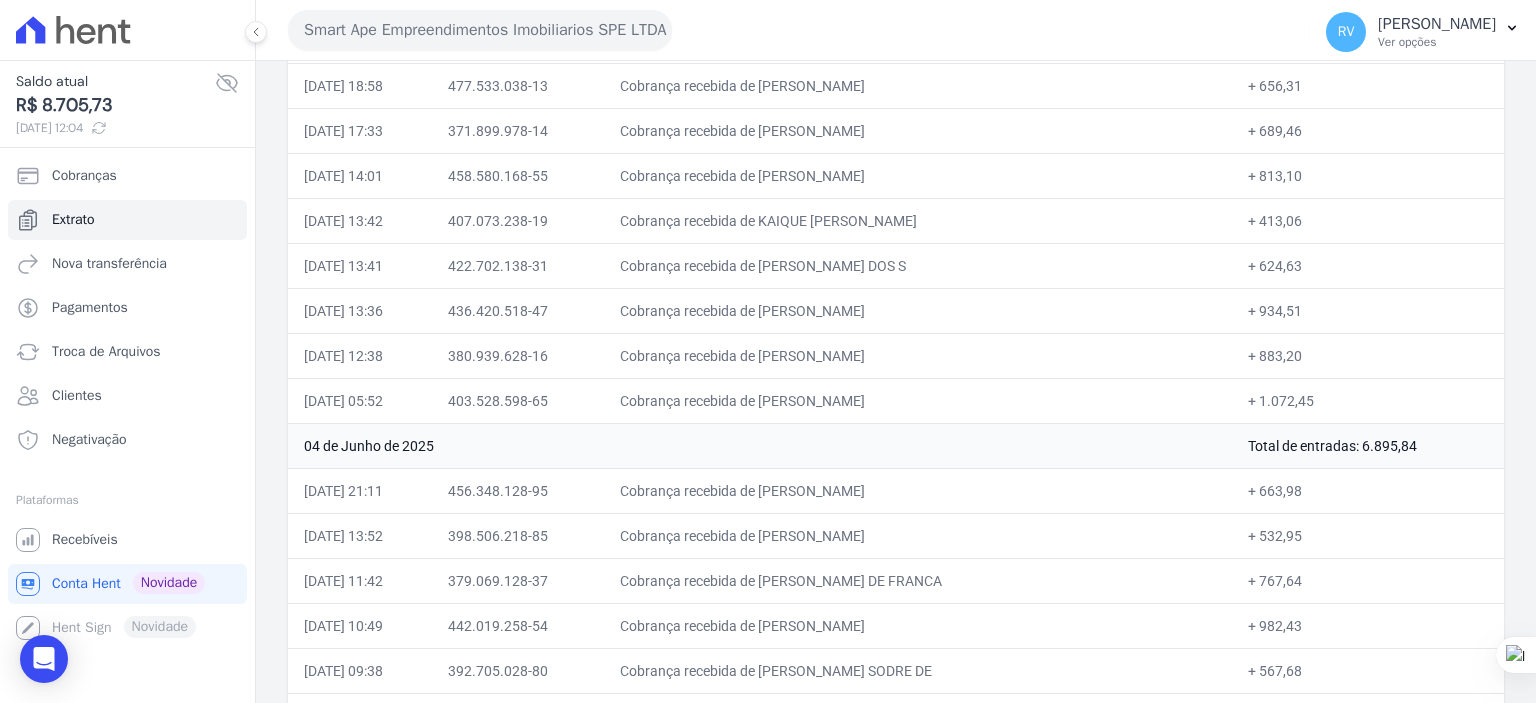 drag, startPoint x: 1344, startPoint y: 429, endPoint x: 1396, endPoint y: 428, distance: 52.009613 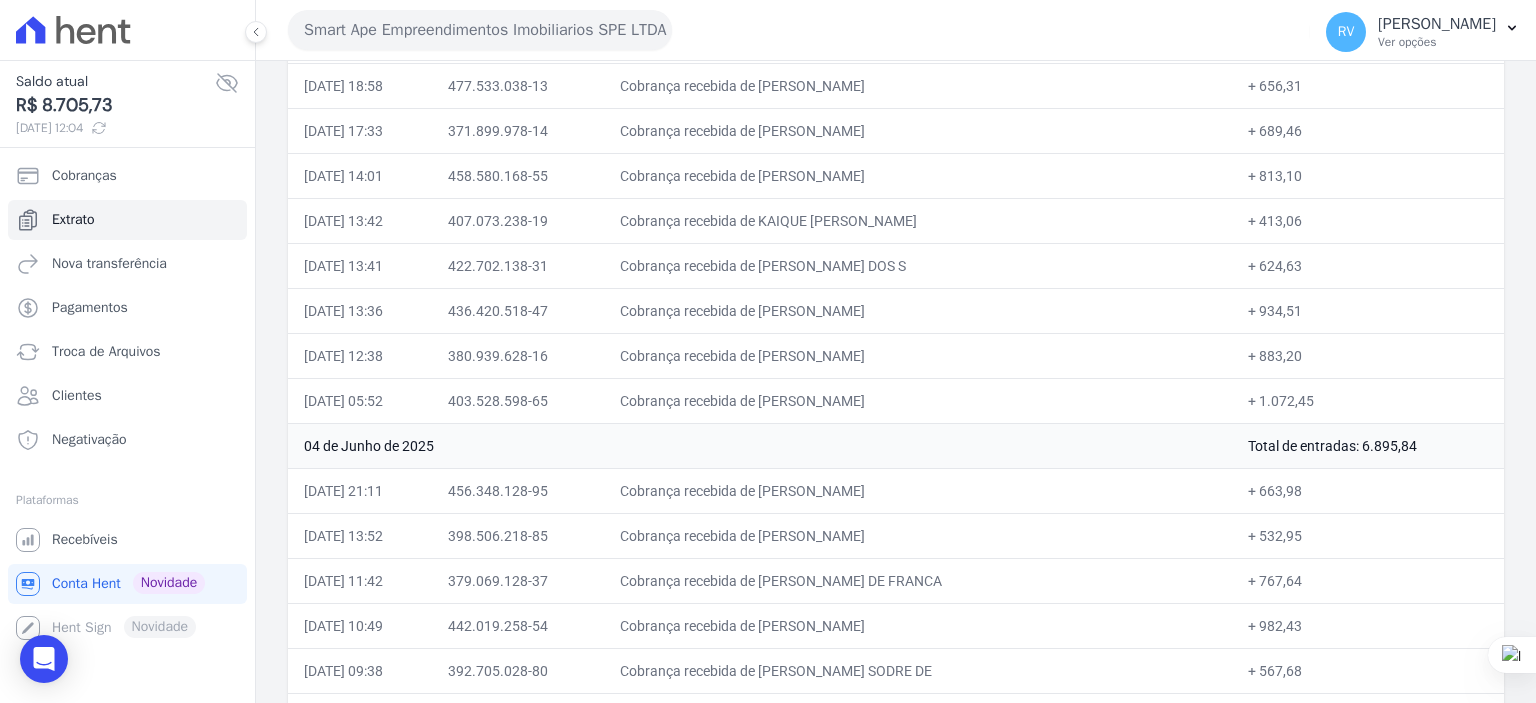 copy on "6.895,84" 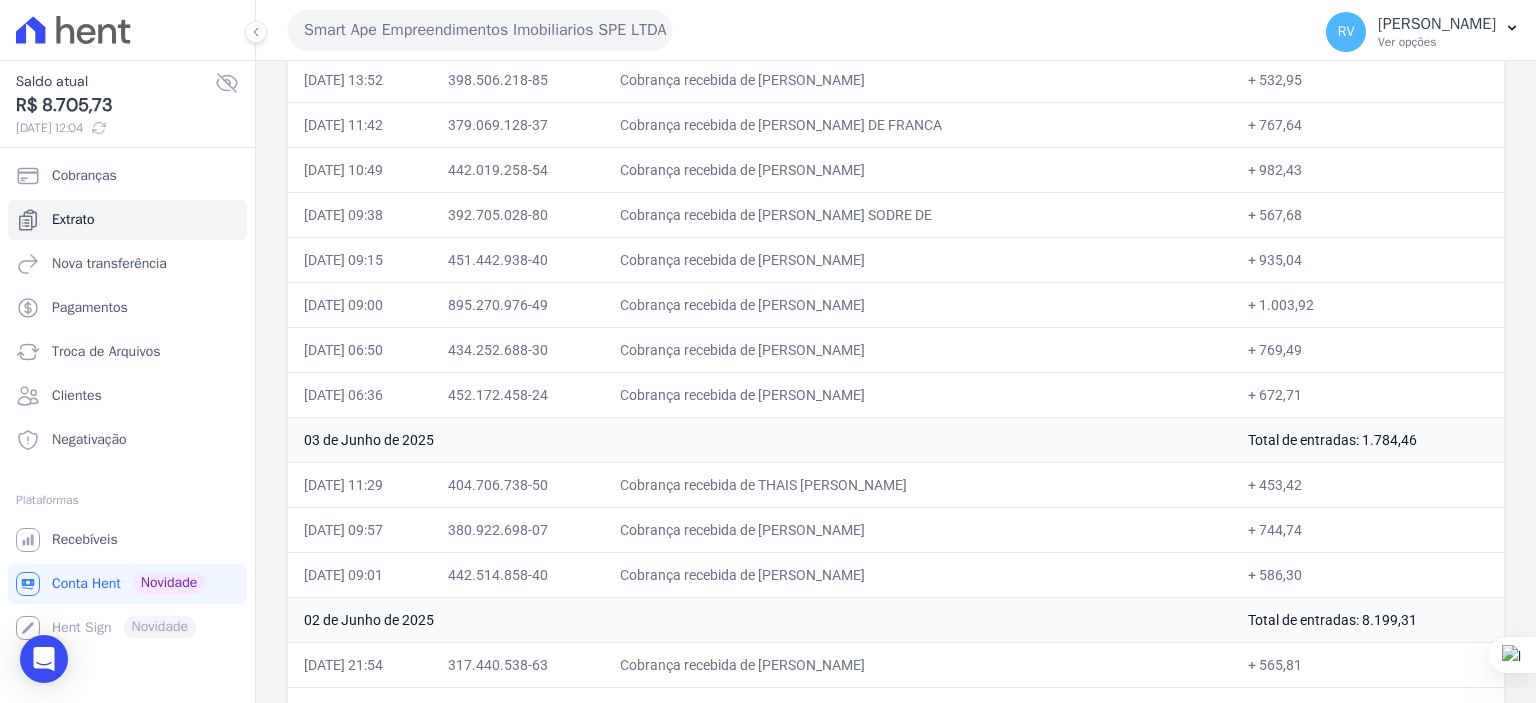scroll, scrollTop: 4400, scrollLeft: 0, axis: vertical 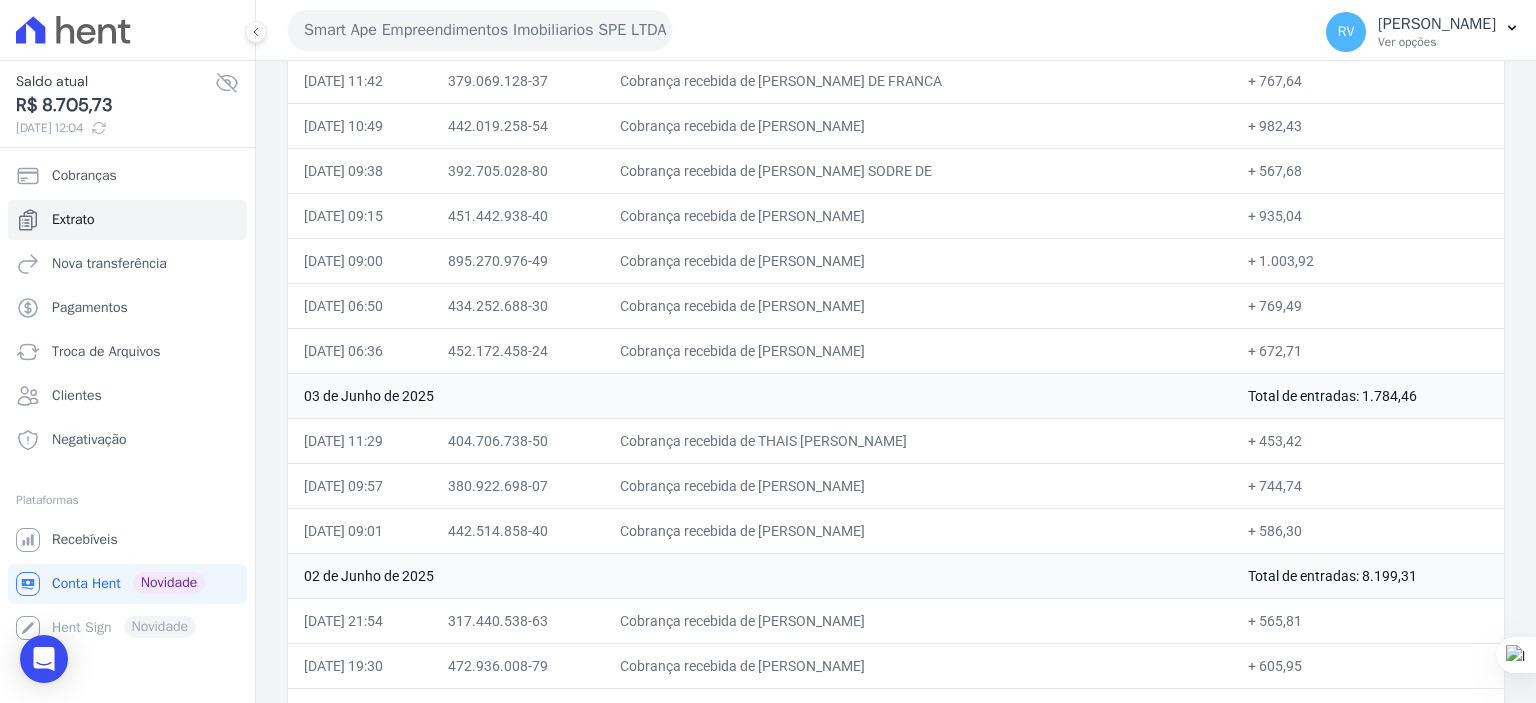 drag, startPoint x: 1344, startPoint y: 371, endPoint x: 1397, endPoint y: 375, distance: 53.15073 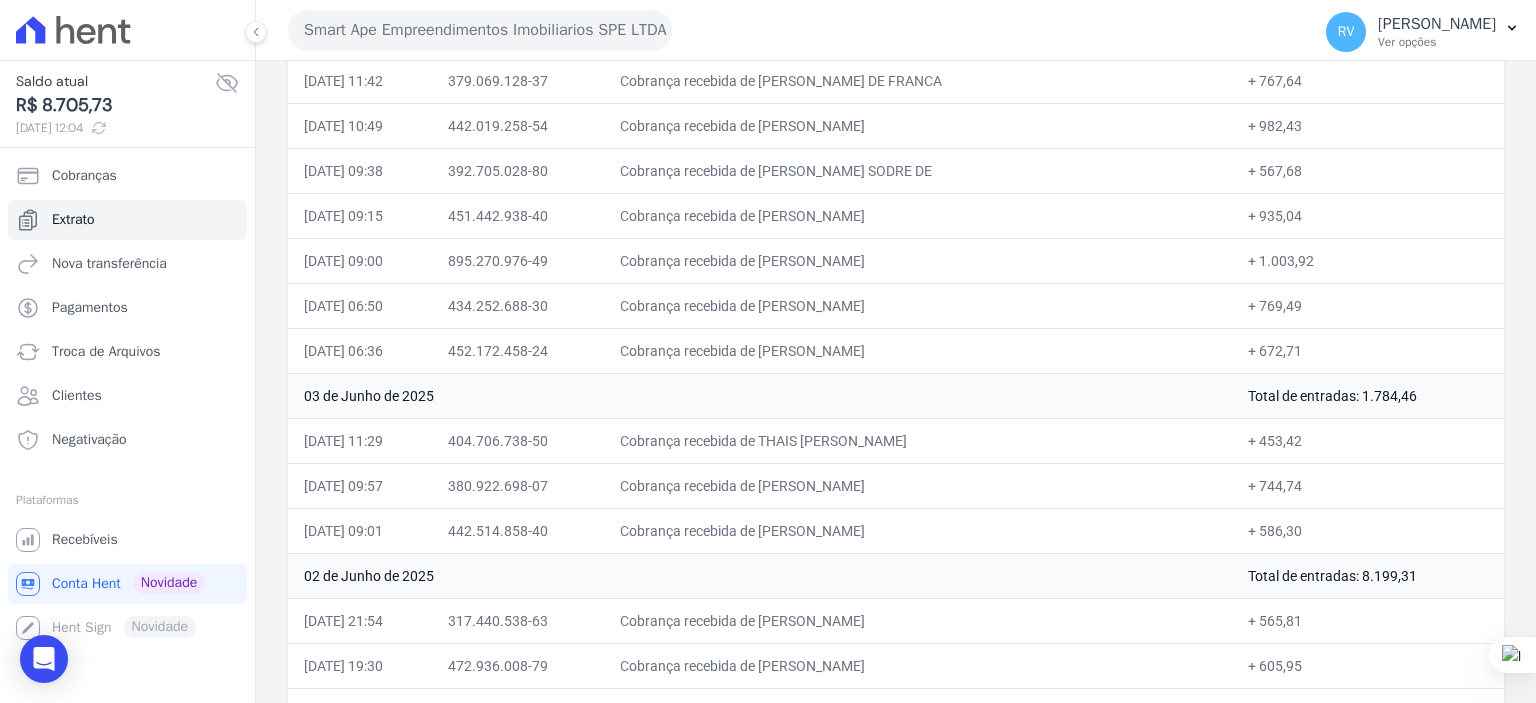 copy on "1.784,46" 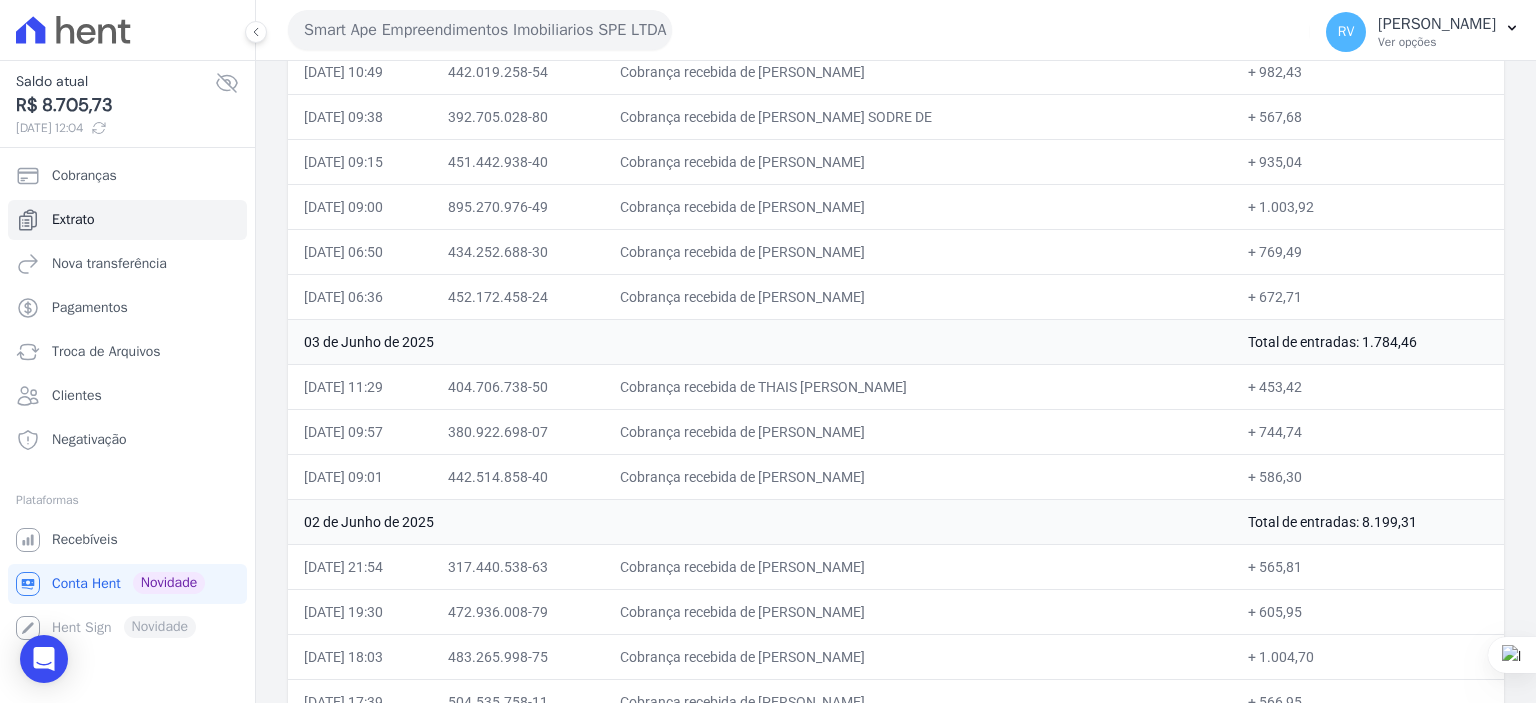 scroll, scrollTop: 4500, scrollLeft: 0, axis: vertical 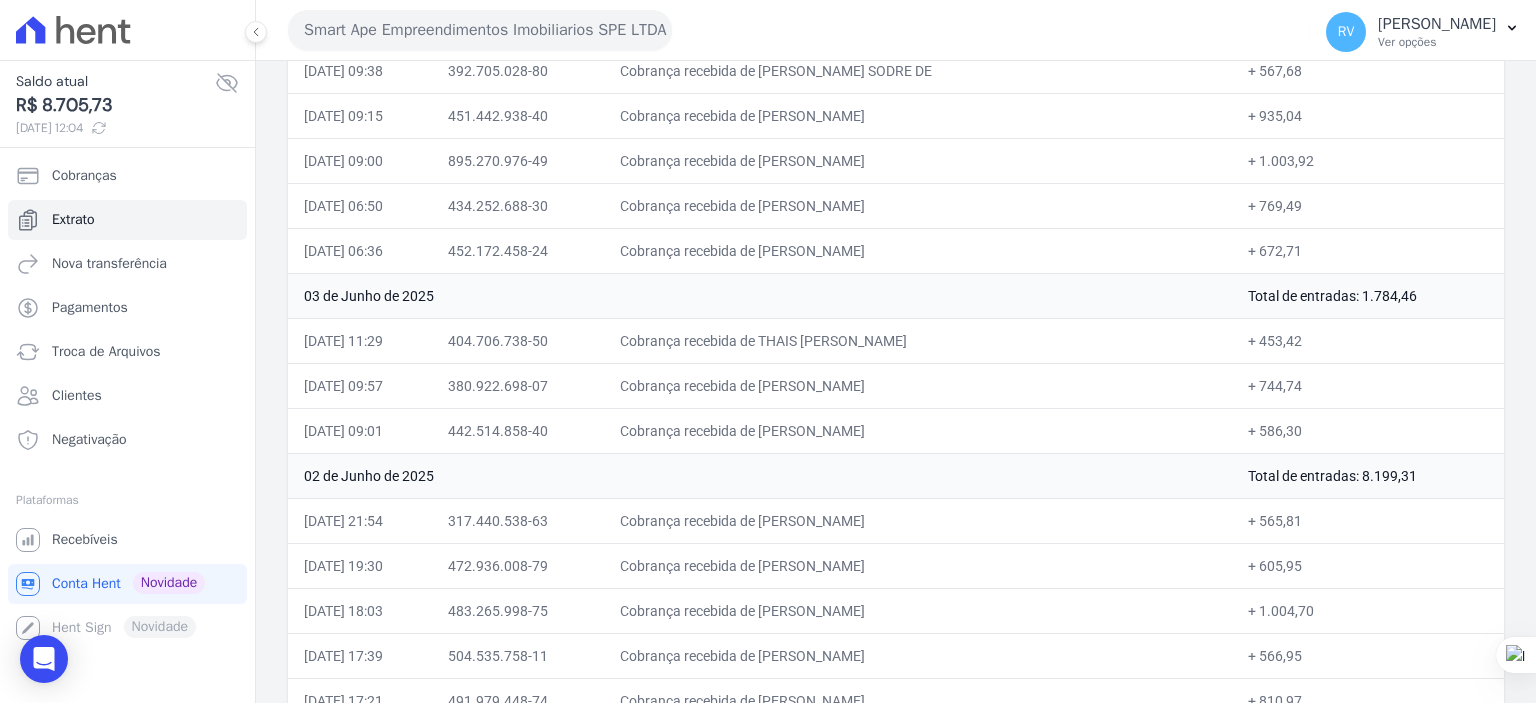 drag, startPoint x: 1343, startPoint y: 459, endPoint x: 1398, endPoint y: 459, distance: 55 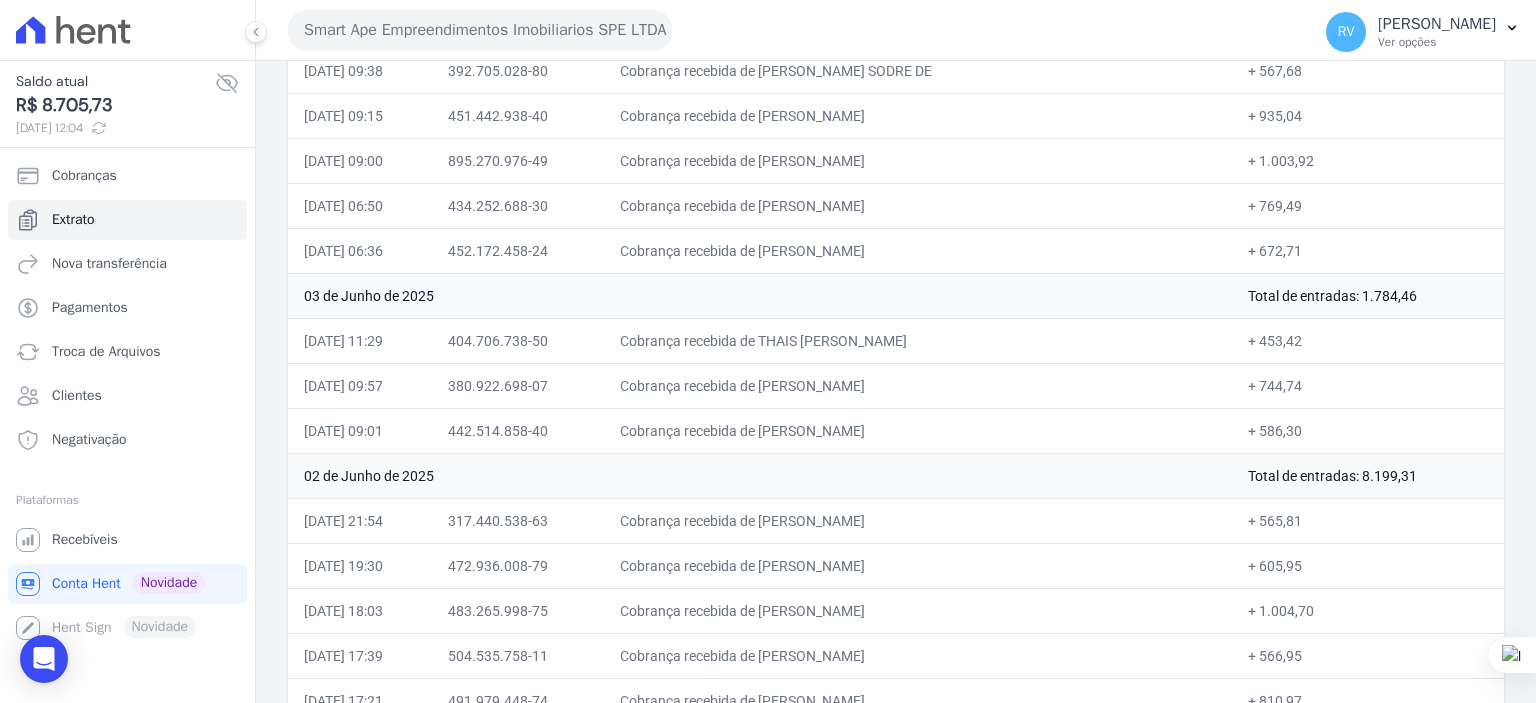 copy on "8.199,31" 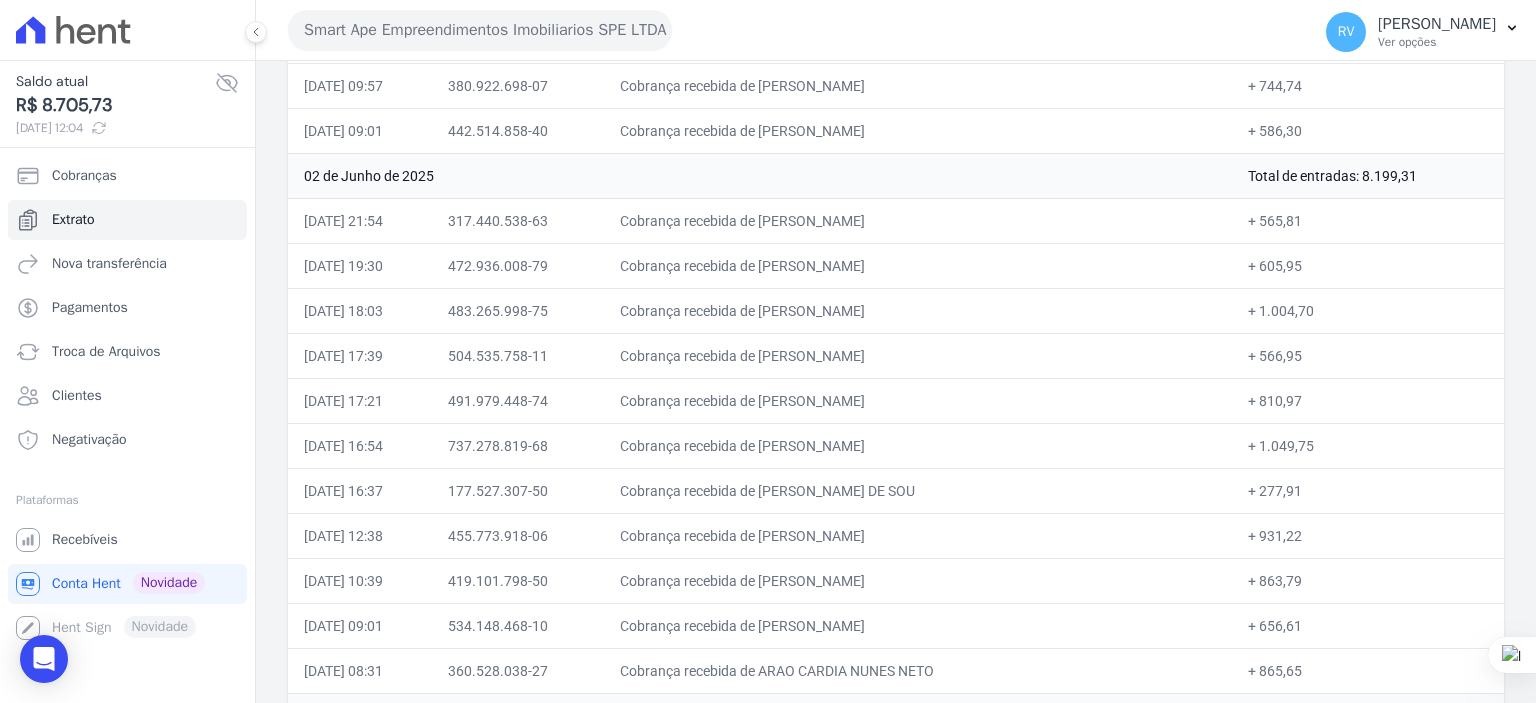 scroll, scrollTop: 4871, scrollLeft: 0, axis: vertical 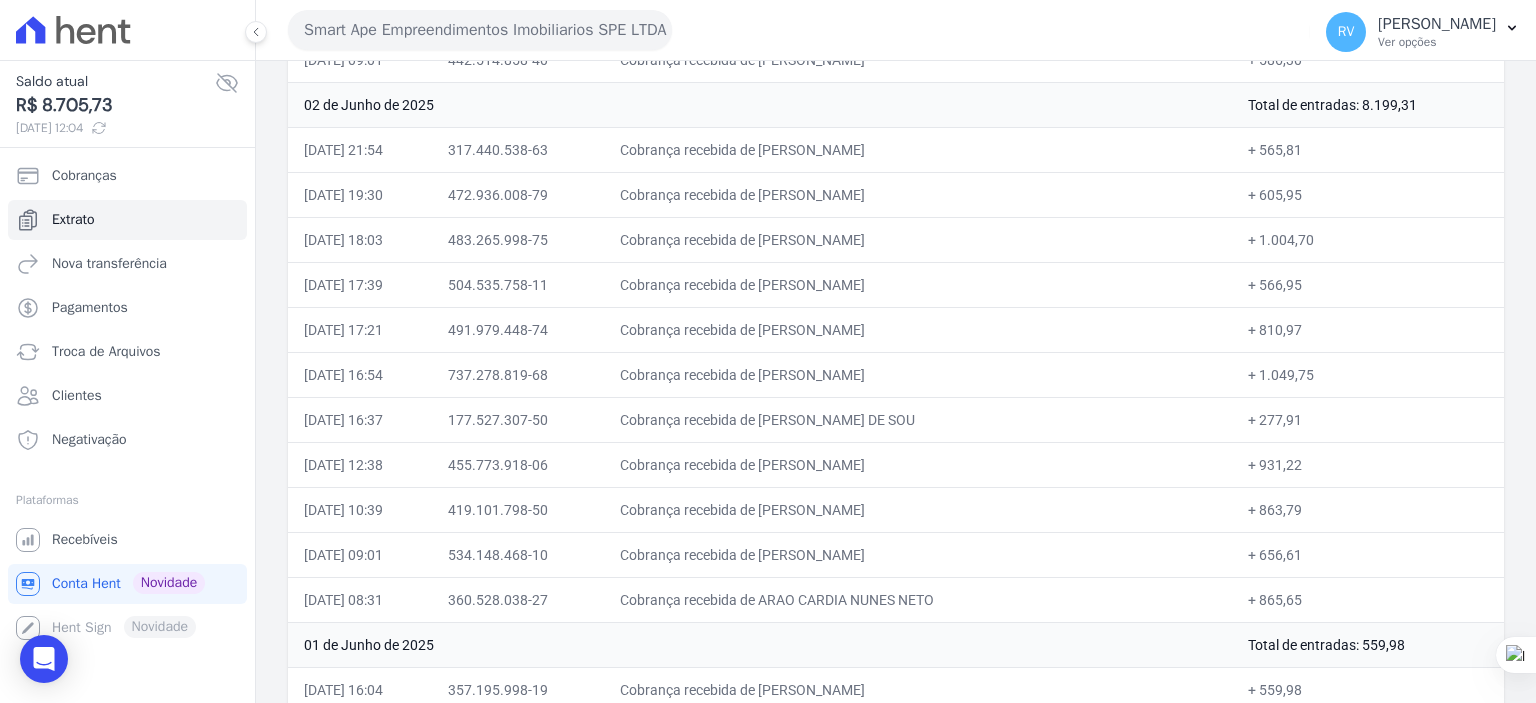 drag, startPoint x: 1347, startPoint y: 619, endPoint x: 1392, endPoint y: 619, distance: 45 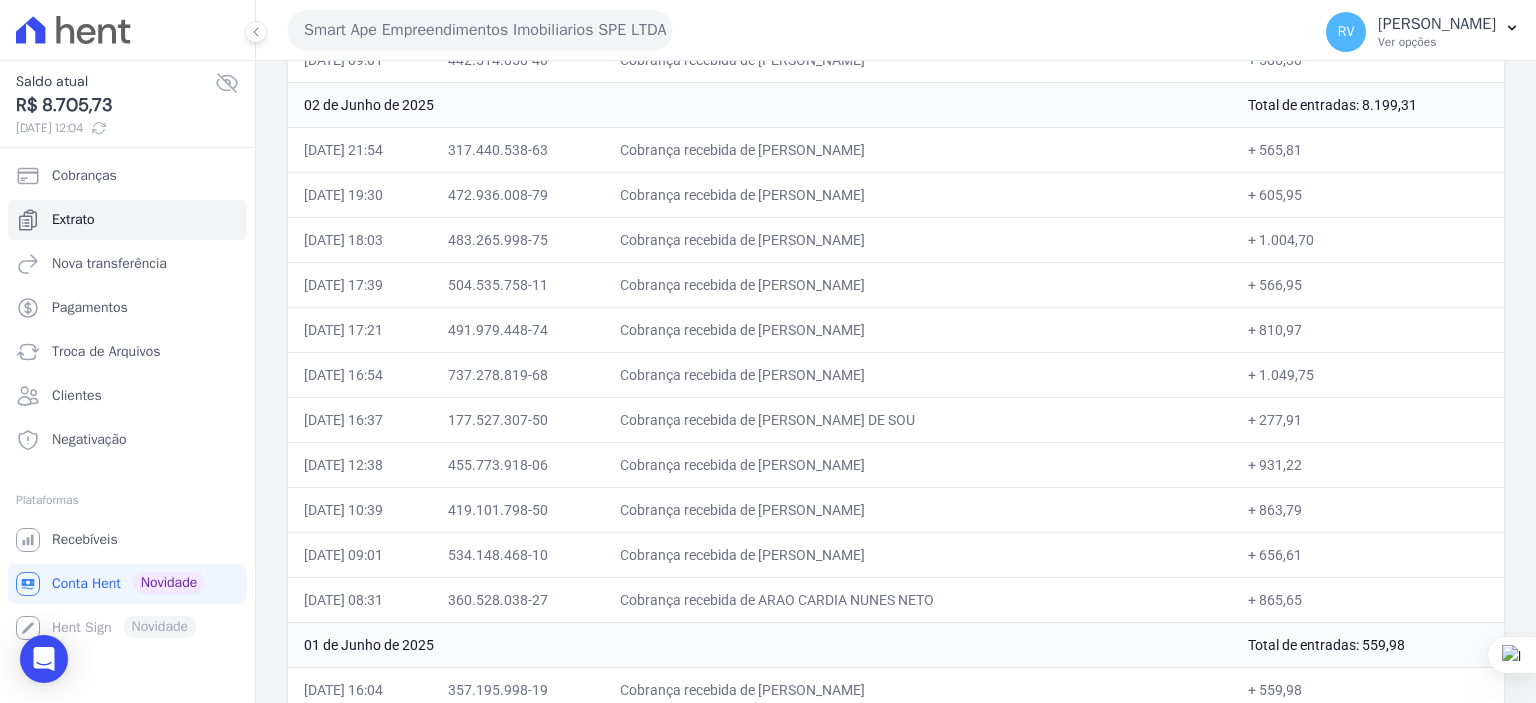 copy on "559,98" 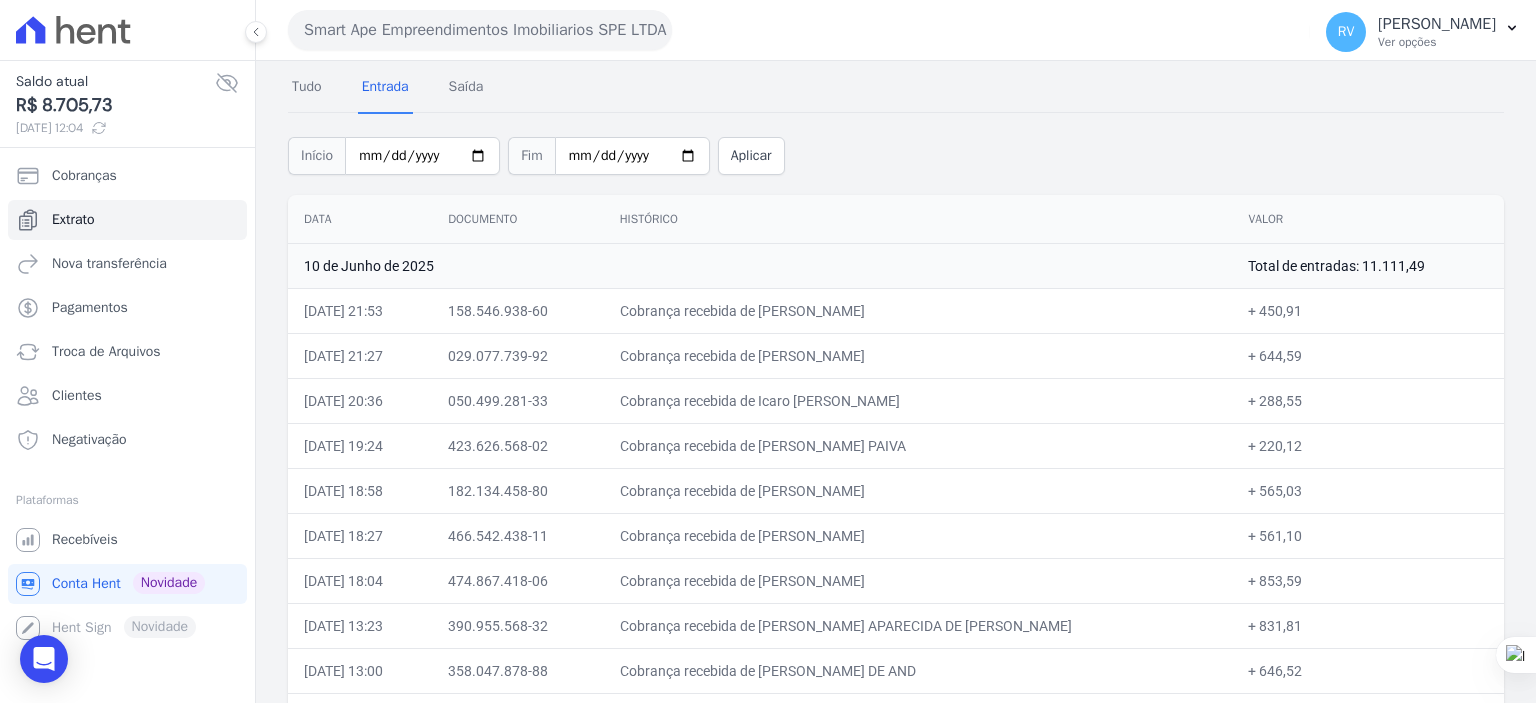 scroll, scrollTop: 0, scrollLeft: 0, axis: both 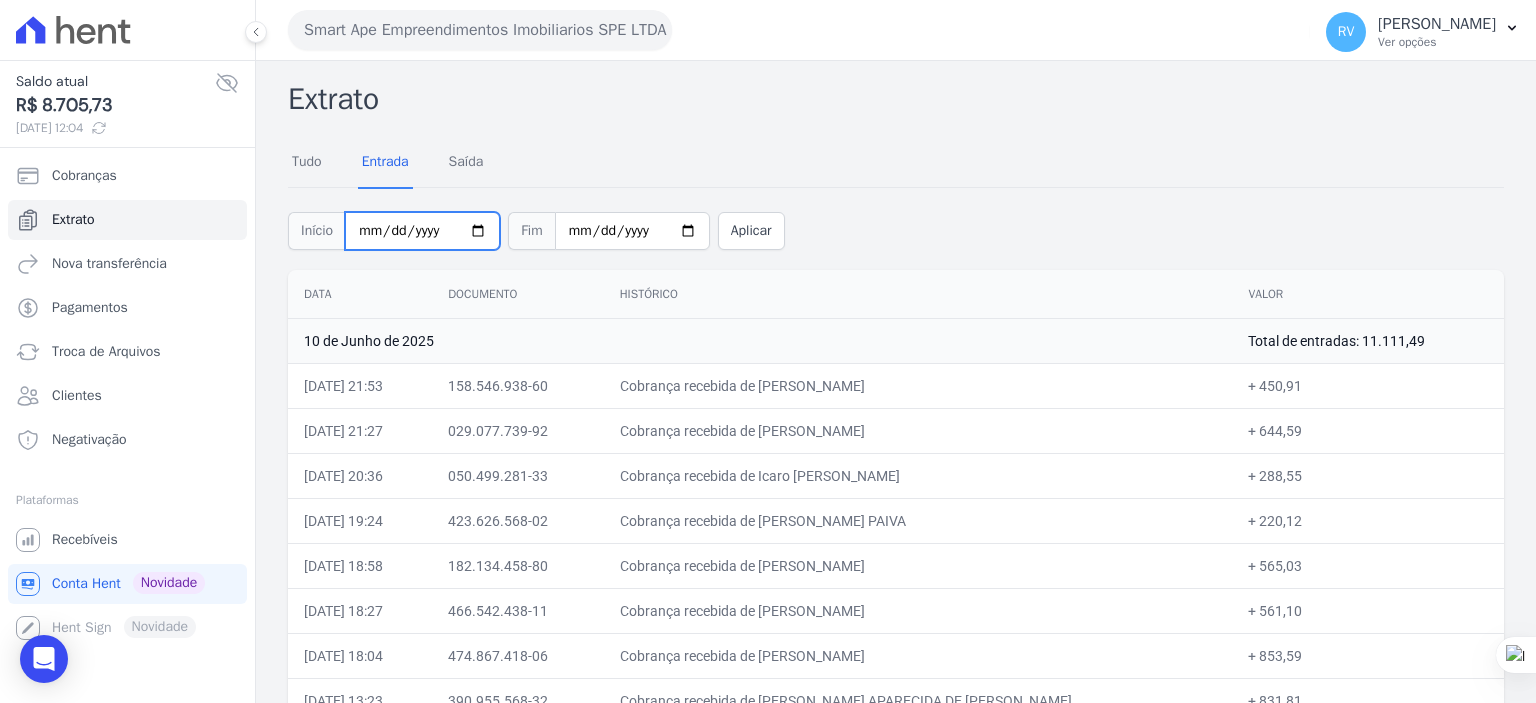click on "2025-06-01" at bounding box center (422, 231) 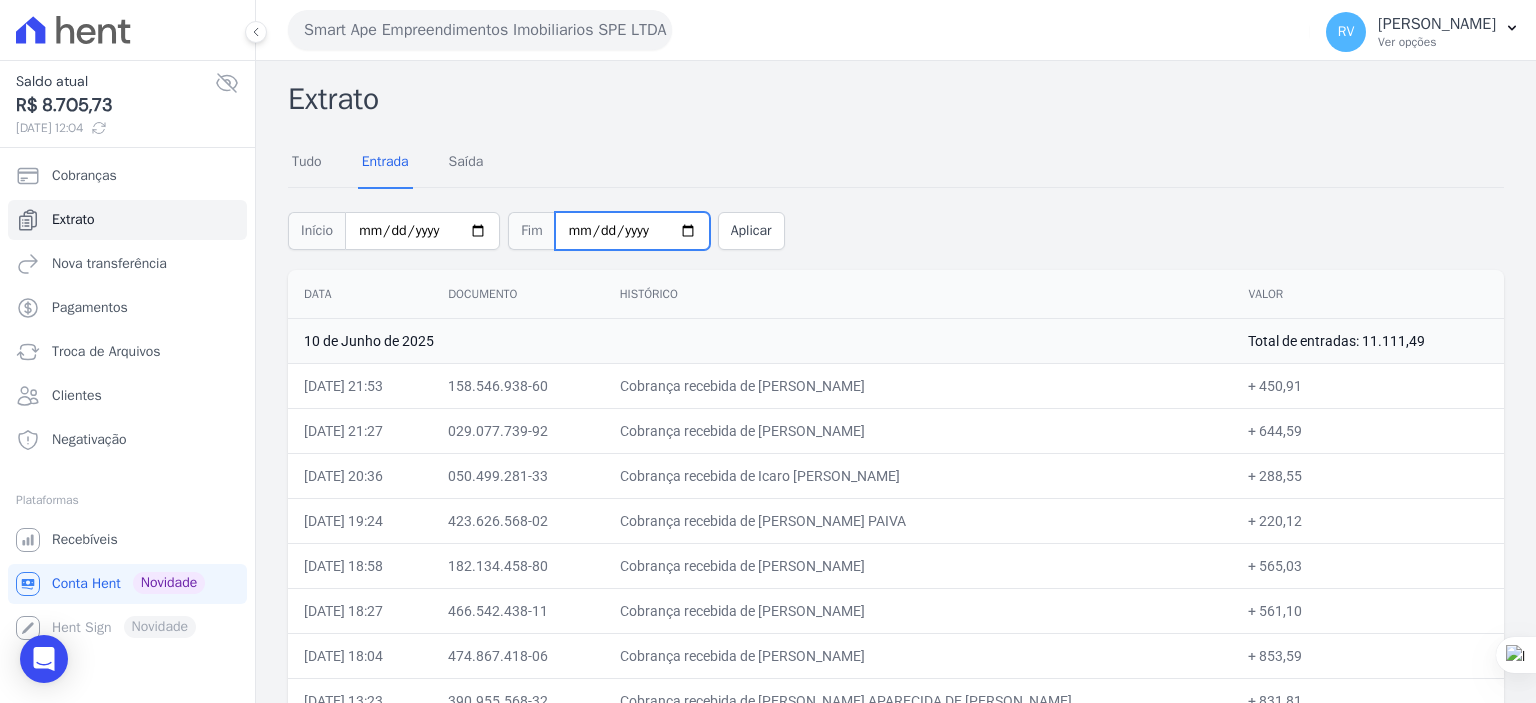 click on "2025-06-10" at bounding box center [632, 231] 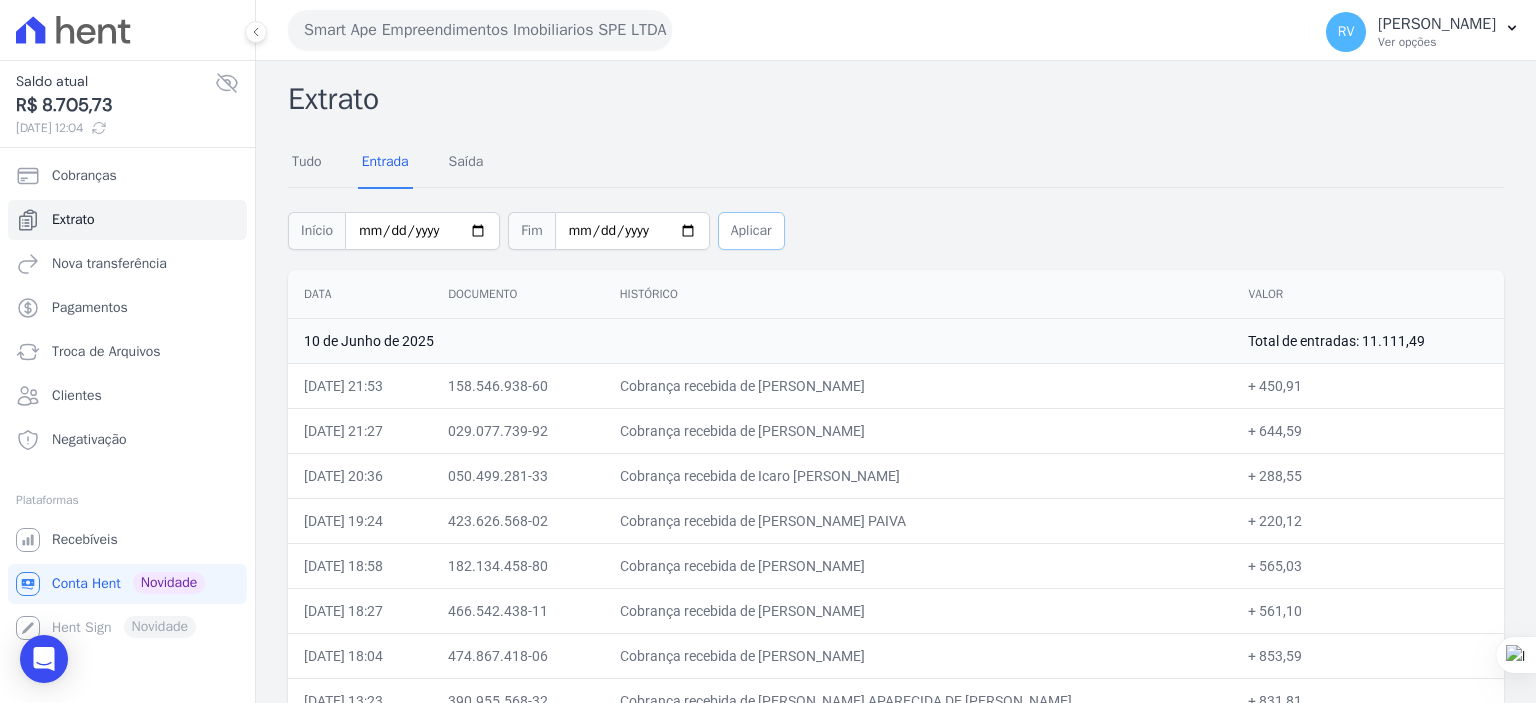 click on "Aplicar" 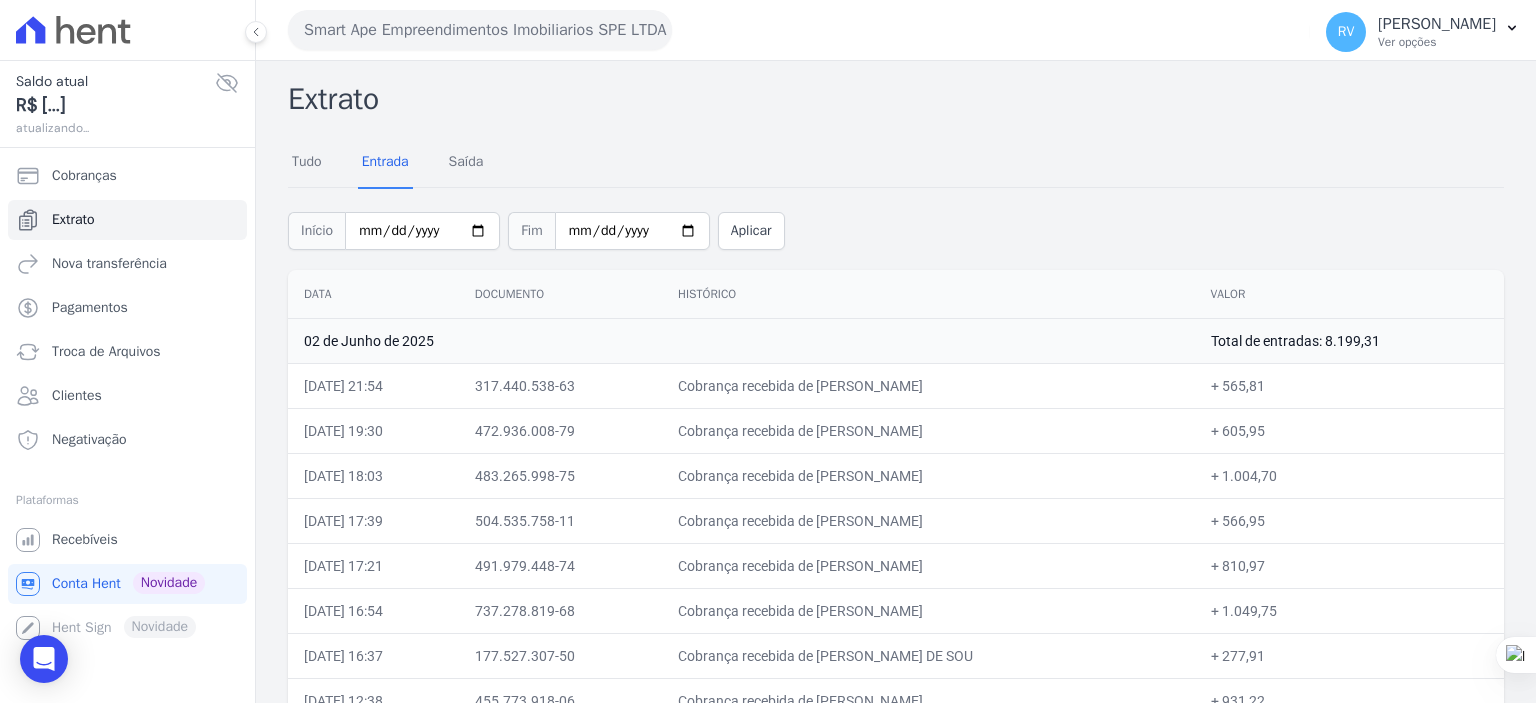 scroll, scrollTop: 0, scrollLeft: 0, axis: both 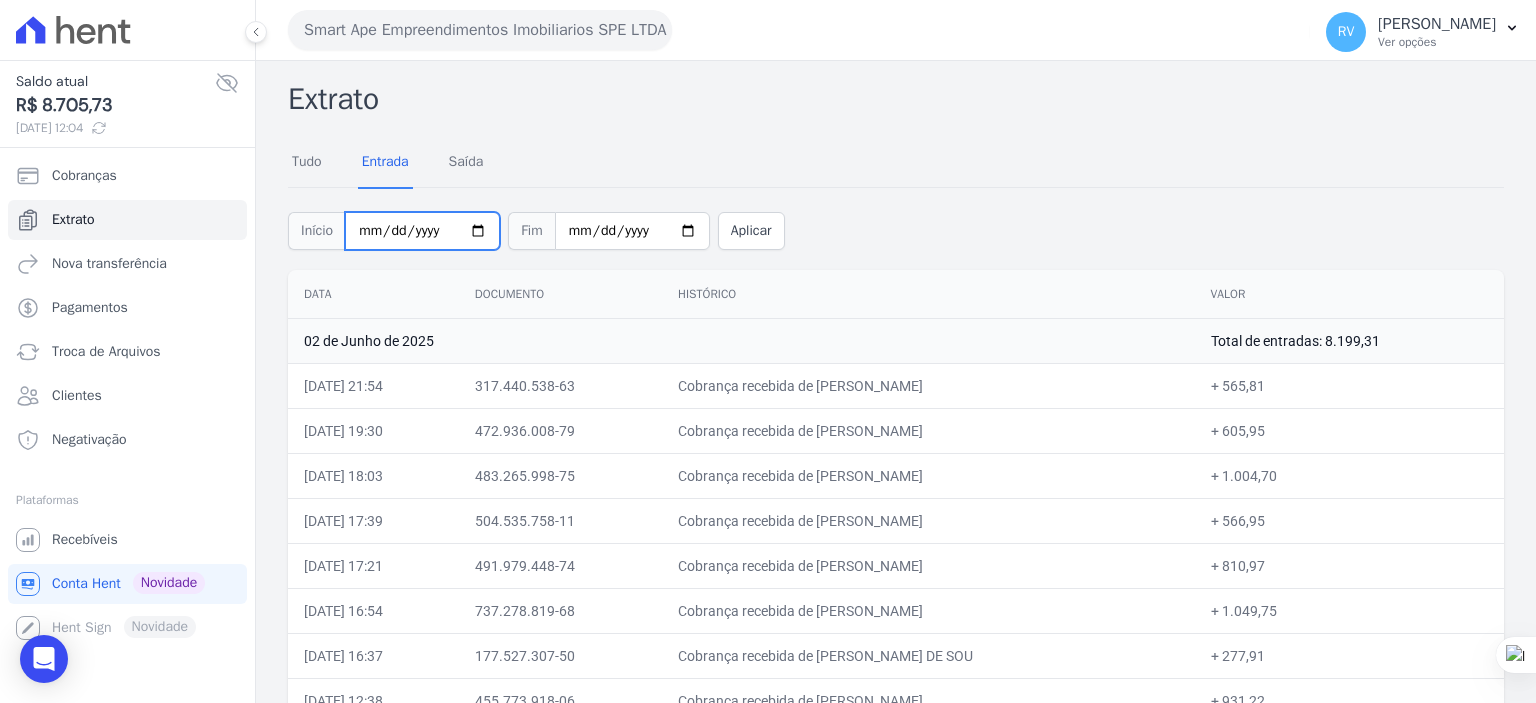 click on "[DATE]" at bounding box center (422, 231) 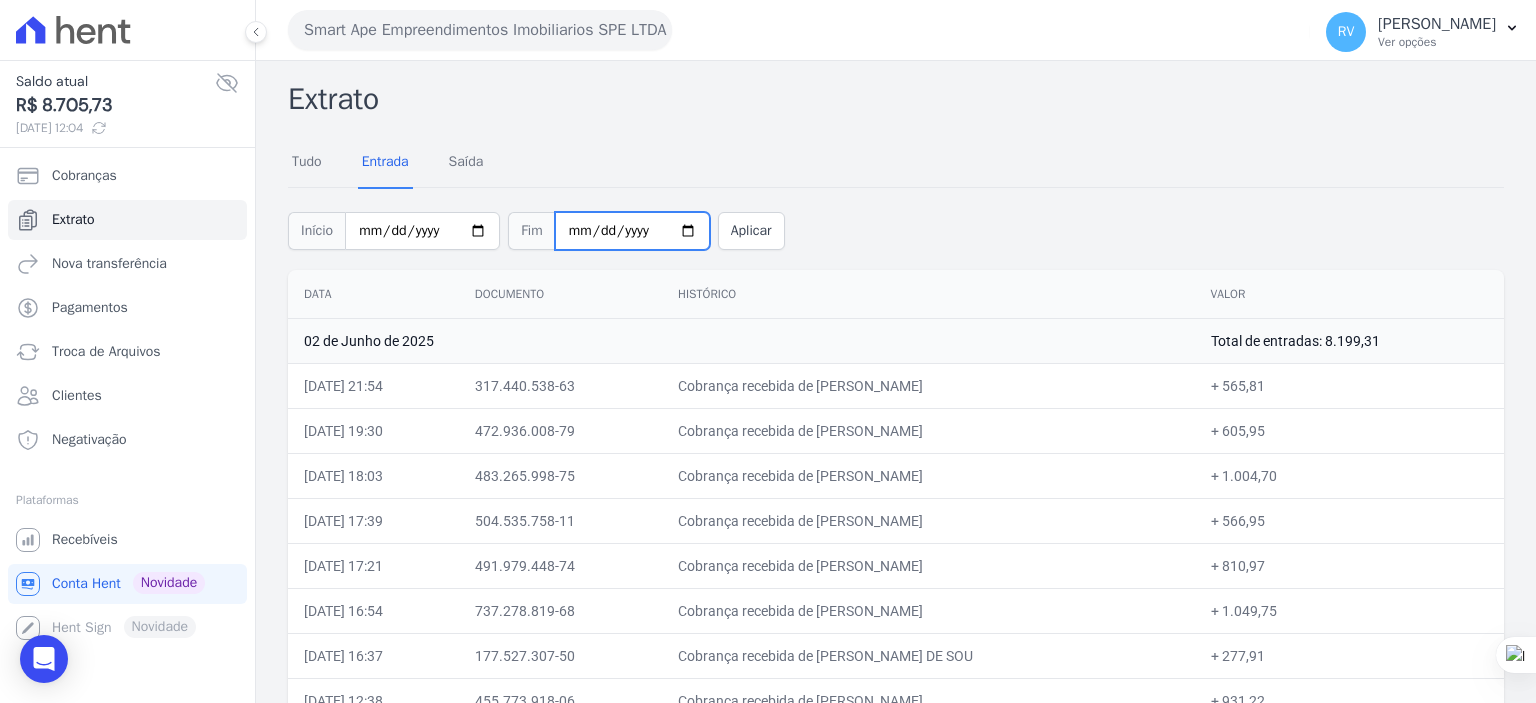 click on "2025-06-02" at bounding box center [632, 231] 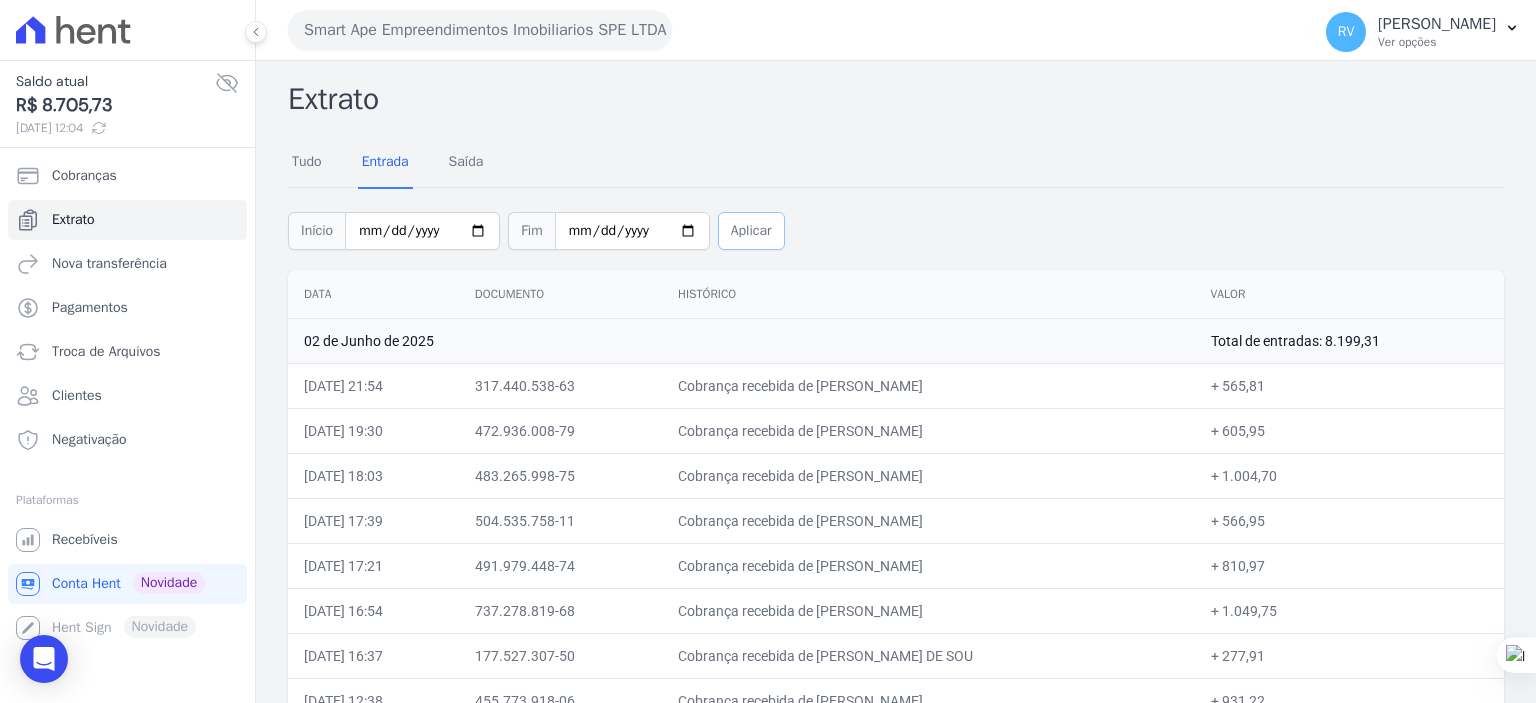 click on "Aplicar" at bounding box center (751, 231) 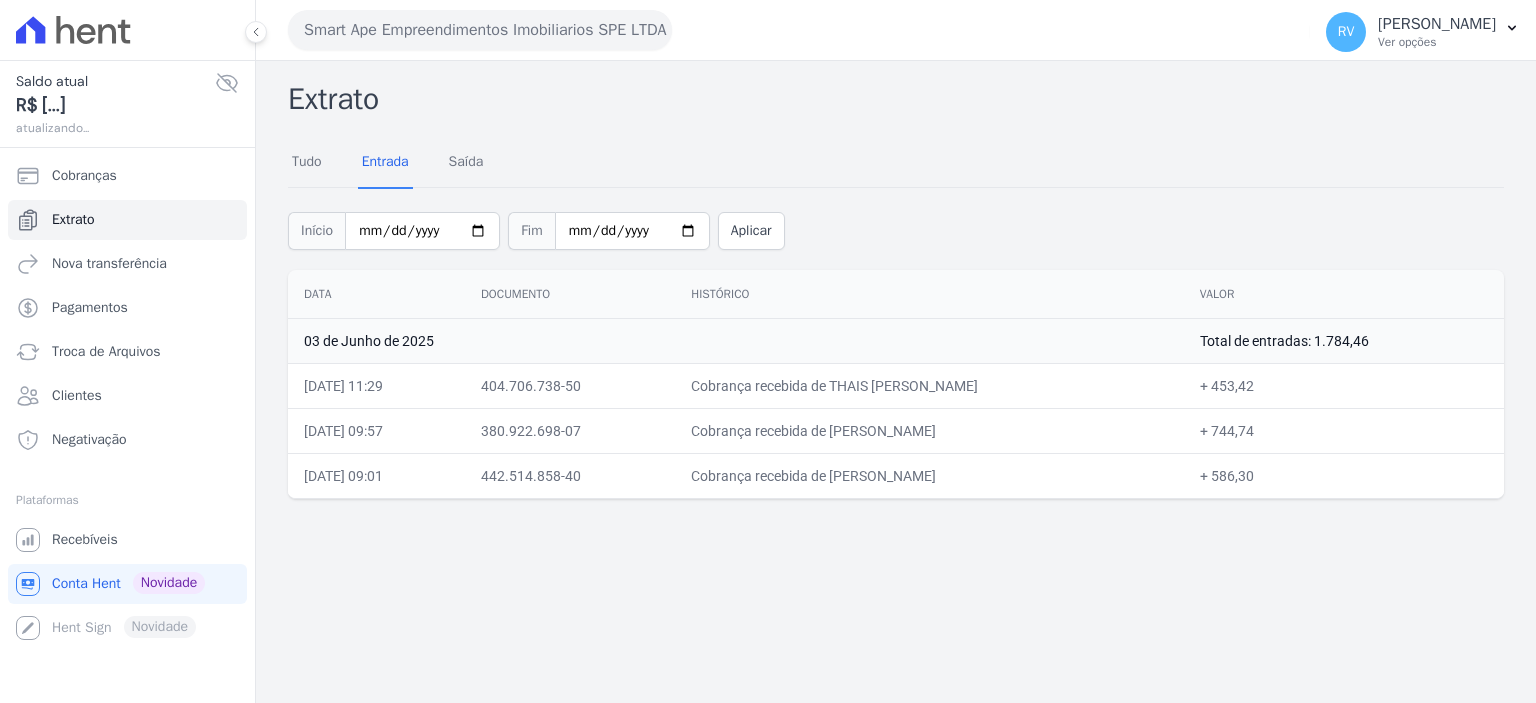 scroll, scrollTop: 0, scrollLeft: 0, axis: both 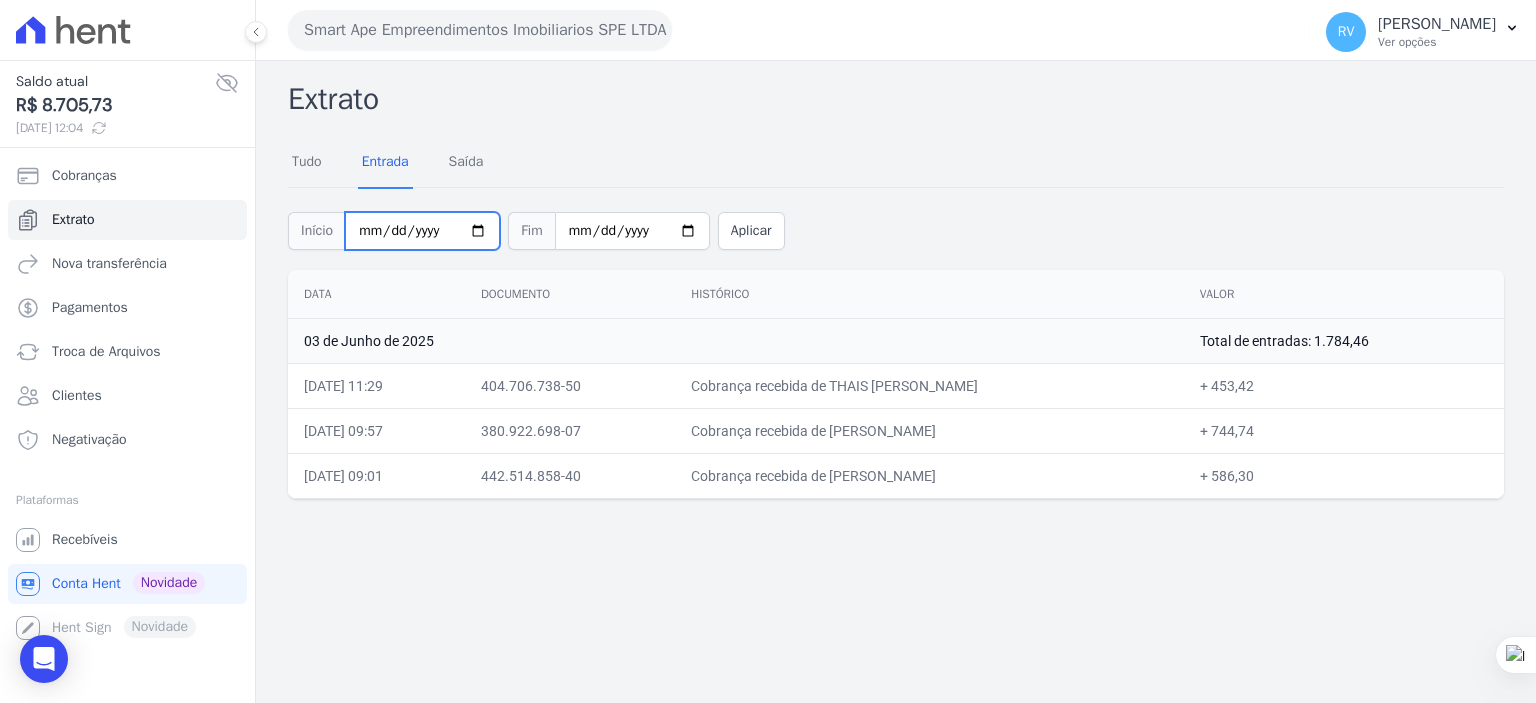 click on "[DATE]" at bounding box center [422, 231] 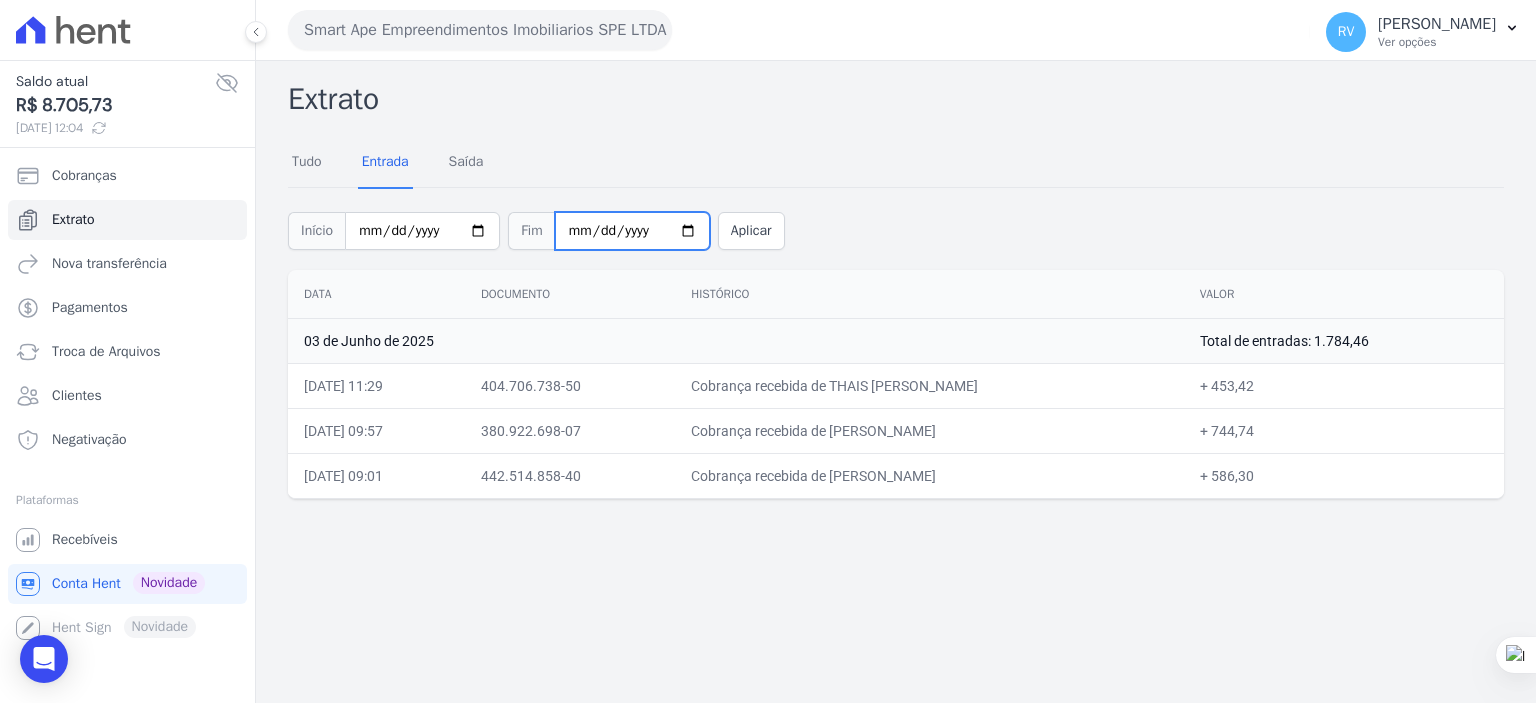 click on "2025-06-03" at bounding box center [632, 231] 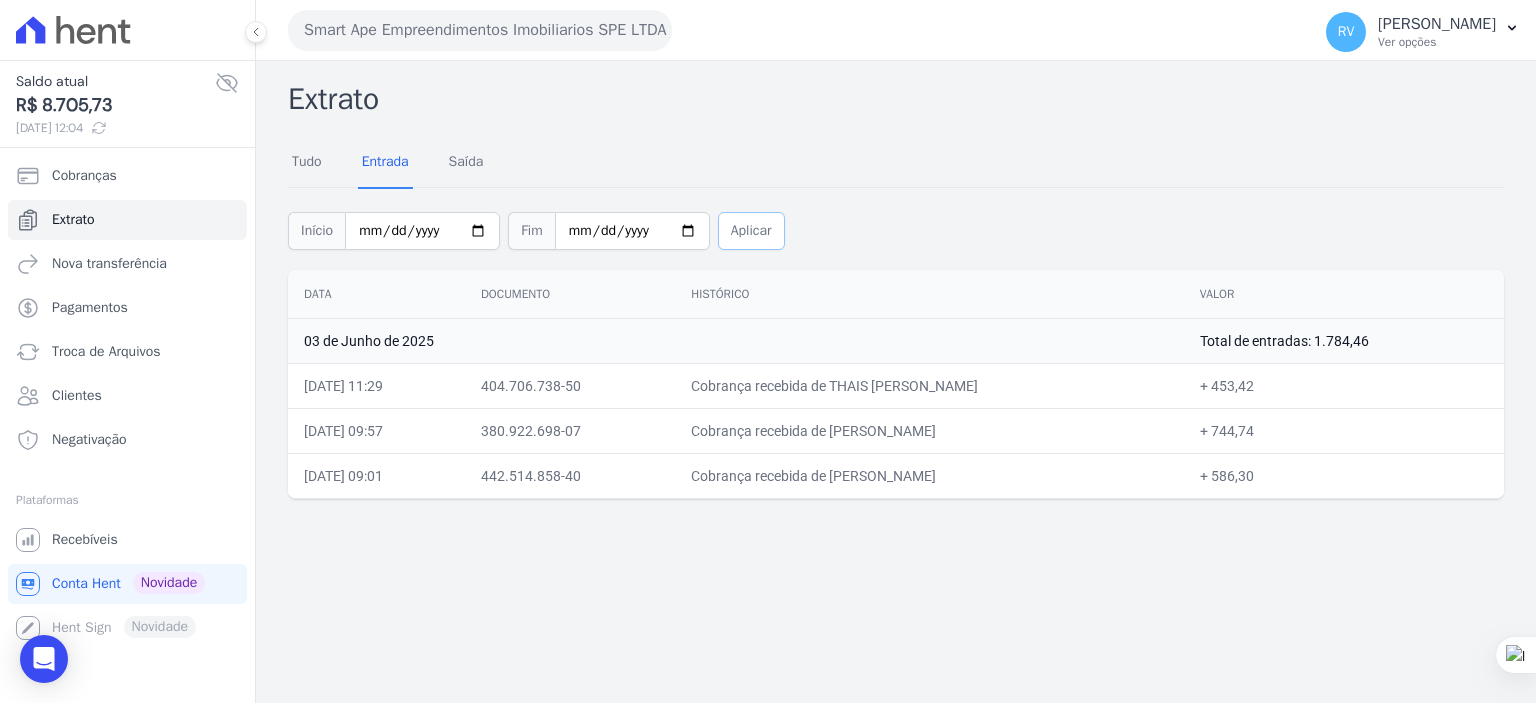 click on "Aplicar" at bounding box center [751, 231] 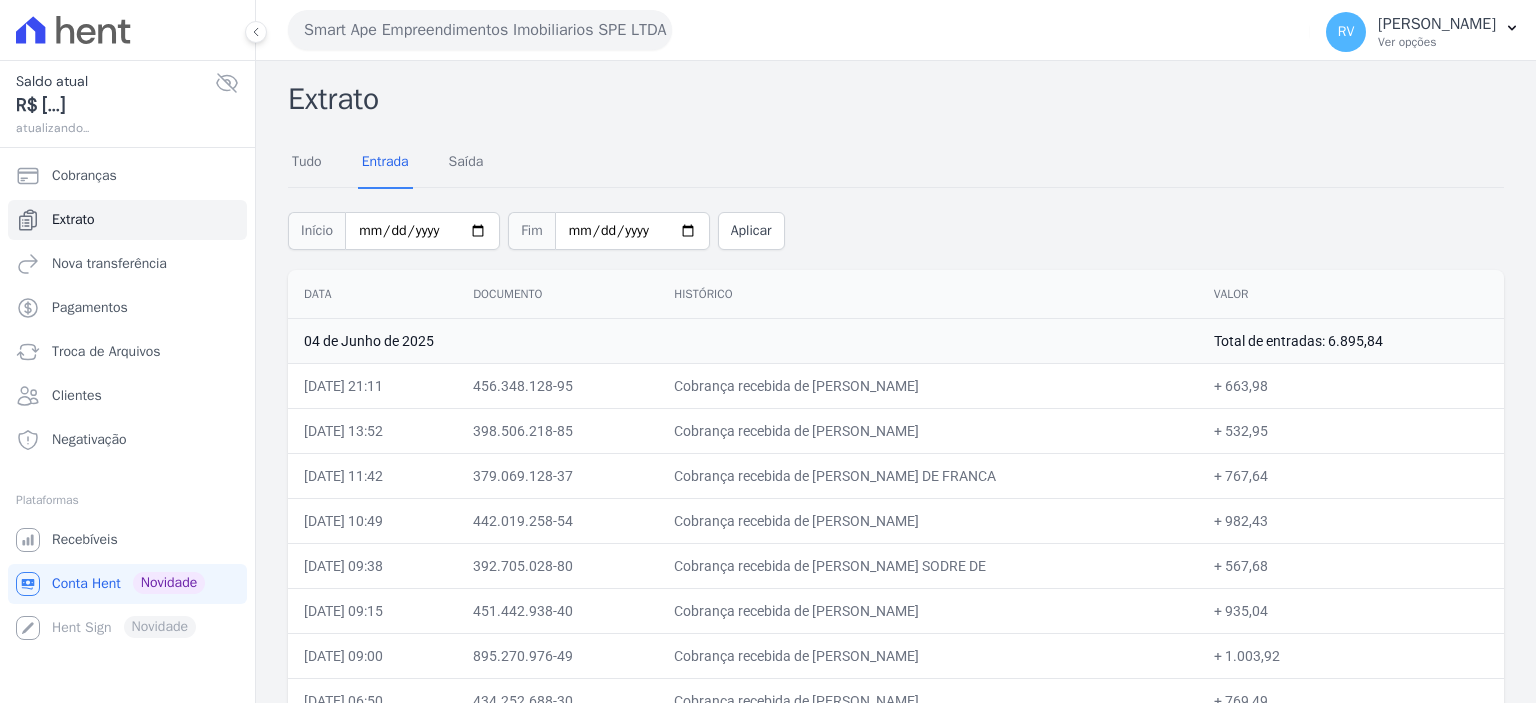 scroll, scrollTop: 0, scrollLeft: 0, axis: both 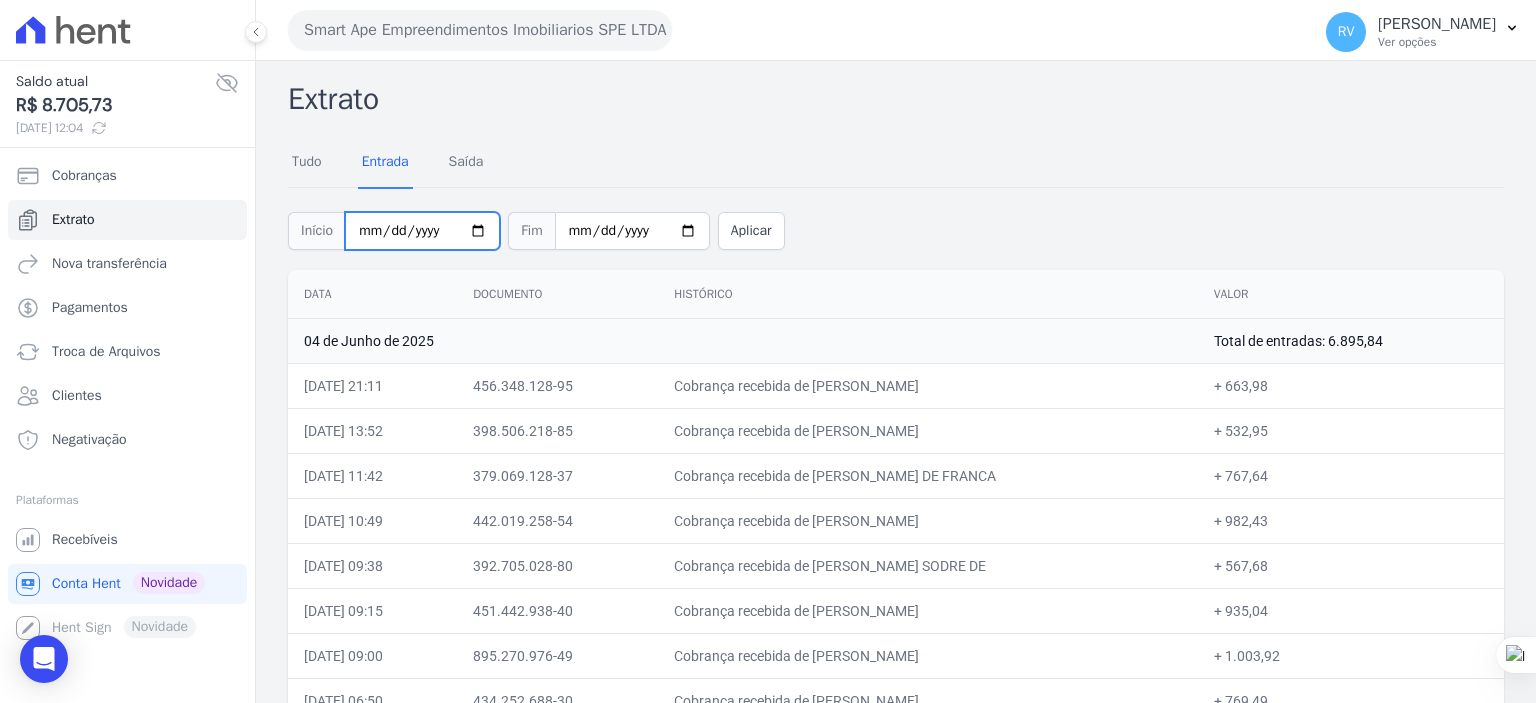 click on "[DATE]" at bounding box center (422, 231) 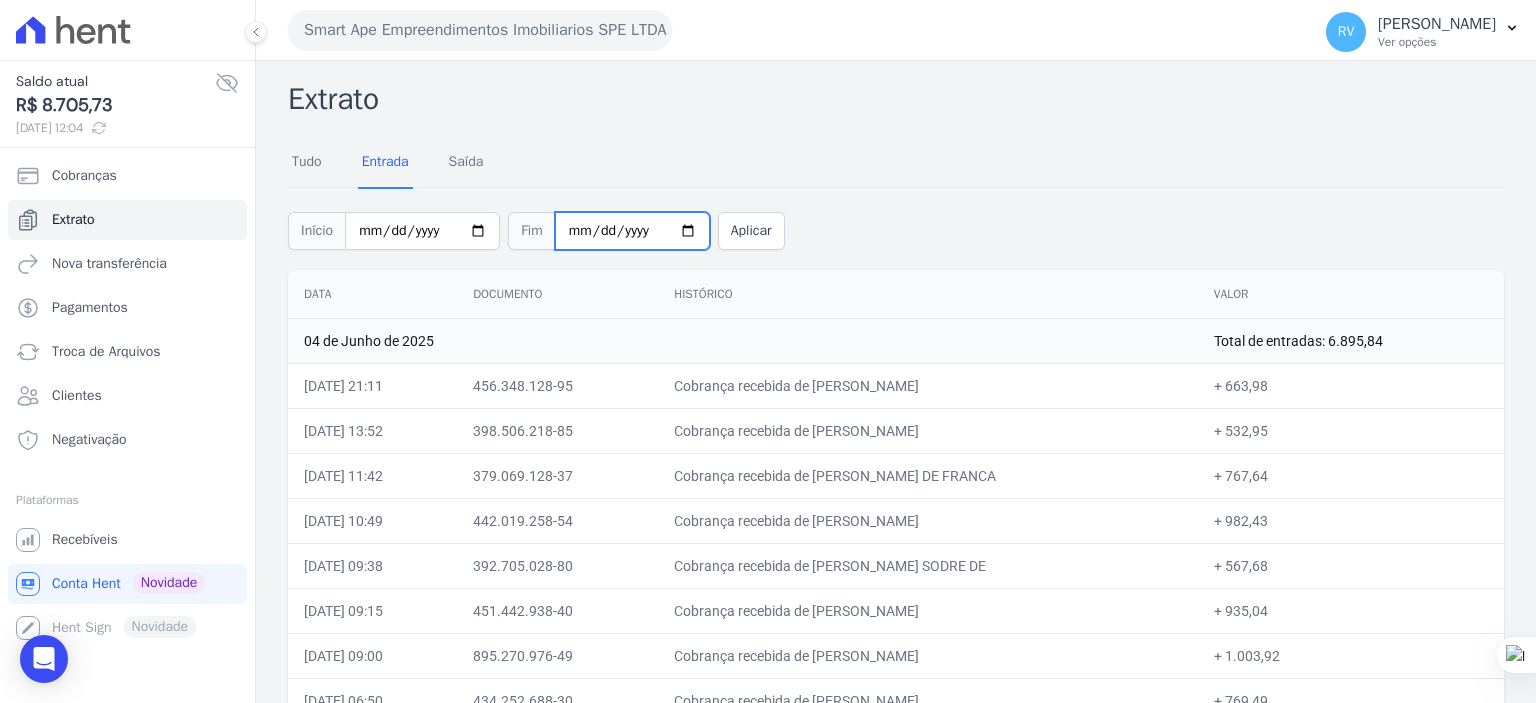 click on "[DATE]" at bounding box center (632, 231) 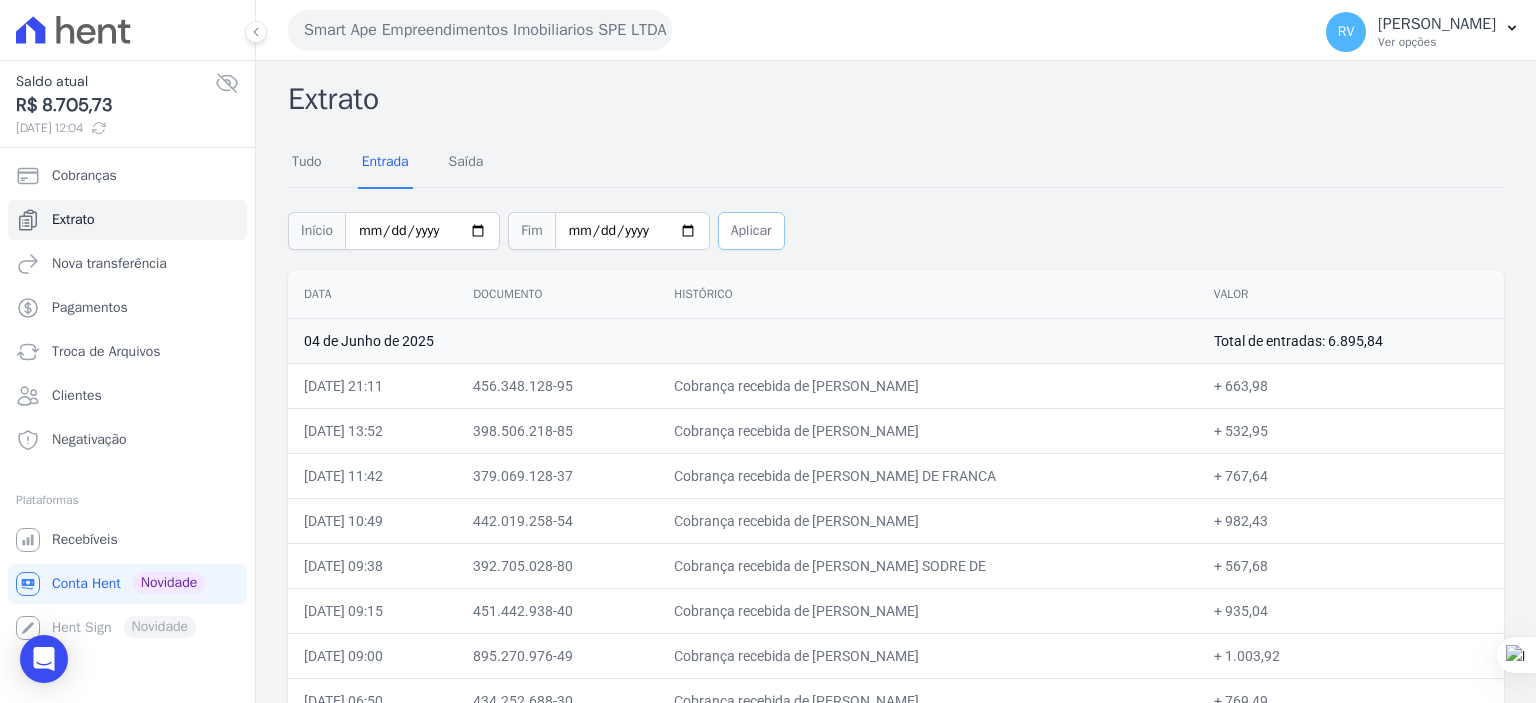 click on "Aplicar" at bounding box center (751, 231) 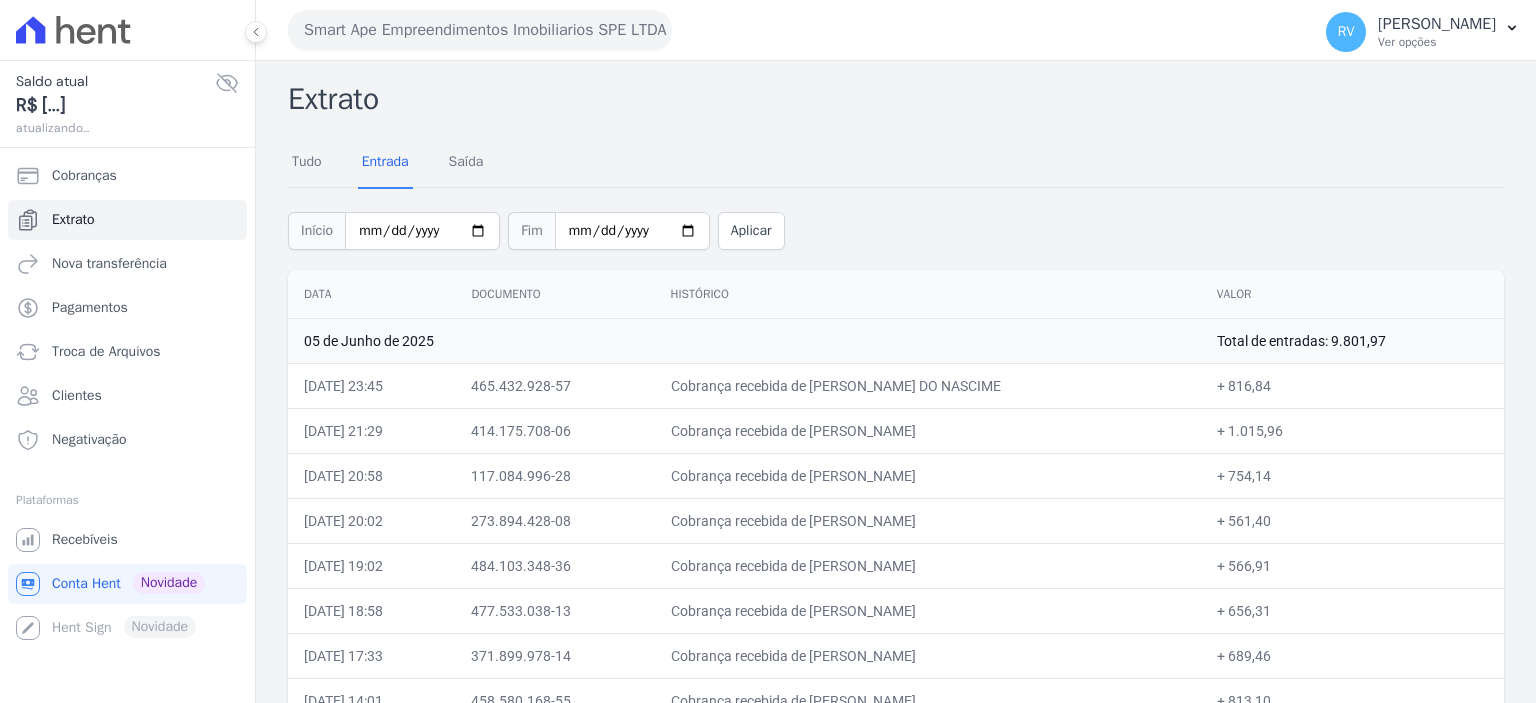 scroll, scrollTop: 0, scrollLeft: 0, axis: both 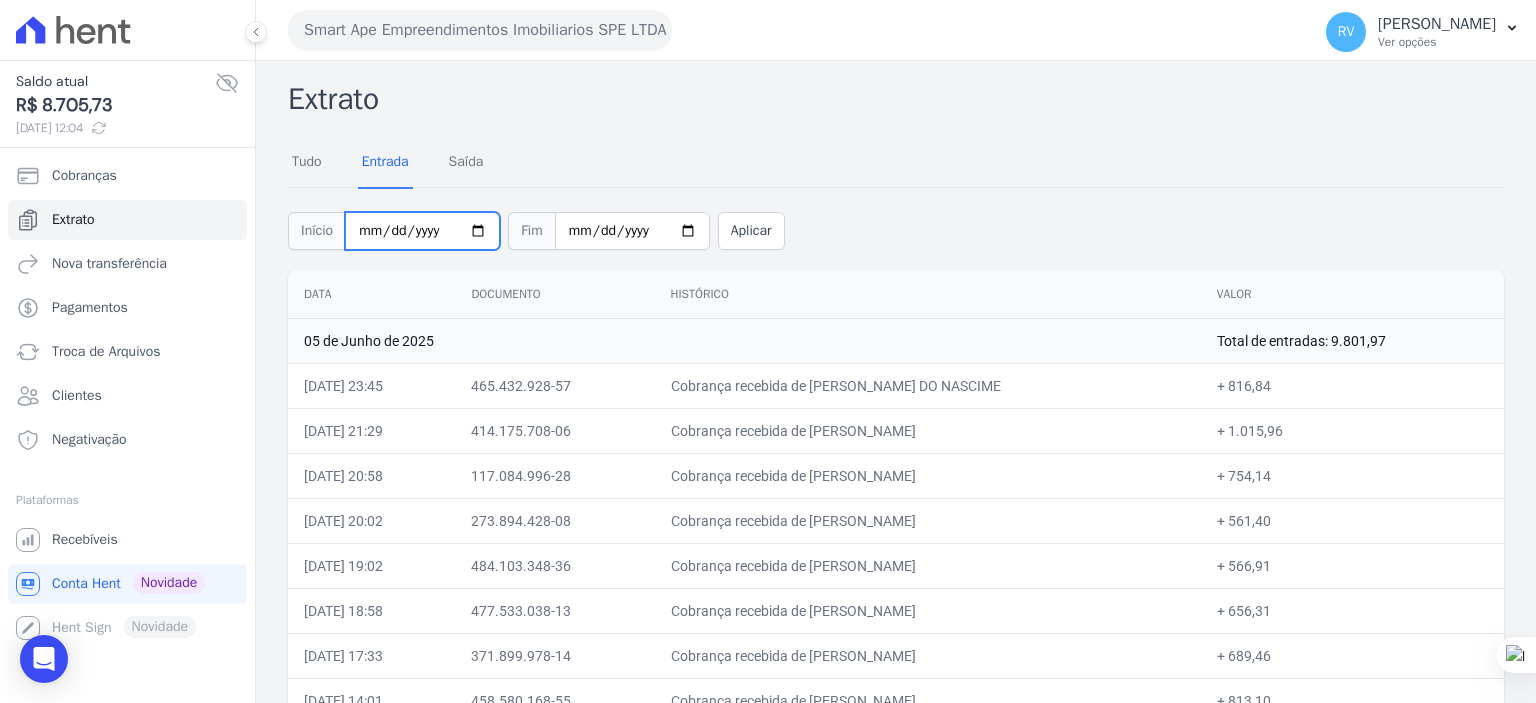 click on "[DATE]" at bounding box center [422, 231] 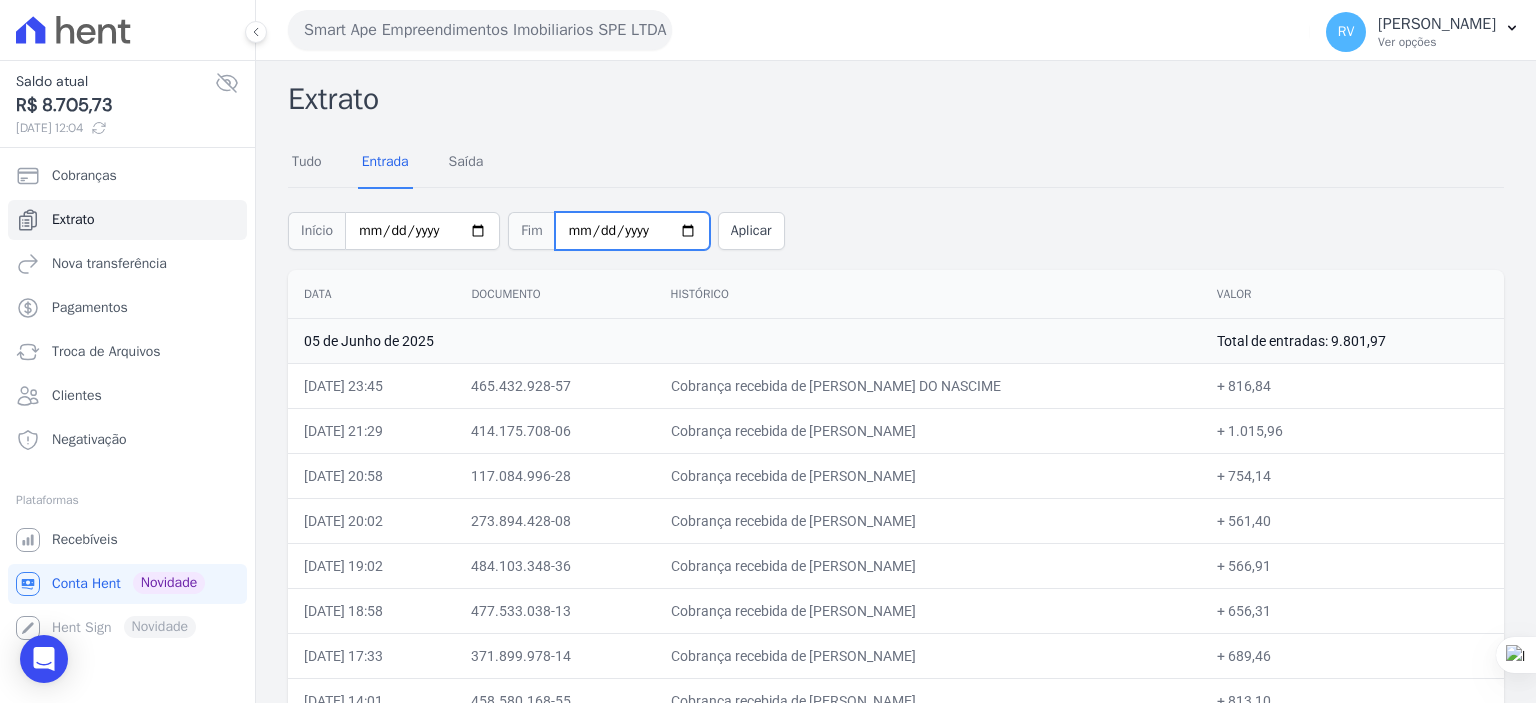 click on "[DATE]" at bounding box center [632, 231] 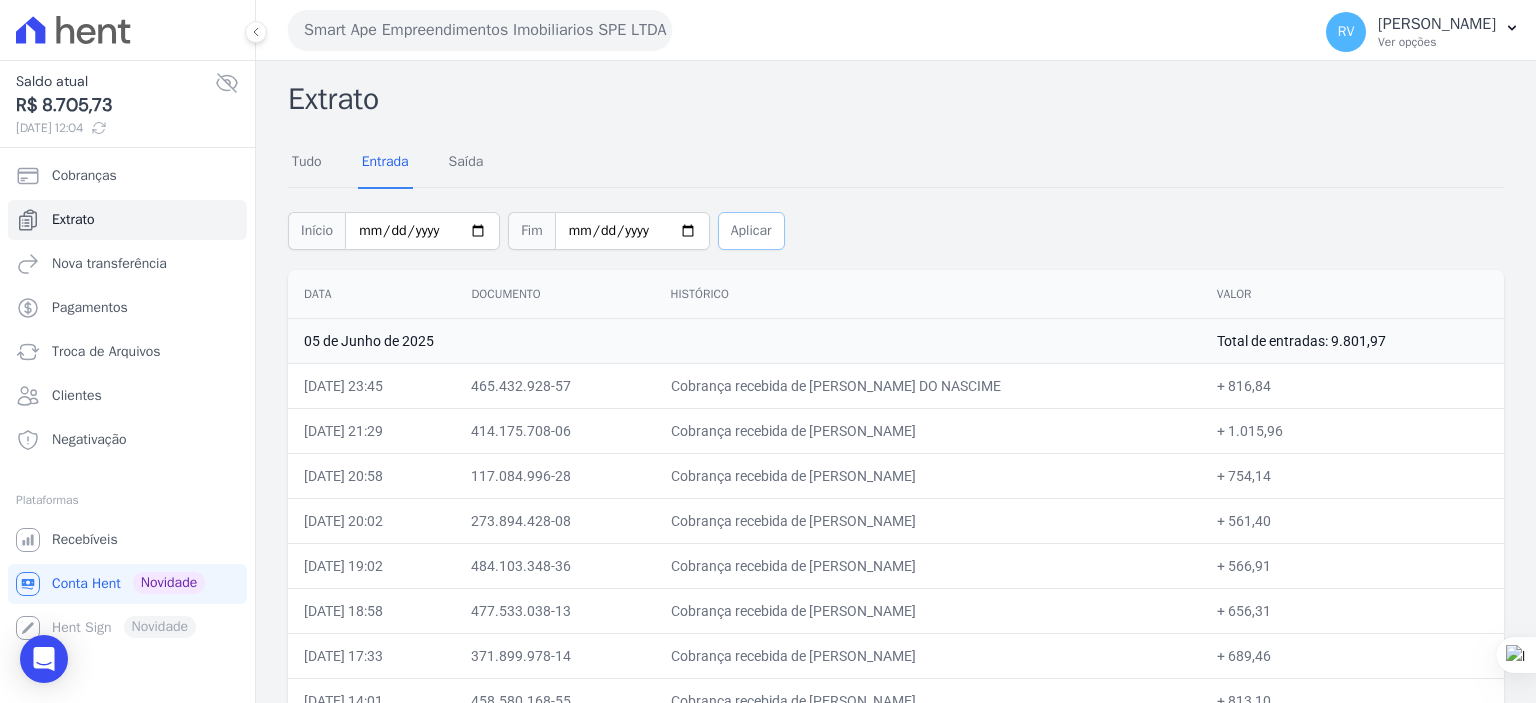 click on "Aplicar" at bounding box center (751, 231) 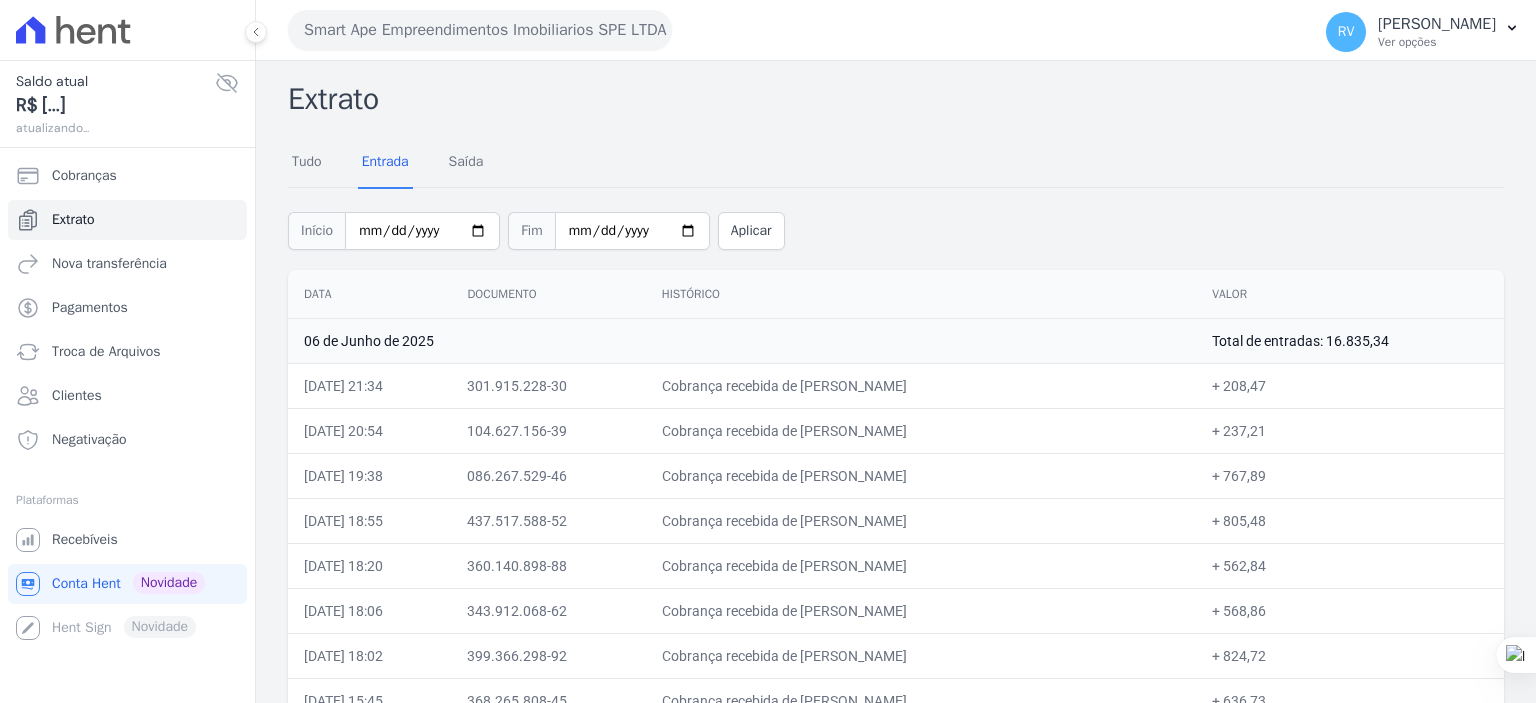 scroll, scrollTop: 0, scrollLeft: 0, axis: both 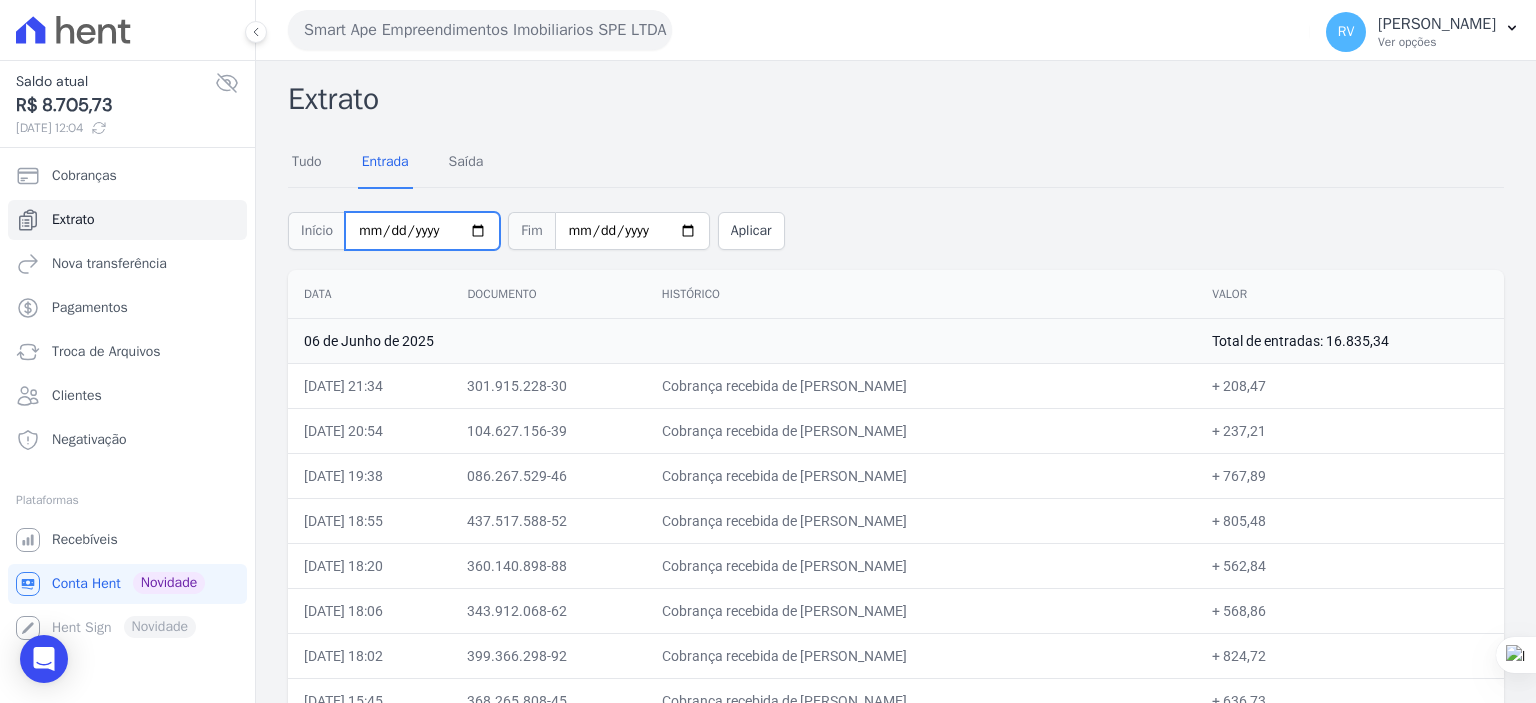 click on "[DATE]" at bounding box center [422, 231] 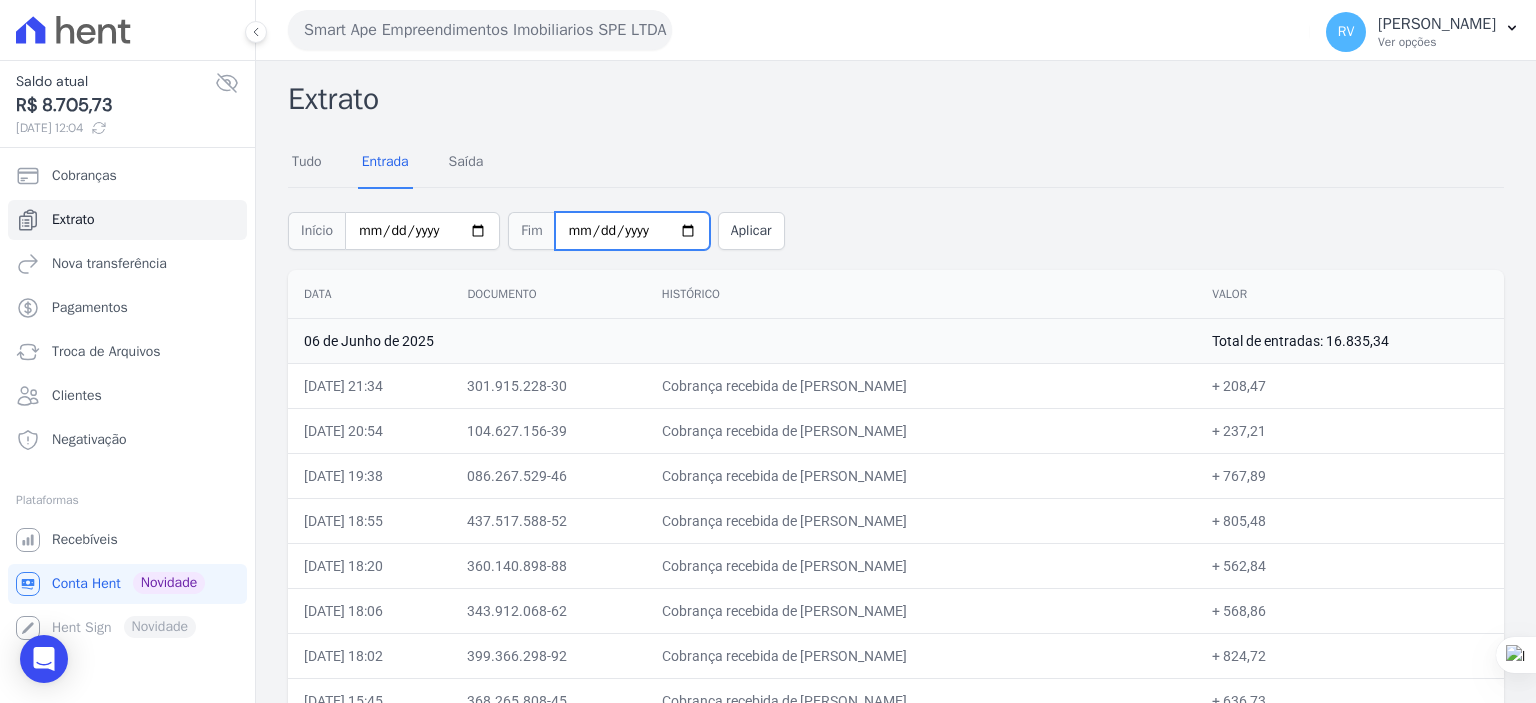 click on "[DATE]" at bounding box center [632, 231] 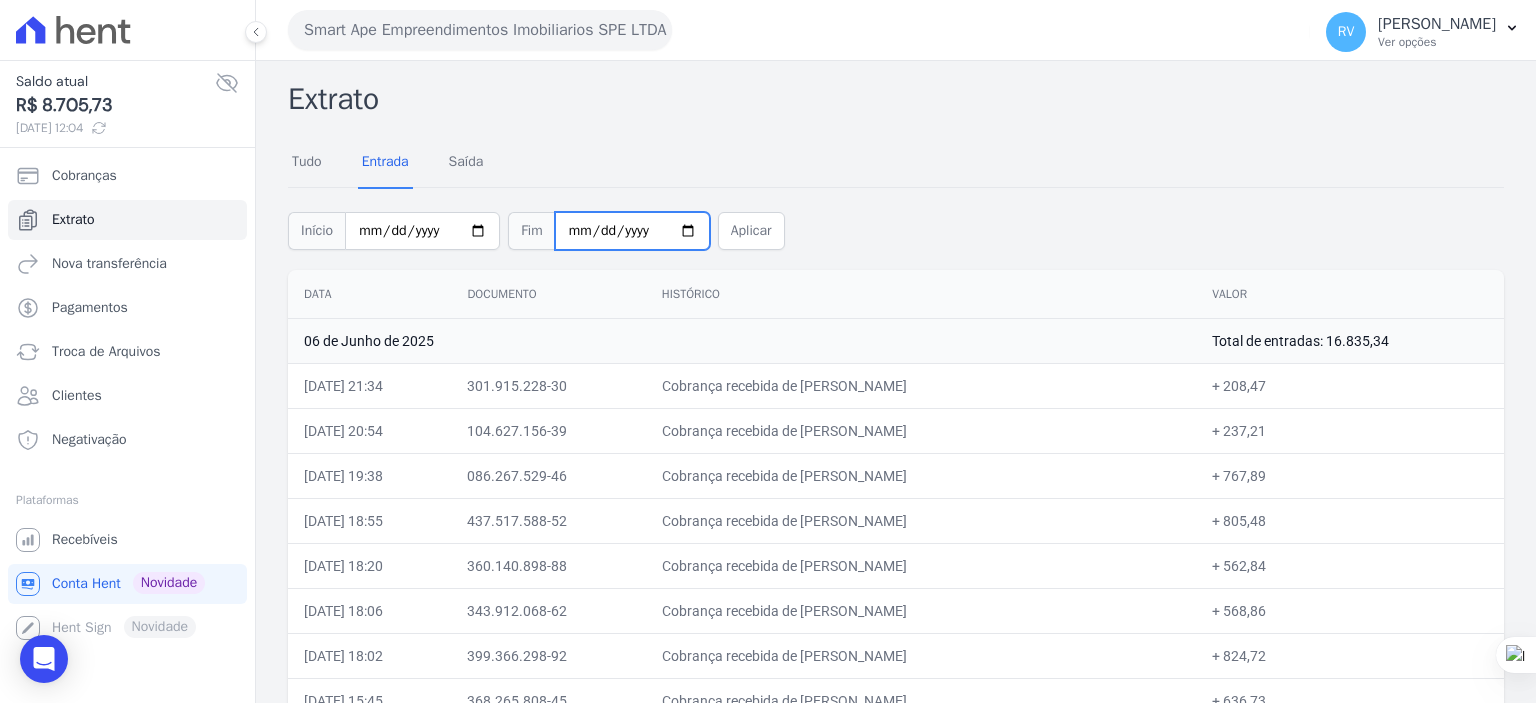 type on "[DATE]" 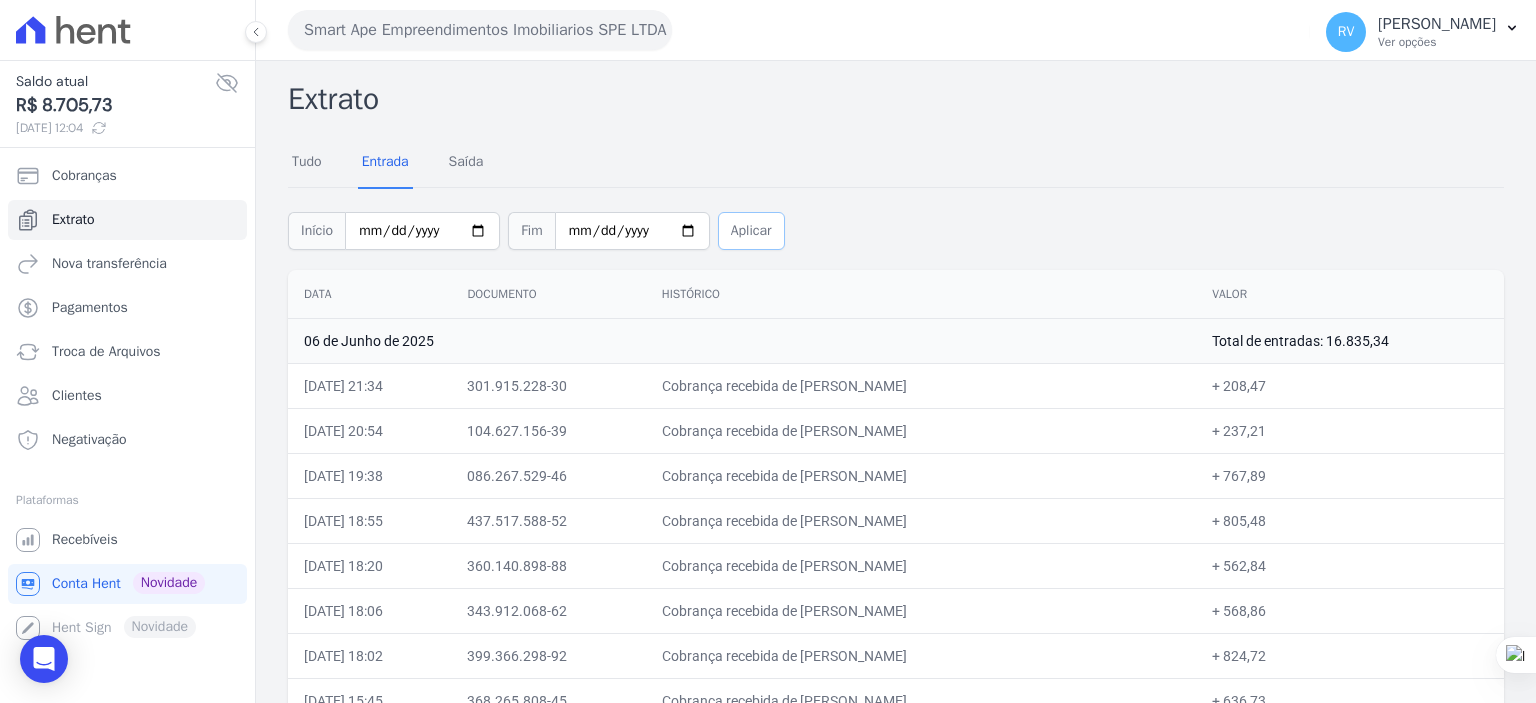 click on "Aplicar" at bounding box center [751, 231] 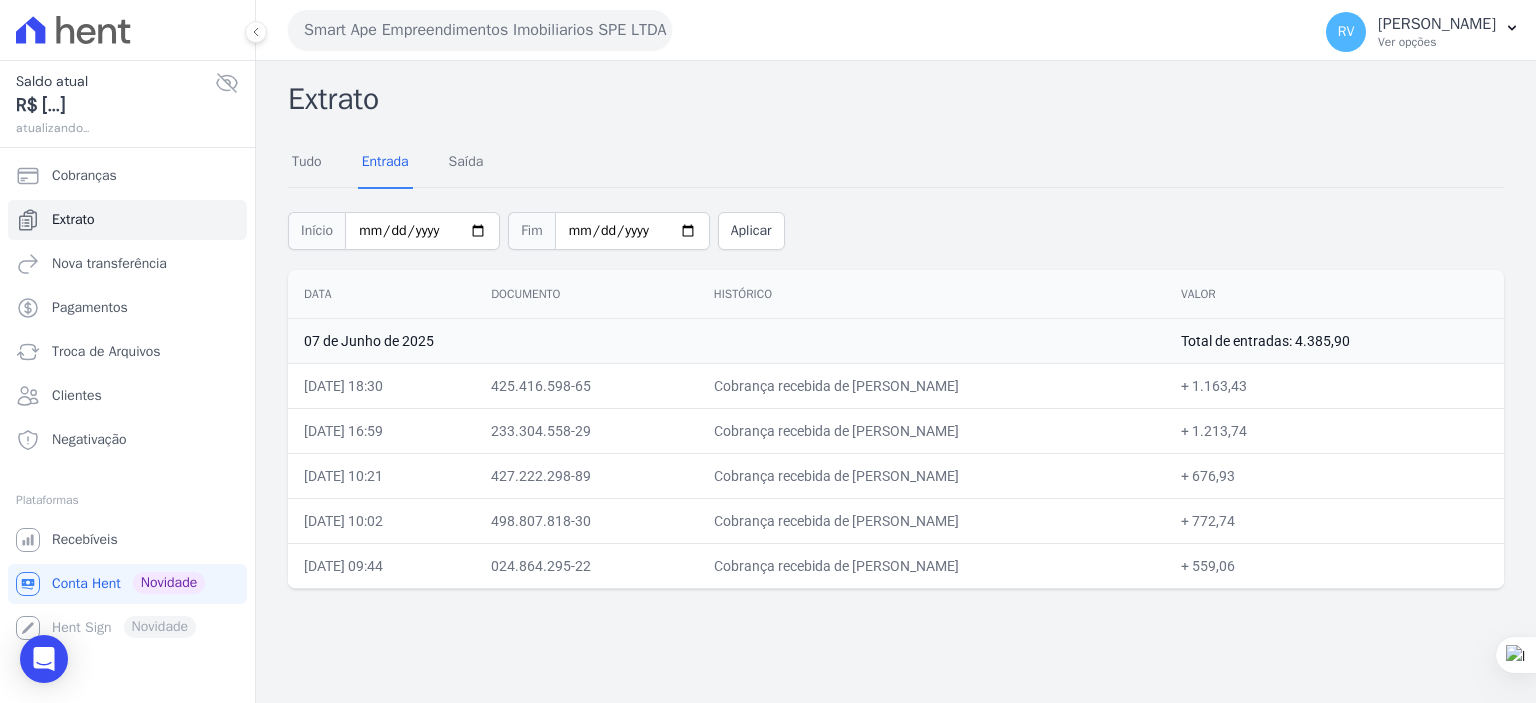 scroll, scrollTop: 0, scrollLeft: 0, axis: both 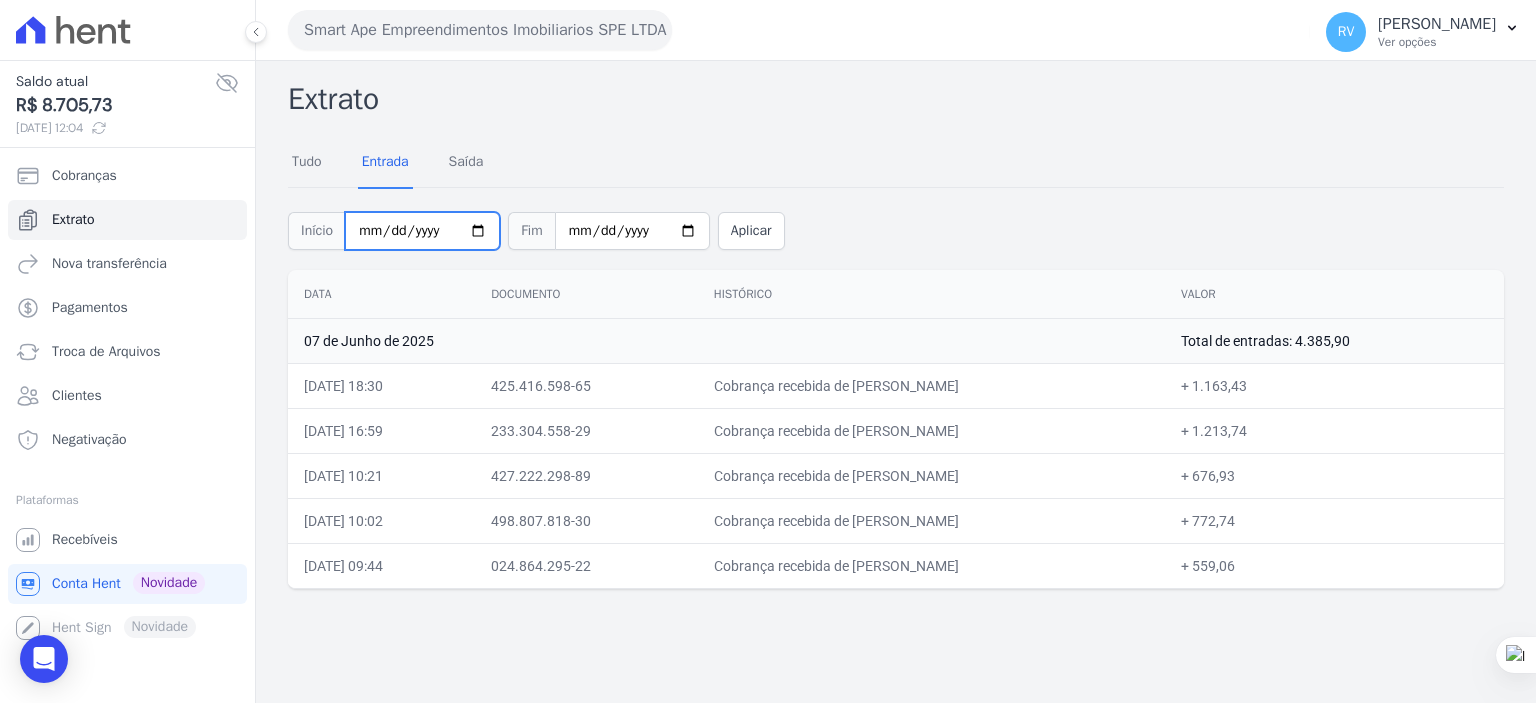 click on "[DATE]" at bounding box center (422, 231) 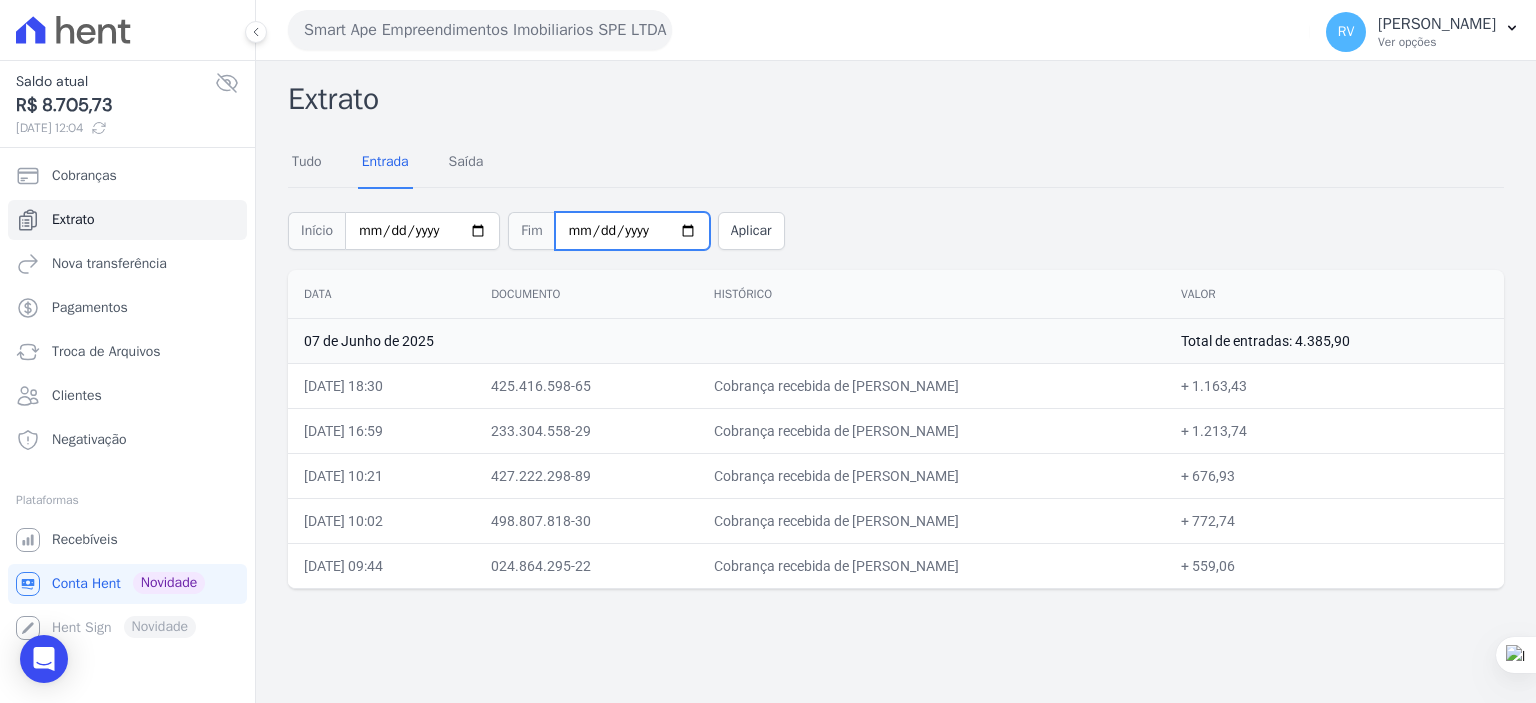 click on "[DATE]" at bounding box center (632, 231) 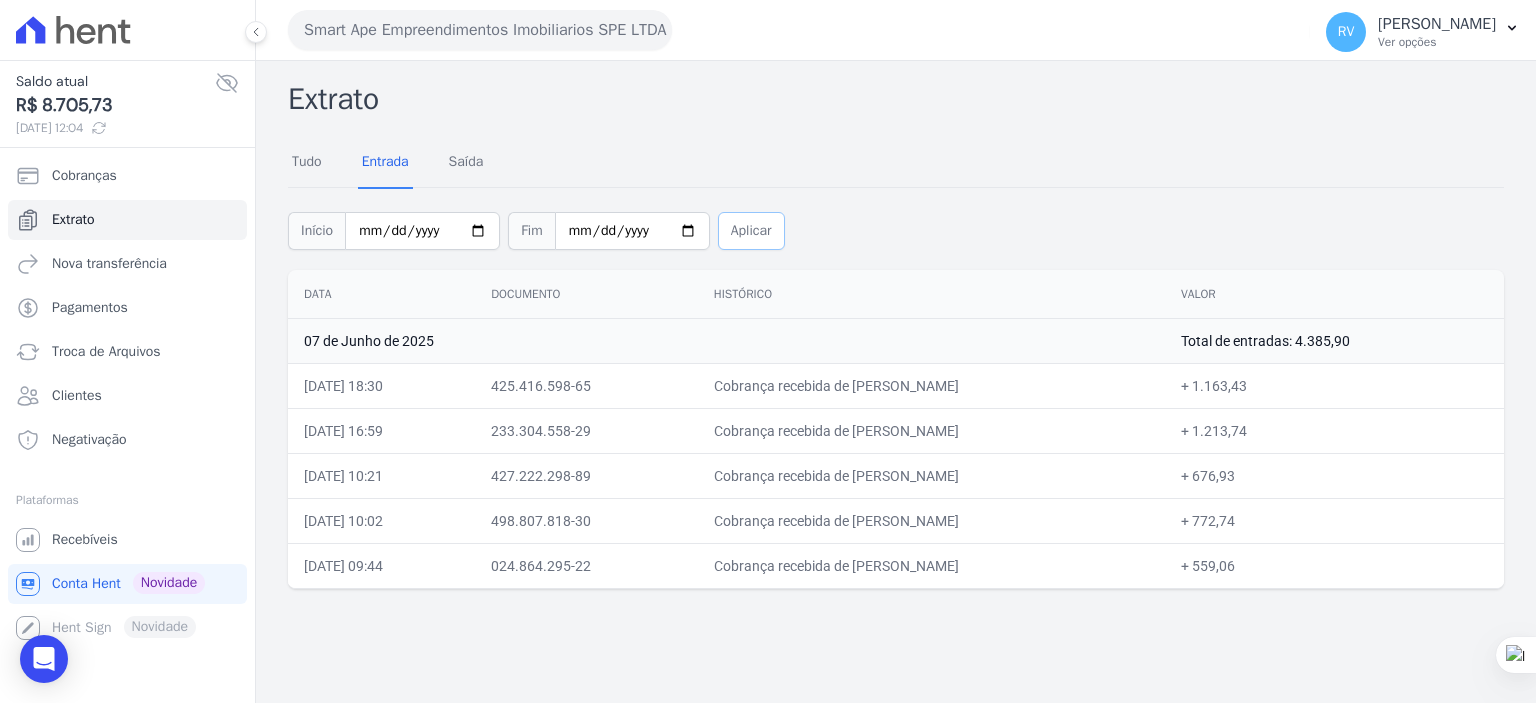 click on "Aplicar" at bounding box center (751, 231) 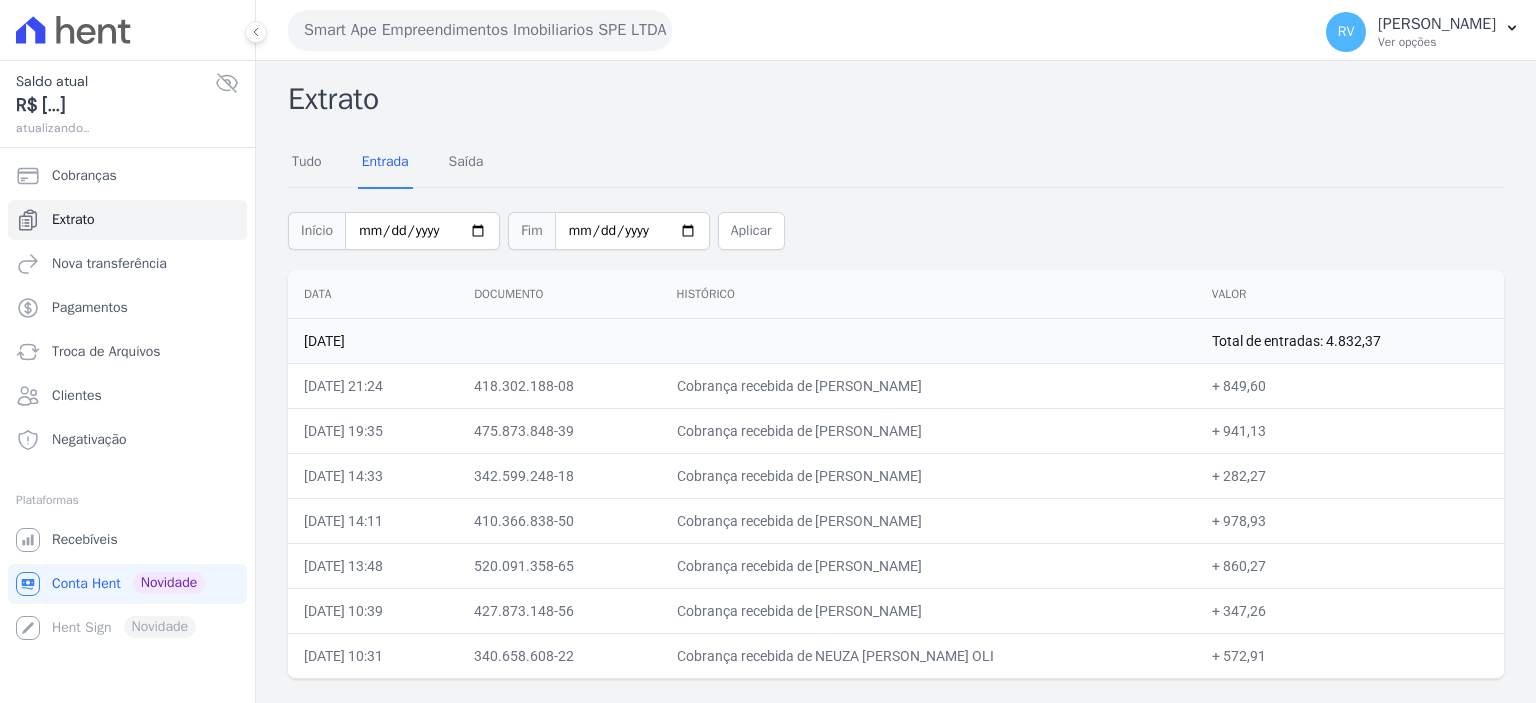 scroll, scrollTop: 0, scrollLeft: 0, axis: both 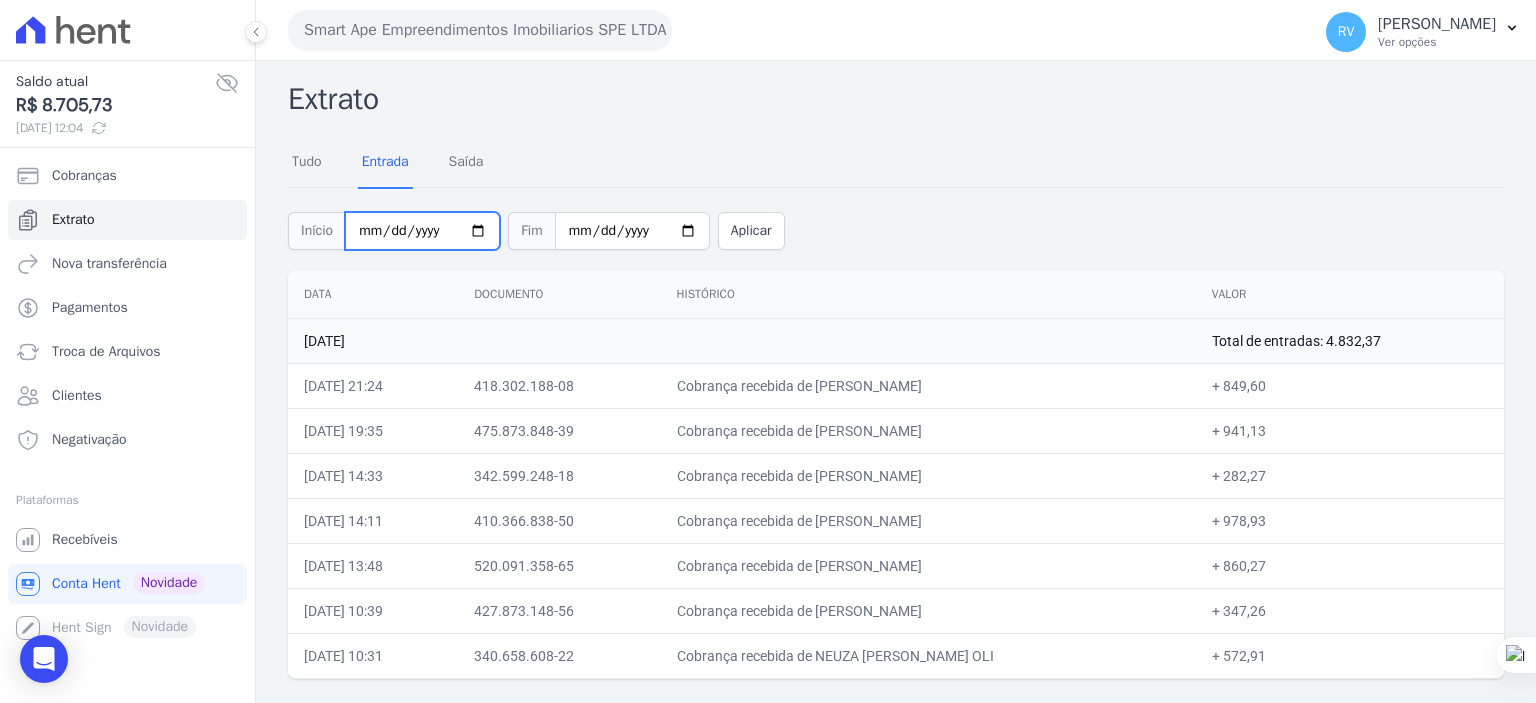 click on "2025-06-08" at bounding box center [422, 231] 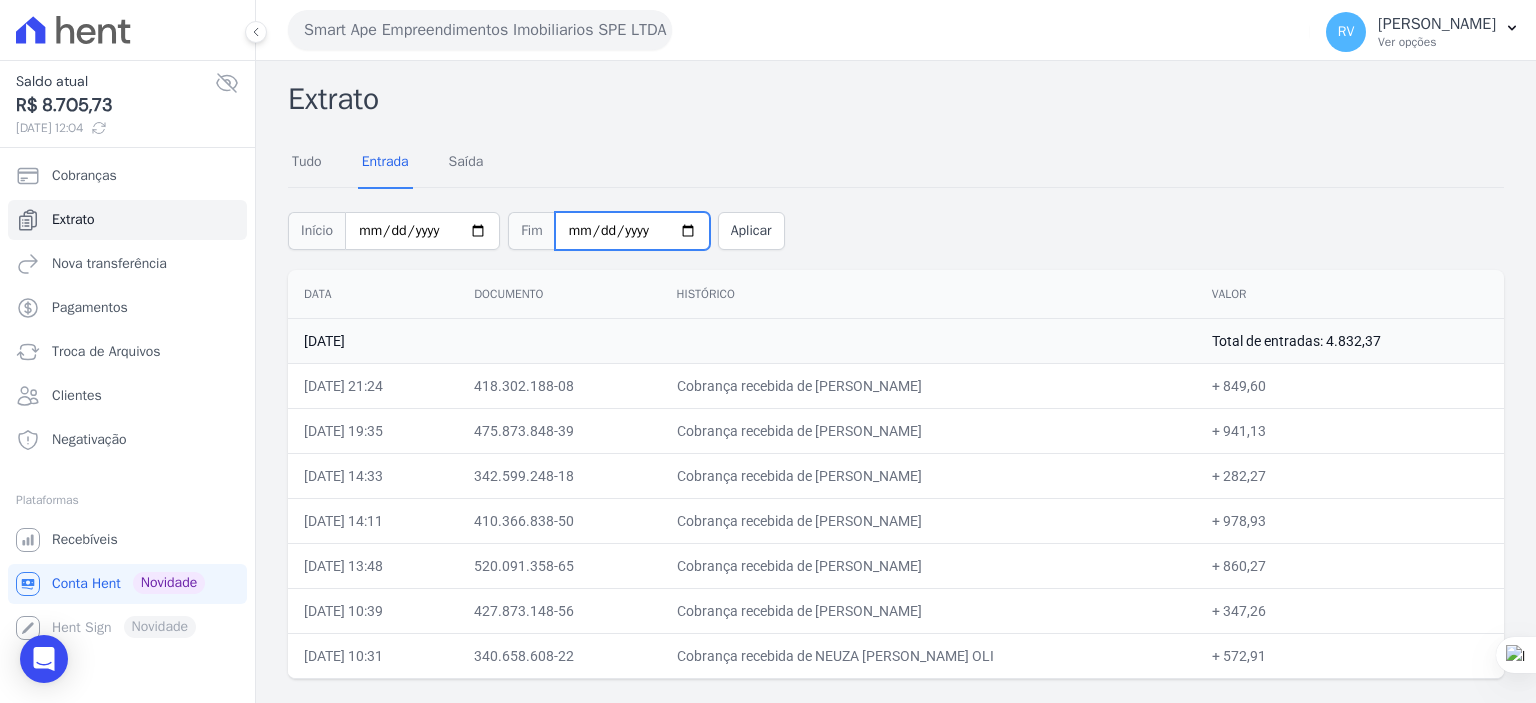 click on "2025-06-08" at bounding box center [632, 231] 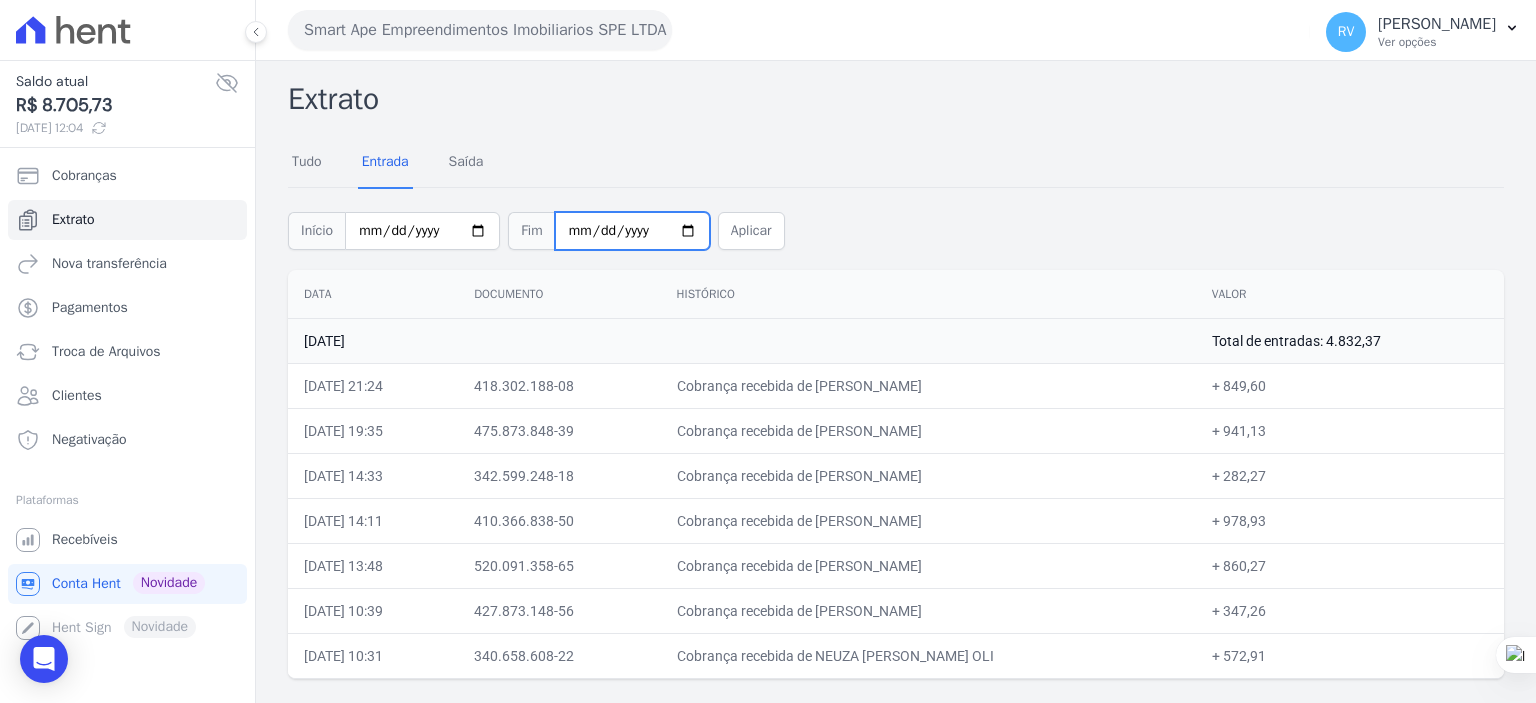type on "2025-06-09" 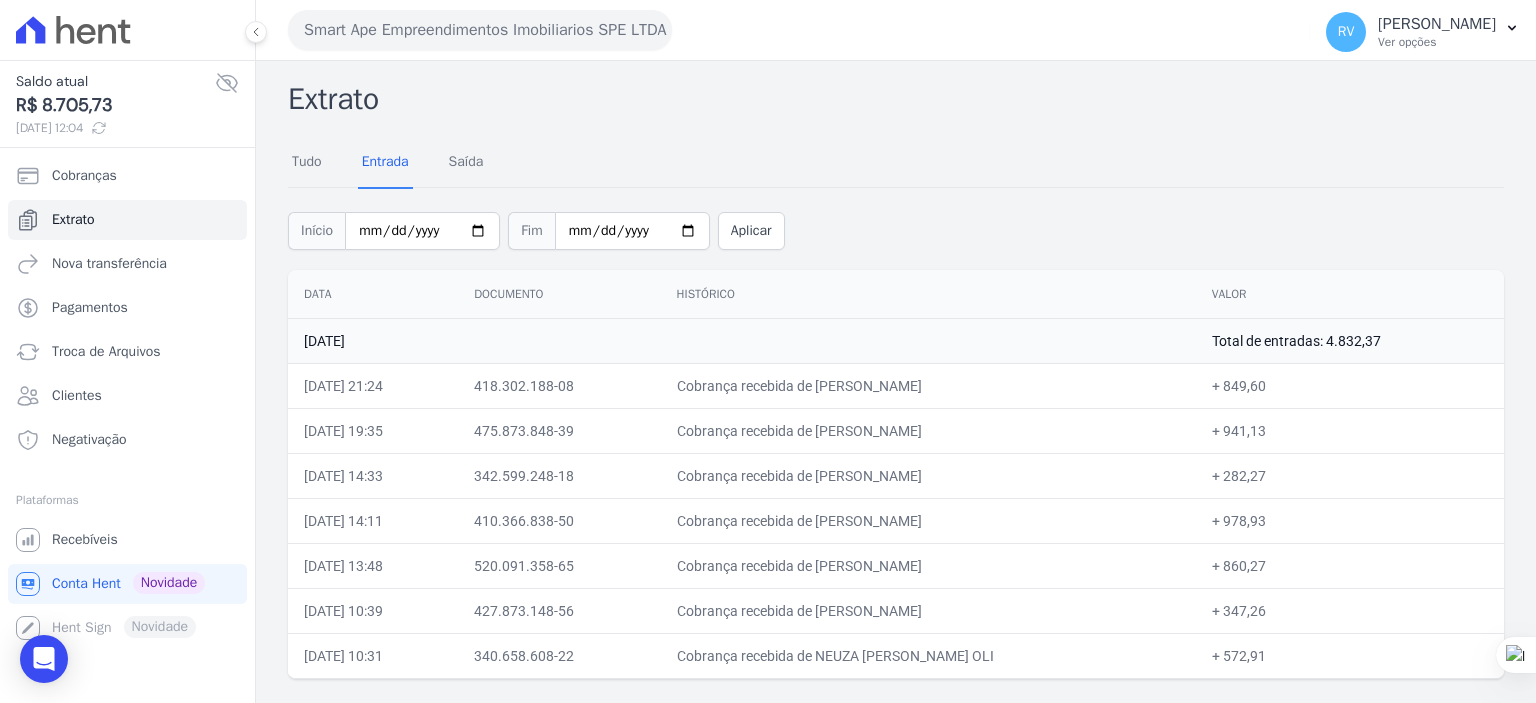 click on "Início
2025-06-09
Fim
2025-06-09
Aplicar" at bounding box center [896, 228] 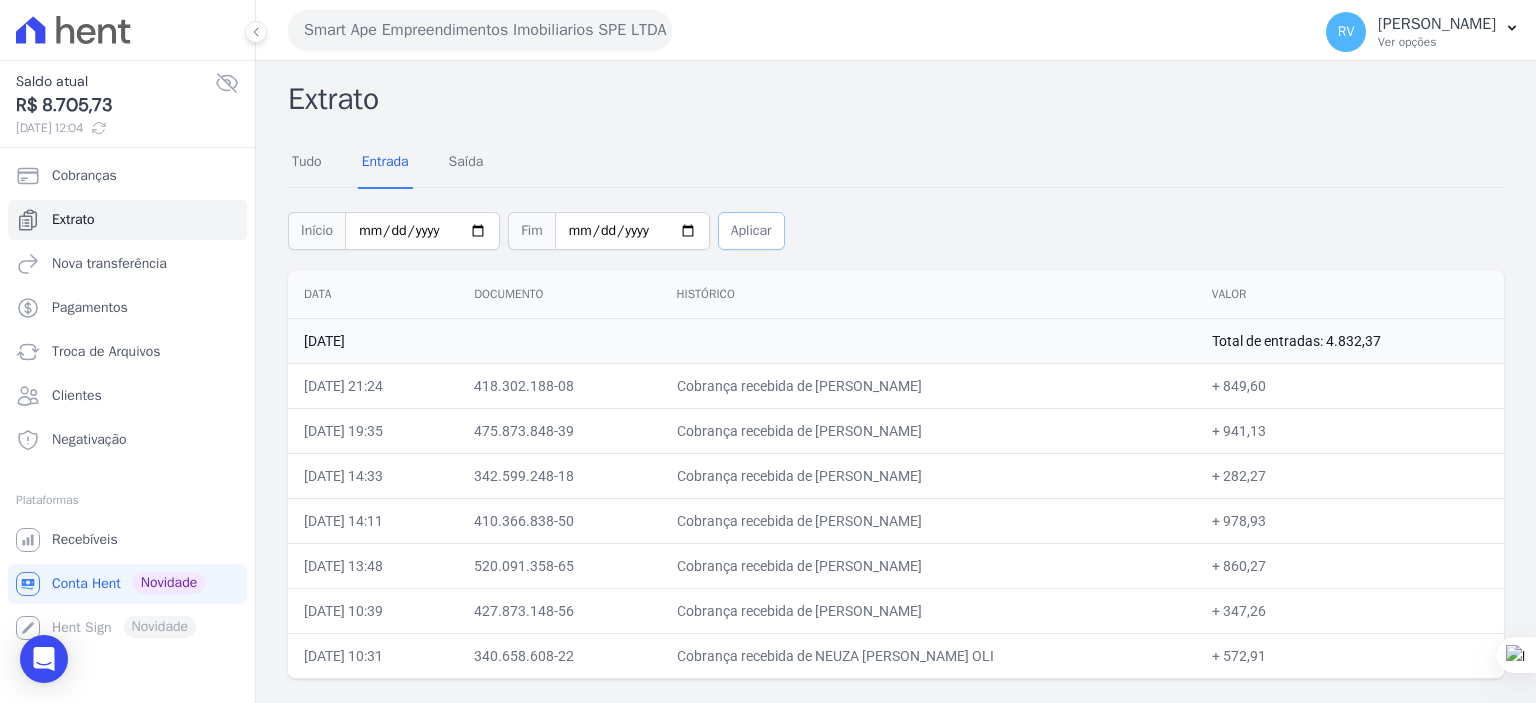 click on "Aplicar" at bounding box center [751, 231] 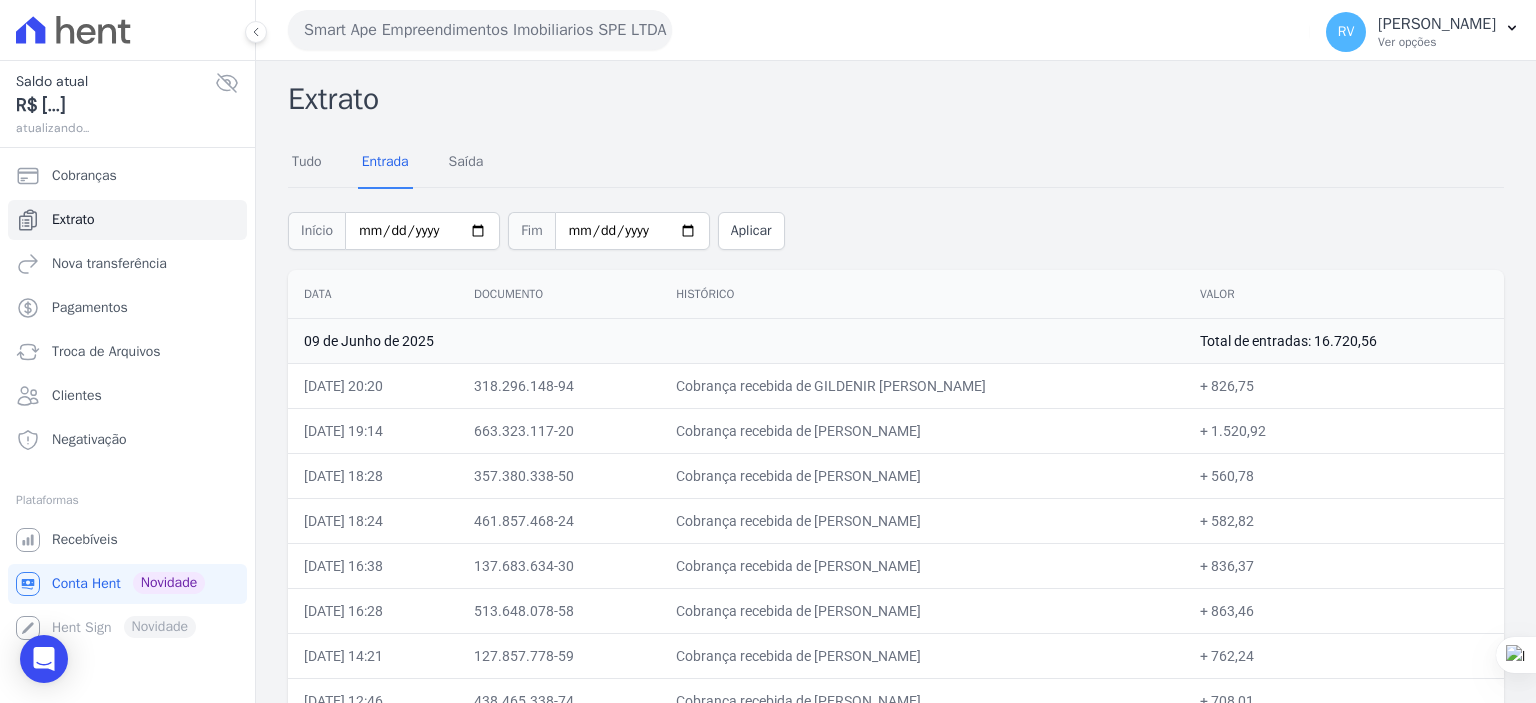 scroll, scrollTop: 0, scrollLeft: 0, axis: both 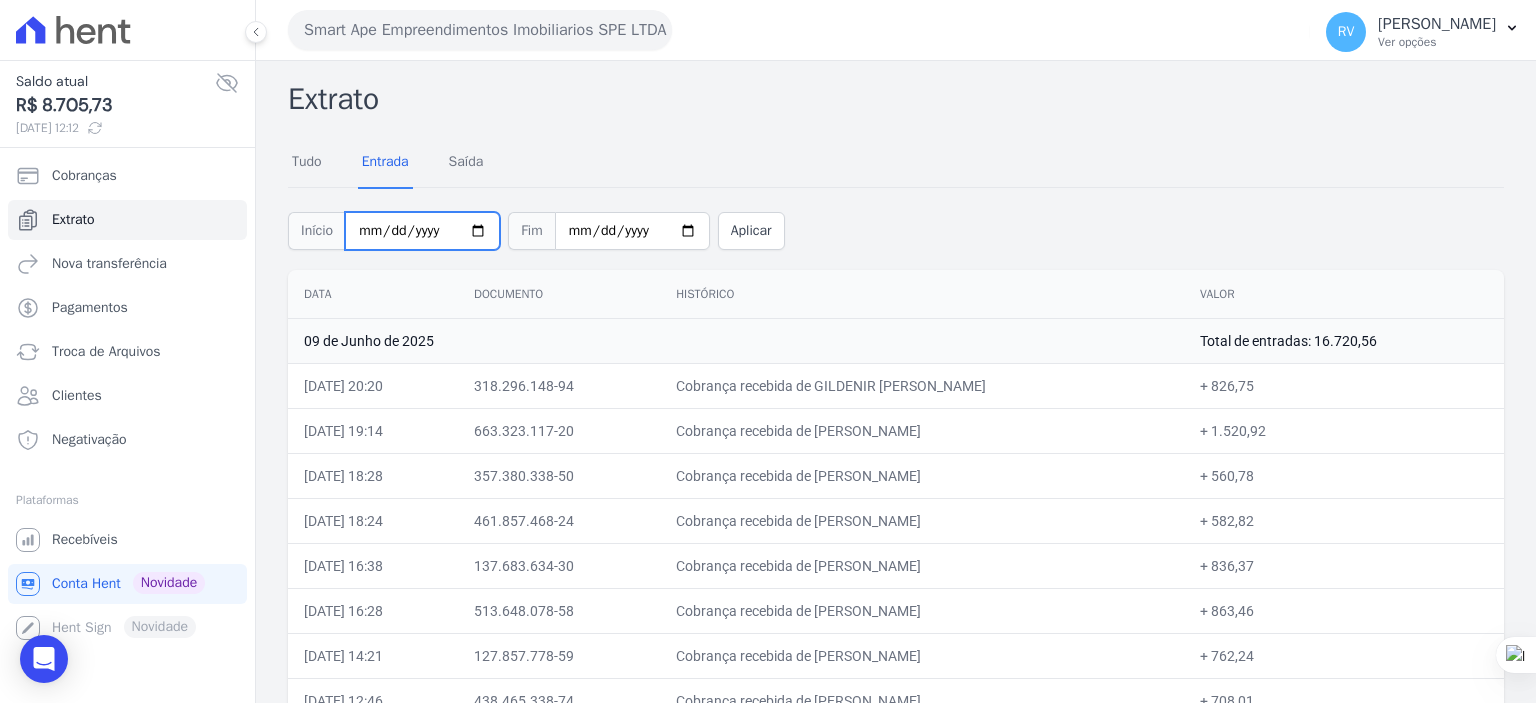 click on "2025-06-09" at bounding box center (422, 231) 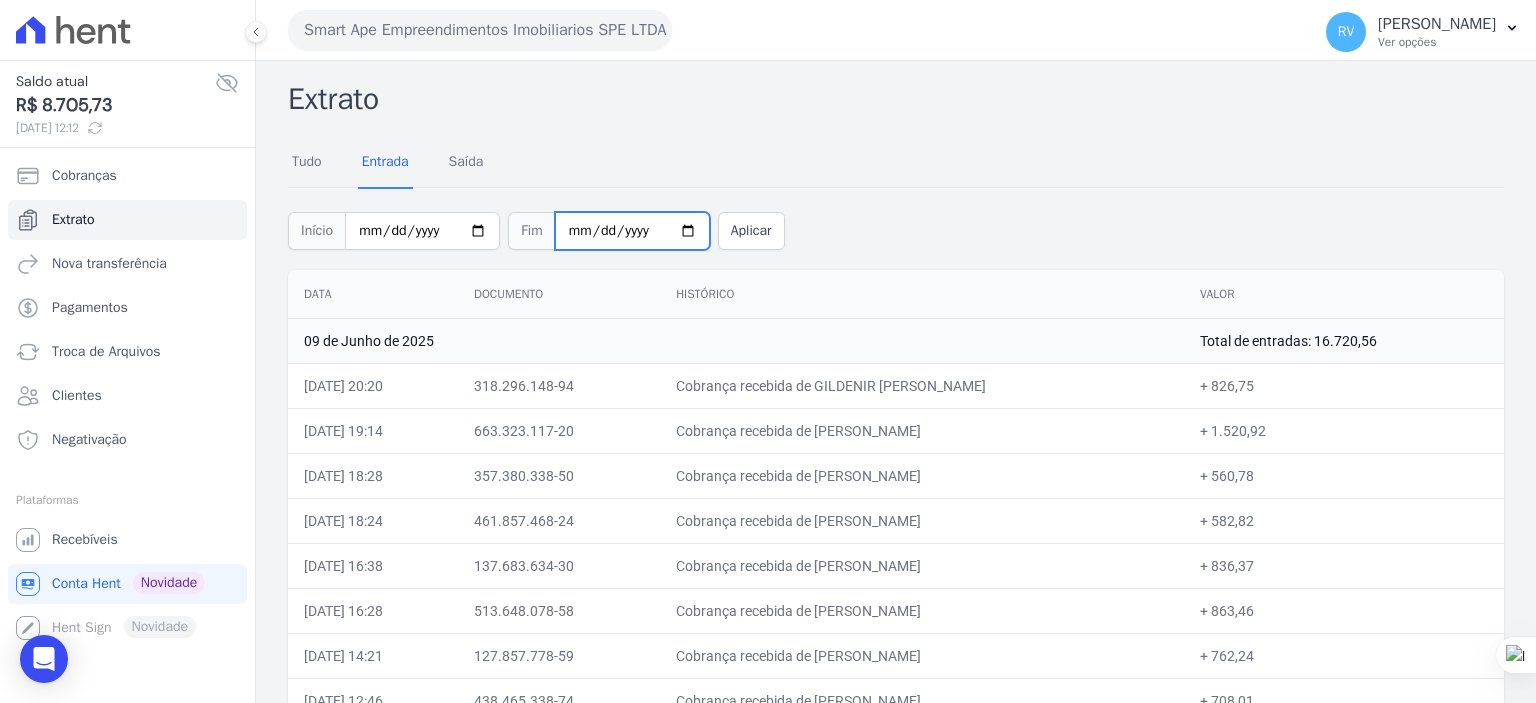 click on "2025-06-09" at bounding box center (632, 231) 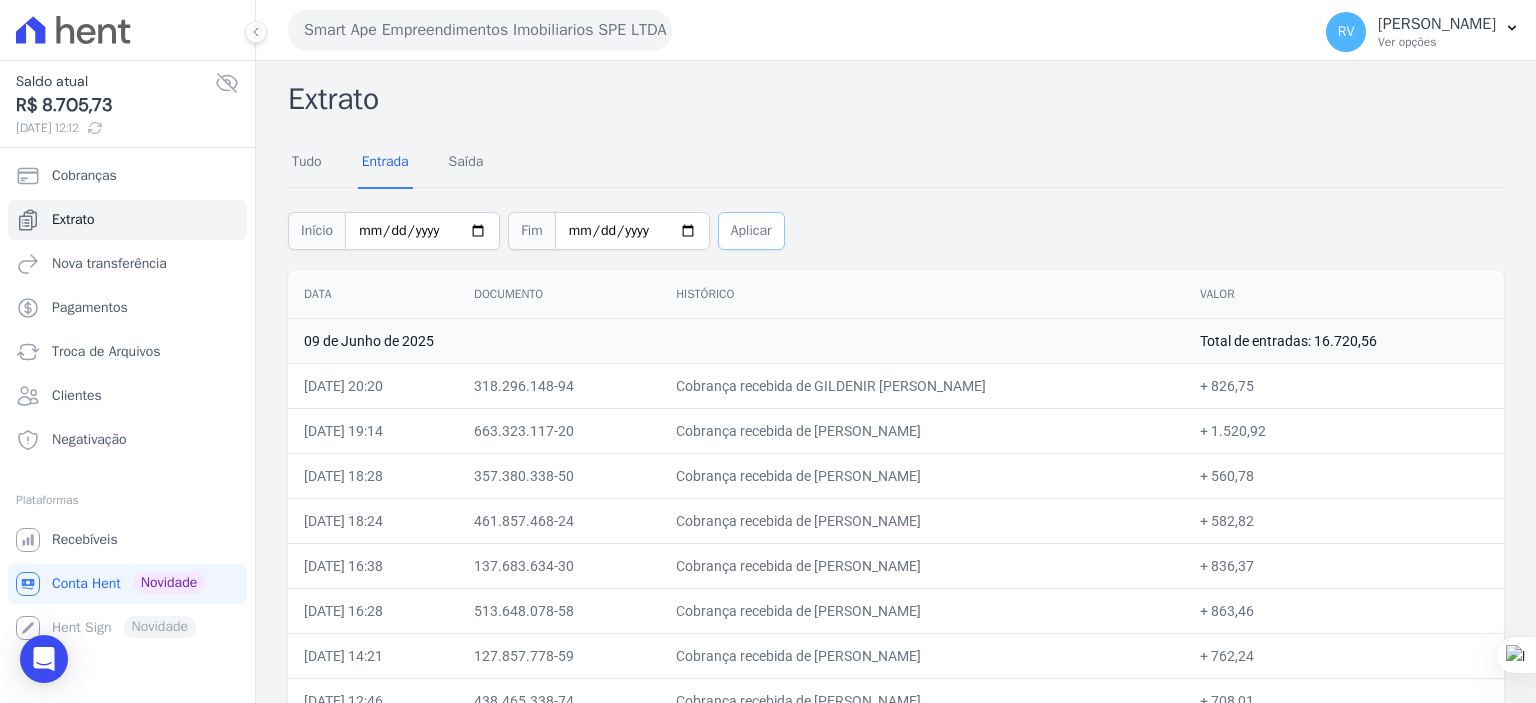 click on "Aplicar" at bounding box center (751, 231) 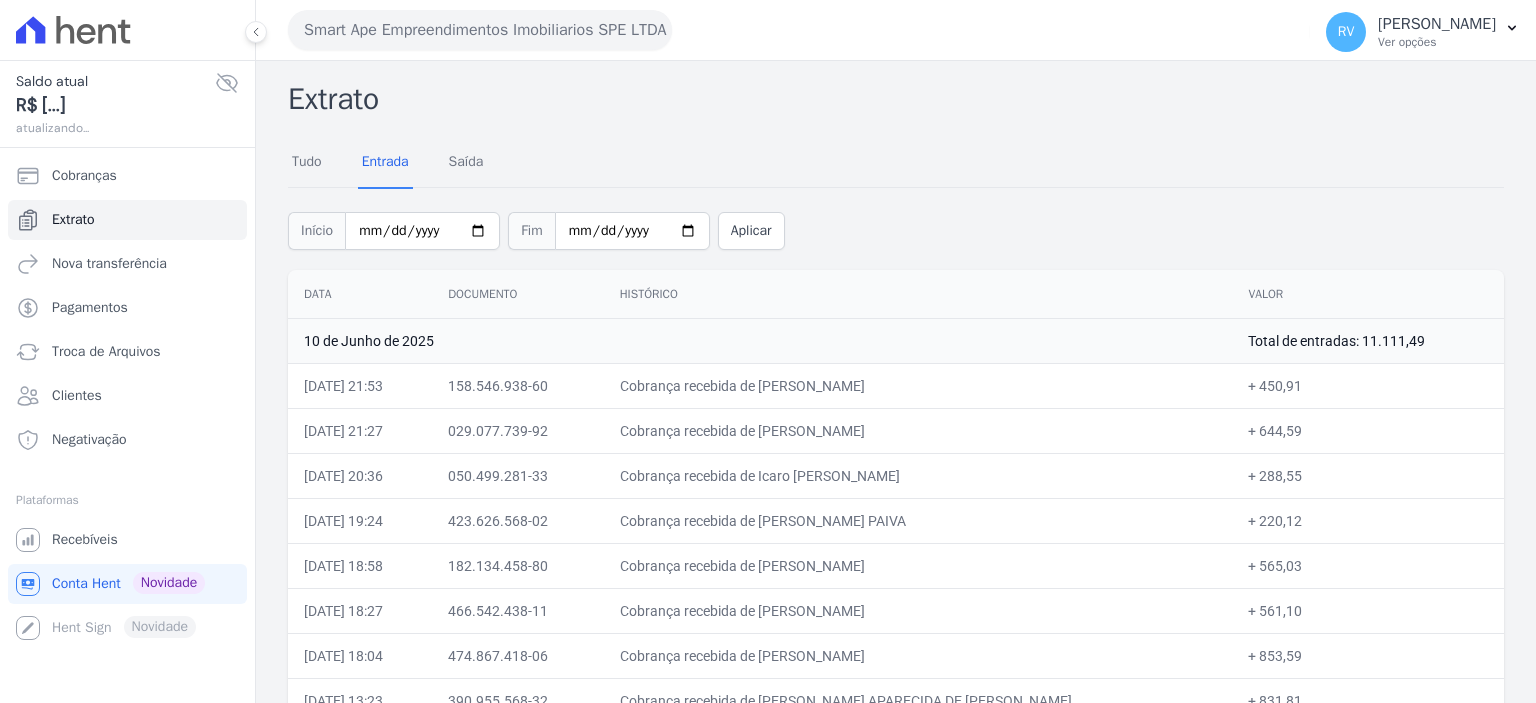 scroll, scrollTop: 0, scrollLeft: 0, axis: both 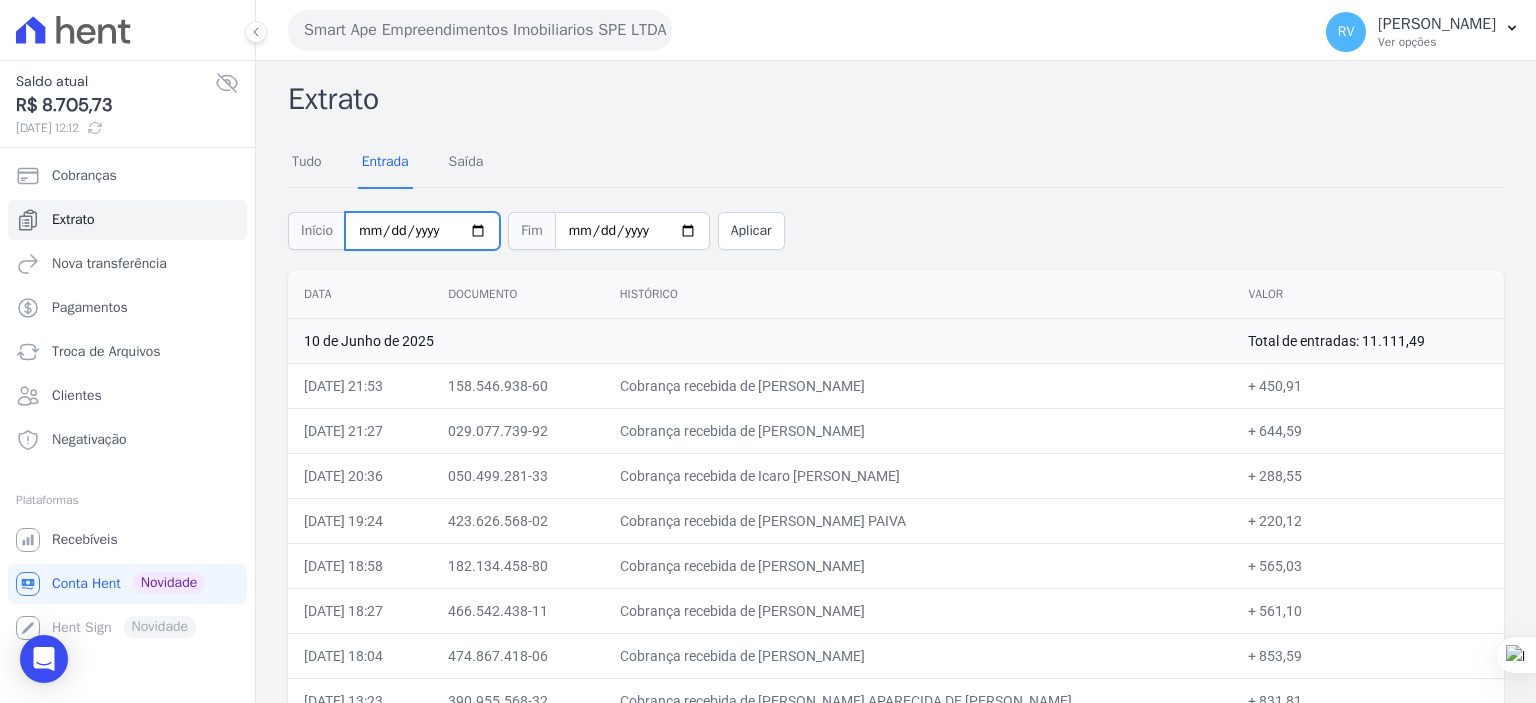 click on "[DATE]" at bounding box center (422, 231) 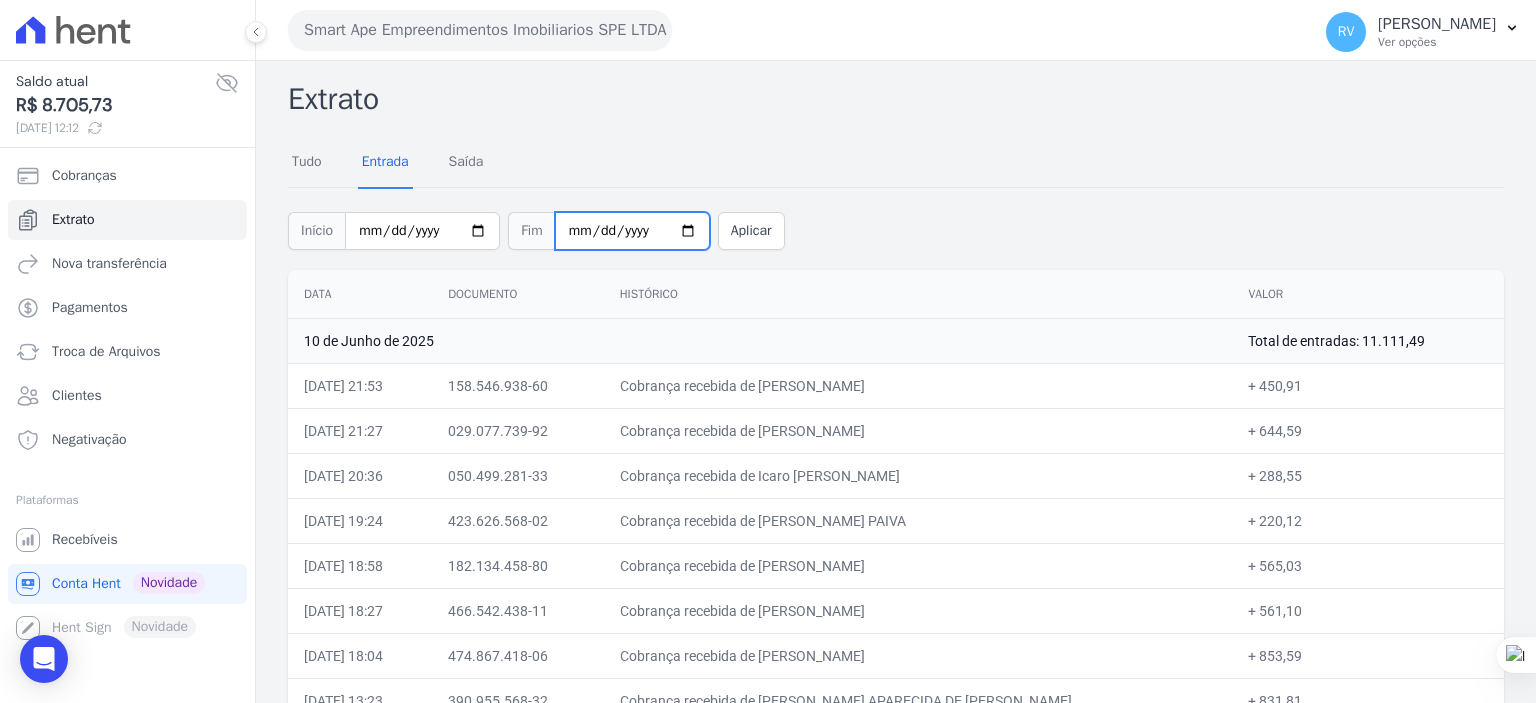 click on "2025-06-10" at bounding box center (632, 231) 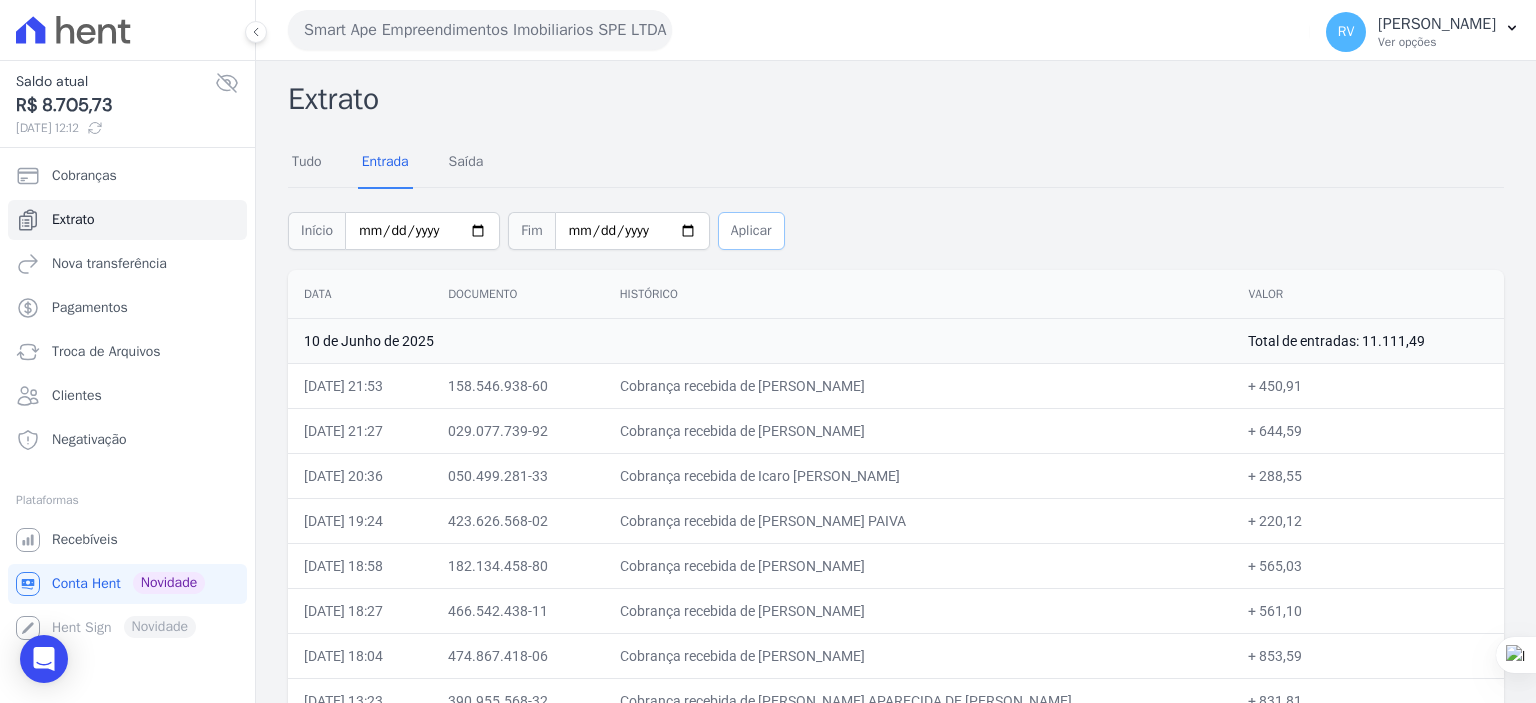 click on "Aplicar" at bounding box center (751, 231) 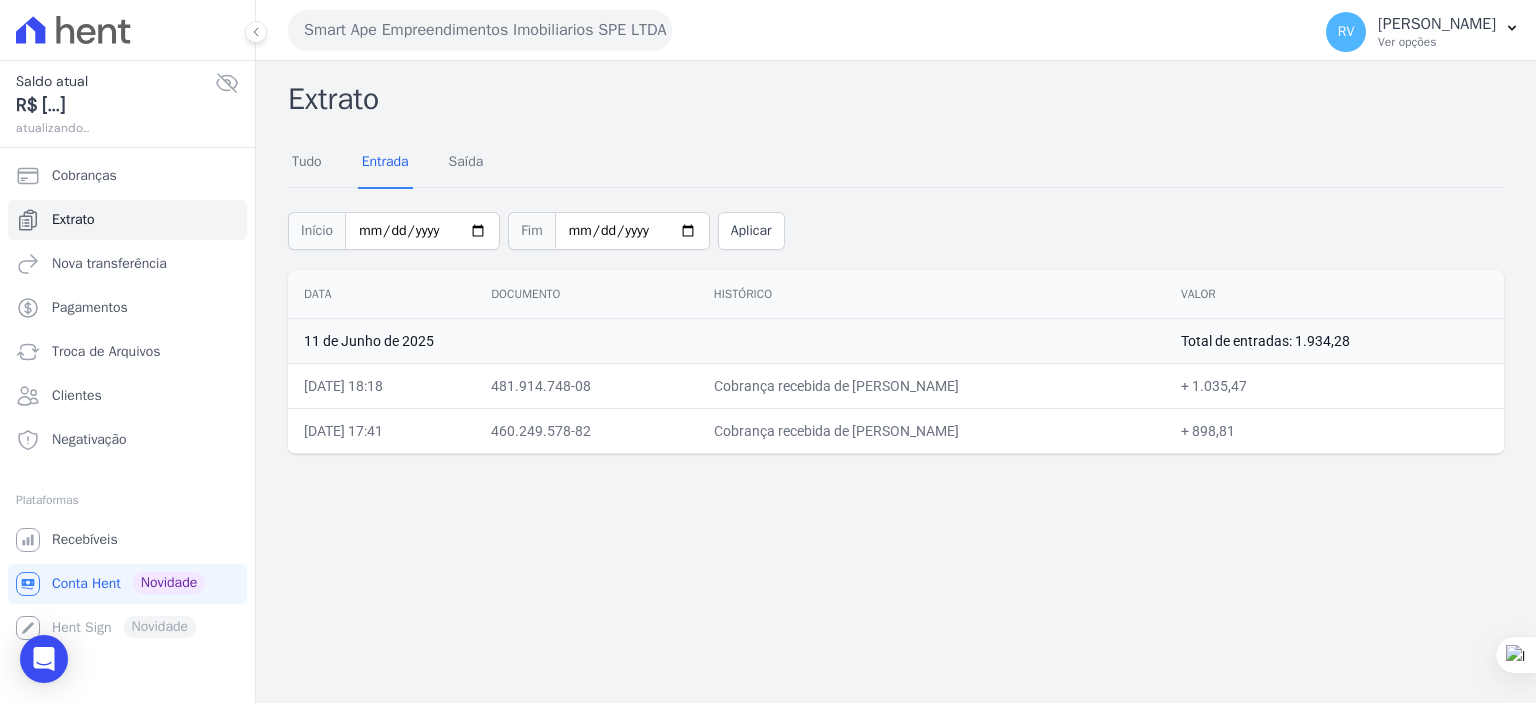 scroll, scrollTop: 0, scrollLeft: 0, axis: both 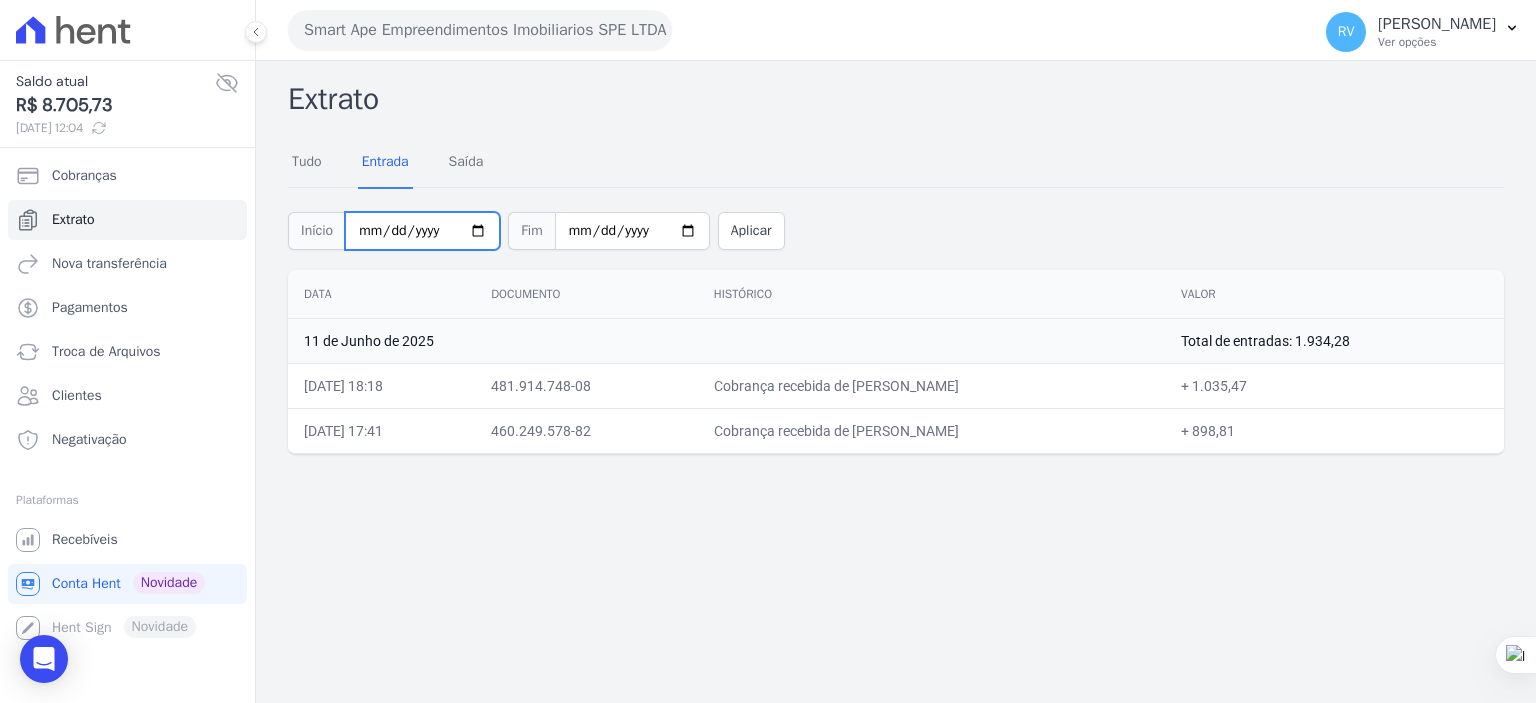click on "[DATE]" at bounding box center [422, 231] 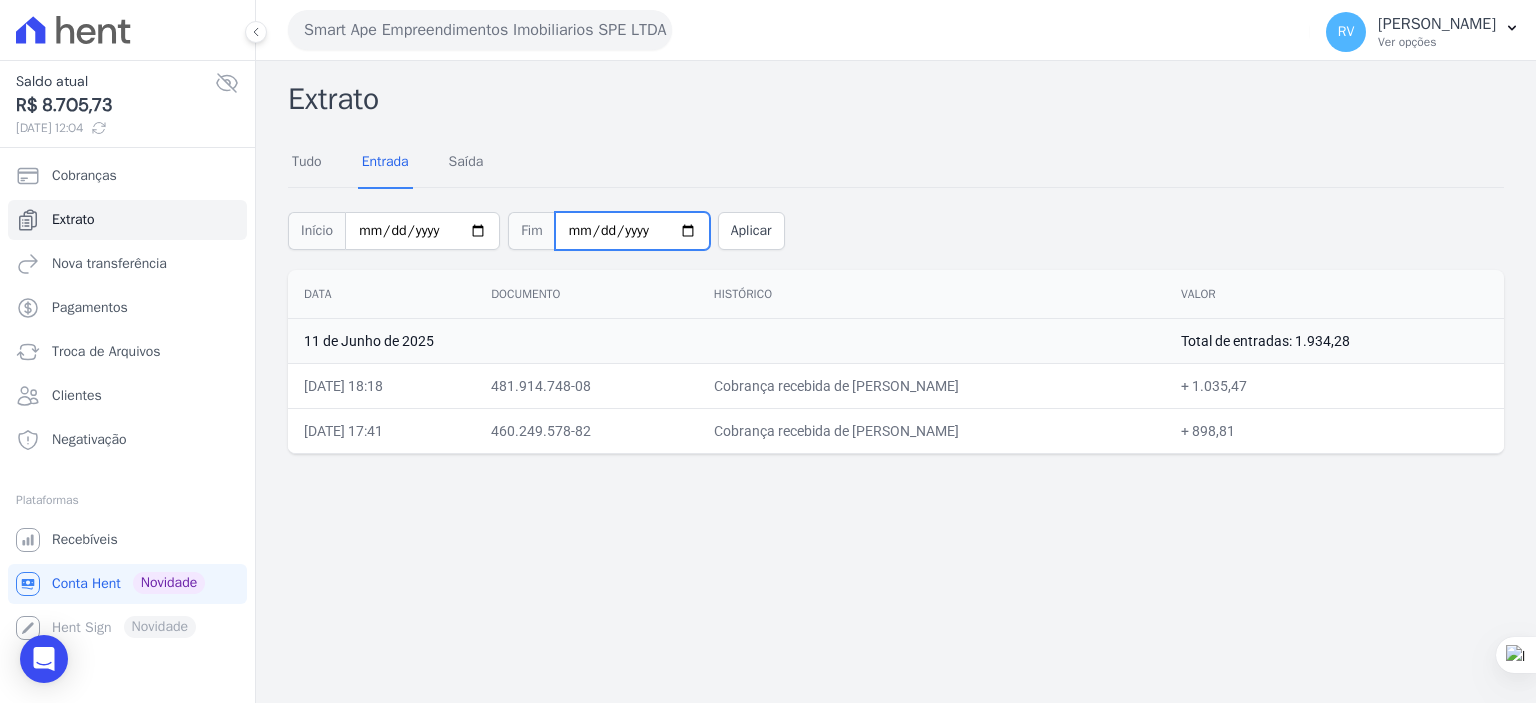 click on "[DATE]" at bounding box center [632, 231] 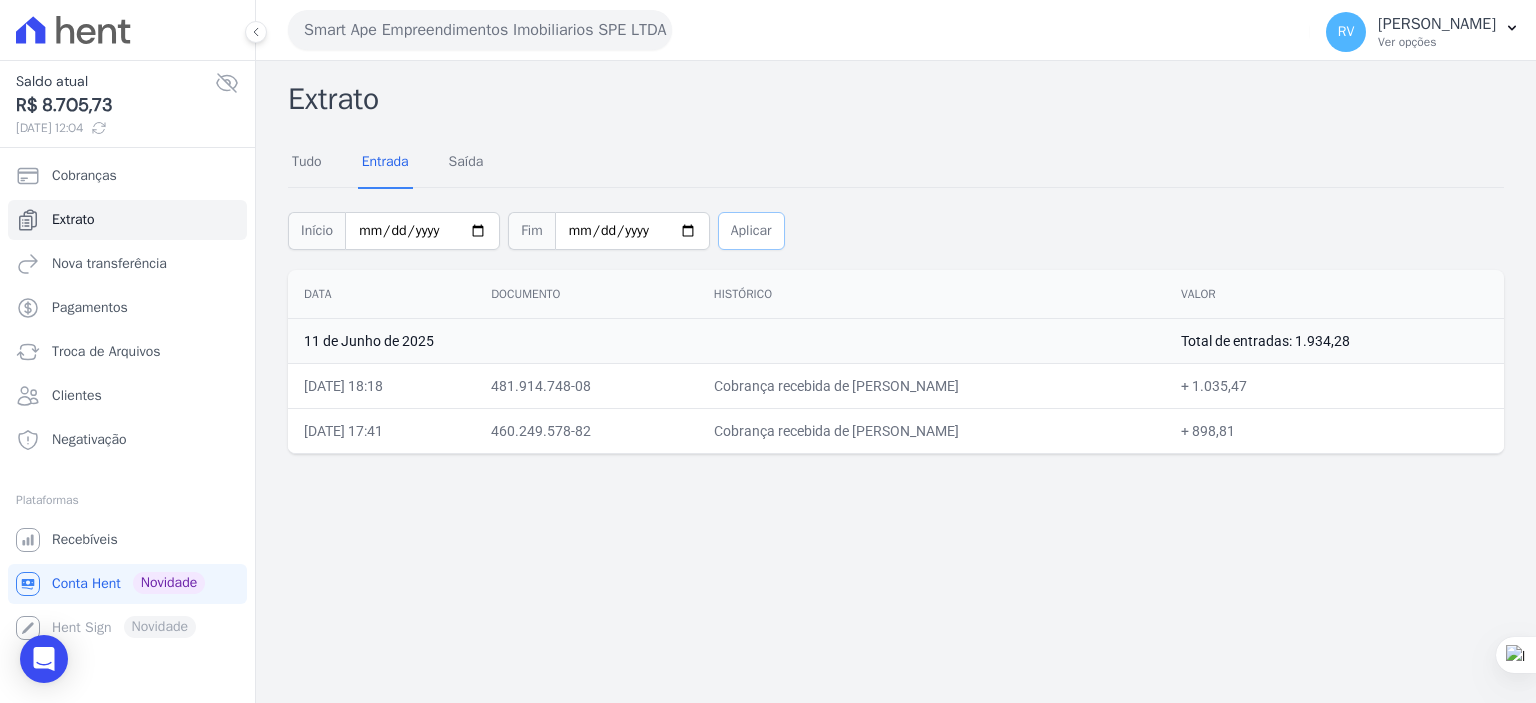 click on "Aplicar" at bounding box center [751, 231] 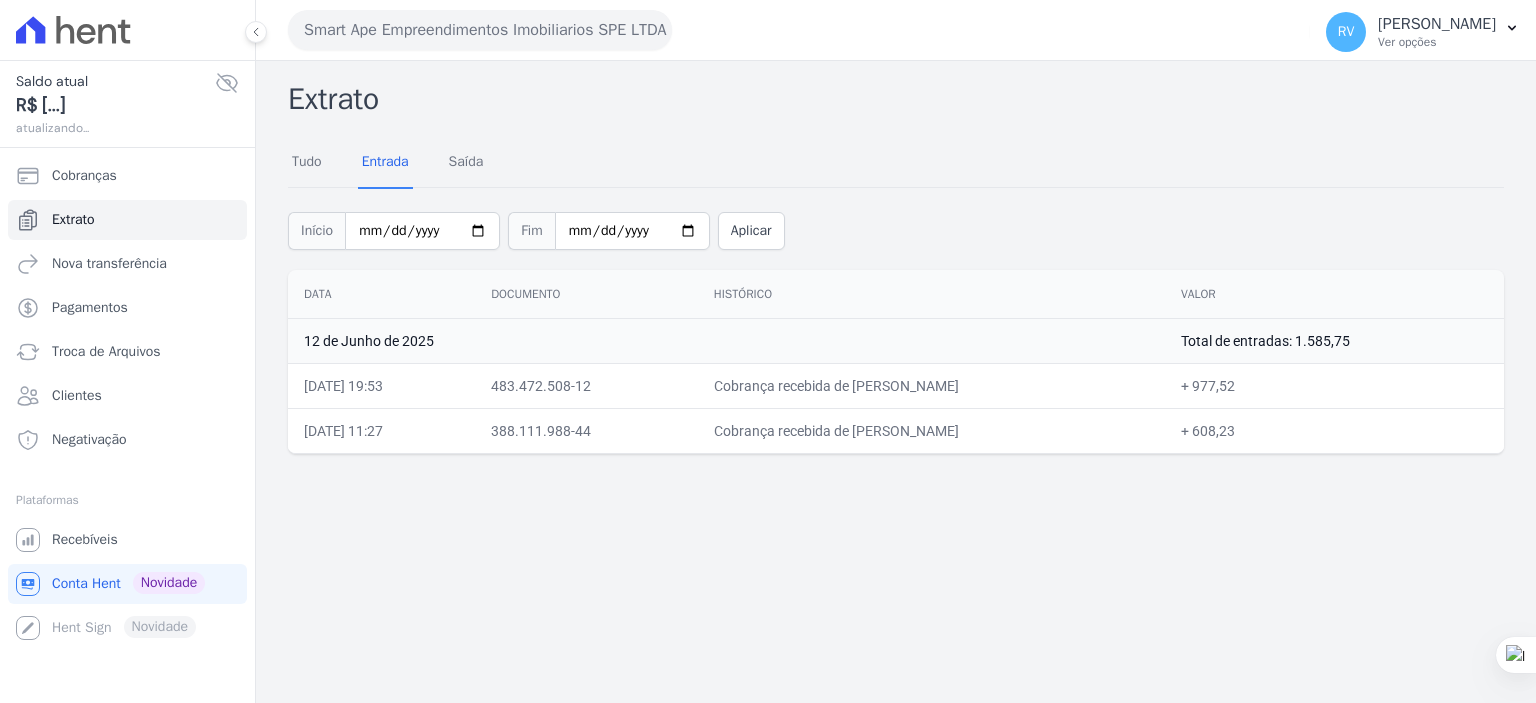 scroll, scrollTop: 0, scrollLeft: 0, axis: both 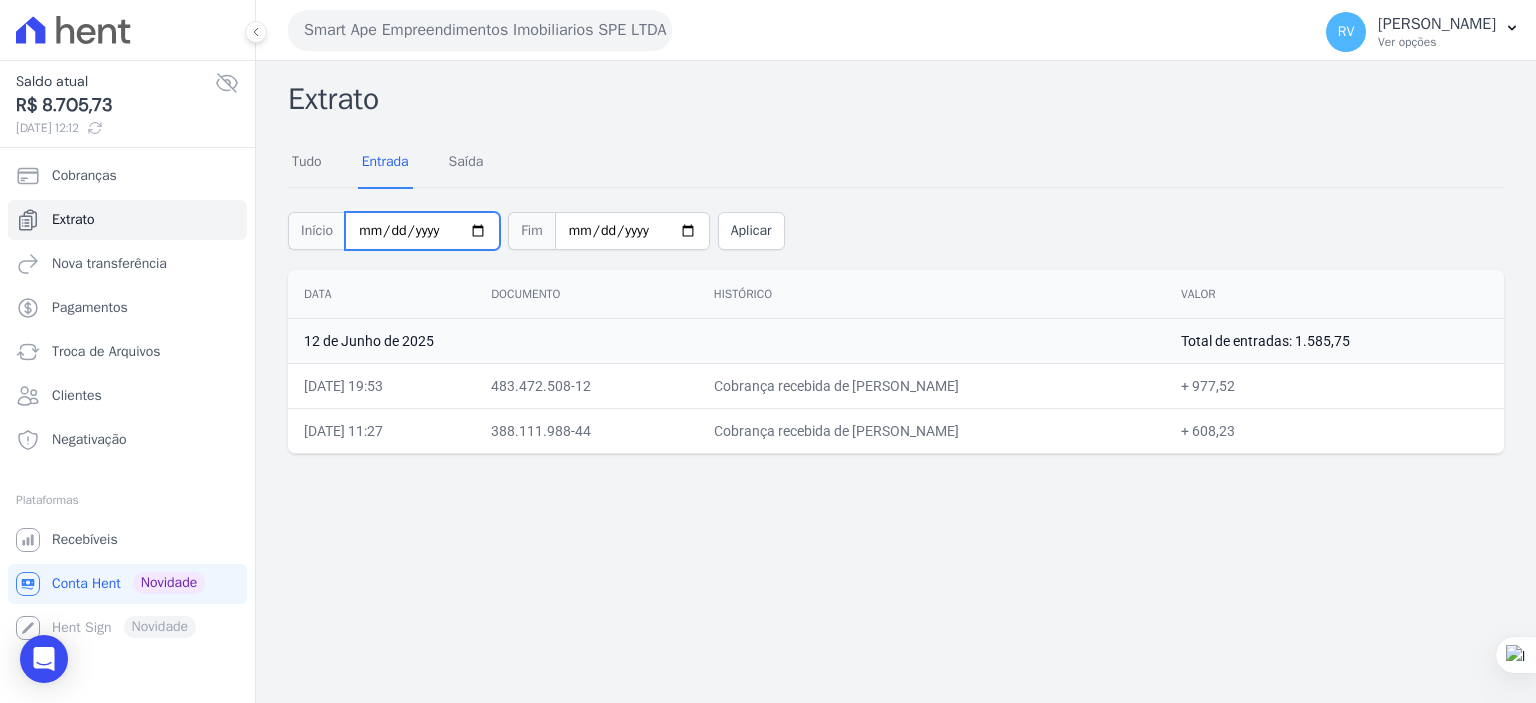 click on "[DATE]" at bounding box center [422, 231] 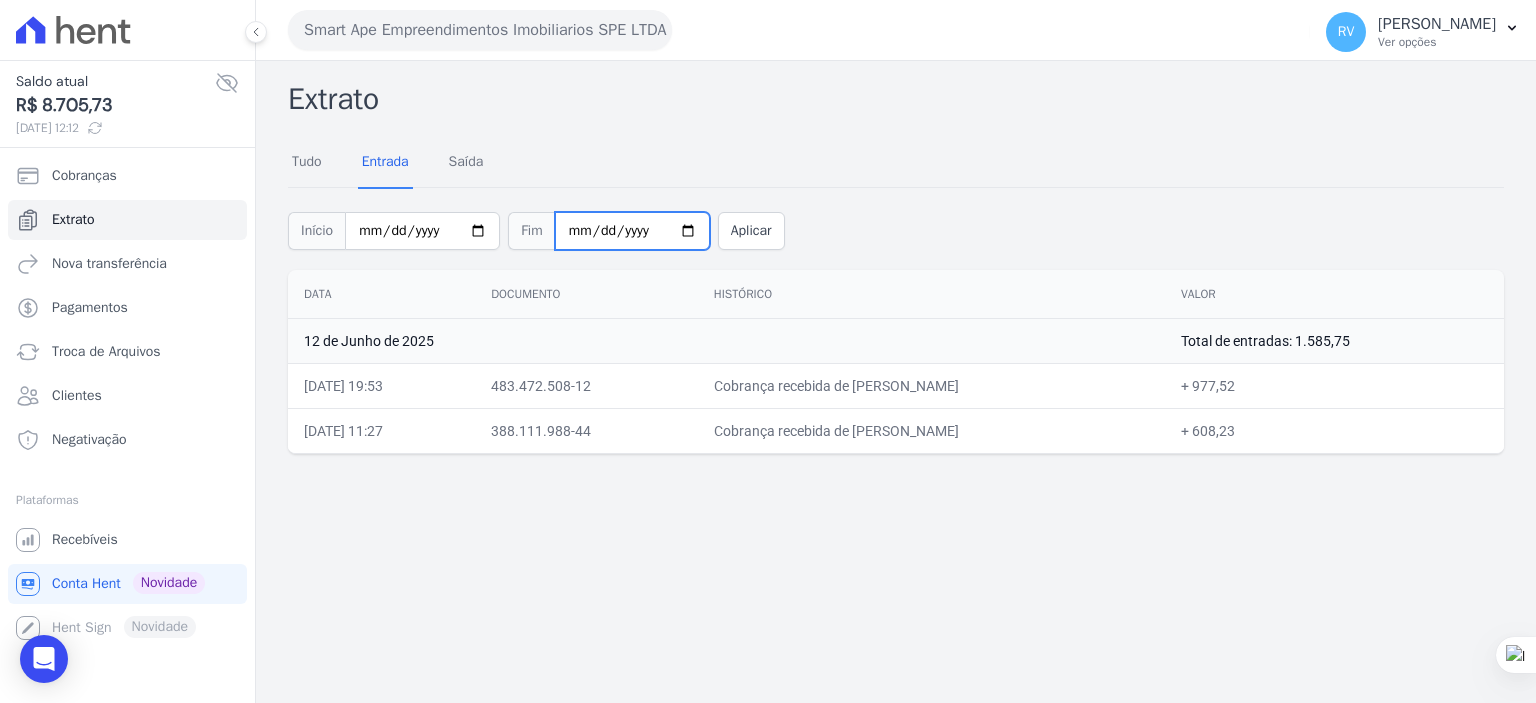 click on "2025-06-12" at bounding box center [632, 231] 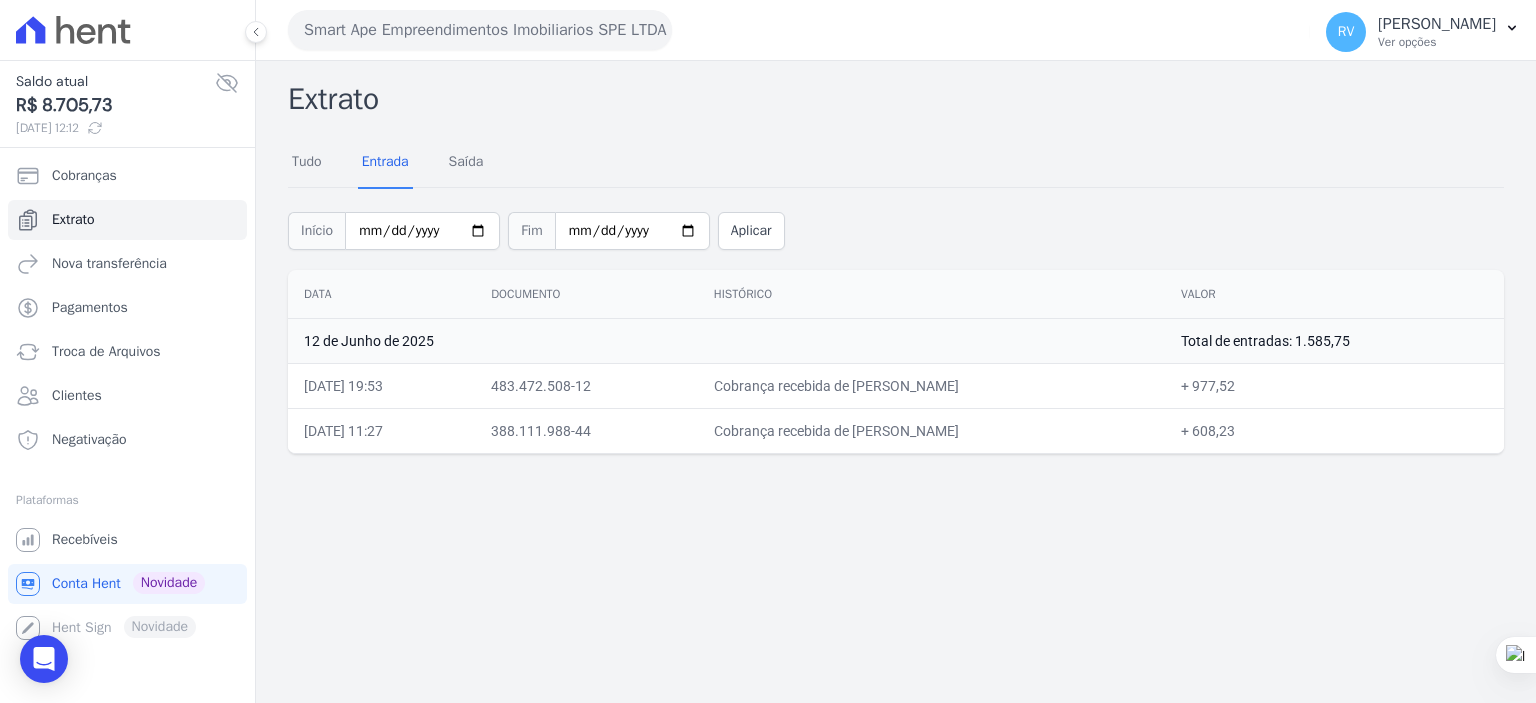 click on "12 de Junho de 2025" at bounding box center [726, 340] 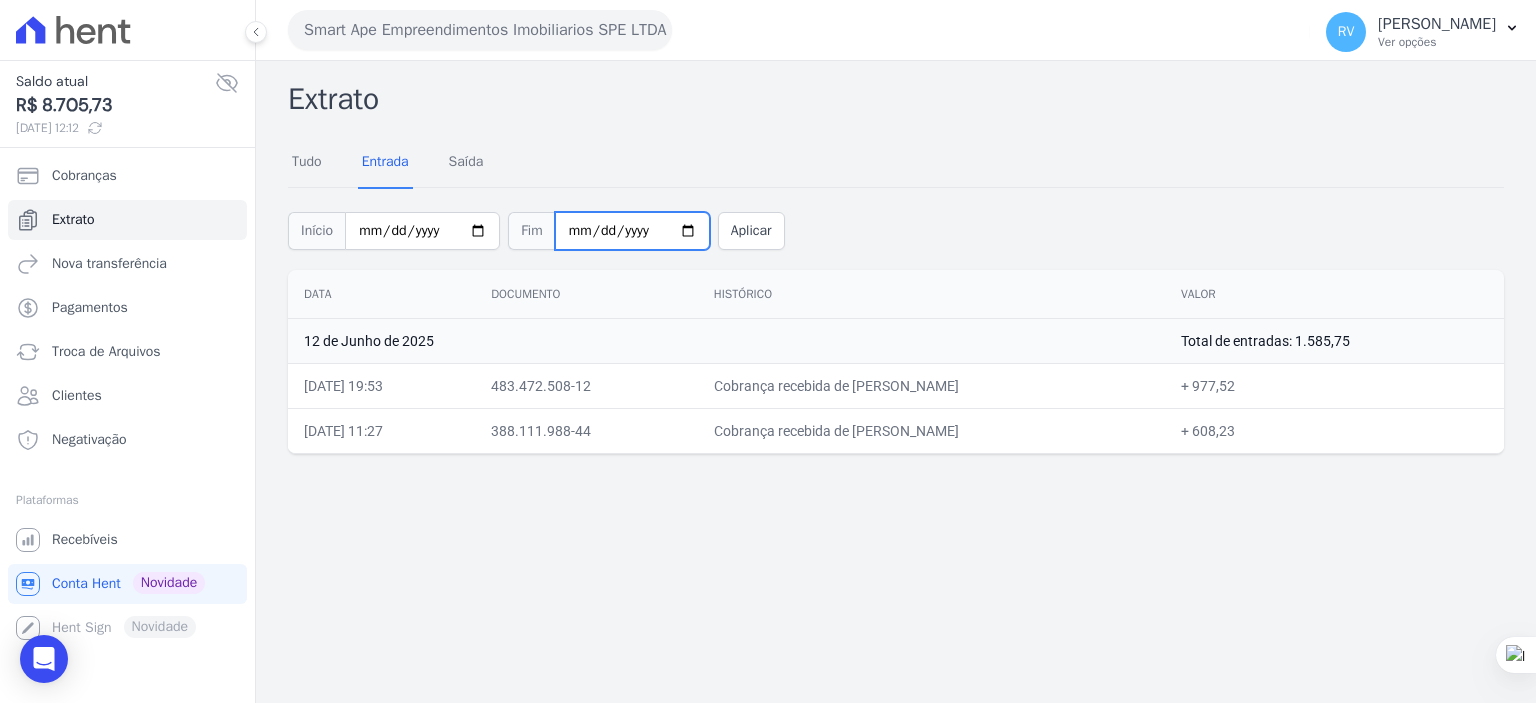 click on "2025-06-12" at bounding box center (632, 231) 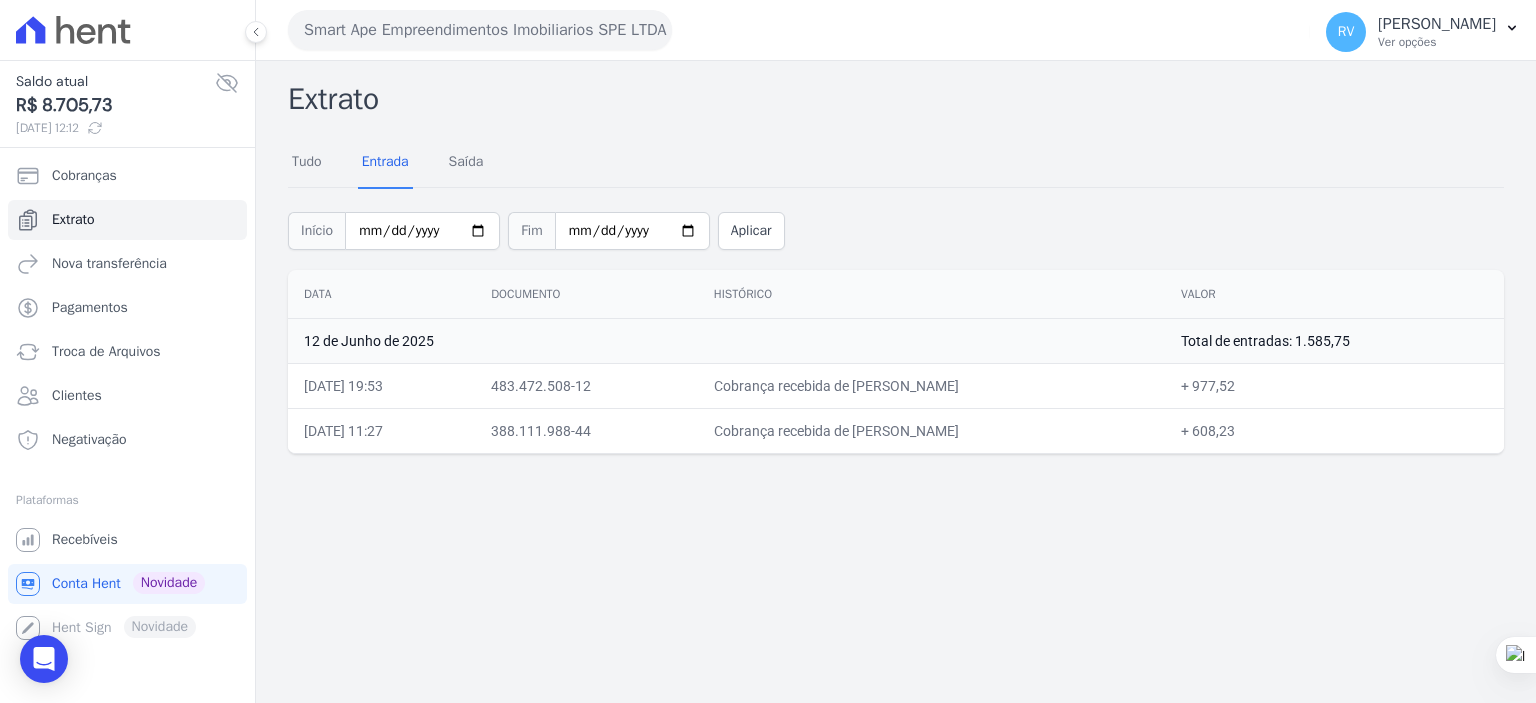 click on "Início
2025-06-13
Fim
2025-06-13
Aplicar" at bounding box center [896, 228] 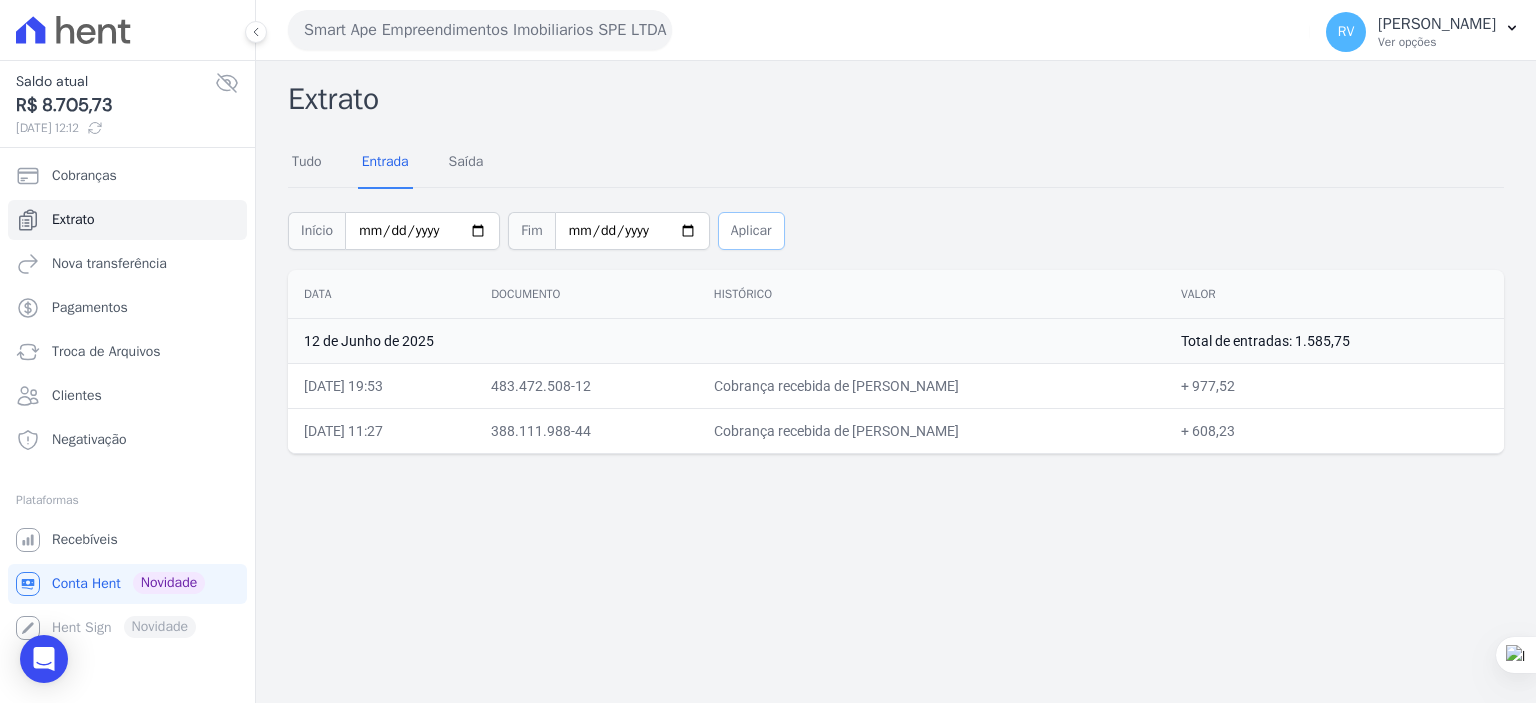 click on "Aplicar" at bounding box center (751, 231) 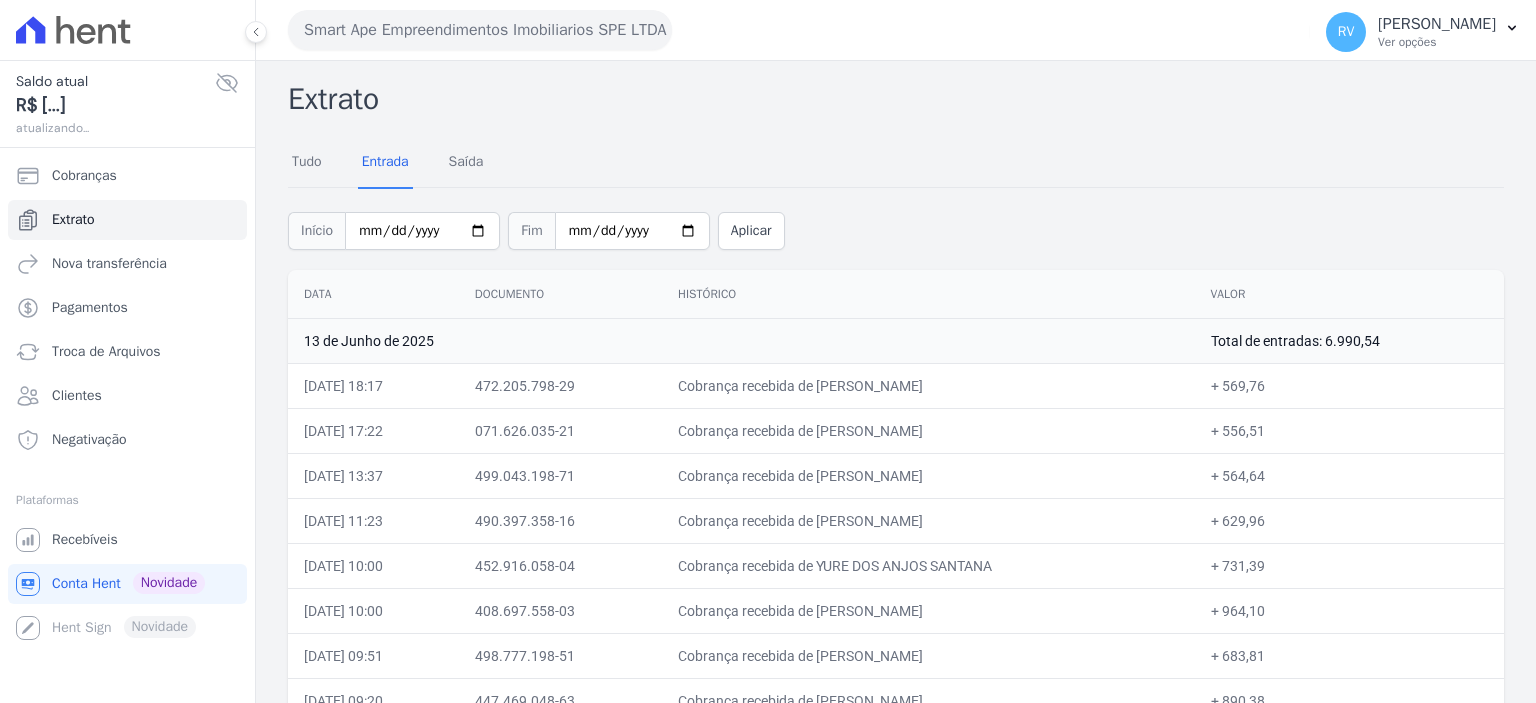 scroll, scrollTop: 0, scrollLeft: 0, axis: both 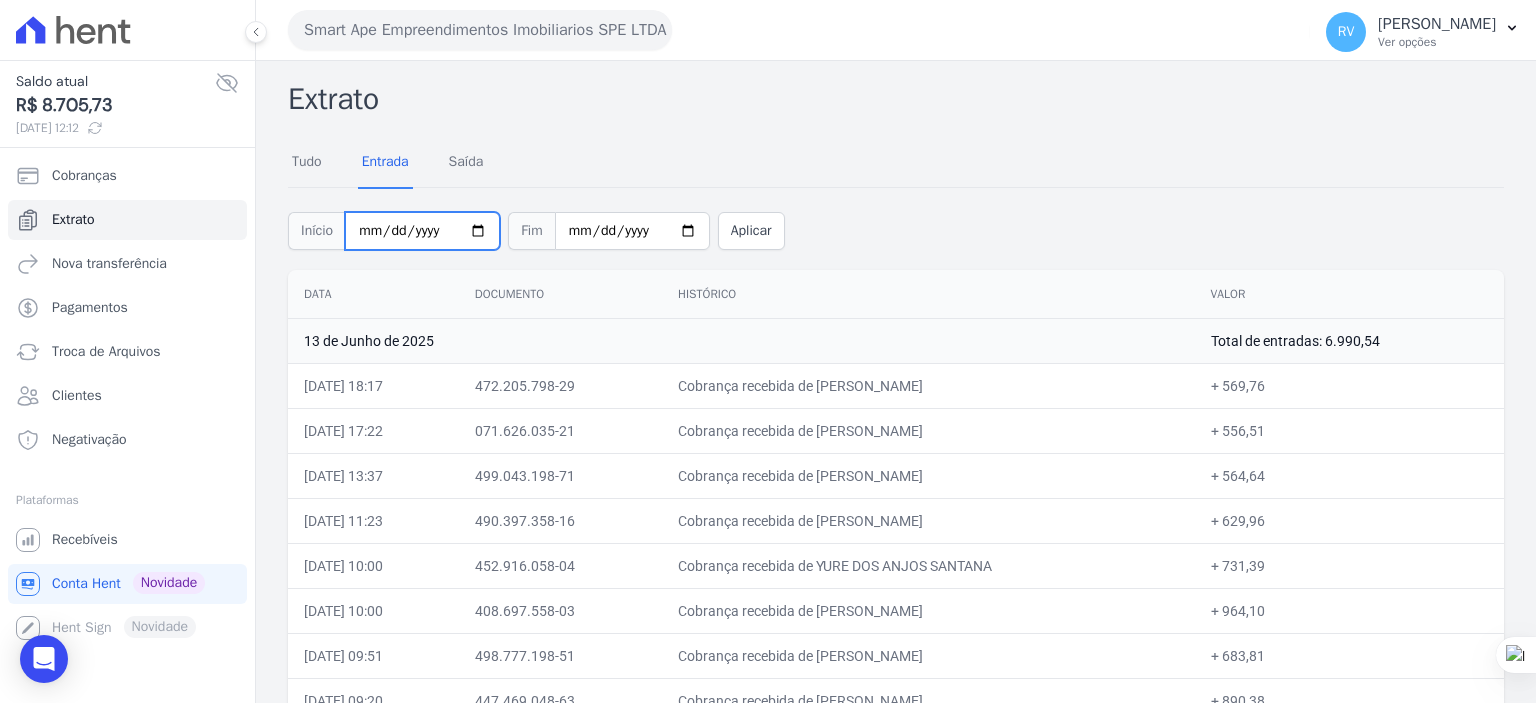 click on "2025-06-13" at bounding box center [422, 231] 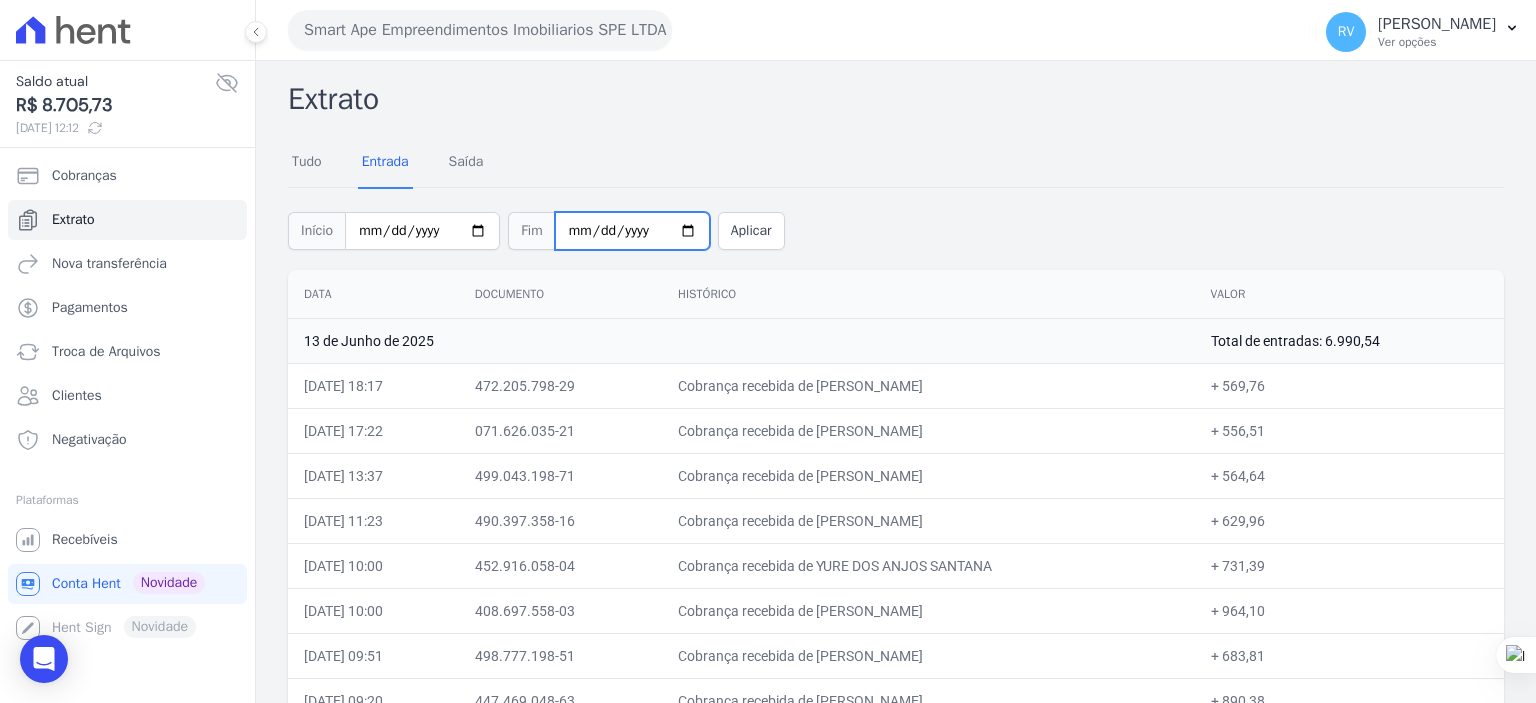 click on "2025-06-13" at bounding box center (632, 231) 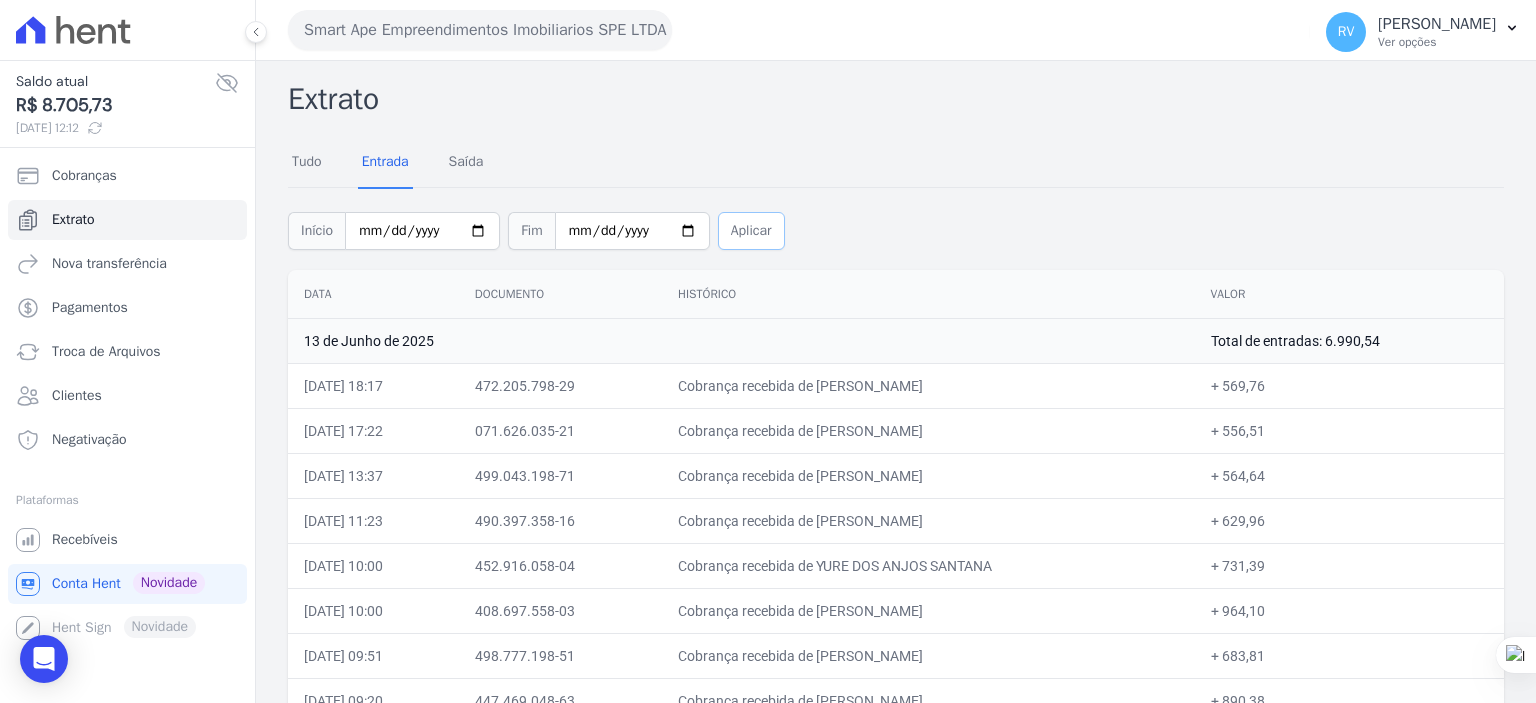 click on "Aplicar" at bounding box center (751, 231) 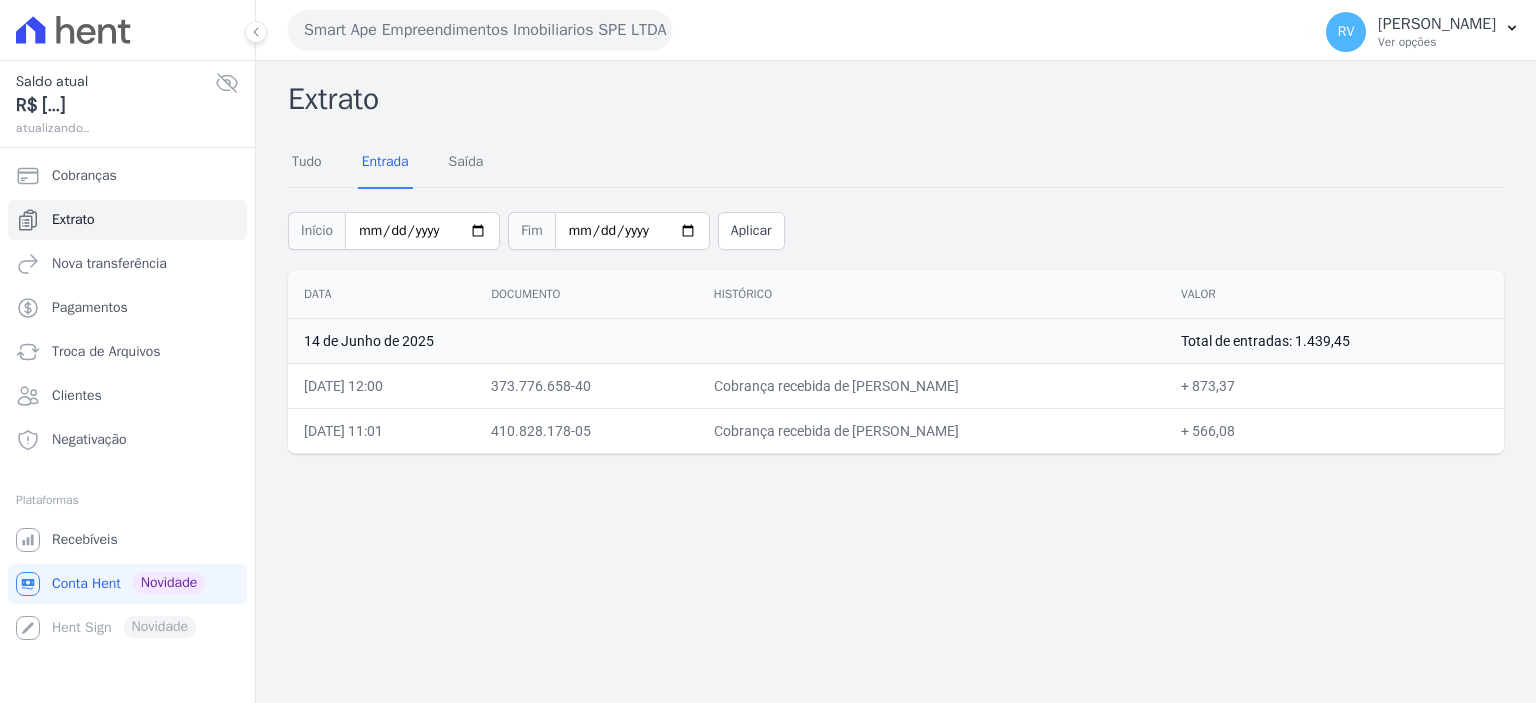 scroll, scrollTop: 0, scrollLeft: 0, axis: both 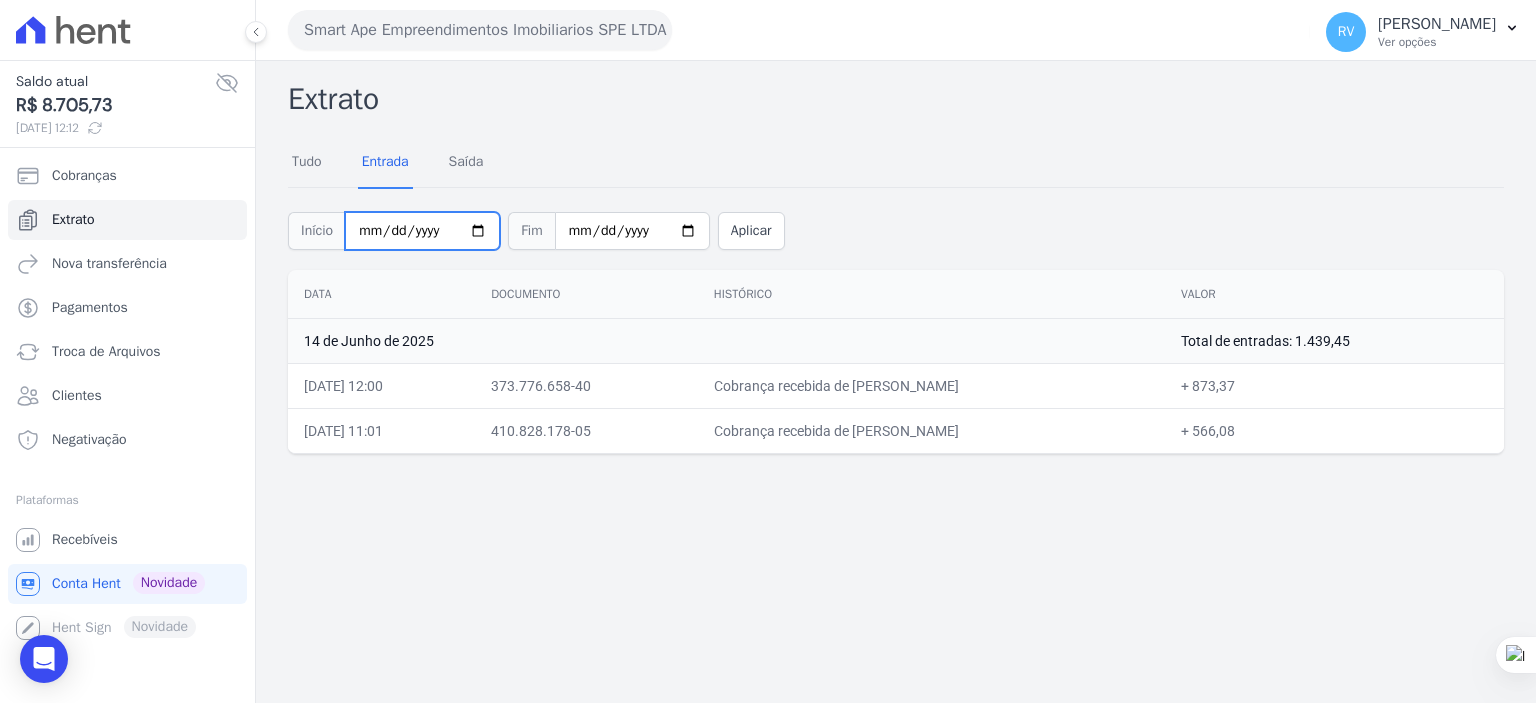 click on "[DATE]" at bounding box center [422, 231] 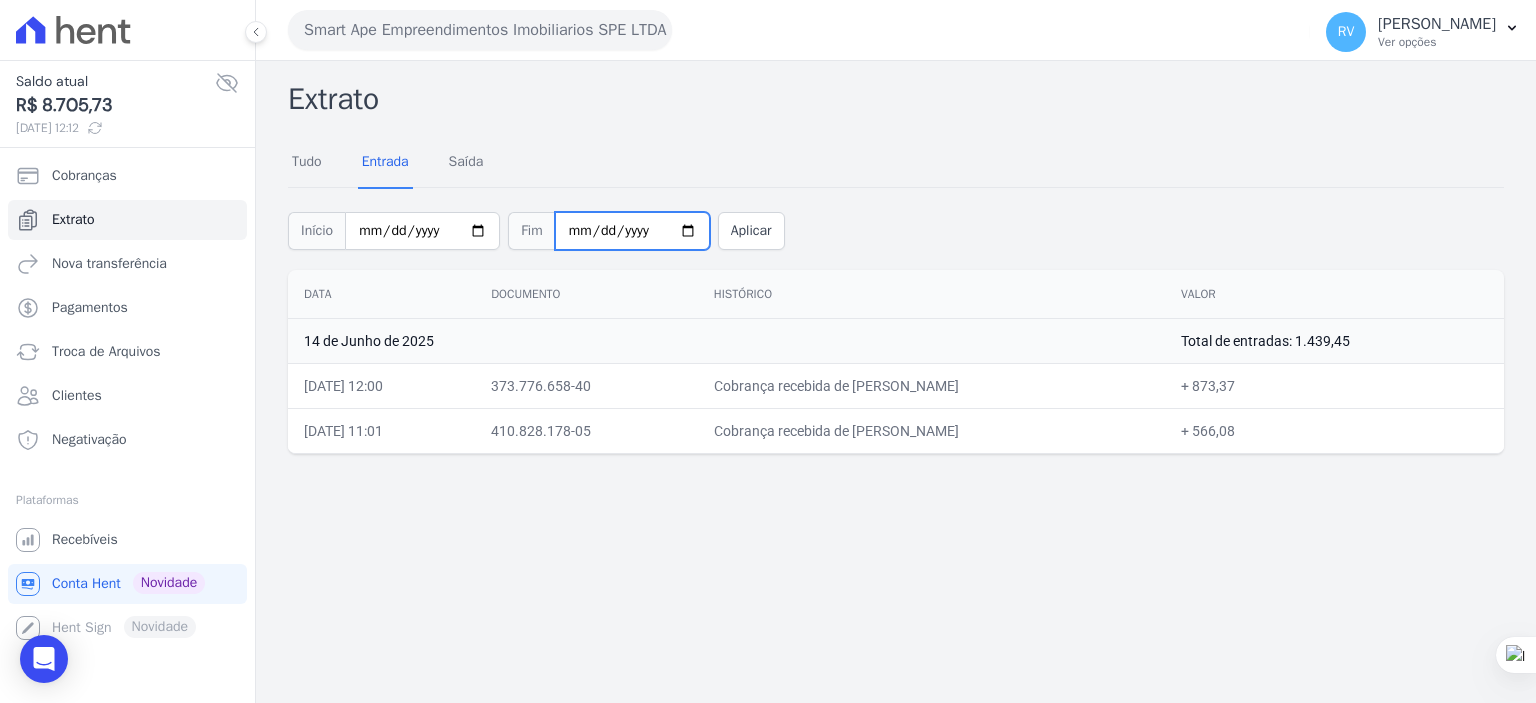 click on "[DATE]" at bounding box center (632, 231) 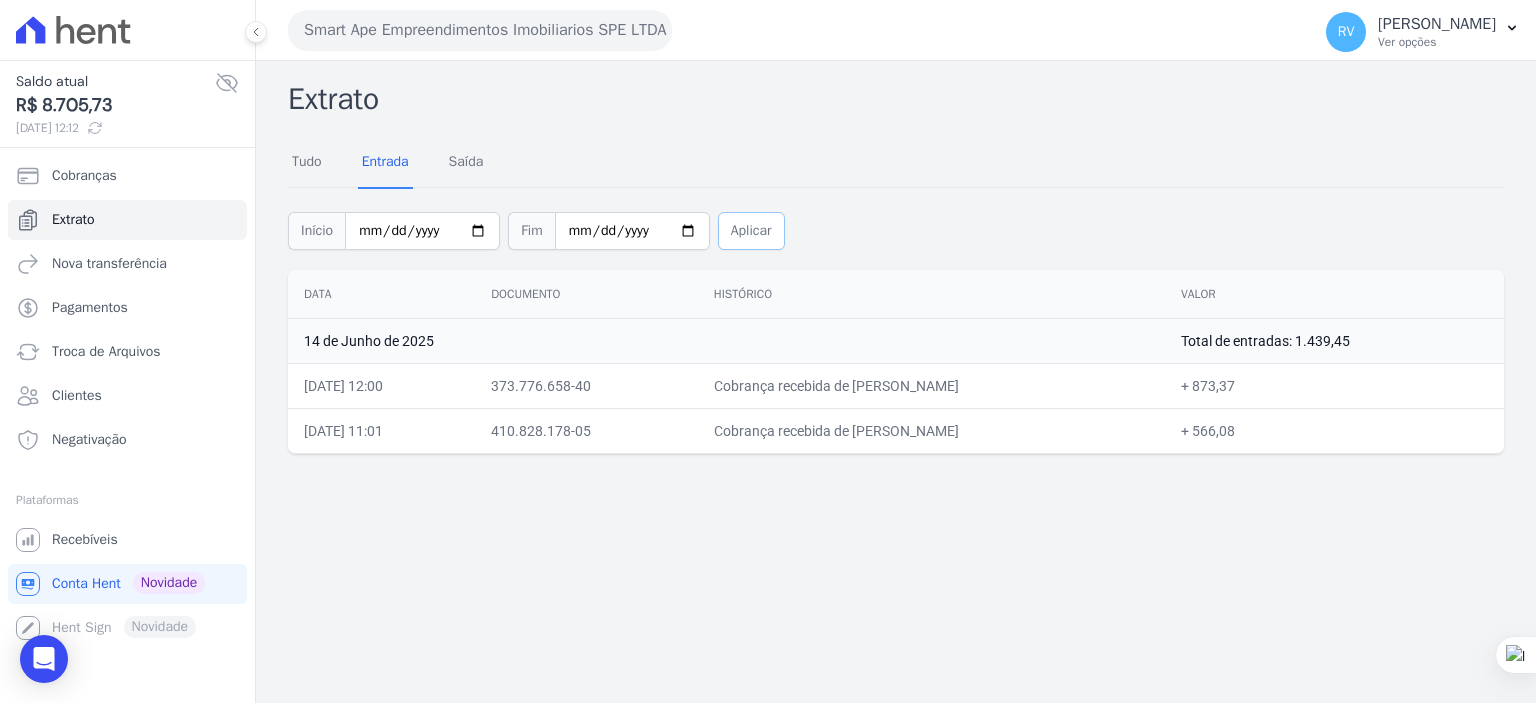 click on "Aplicar" at bounding box center (751, 231) 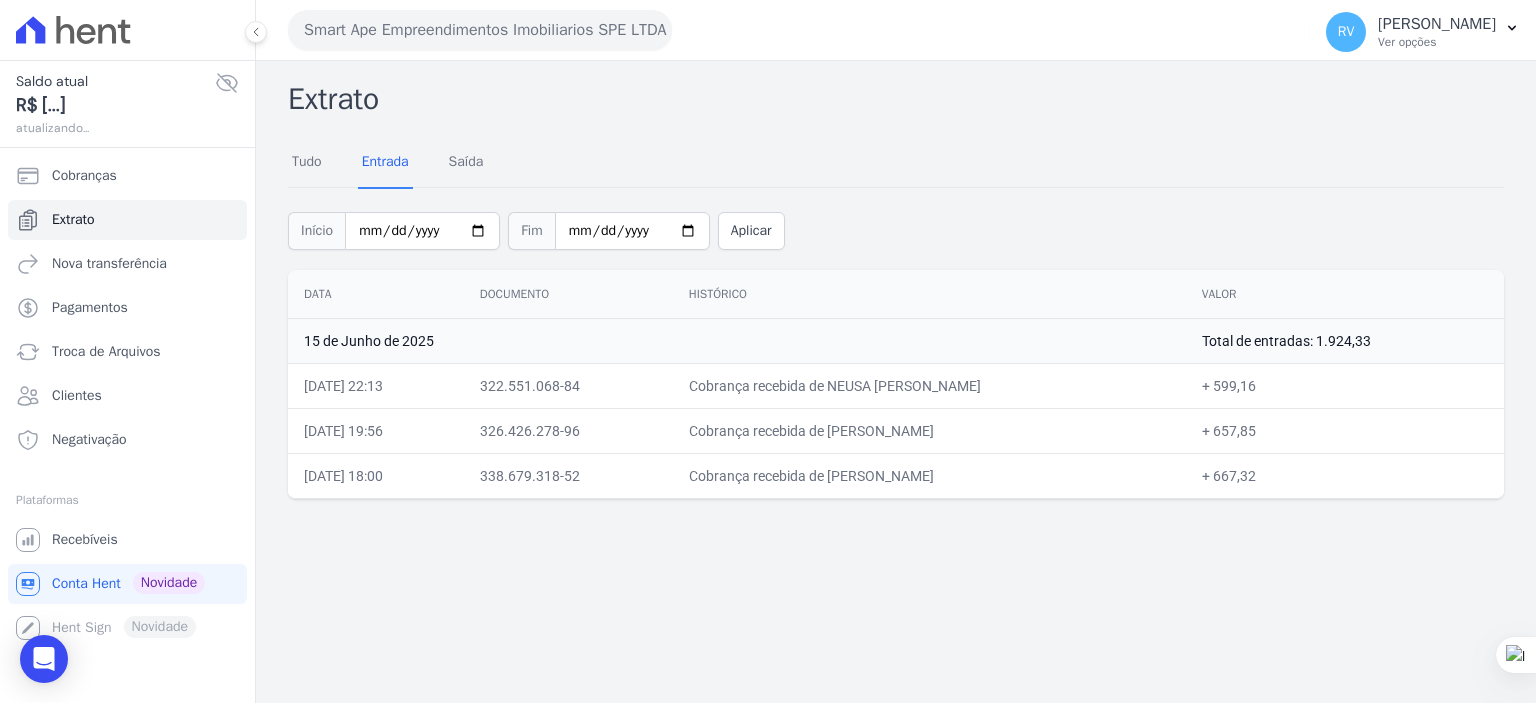 scroll, scrollTop: 0, scrollLeft: 0, axis: both 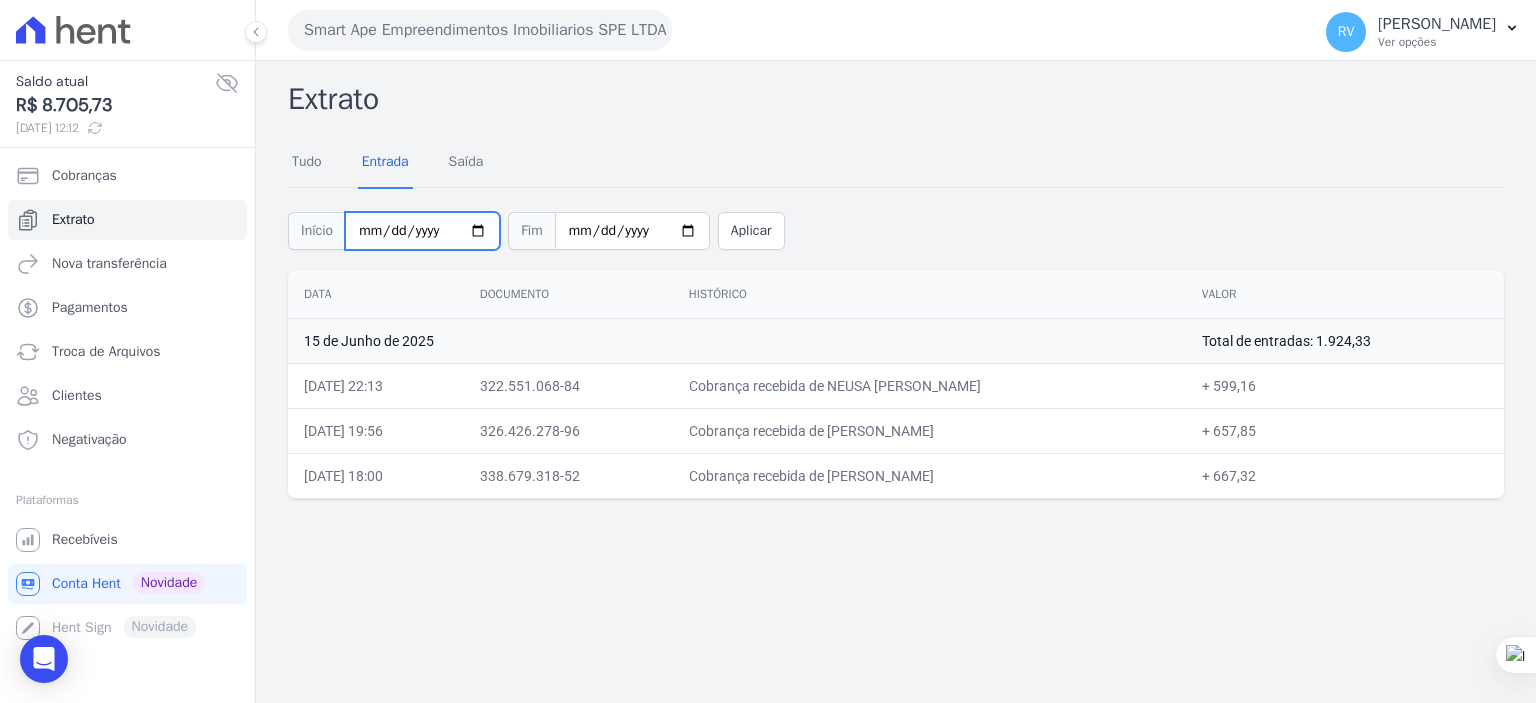 click on "[DATE]" at bounding box center [422, 231] 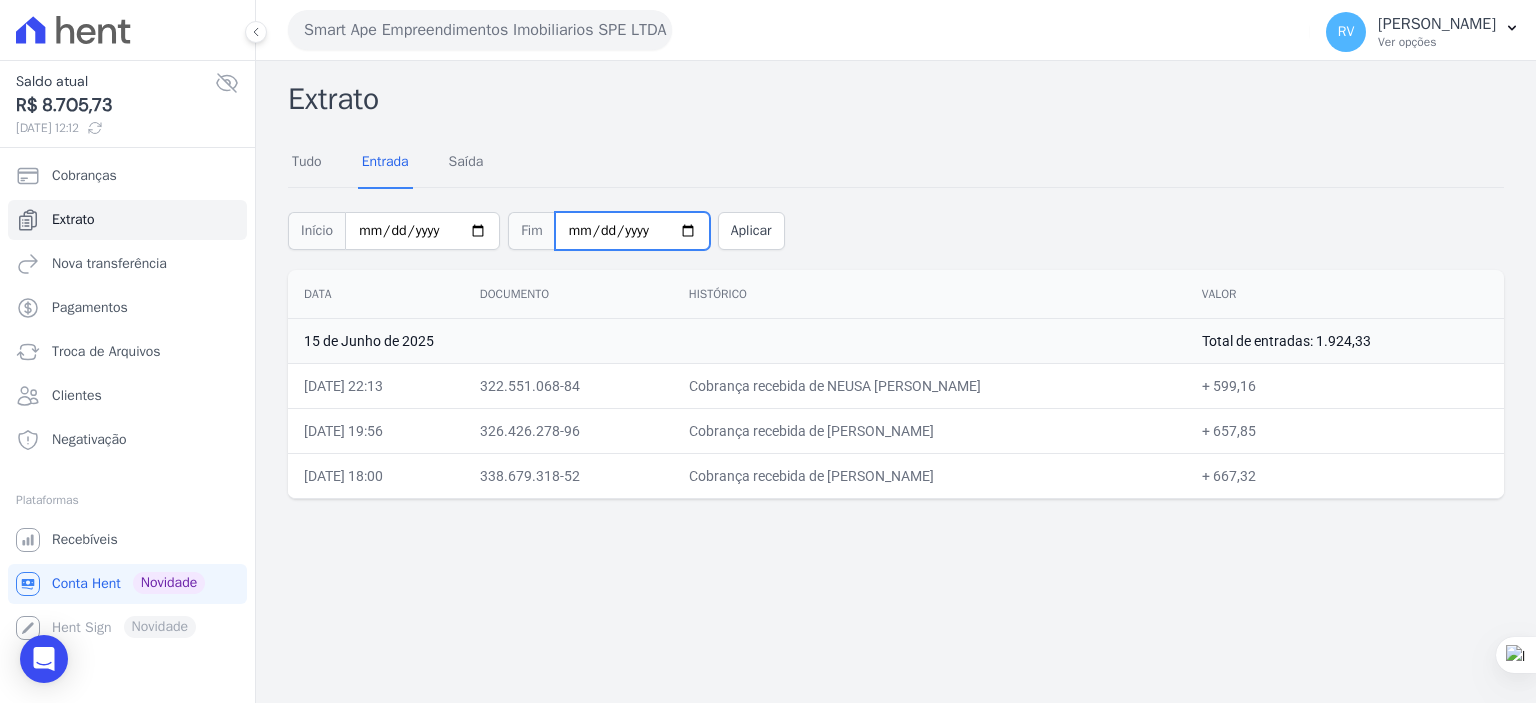 click on "2025-06-15" at bounding box center (632, 231) 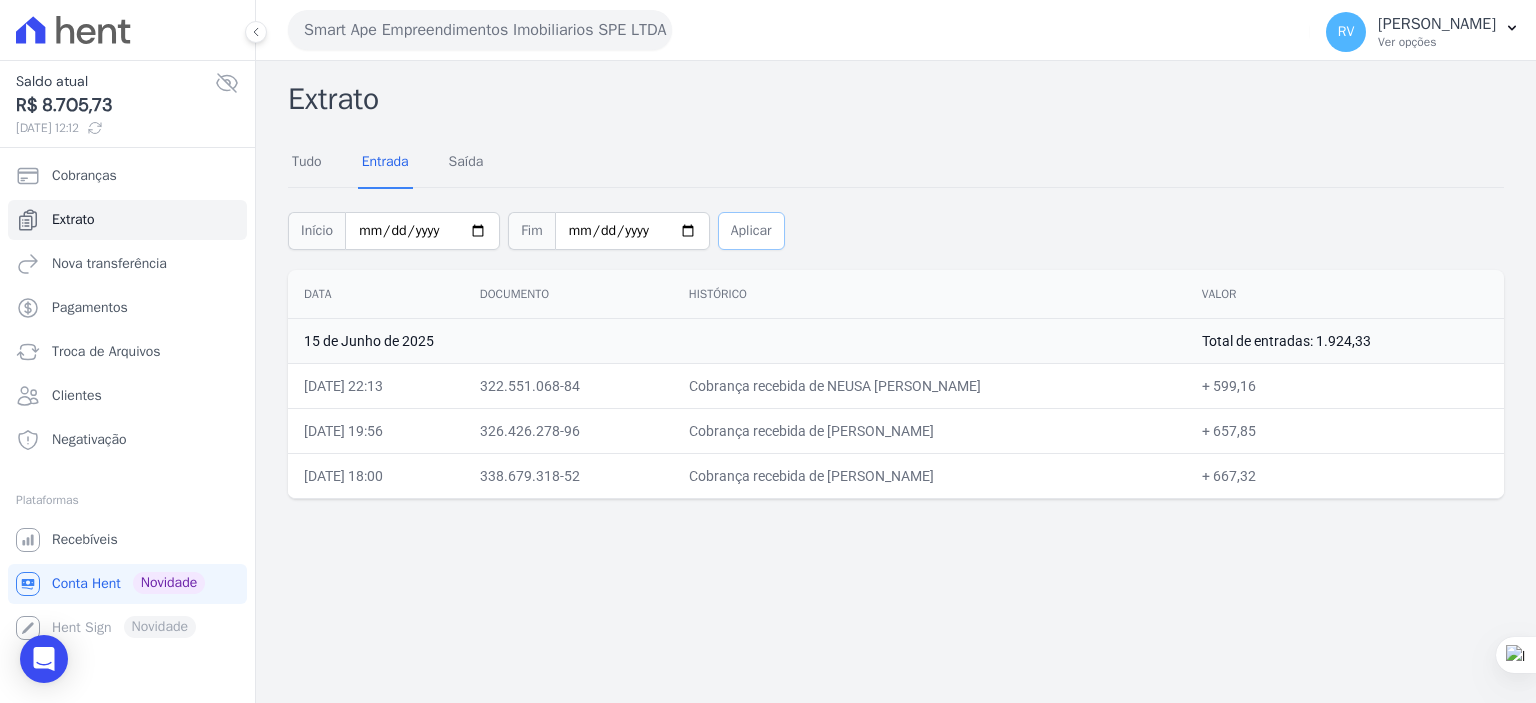 click on "Aplicar" at bounding box center [751, 231] 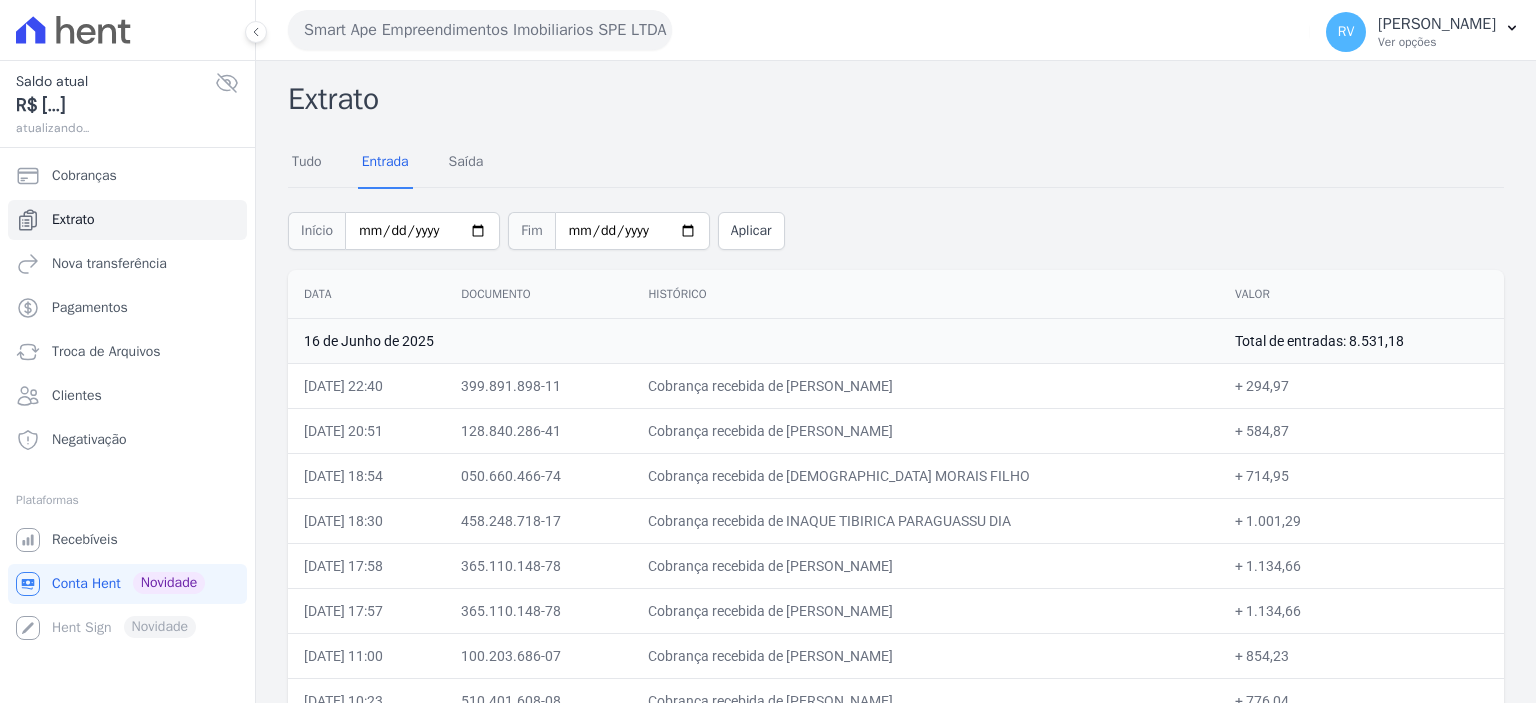 scroll, scrollTop: 0, scrollLeft: 0, axis: both 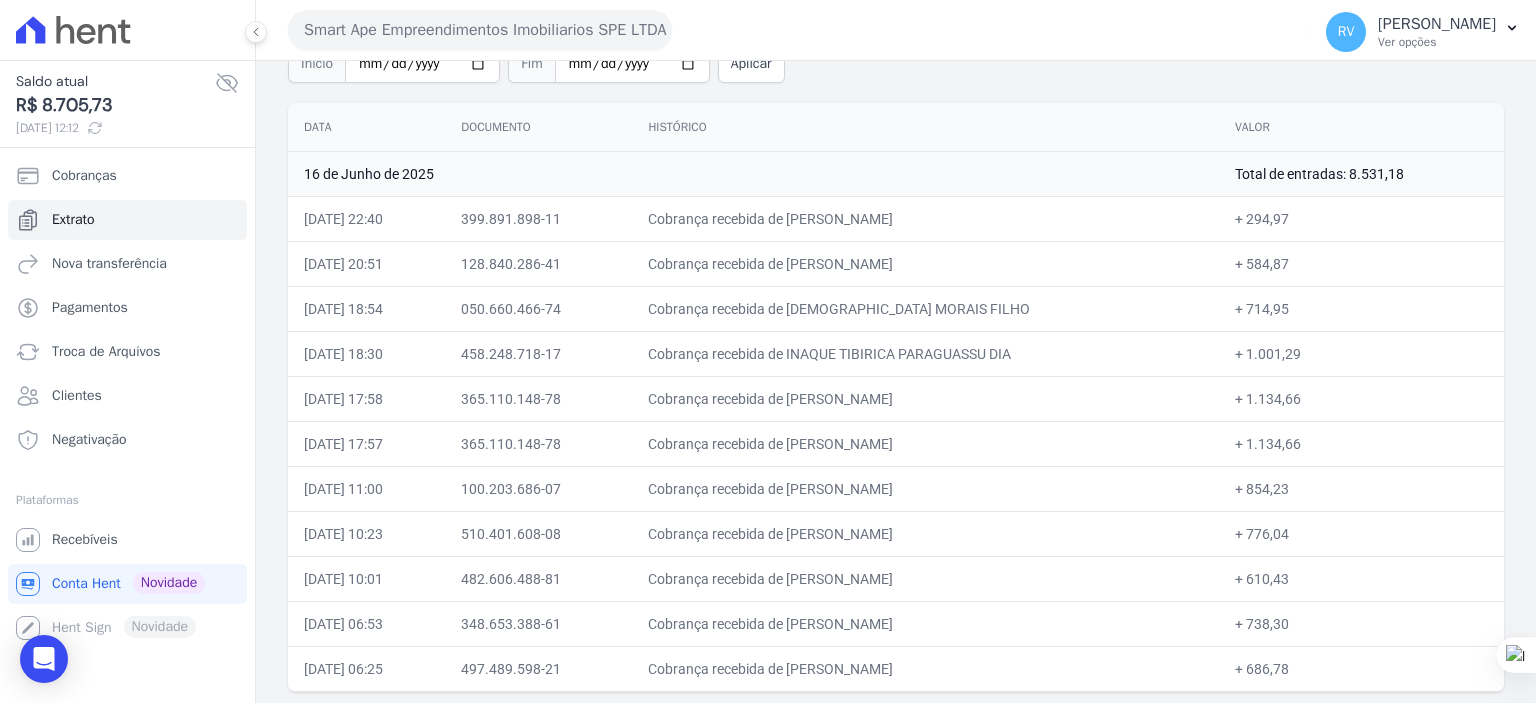 drag, startPoint x: 814, startPoint y: 307, endPoint x: 971, endPoint y: 309, distance: 157.01274 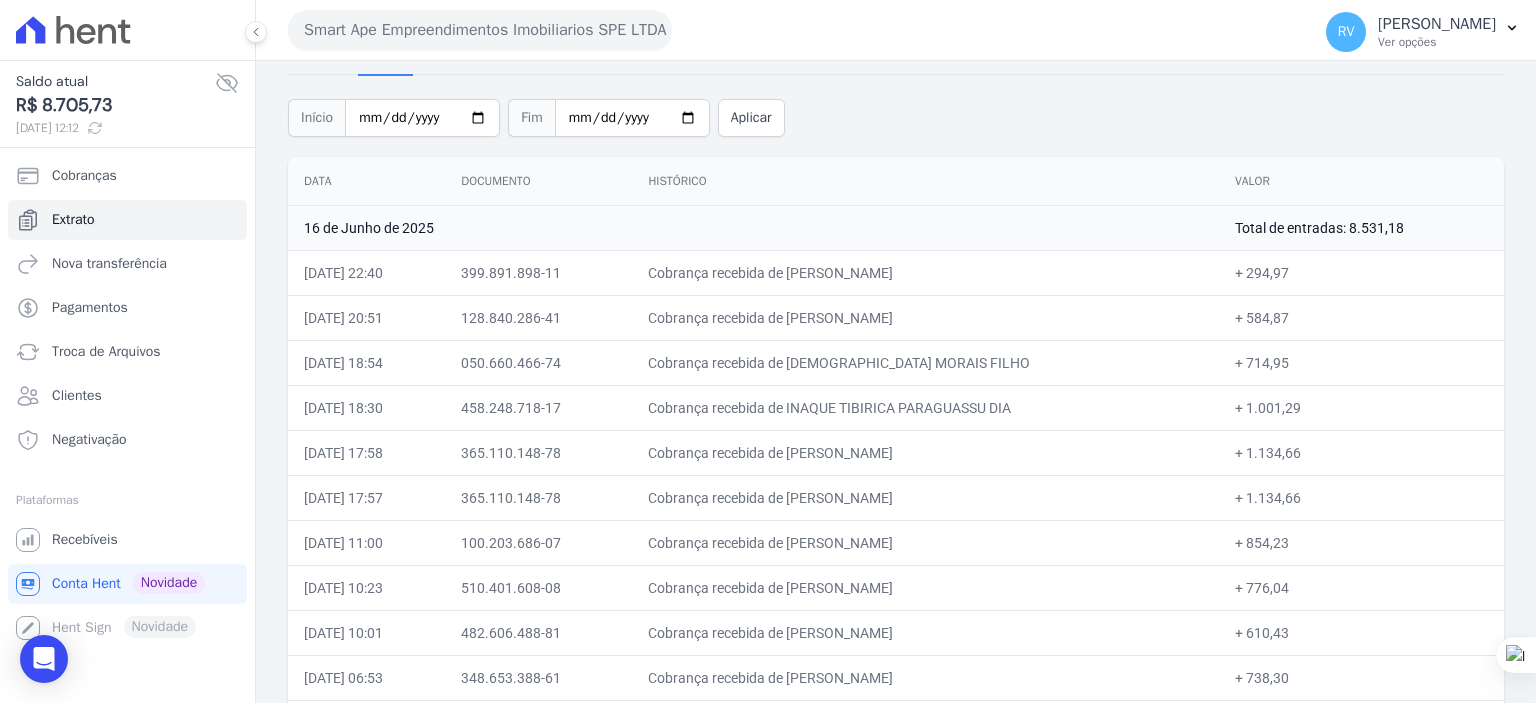 scroll, scrollTop: 67, scrollLeft: 0, axis: vertical 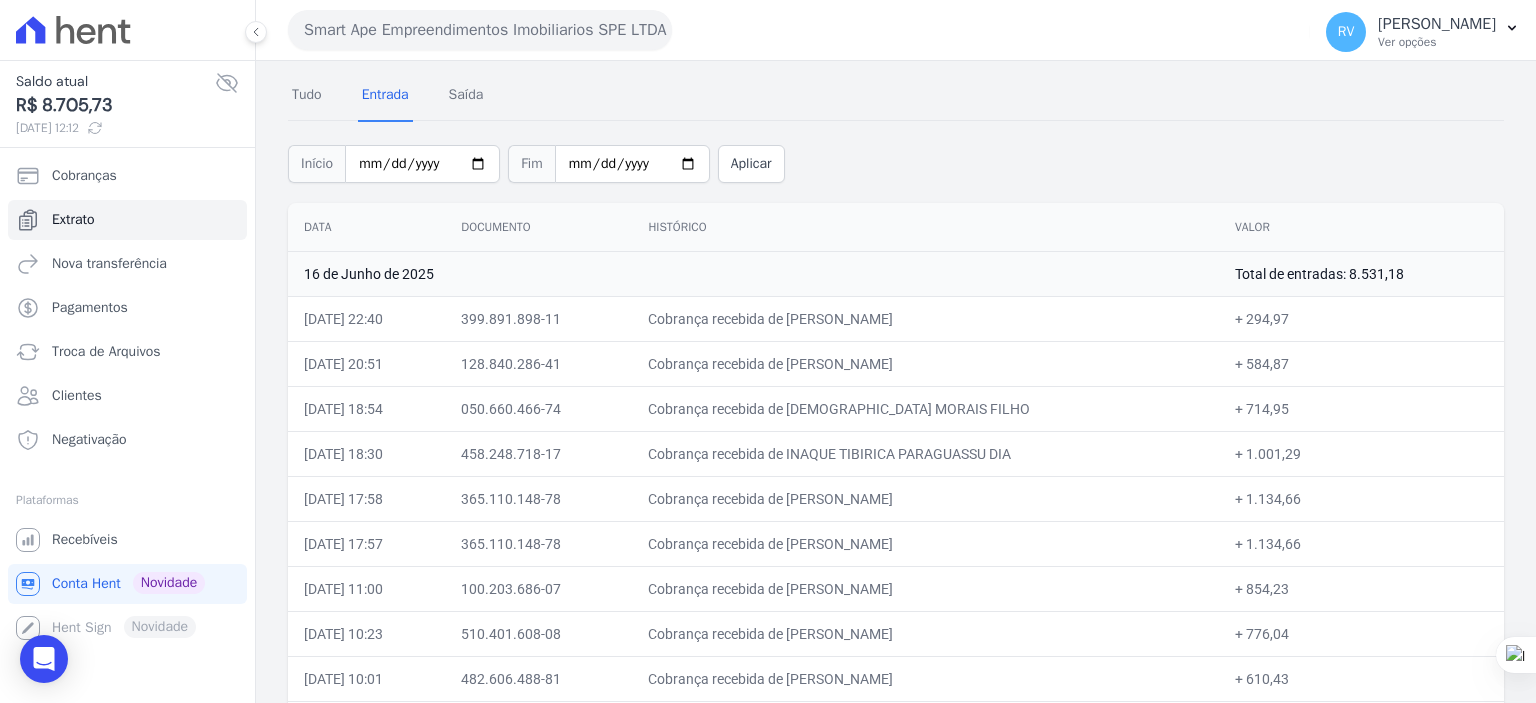 drag, startPoint x: 1248, startPoint y: 407, endPoint x: 1288, endPoint y: 406, distance: 40.012497 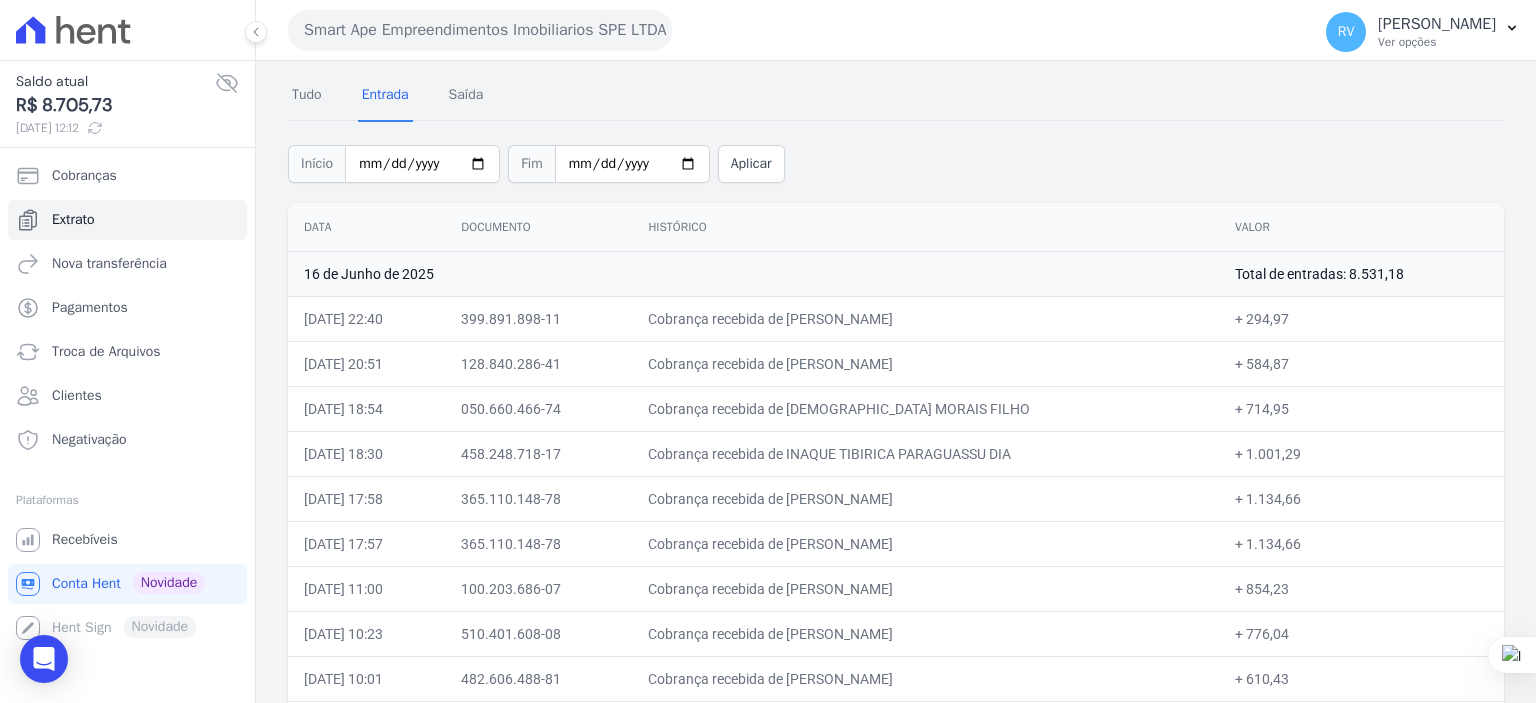 copy on "714,95" 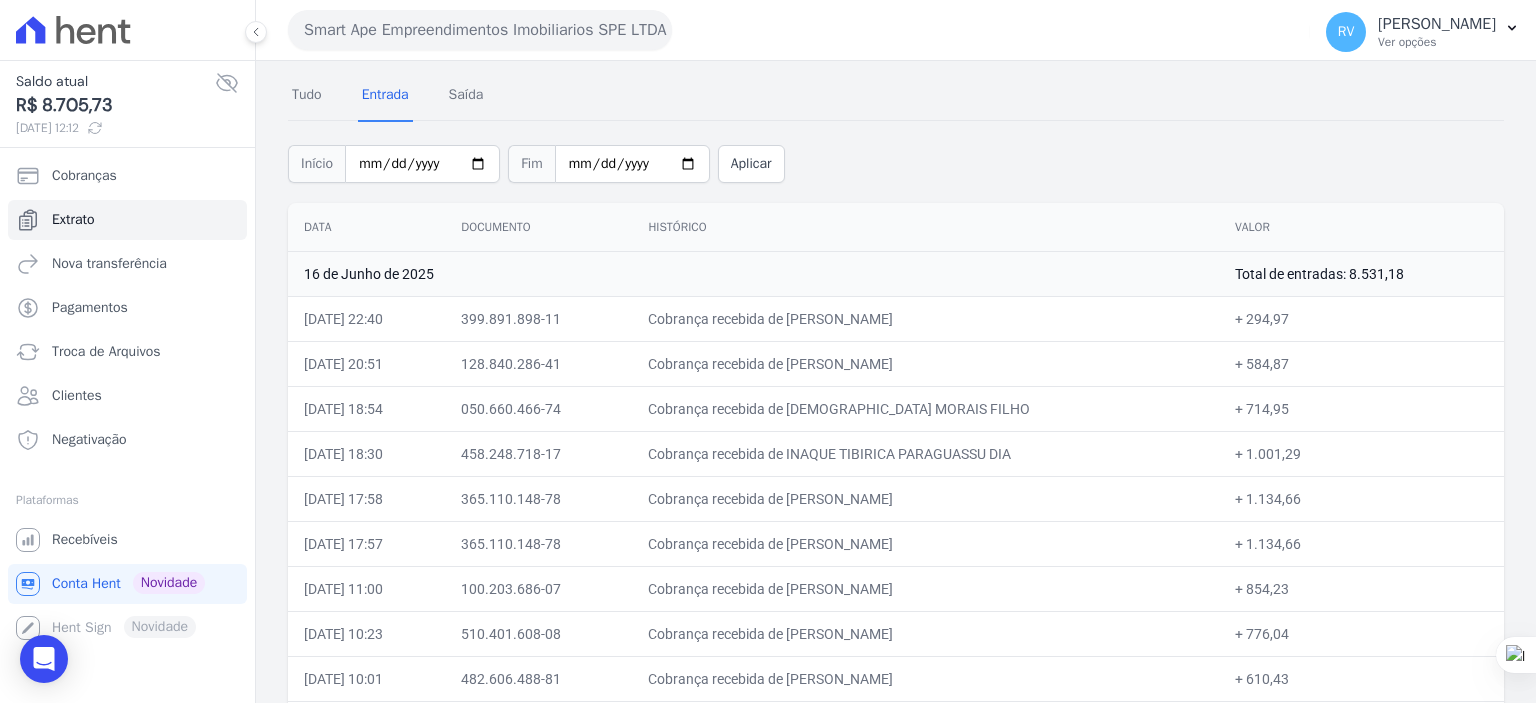 drag, startPoint x: 820, startPoint y: 407, endPoint x: 1296, endPoint y: 410, distance: 476.00946 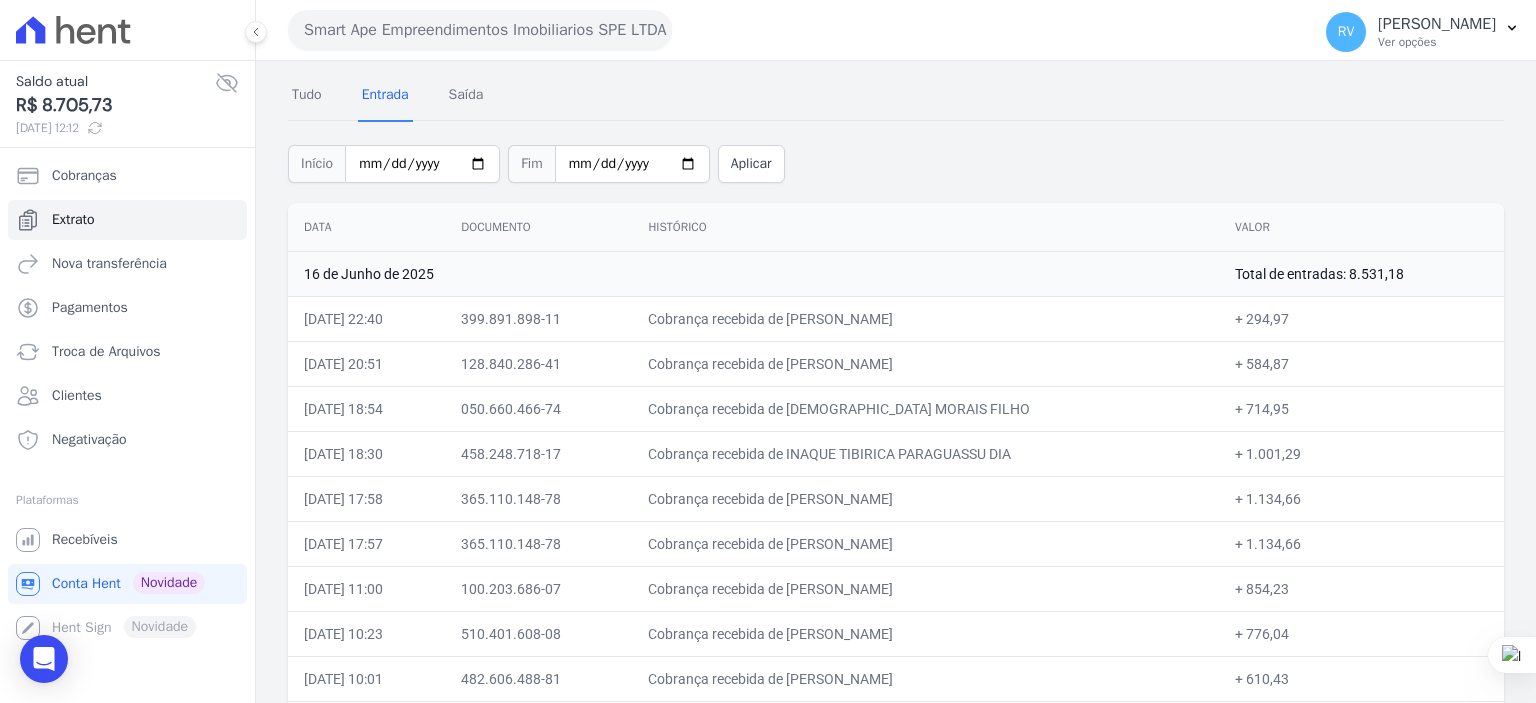 copy on "DEUSLAR MORAIS FILHO
+
714,95" 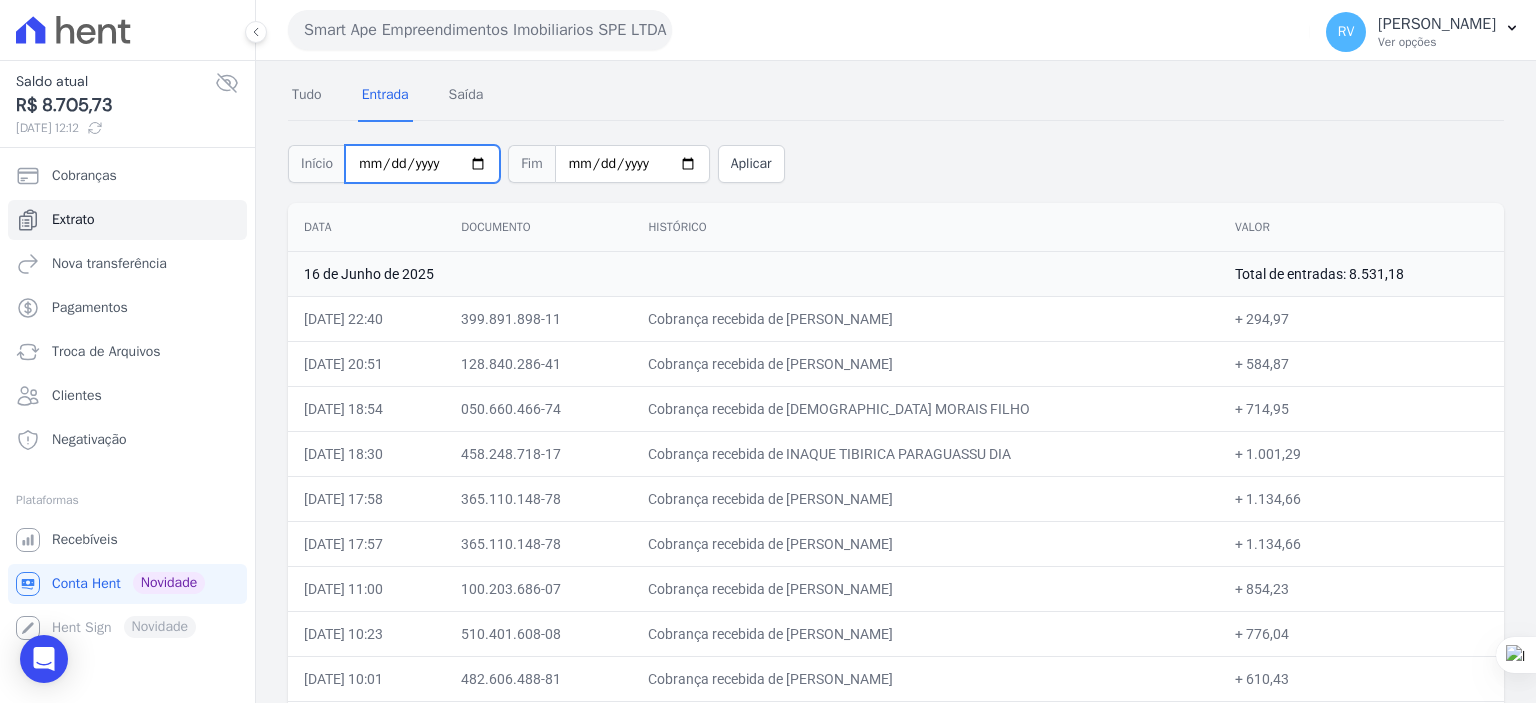 click on "2025-06-16" at bounding box center [422, 164] 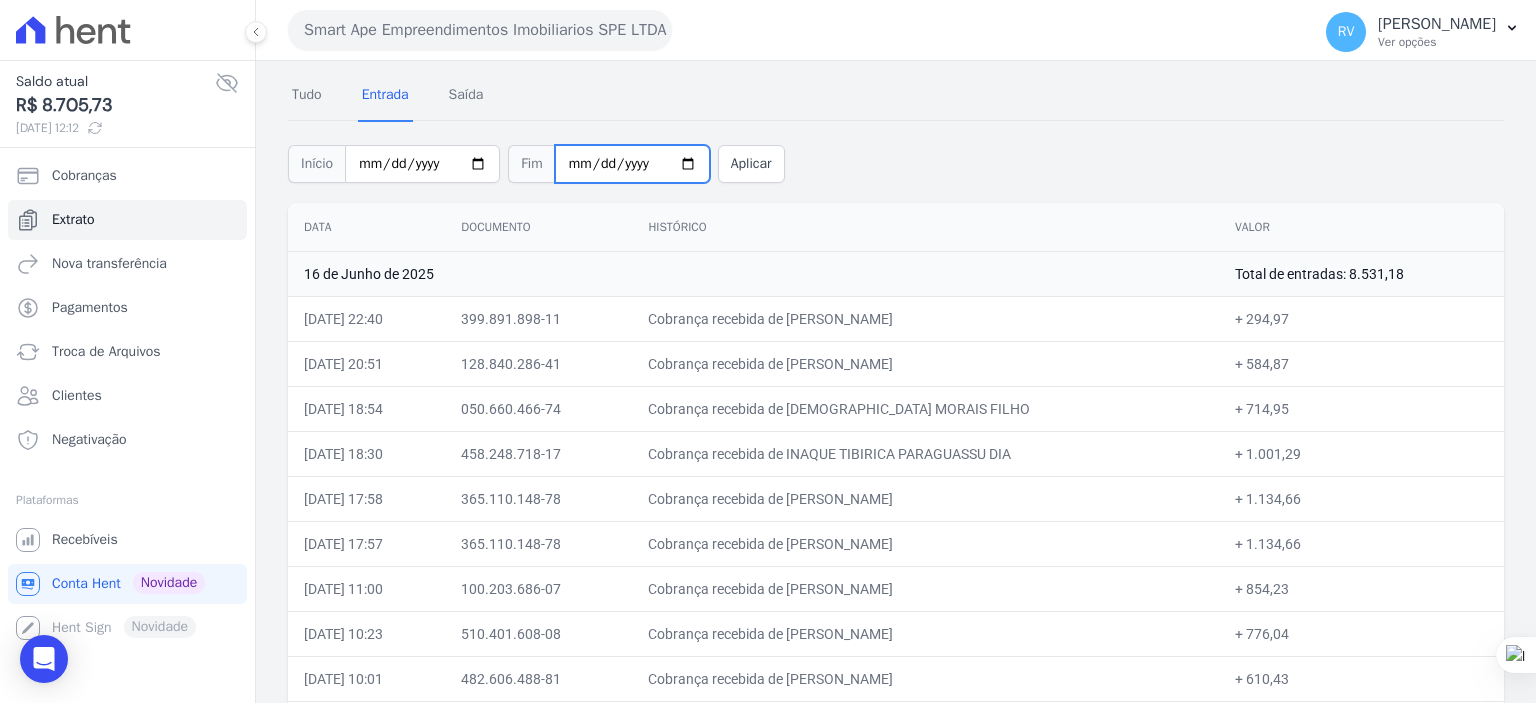 click on "2025-06-16" at bounding box center (632, 164) 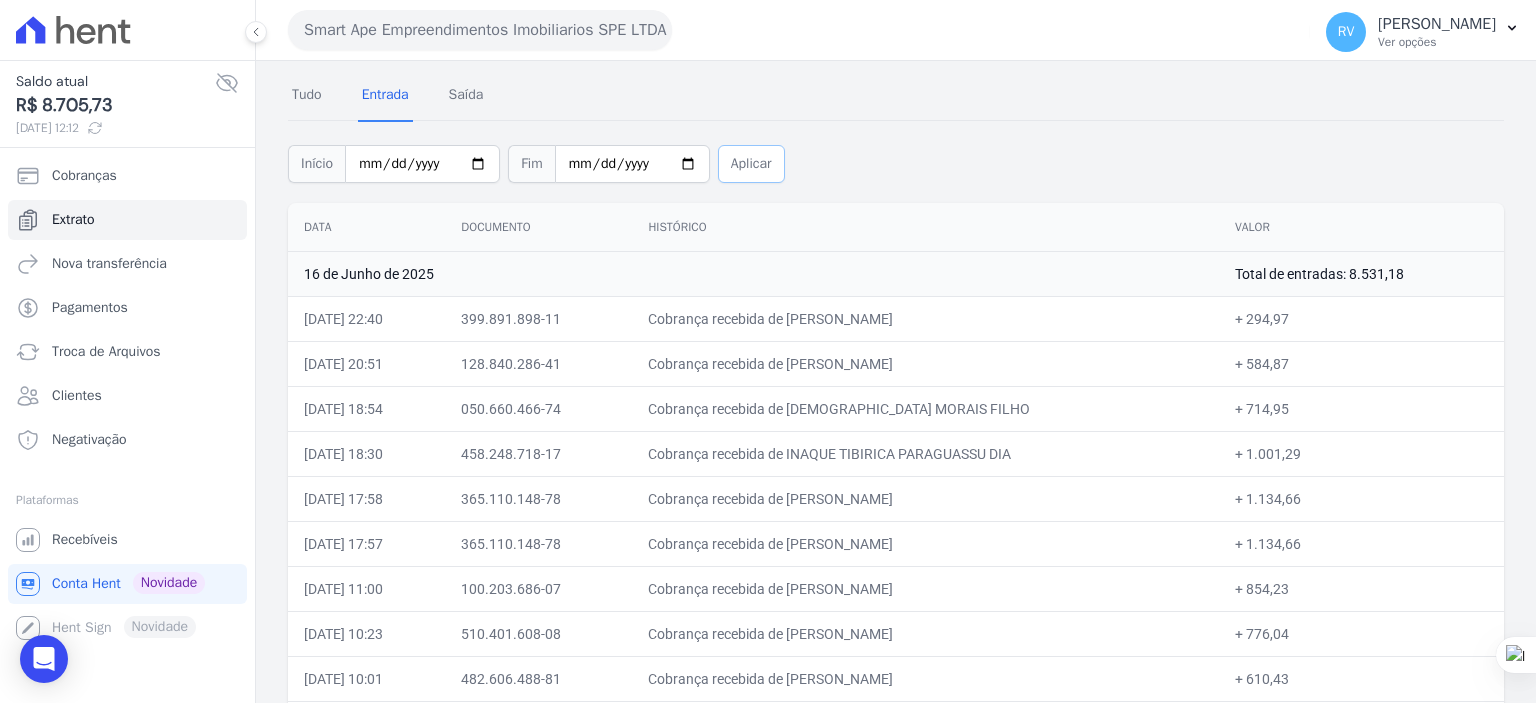 click on "Aplicar" at bounding box center (751, 164) 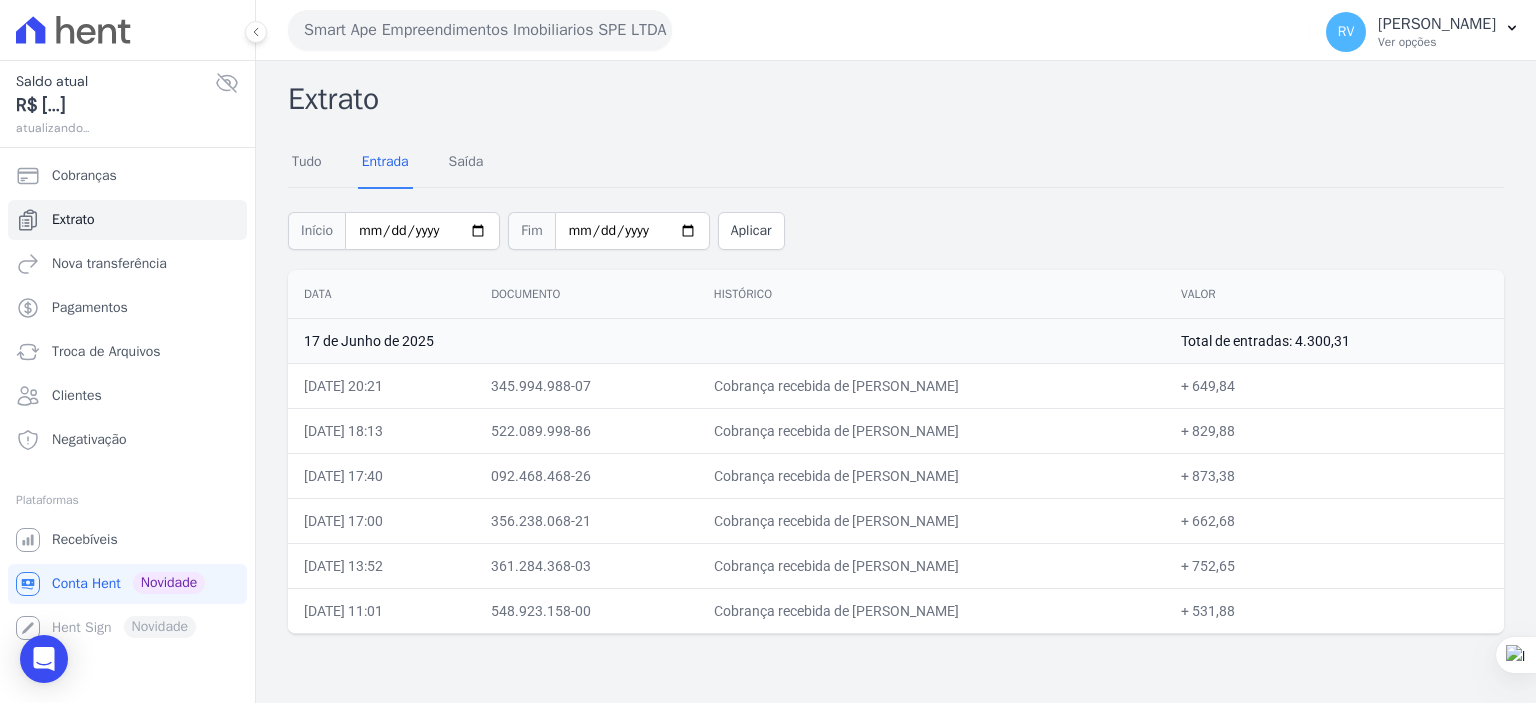 scroll, scrollTop: 0, scrollLeft: 0, axis: both 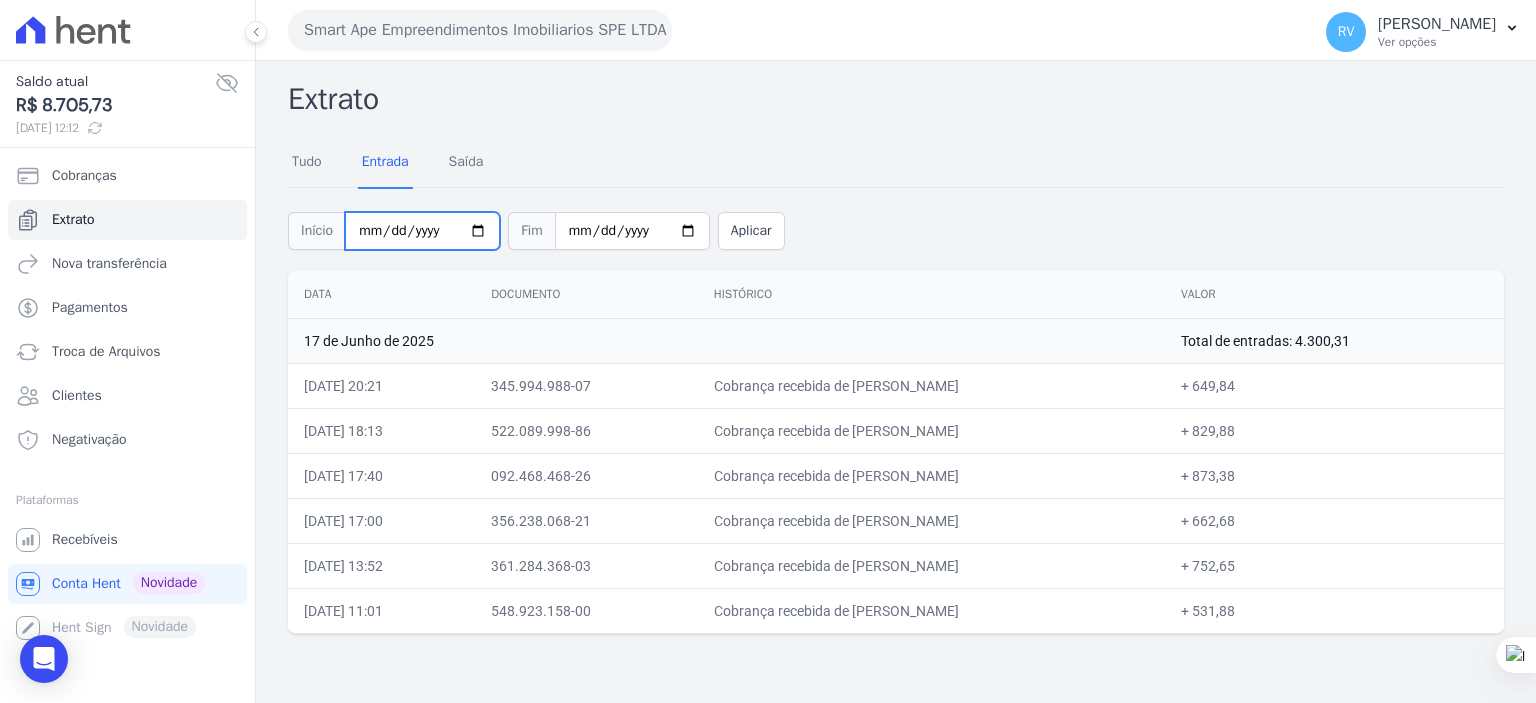click on "2025-06-17" at bounding box center [422, 231] 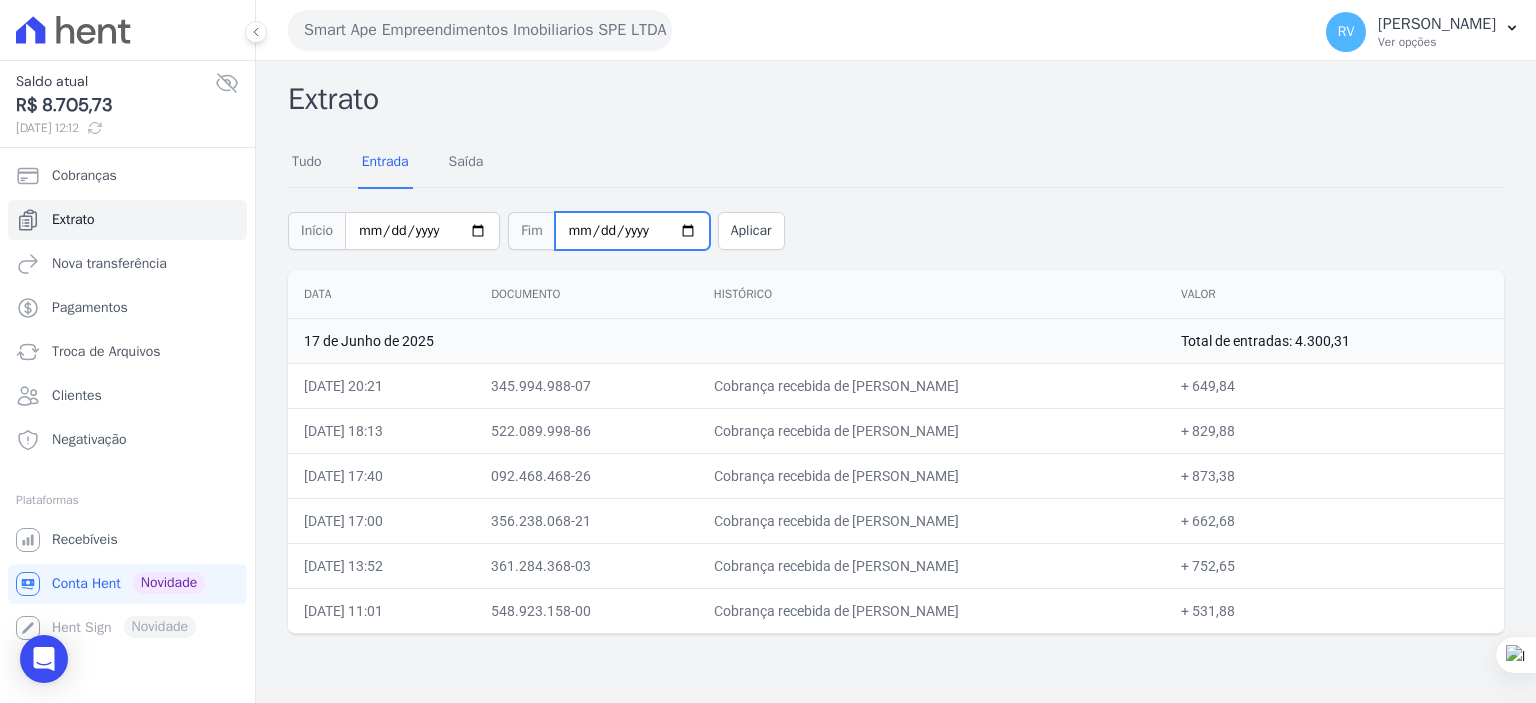 click on "2025-06-17" at bounding box center [632, 231] 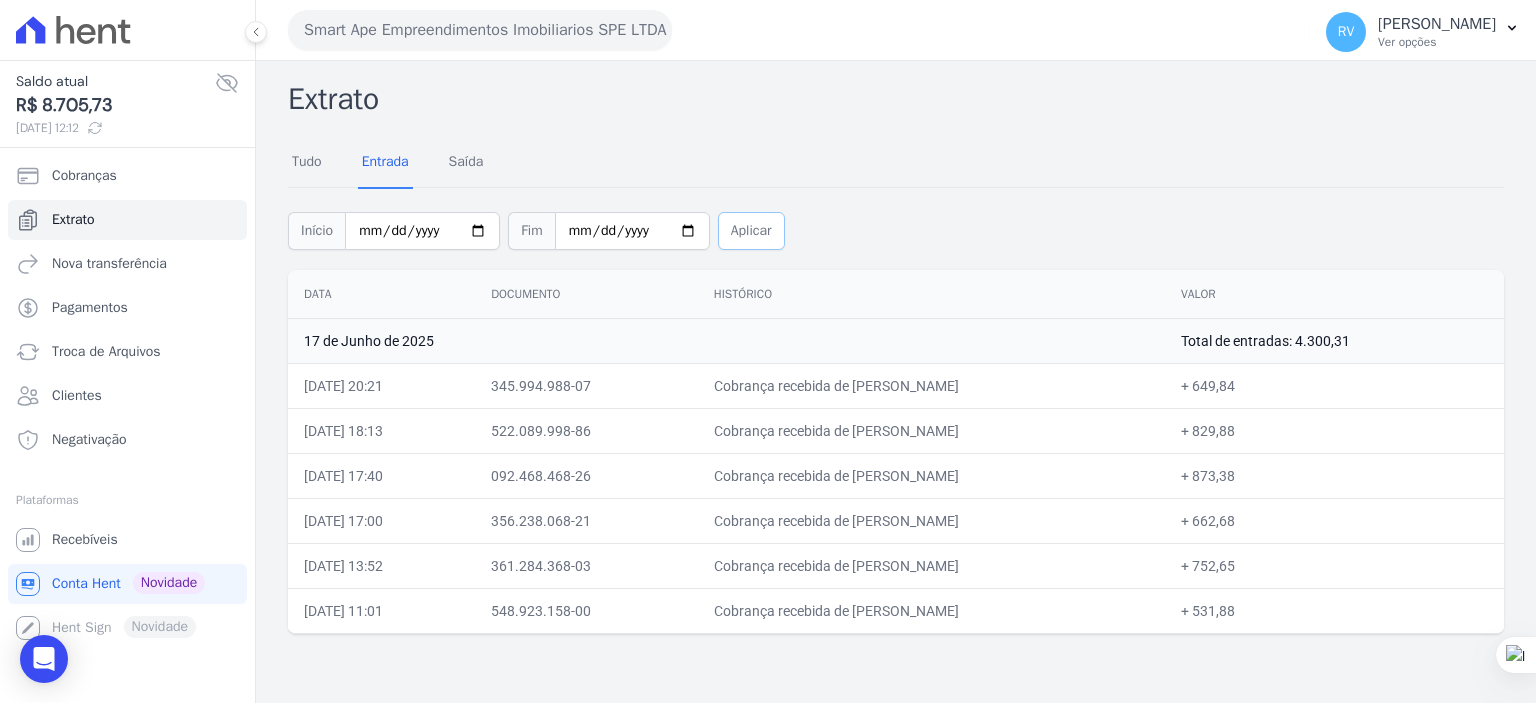 click on "Aplicar" at bounding box center (751, 231) 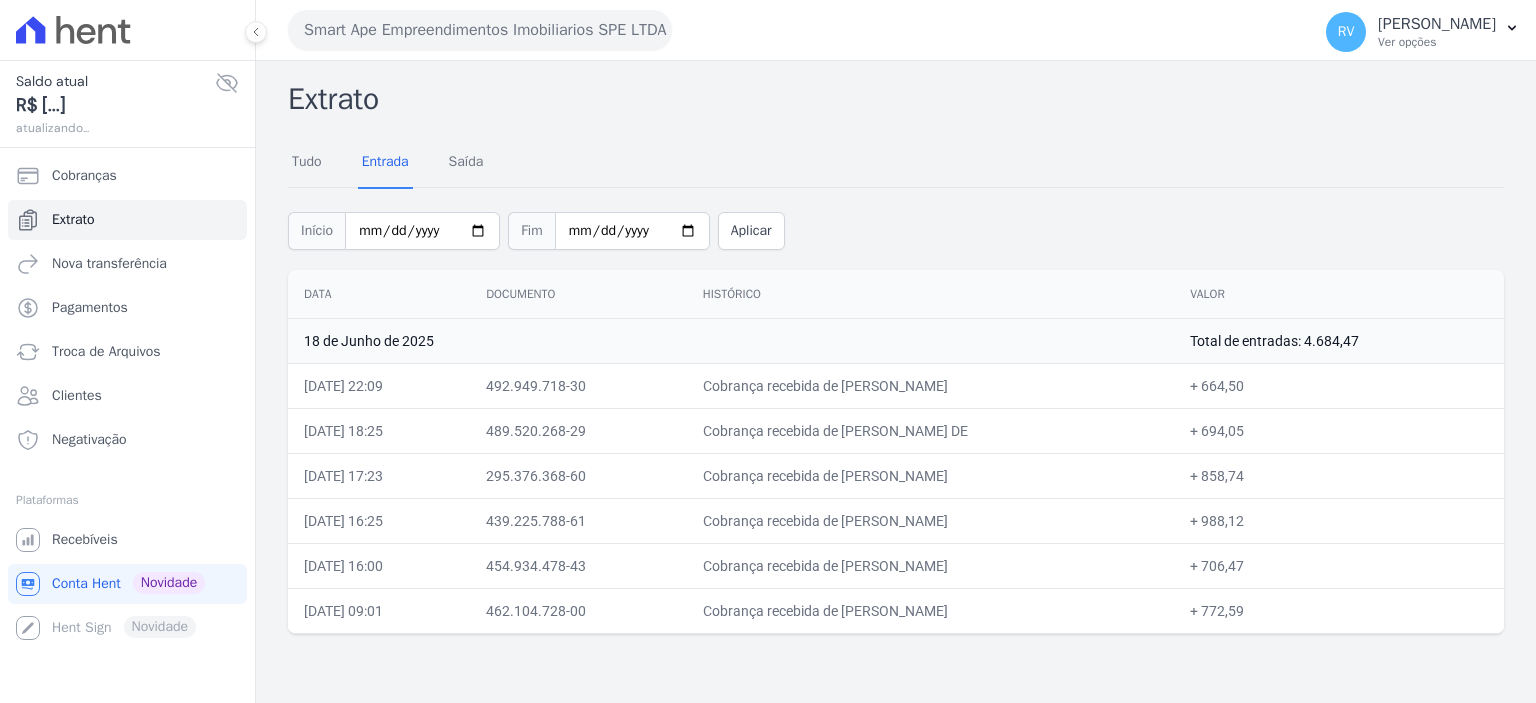 scroll, scrollTop: 0, scrollLeft: 0, axis: both 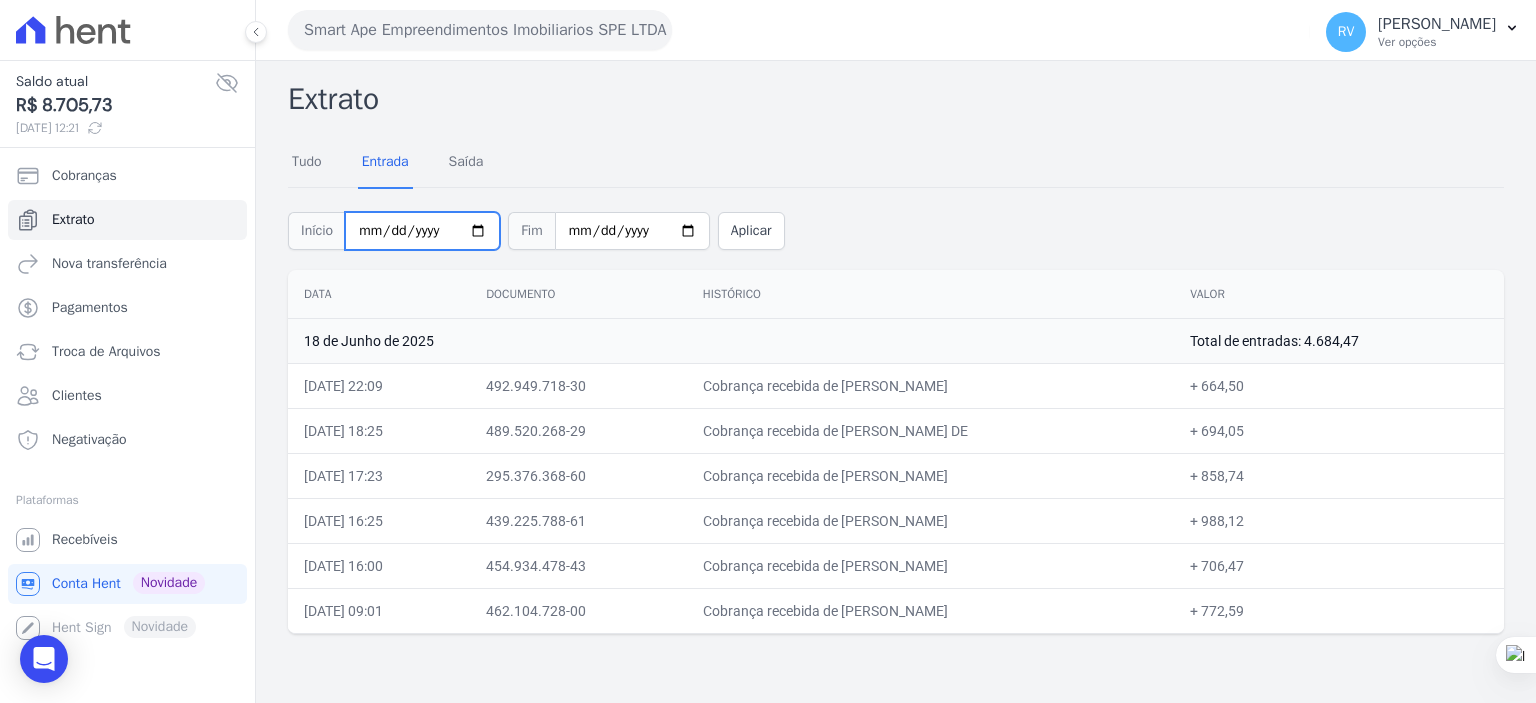 click on "[DATE]" at bounding box center [422, 231] 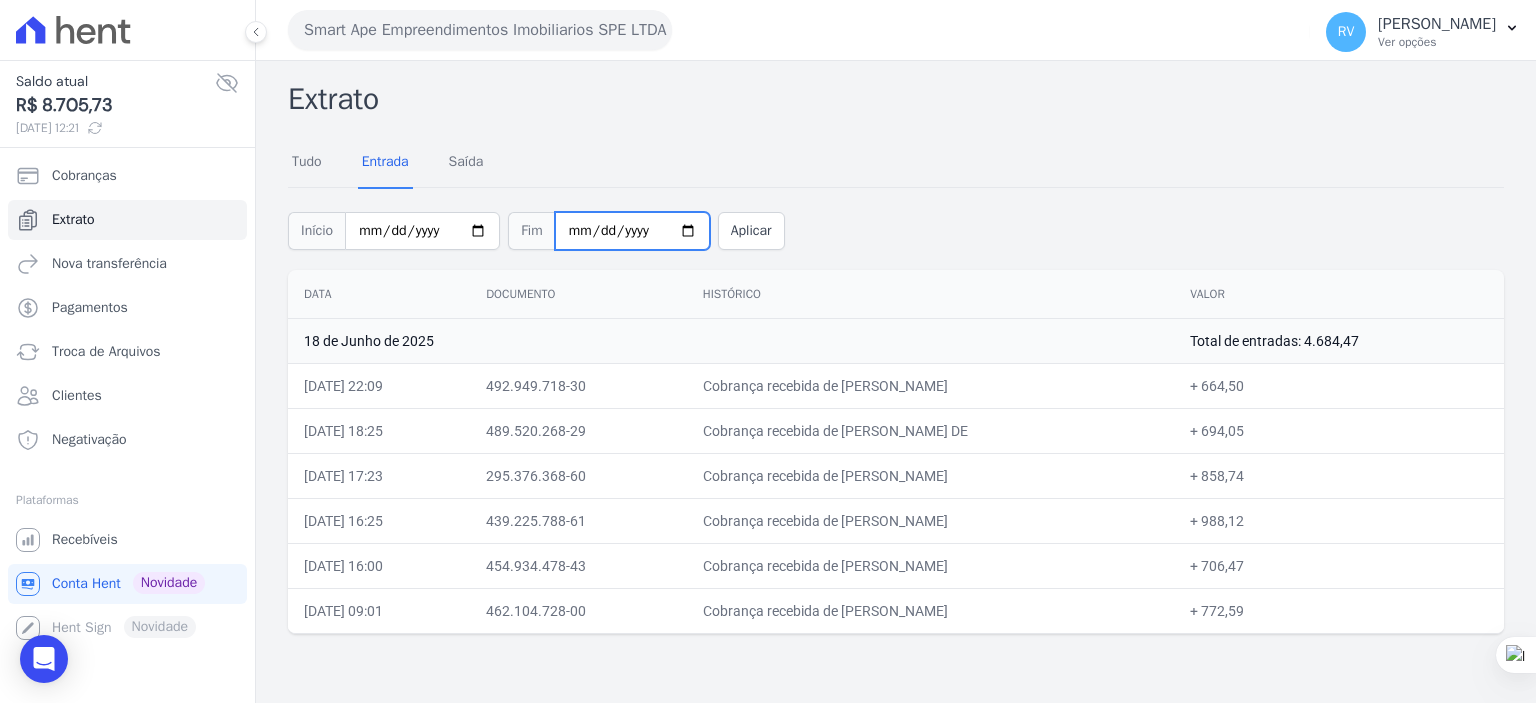 click on "[DATE]" at bounding box center (632, 231) 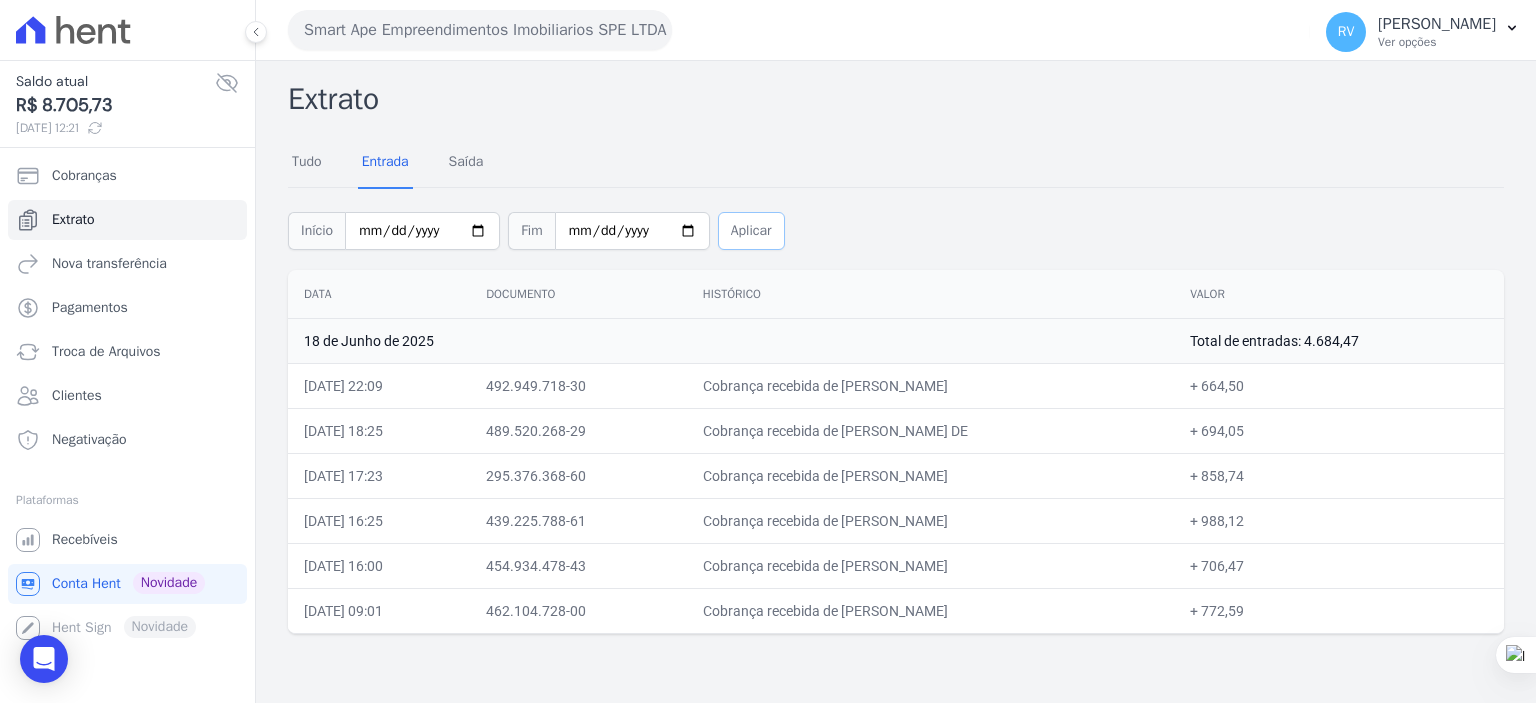 click on "Aplicar" at bounding box center (751, 231) 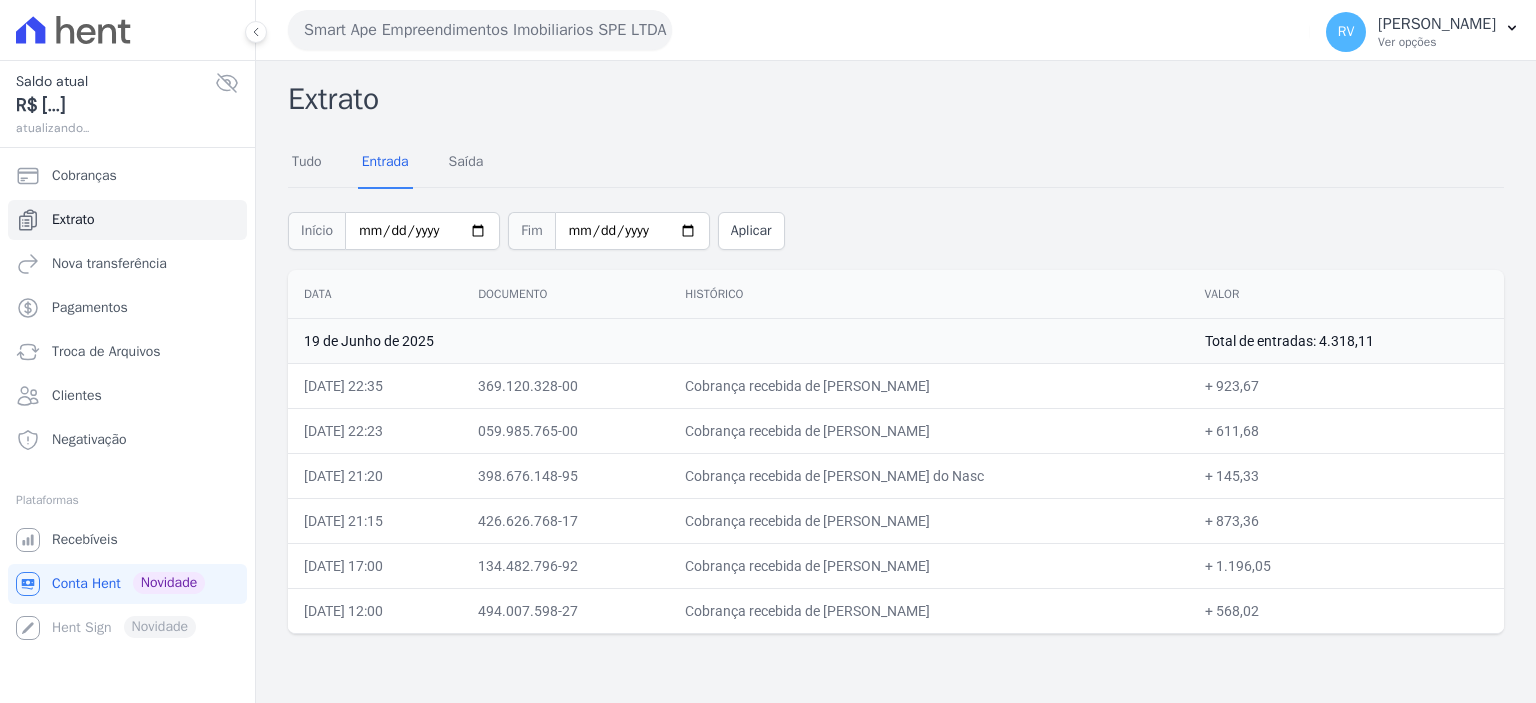 scroll, scrollTop: 0, scrollLeft: 0, axis: both 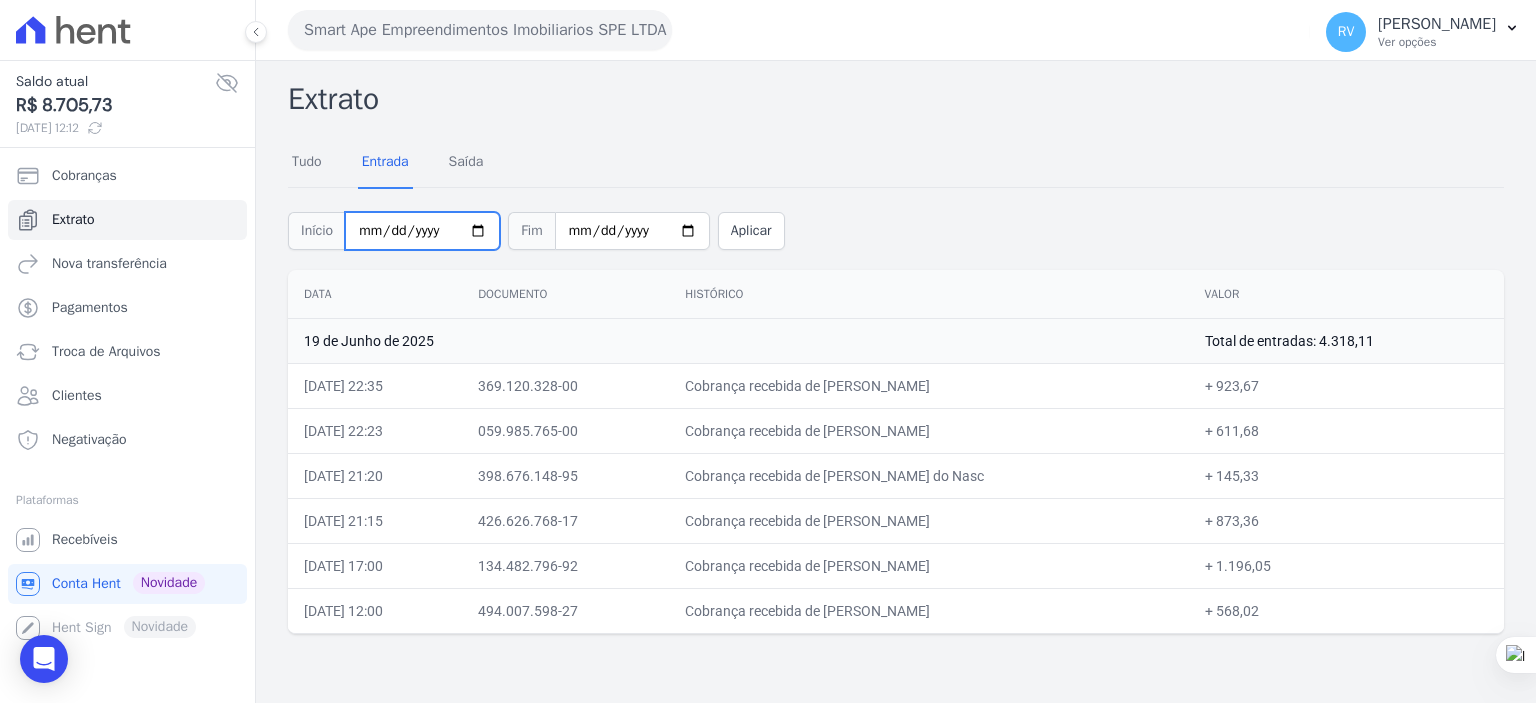 click on "[DATE]" at bounding box center [422, 231] 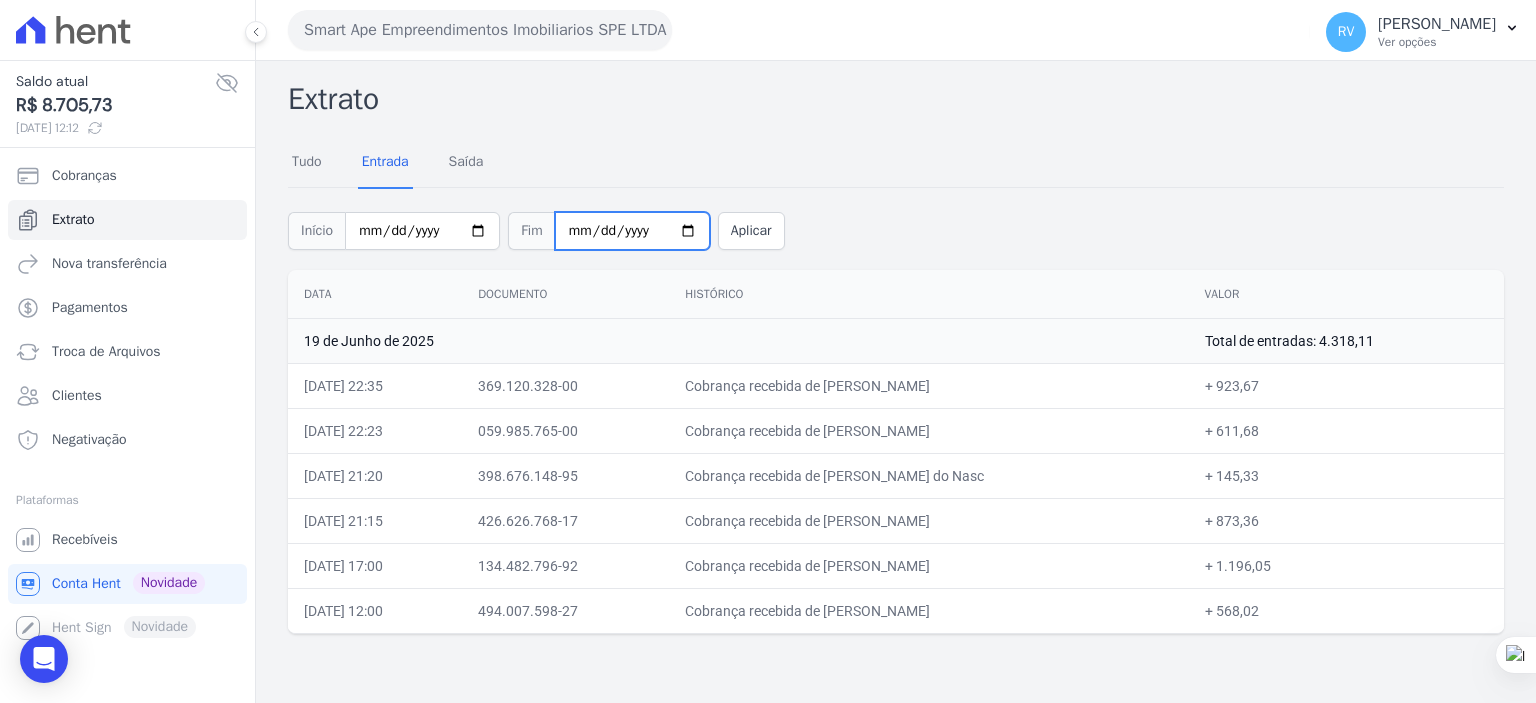 click on "2025-06-19" at bounding box center [632, 231] 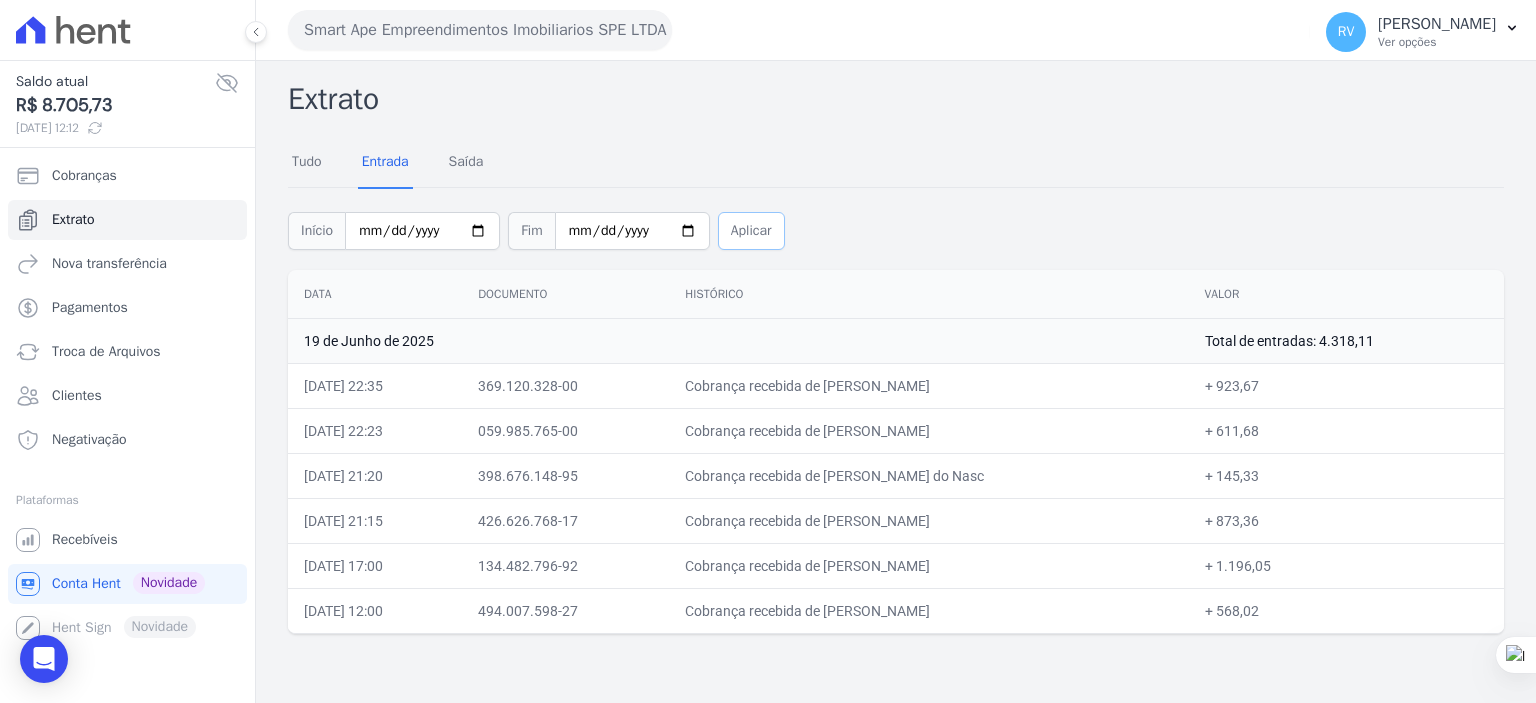 click on "Aplicar" at bounding box center (751, 231) 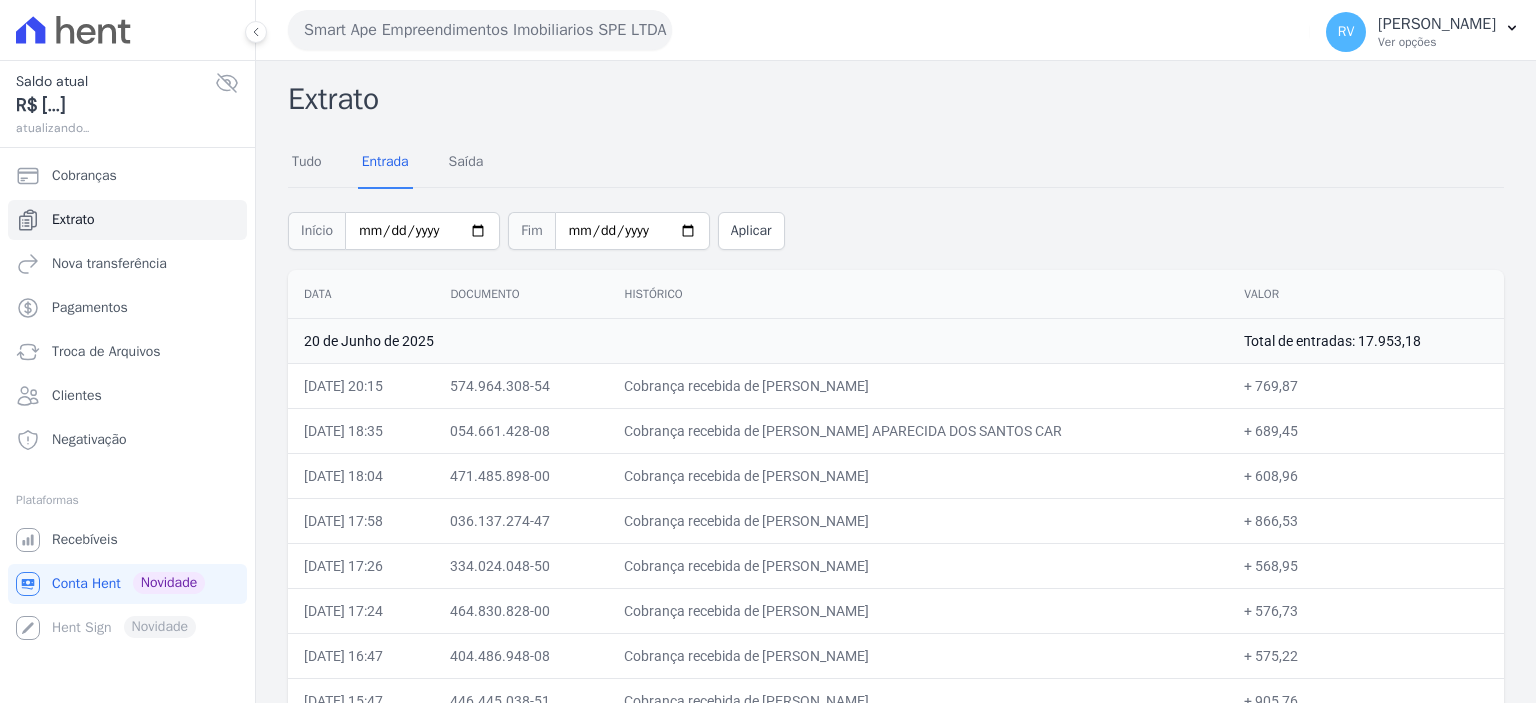 scroll, scrollTop: 0, scrollLeft: 0, axis: both 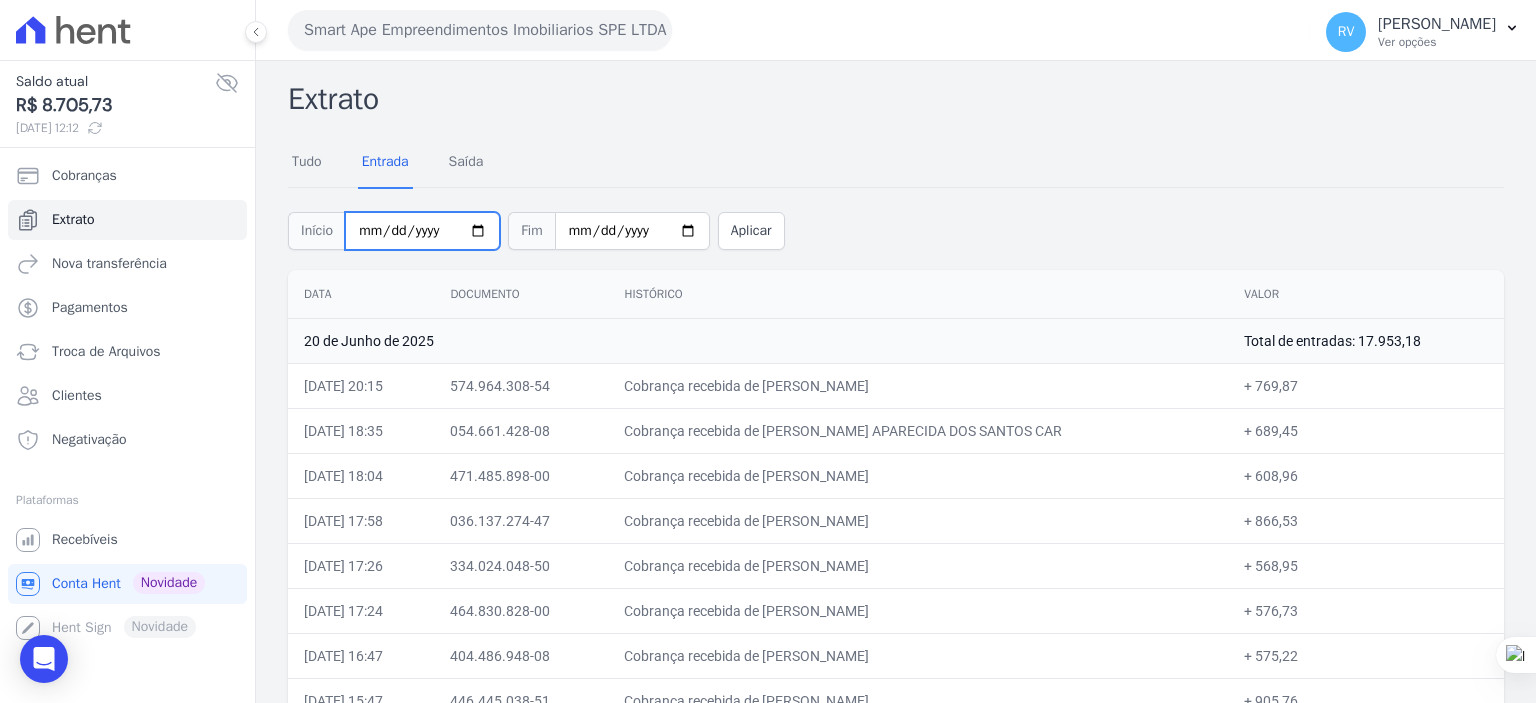 click on "[DATE]" at bounding box center [422, 231] 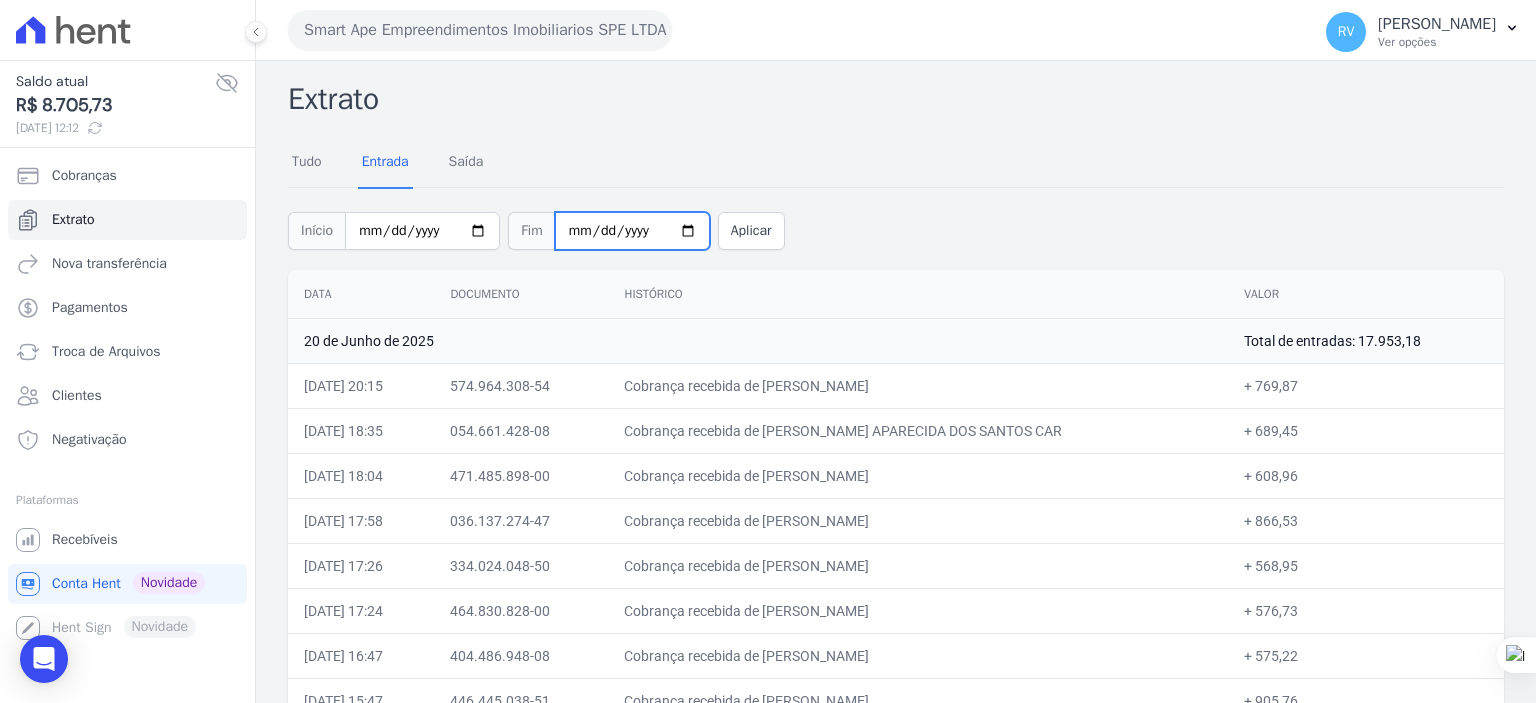 click on "2025-06-20" at bounding box center [632, 231] 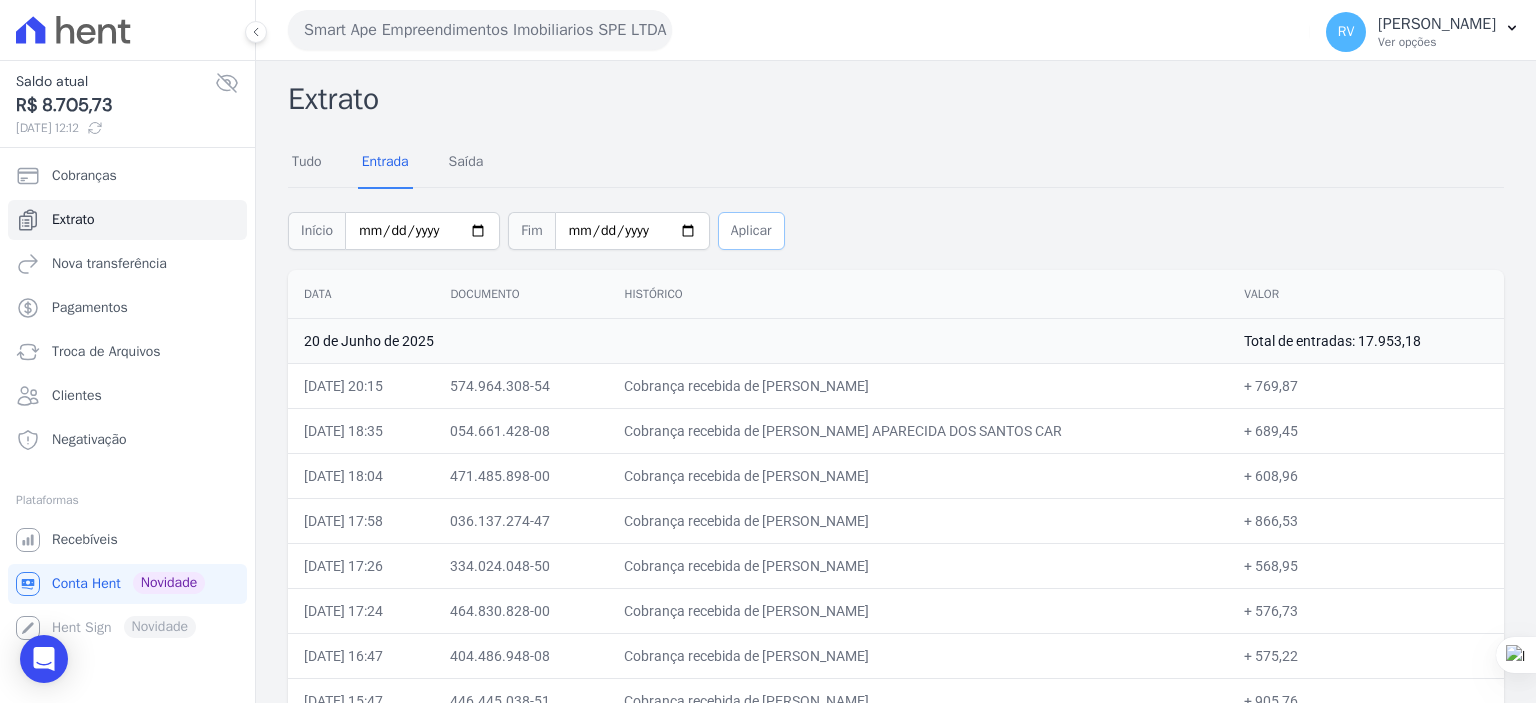 click on "Aplicar" at bounding box center [751, 231] 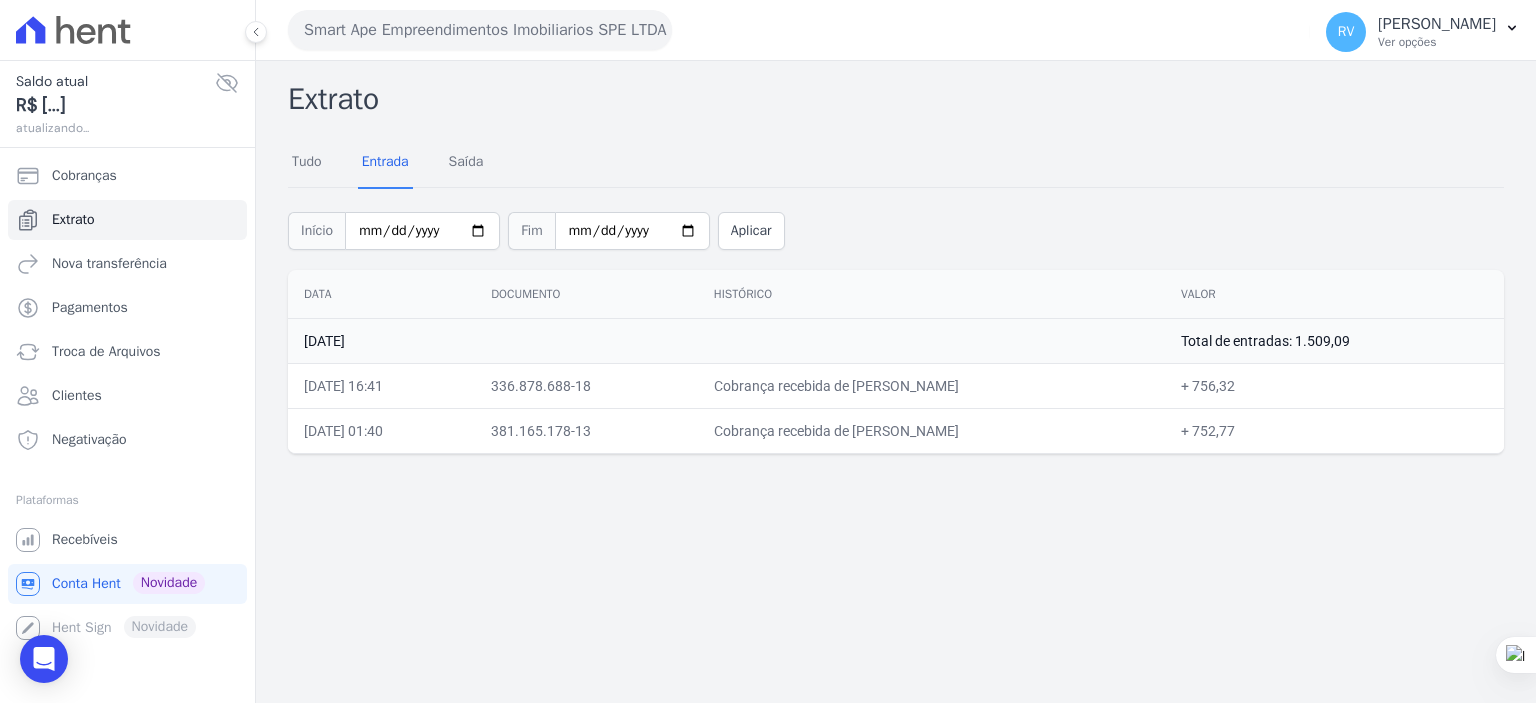 scroll, scrollTop: 0, scrollLeft: 0, axis: both 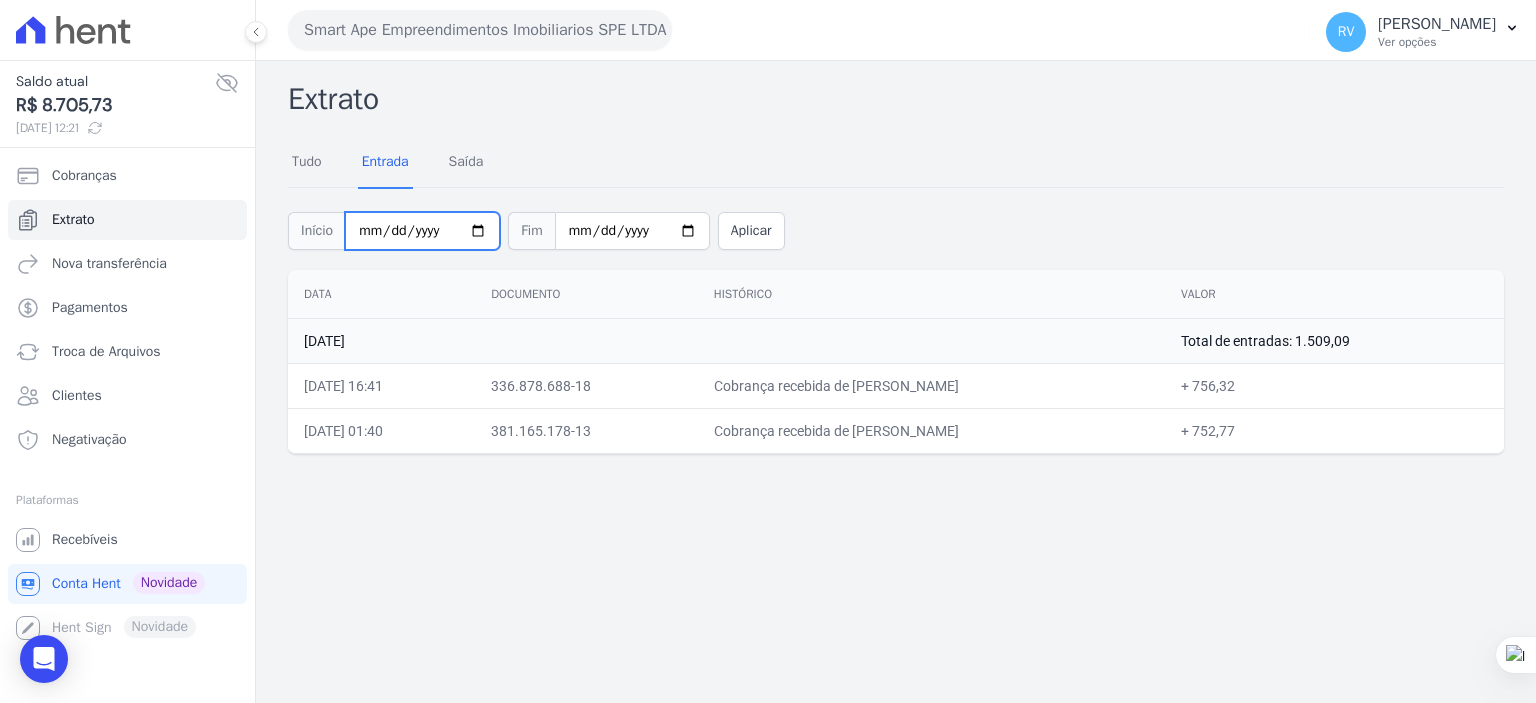click on "2025-06-21" at bounding box center (422, 231) 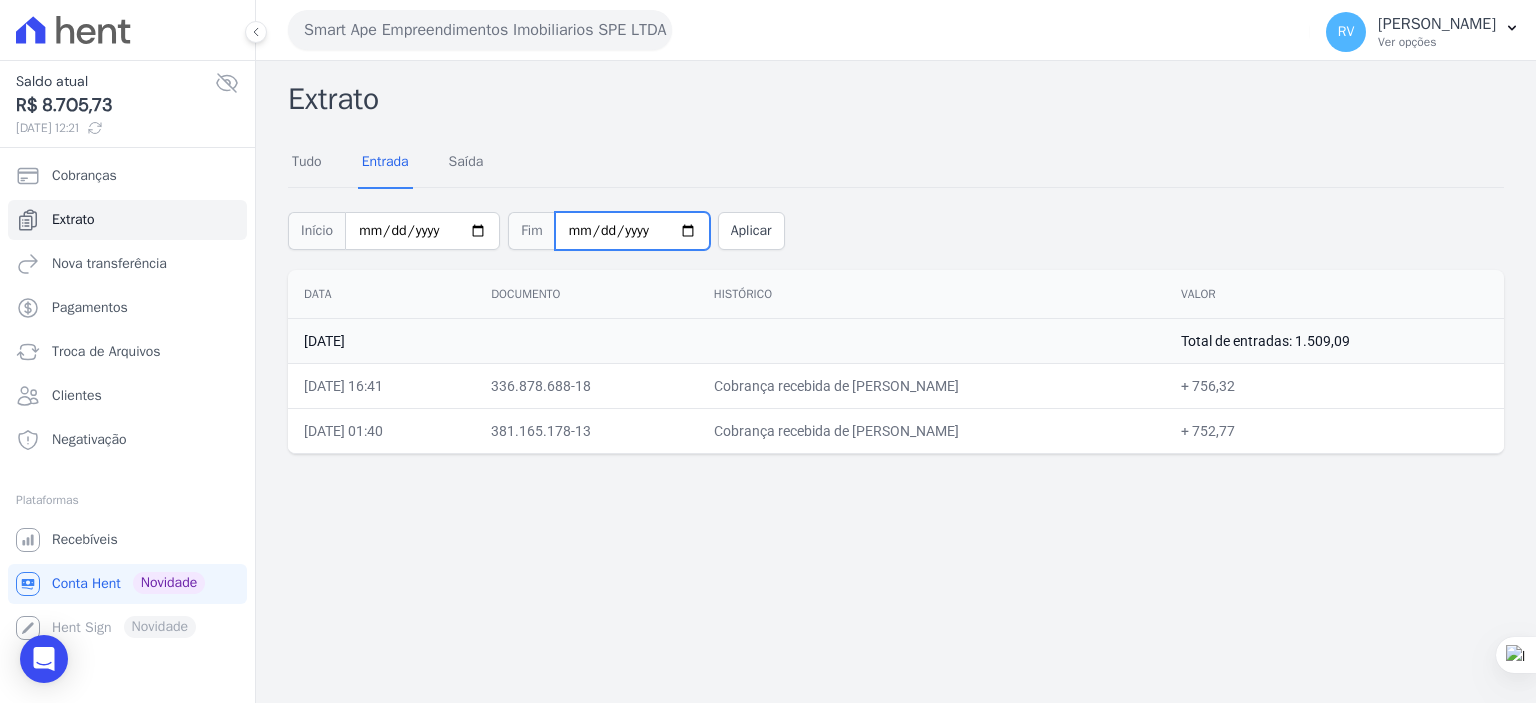 click on "2025-06-21" at bounding box center (632, 231) 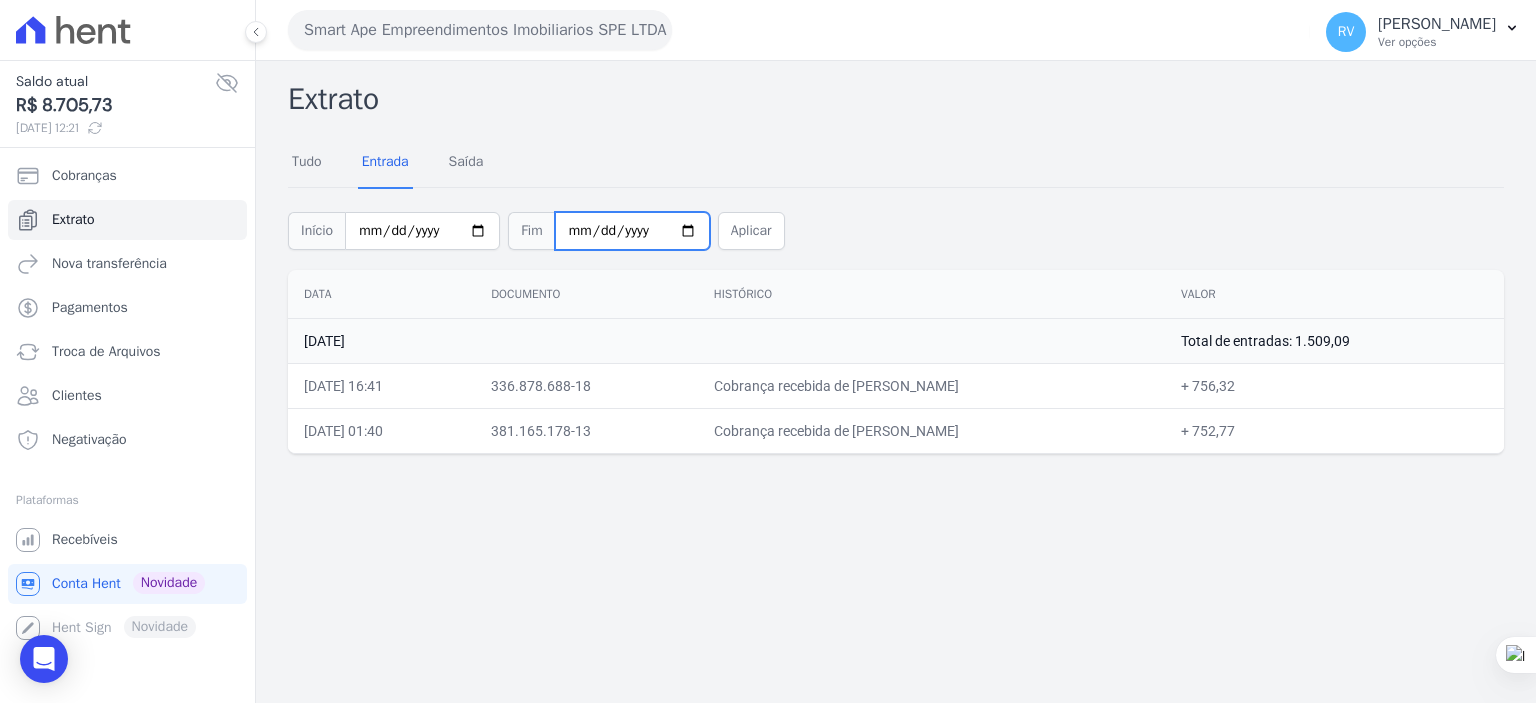 type on "2025-06-22" 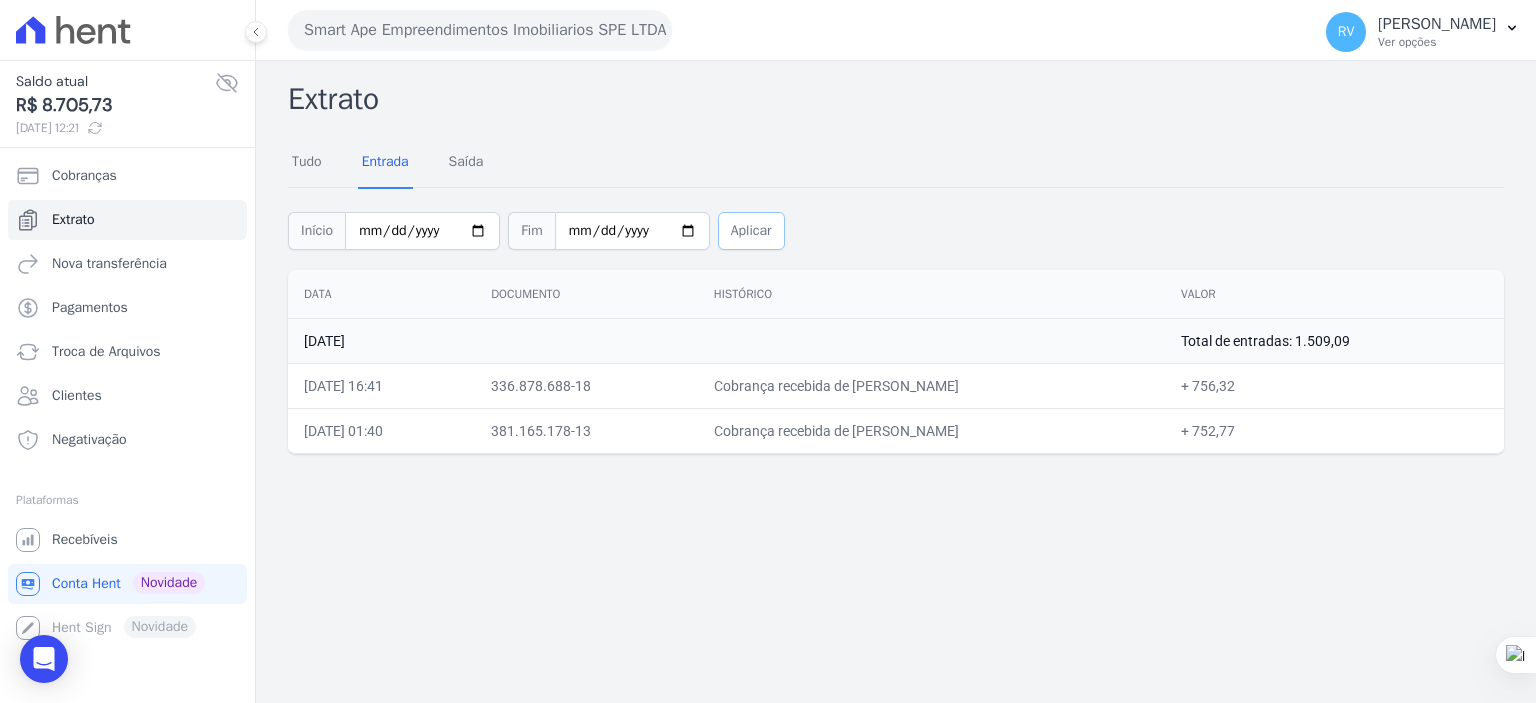 click on "Aplicar" at bounding box center [751, 231] 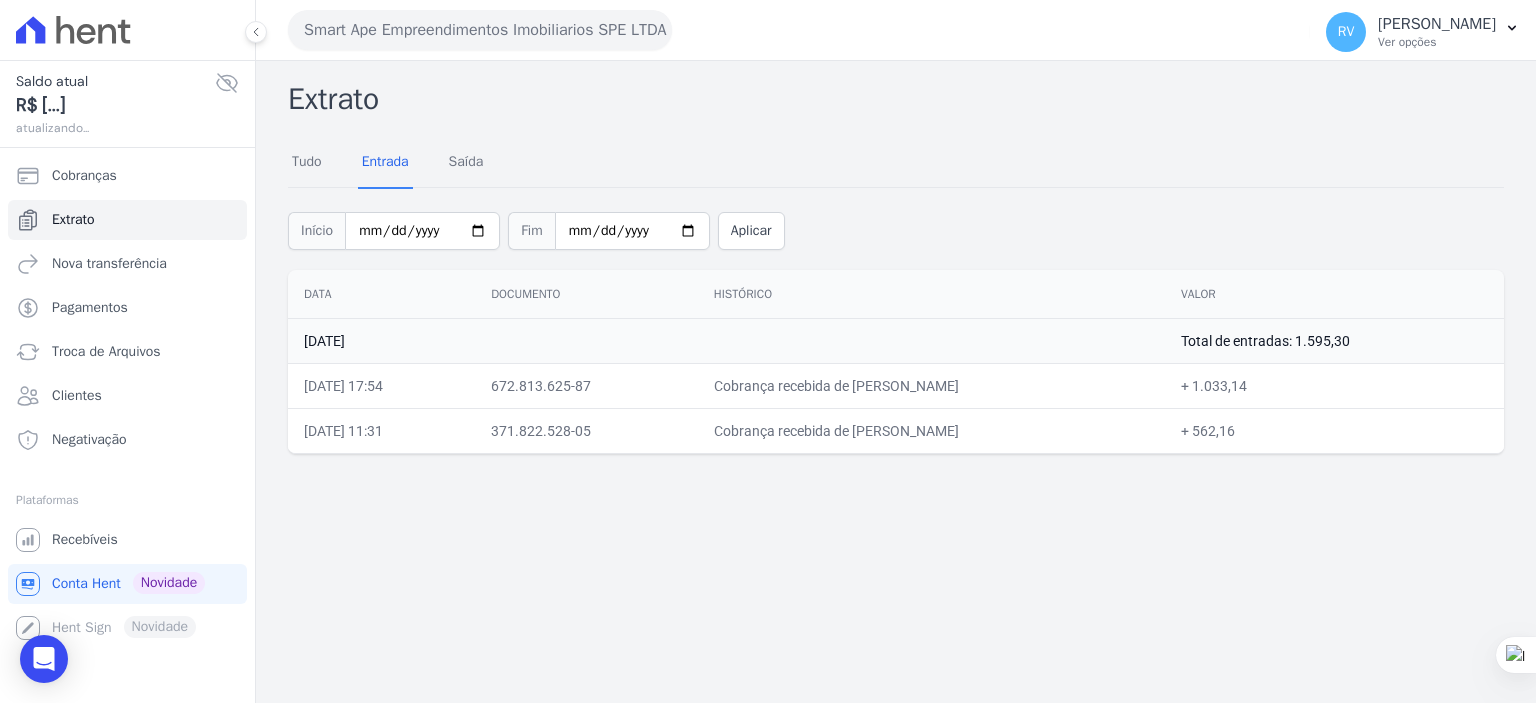 scroll, scrollTop: 0, scrollLeft: 0, axis: both 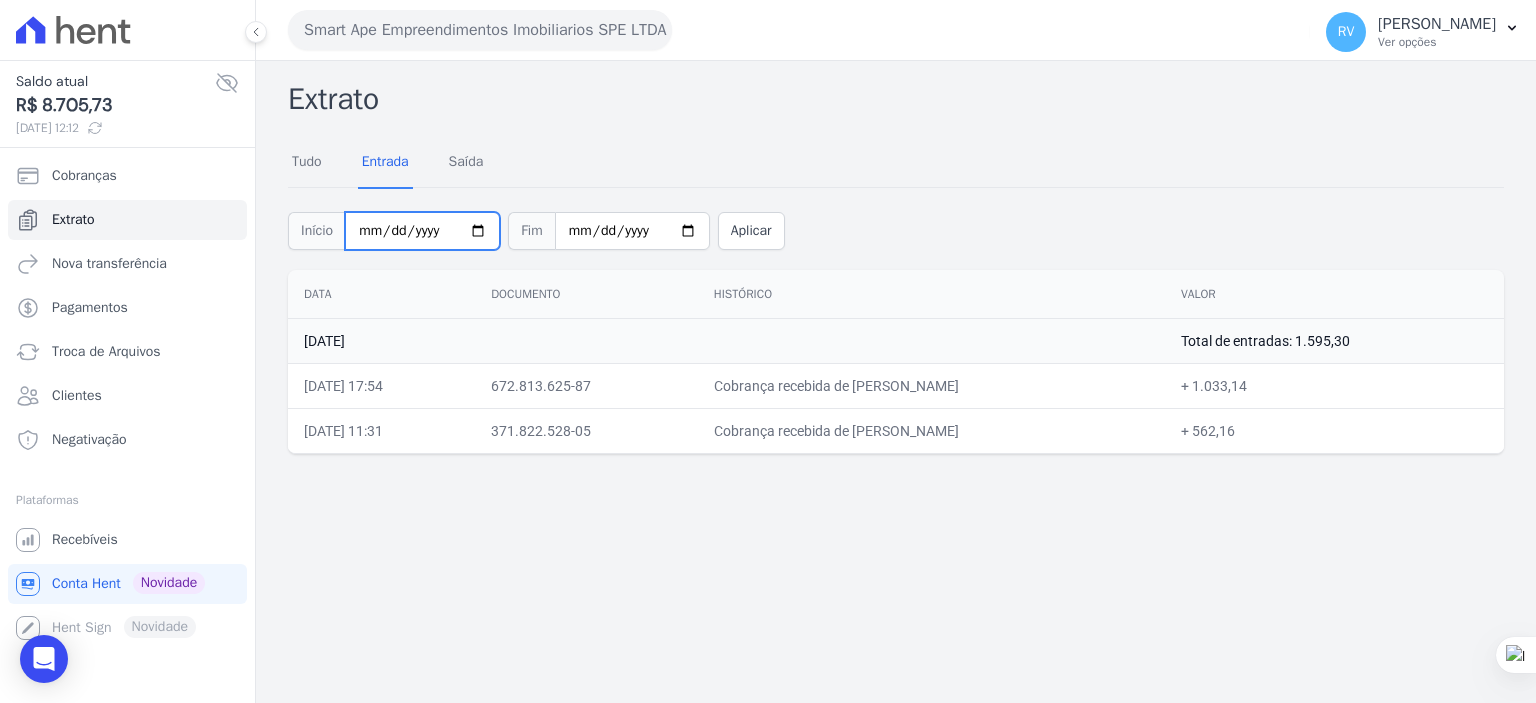 click on "[DATE]" at bounding box center (422, 231) 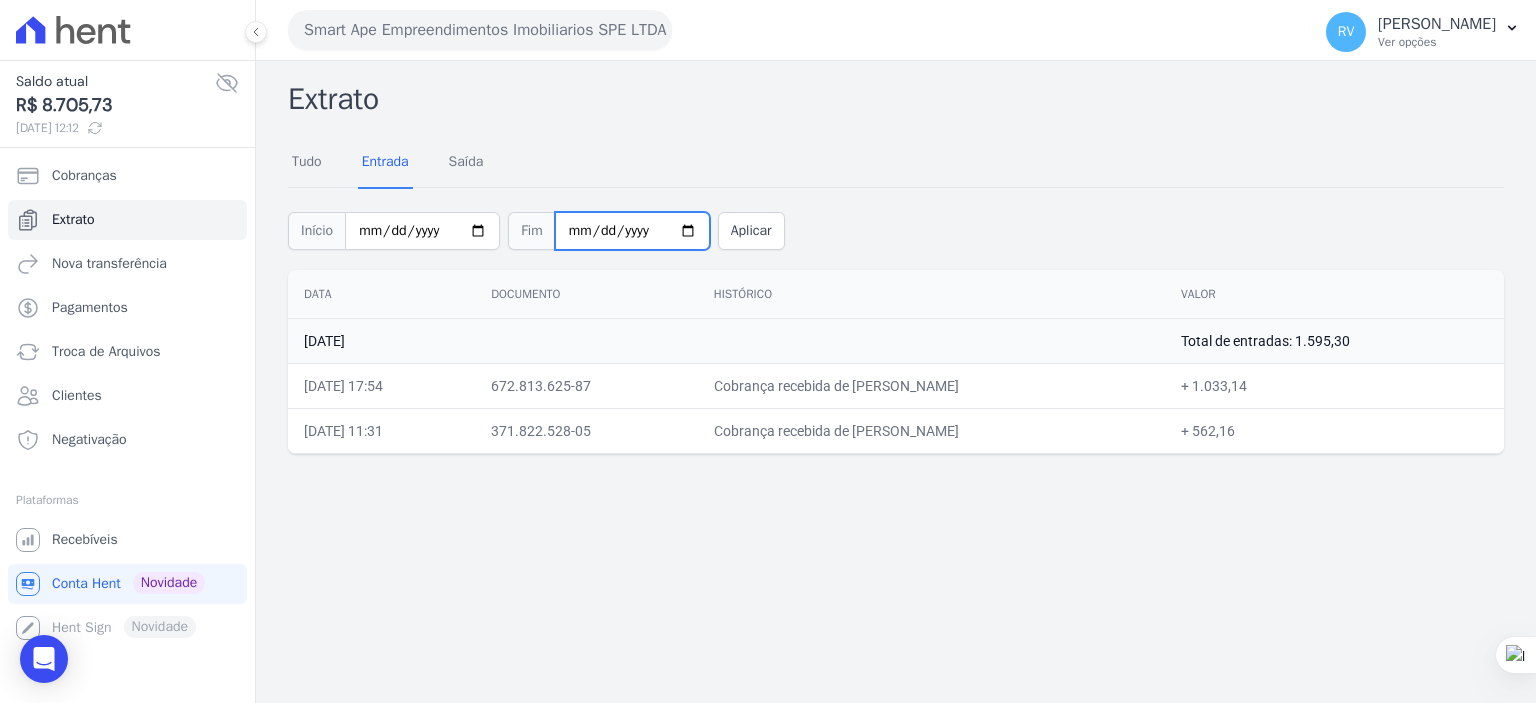 click on "[DATE]" at bounding box center [632, 231] 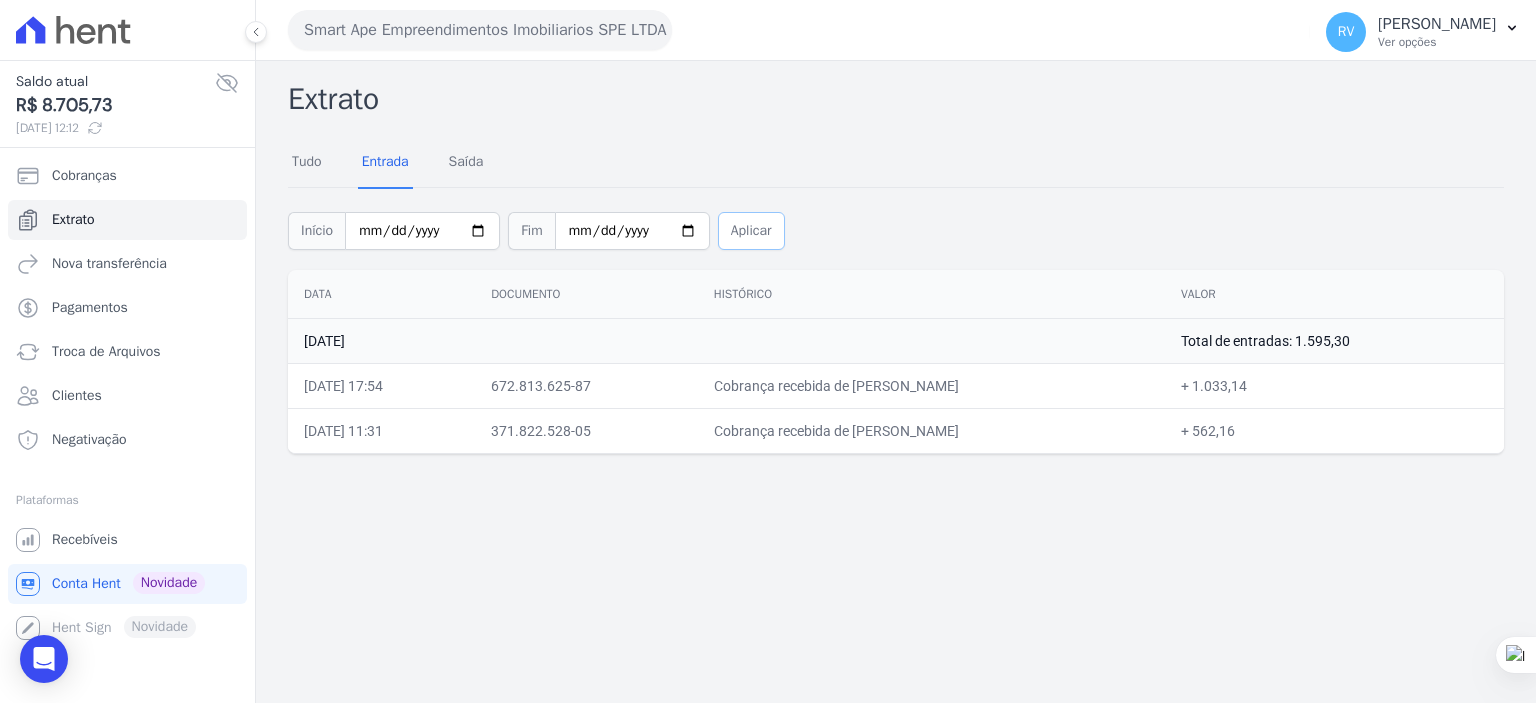 click on "Aplicar" at bounding box center [751, 231] 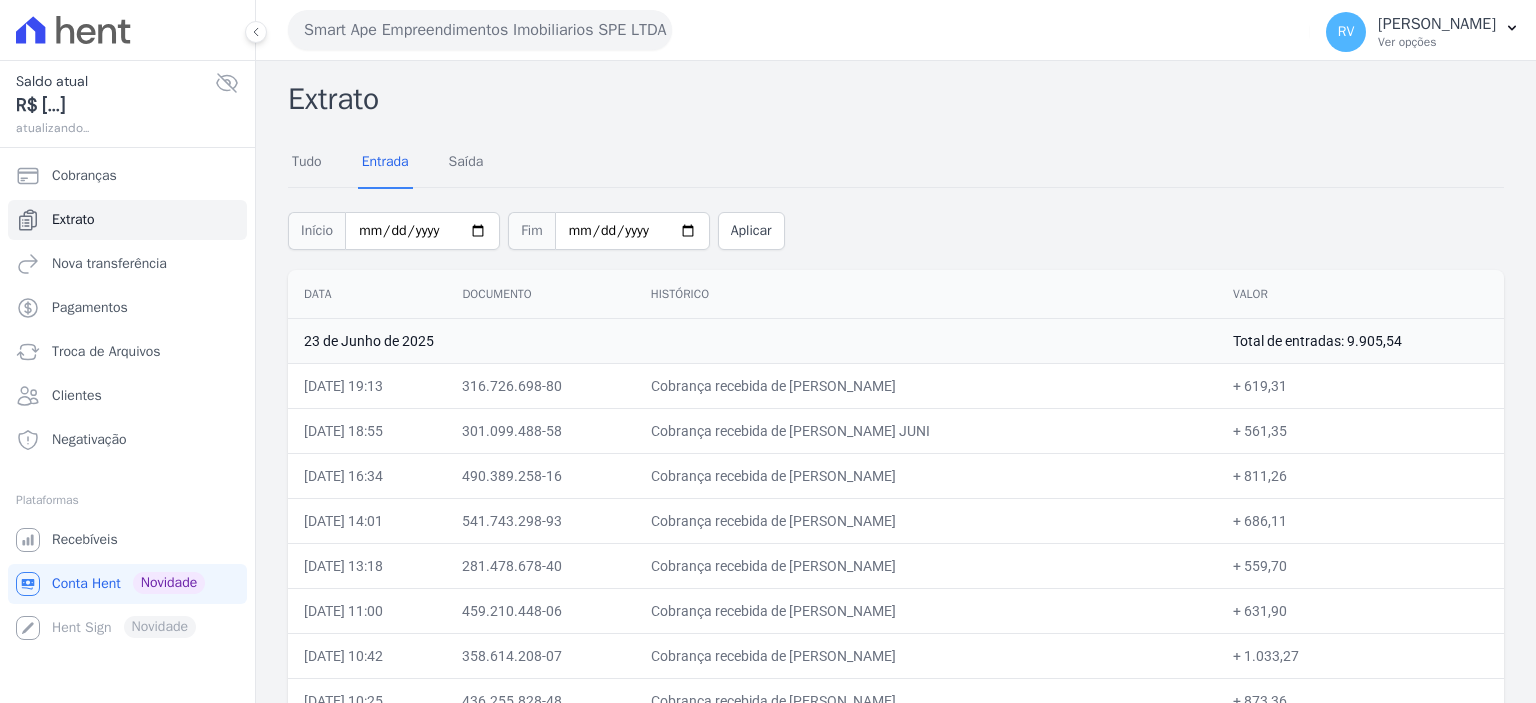 scroll, scrollTop: 0, scrollLeft: 0, axis: both 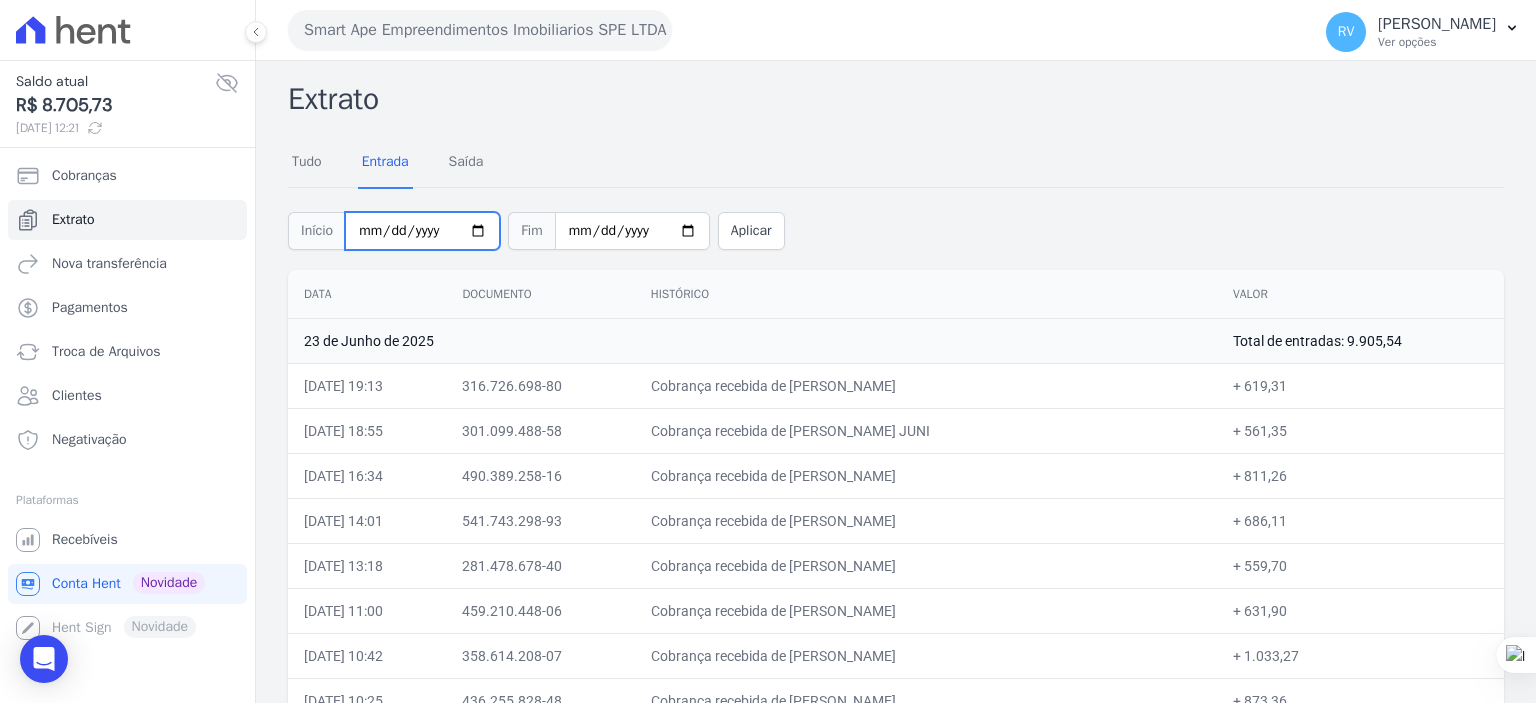 click on "2025-06-23" at bounding box center [422, 231] 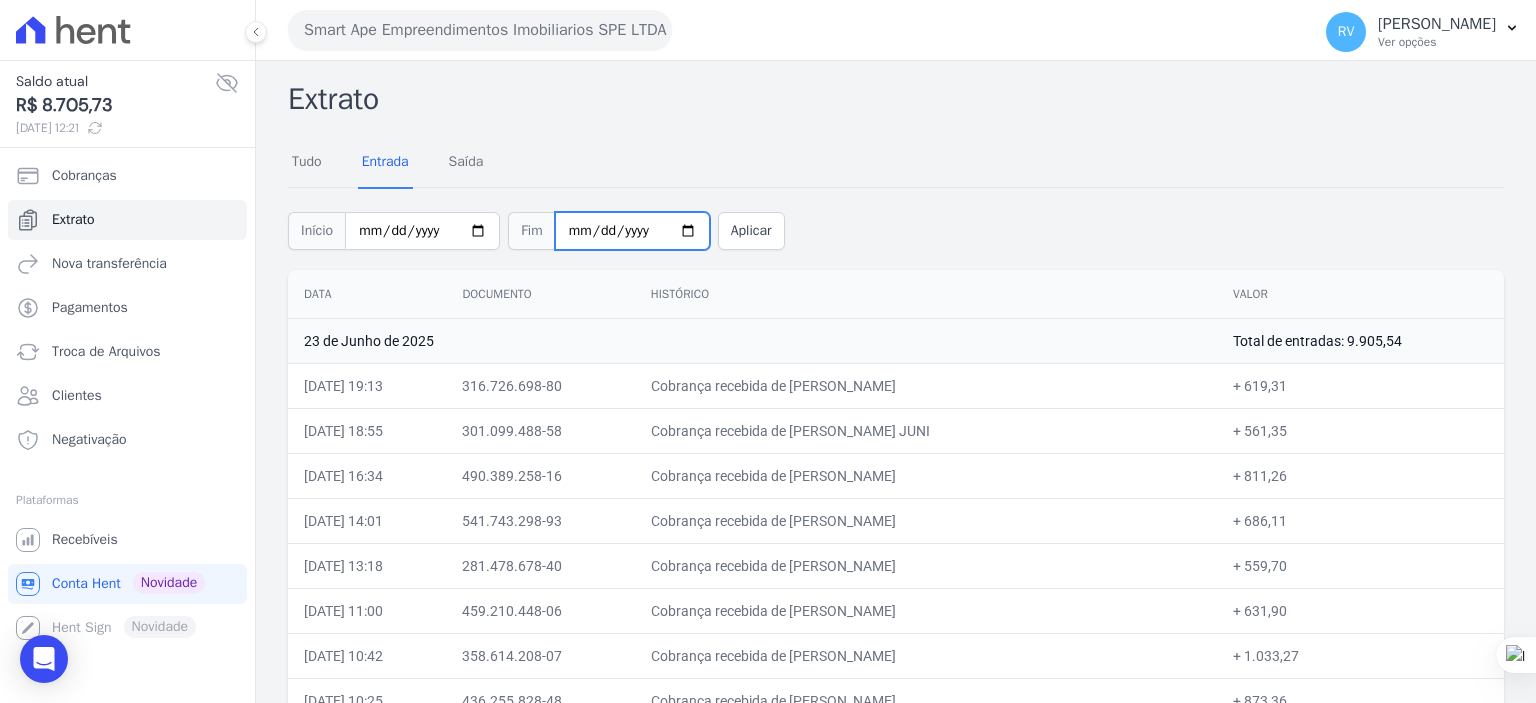 click on "2025-06-23" at bounding box center [632, 231] 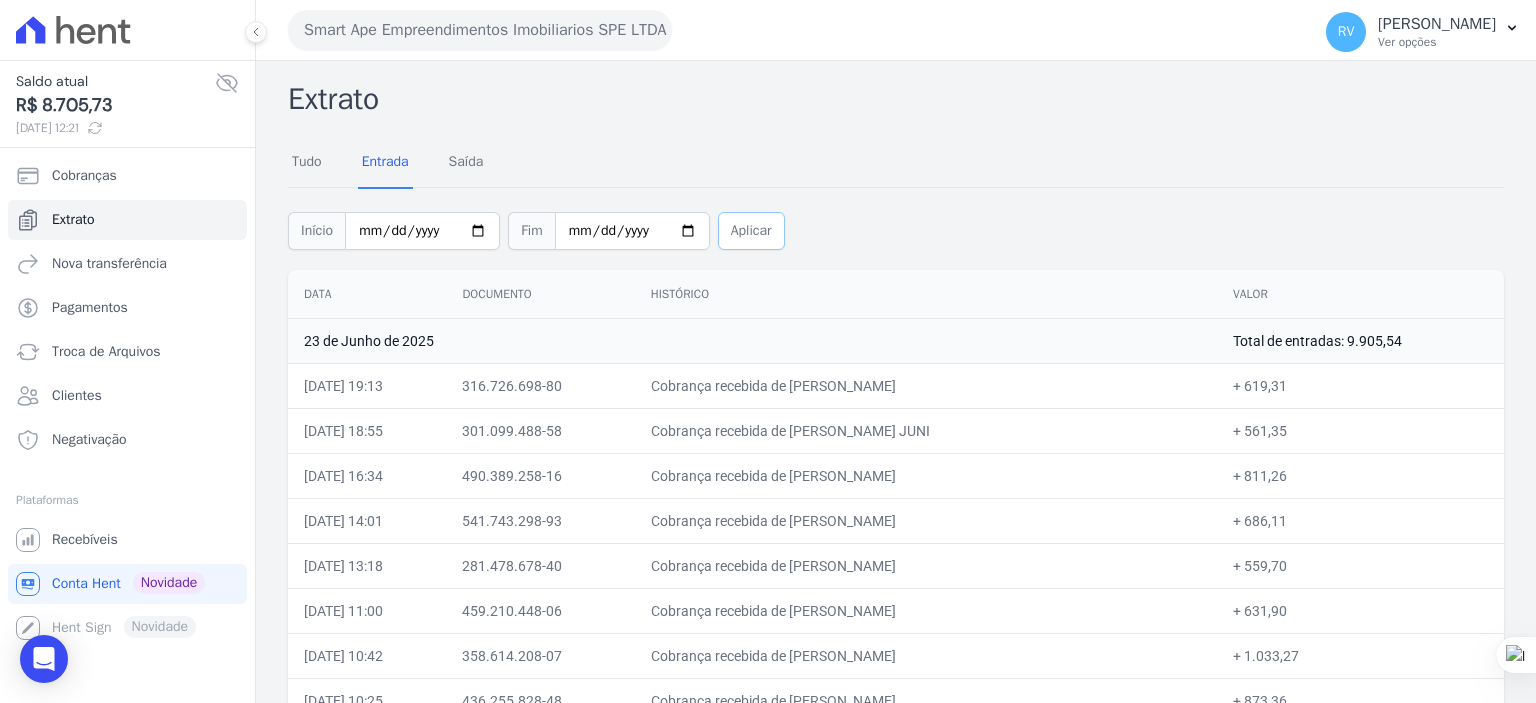 click on "Aplicar" at bounding box center (751, 231) 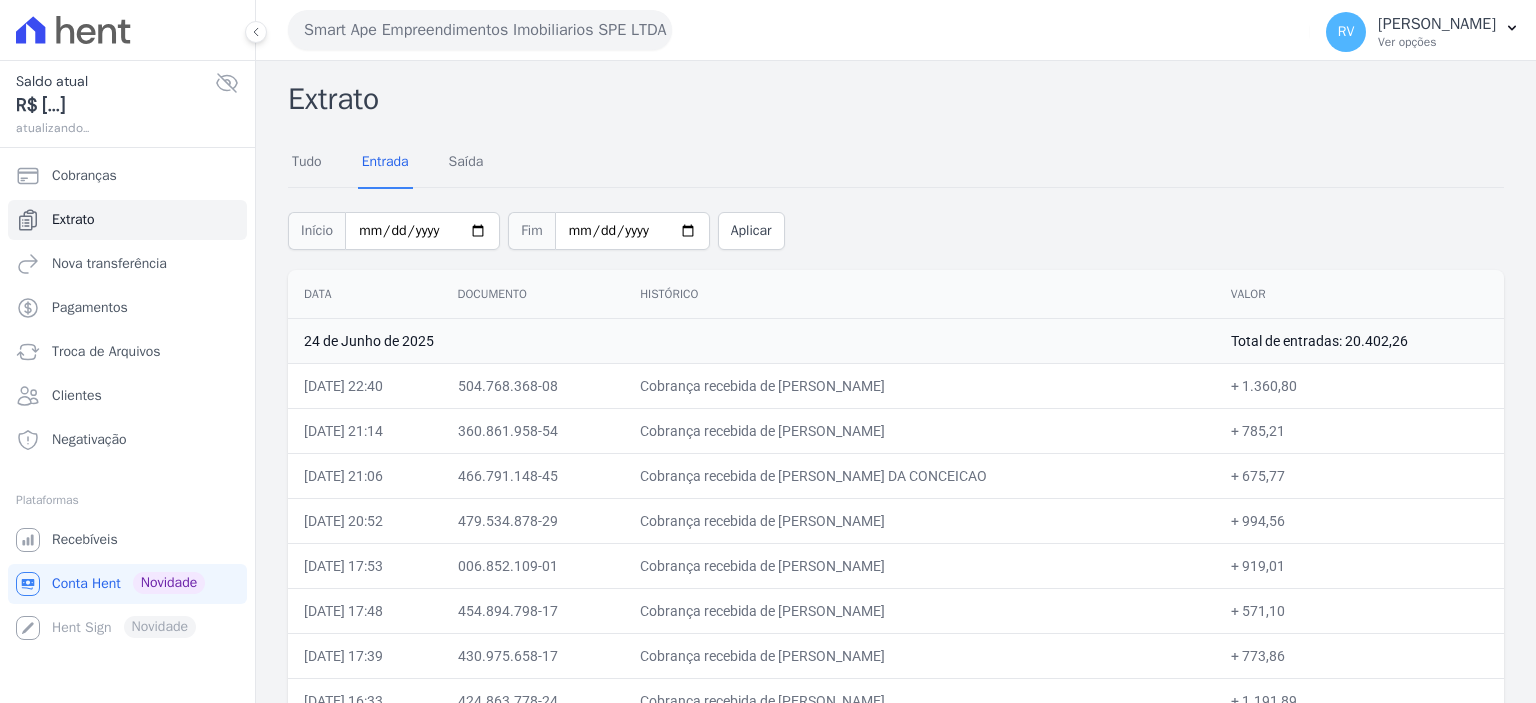 scroll, scrollTop: 0, scrollLeft: 0, axis: both 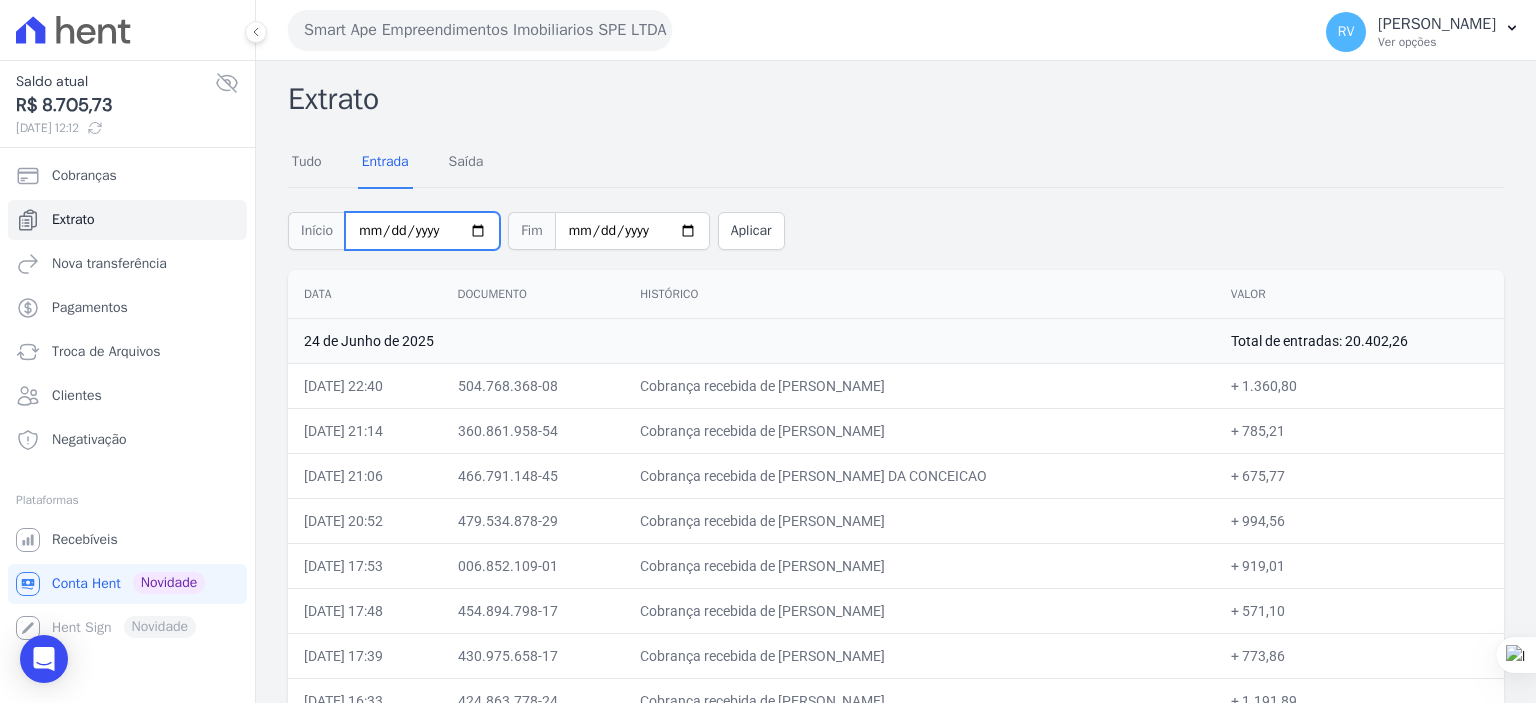 click on "2025-06-24" at bounding box center [422, 231] 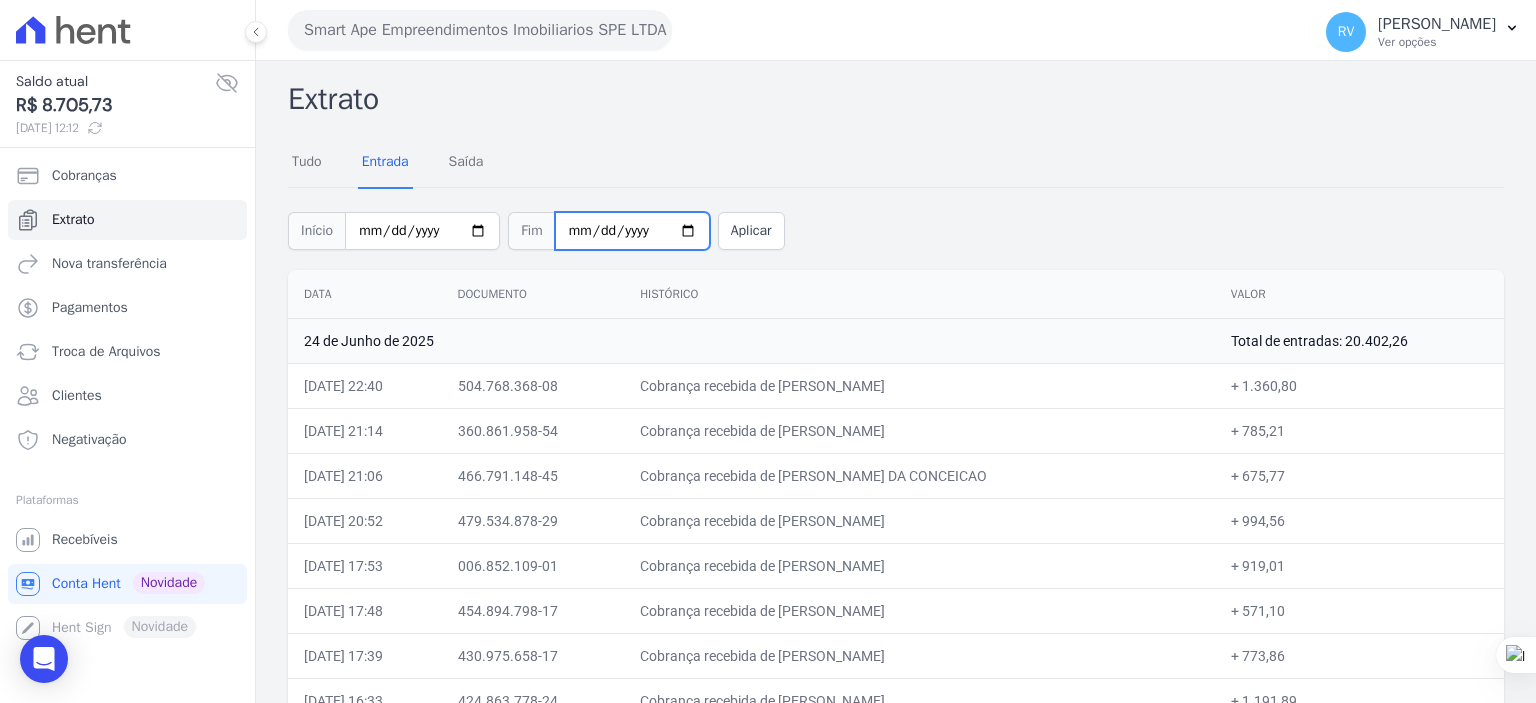 drag, startPoint x: 669, startPoint y: 233, endPoint x: 677, endPoint y: 246, distance: 15.264338 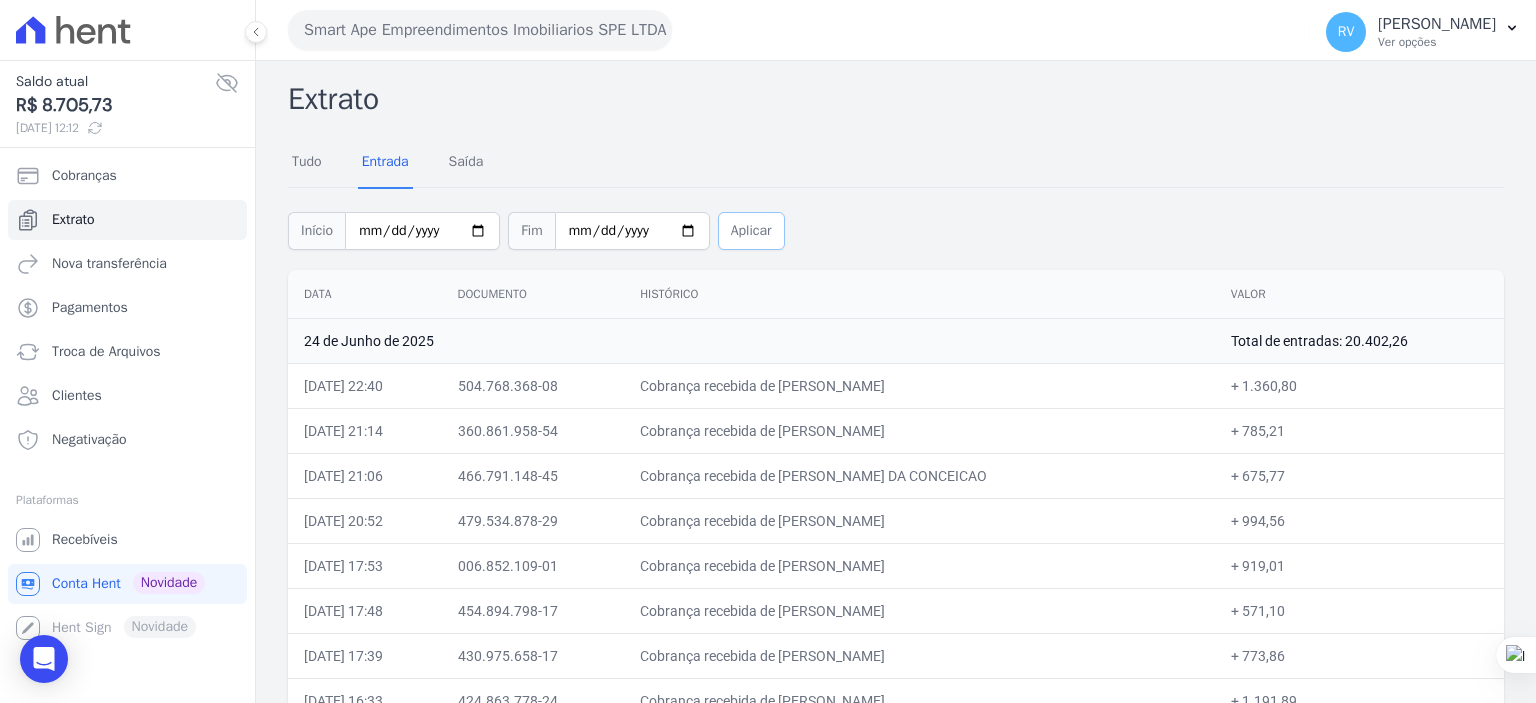 click on "Aplicar" at bounding box center [751, 231] 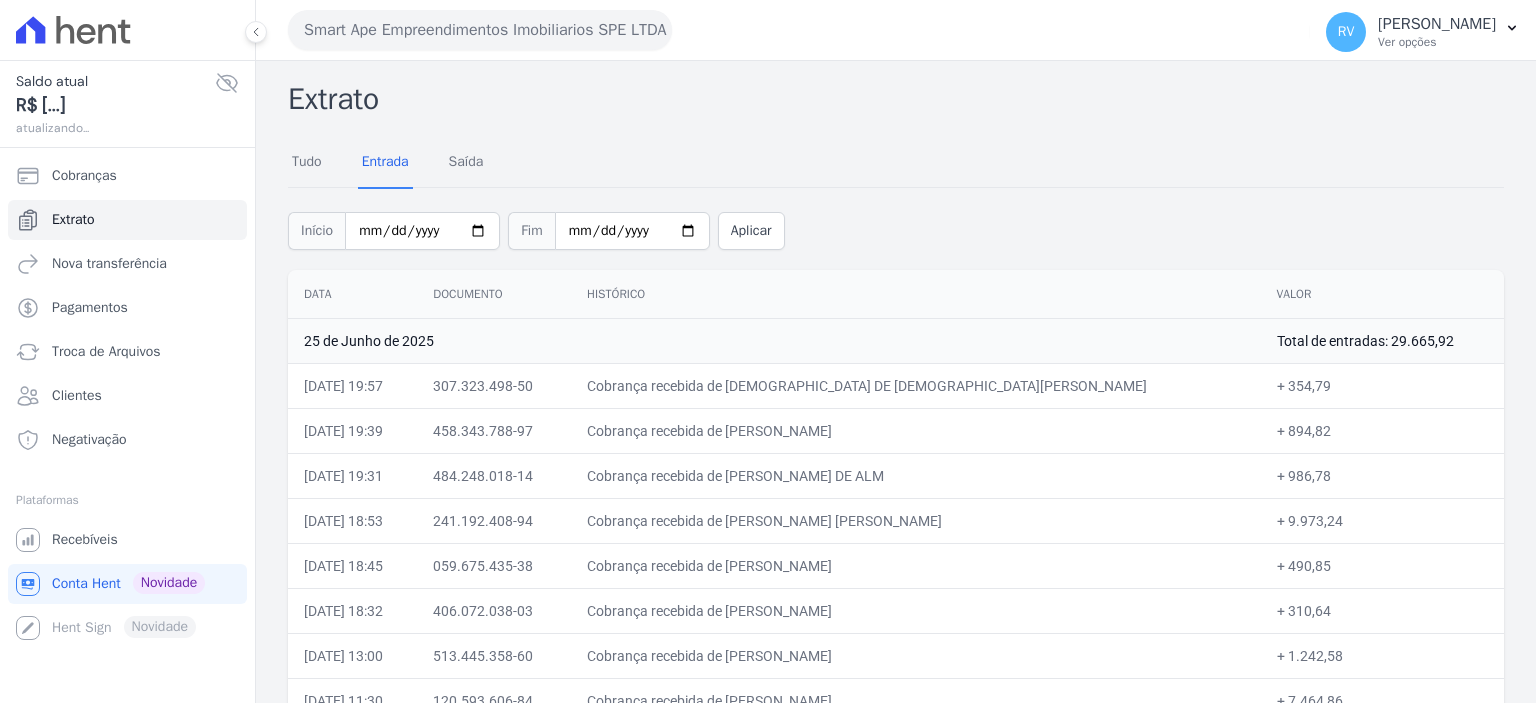 scroll, scrollTop: 0, scrollLeft: 0, axis: both 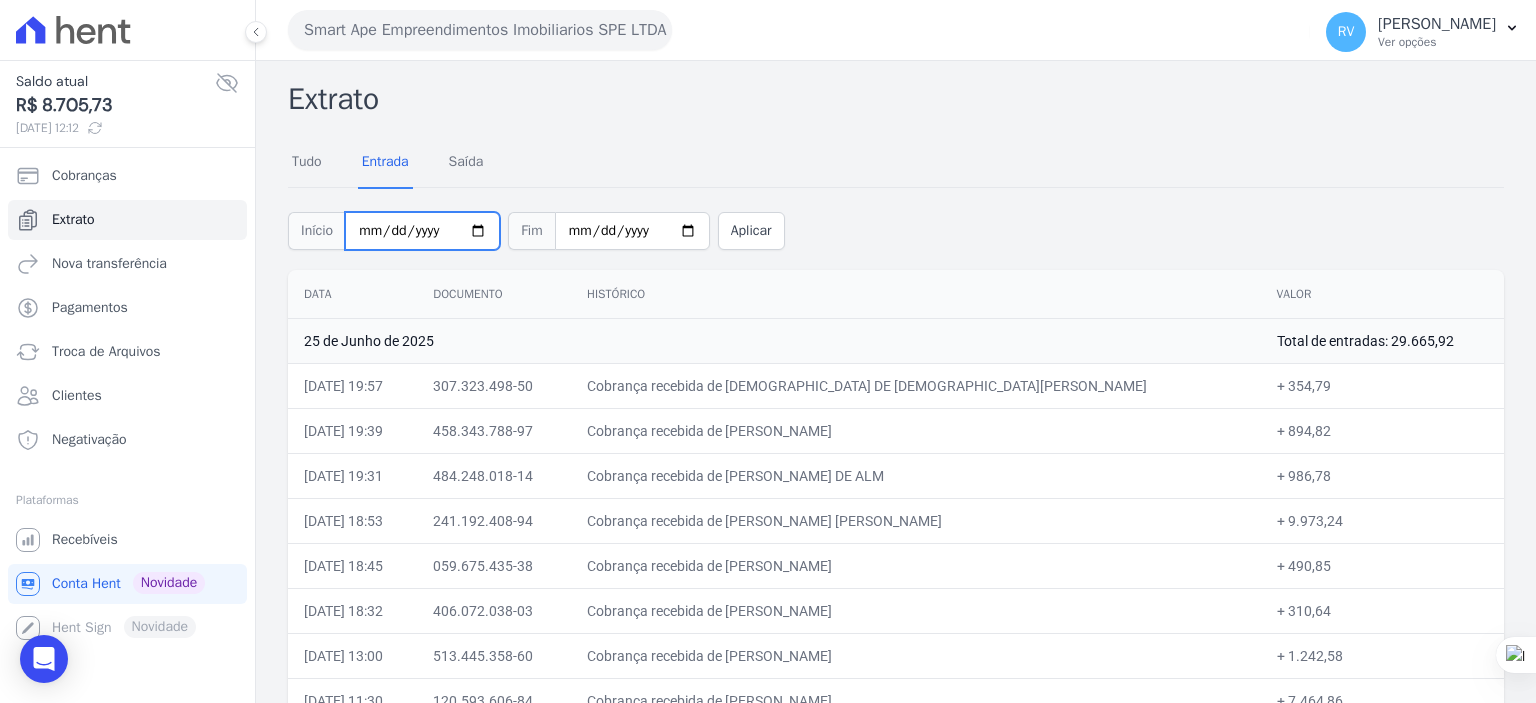click on "[DATE]" at bounding box center (422, 231) 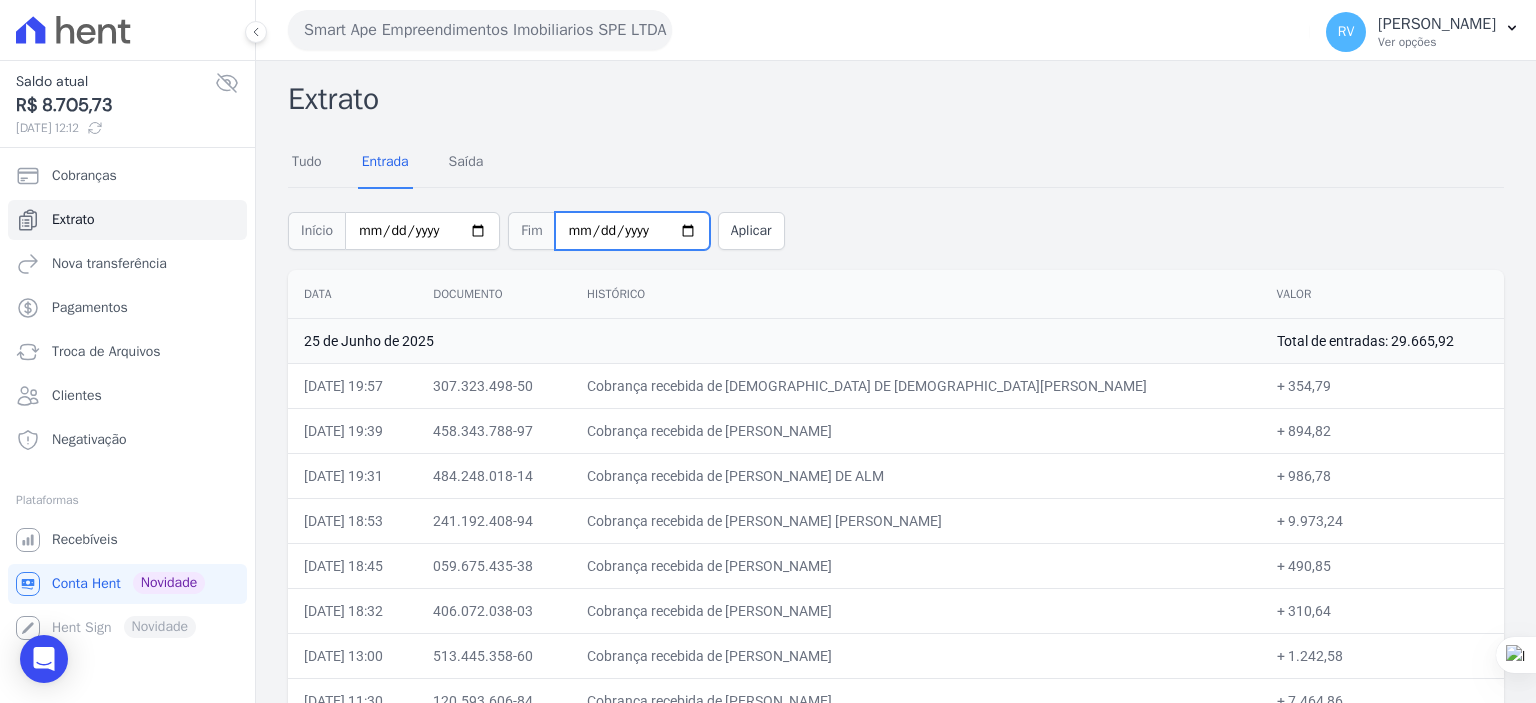click on "[DATE]" at bounding box center (632, 231) 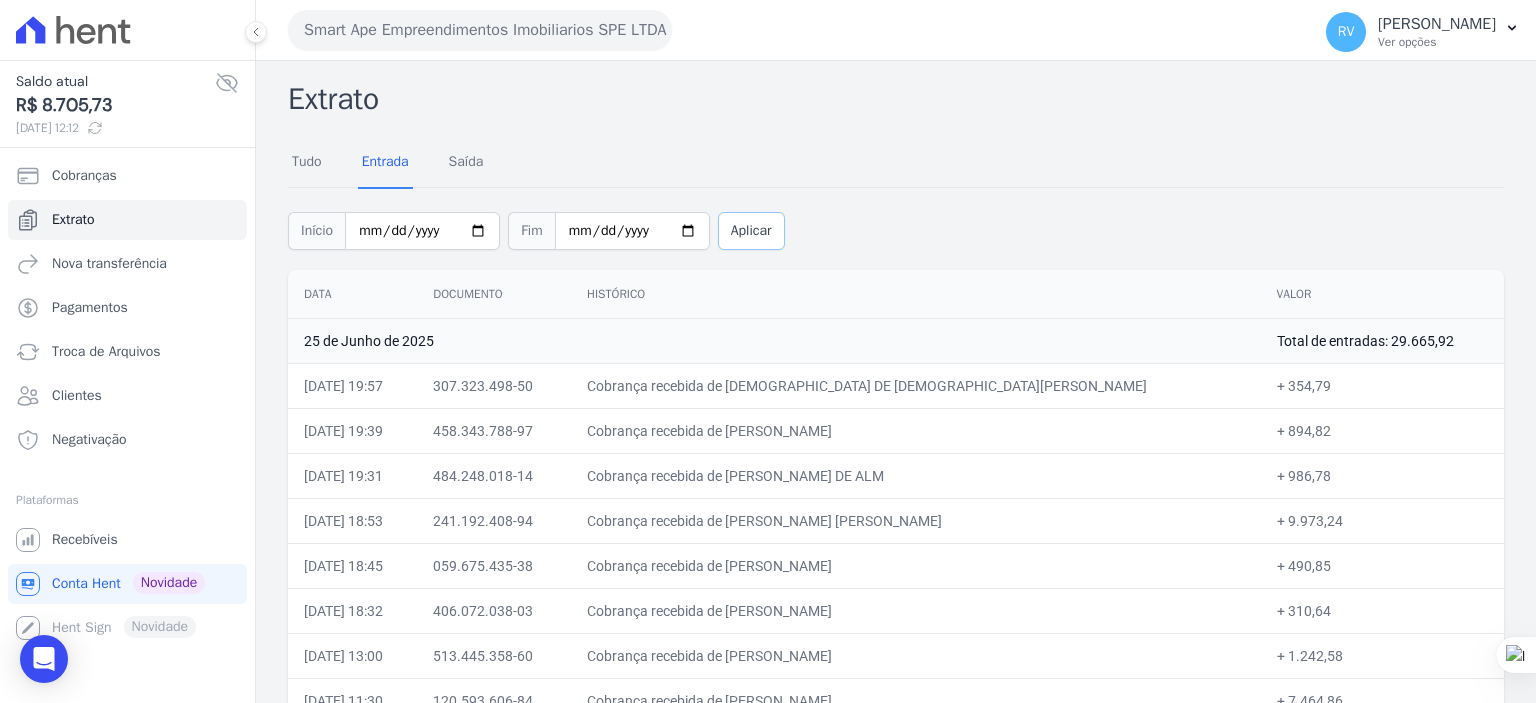 click on "Aplicar" at bounding box center [751, 231] 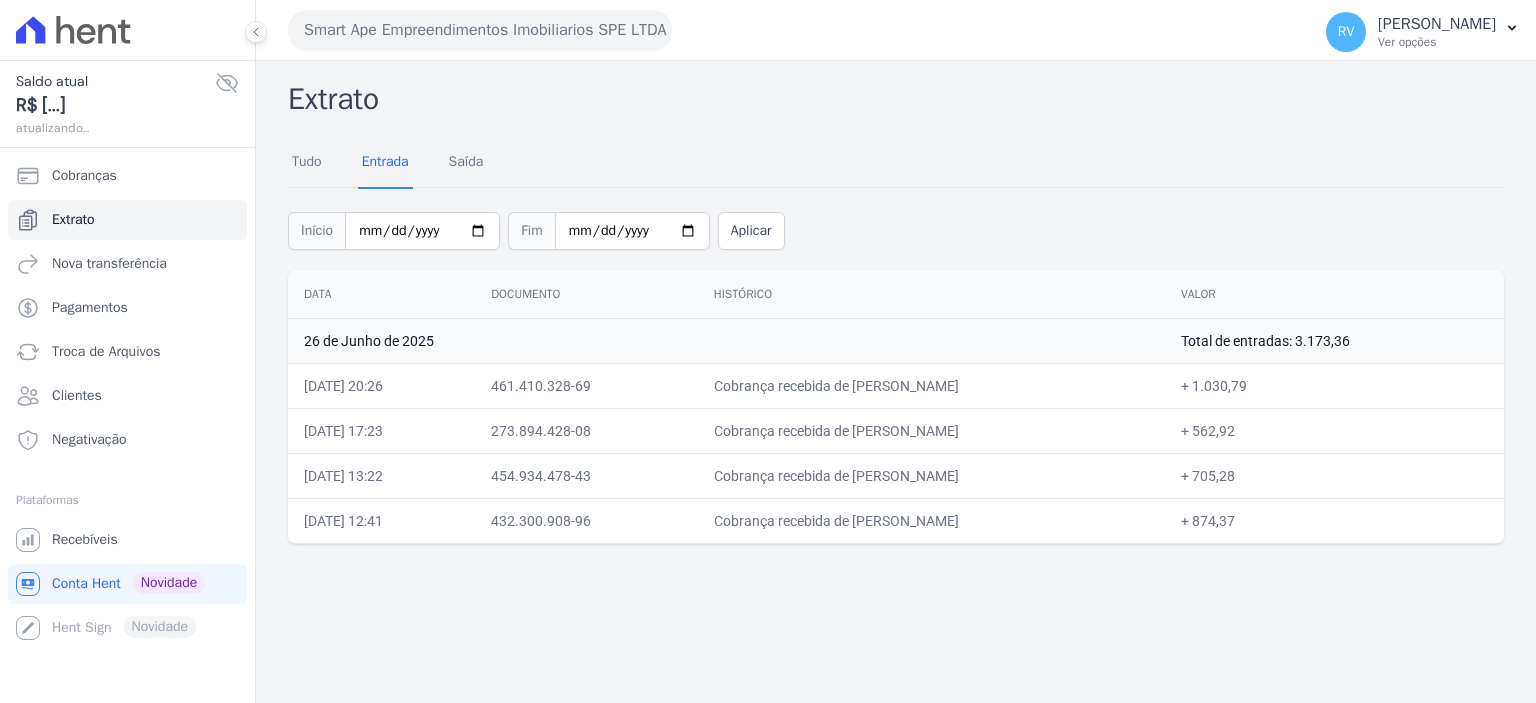 scroll, scrollTop: 0, scrollLeft: 0, axis: both 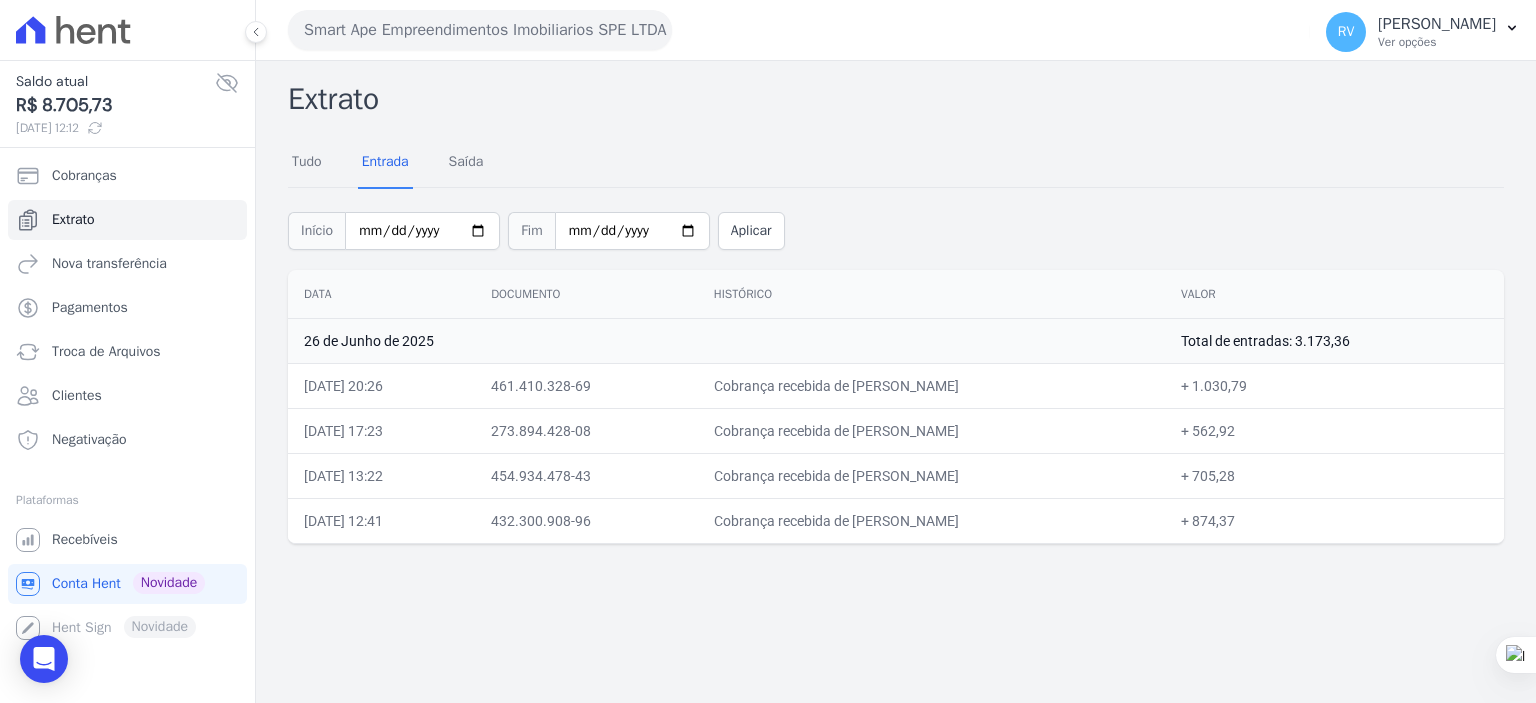 click on "Cobrança recebida de ISAAC EVERTON SILVA BRITO" at bounding box center (931, 385) 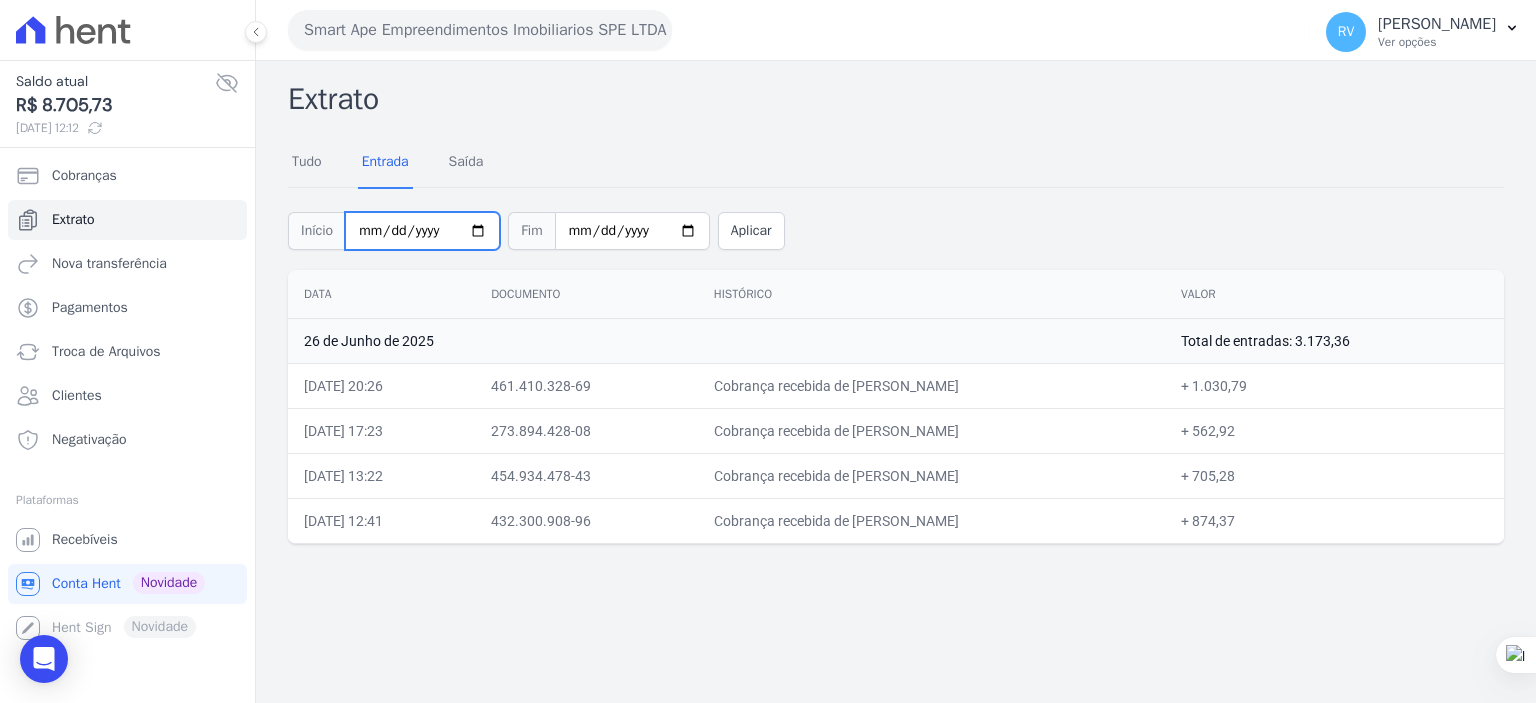 click on "2025-06-26" at bounding box center [422, 231] 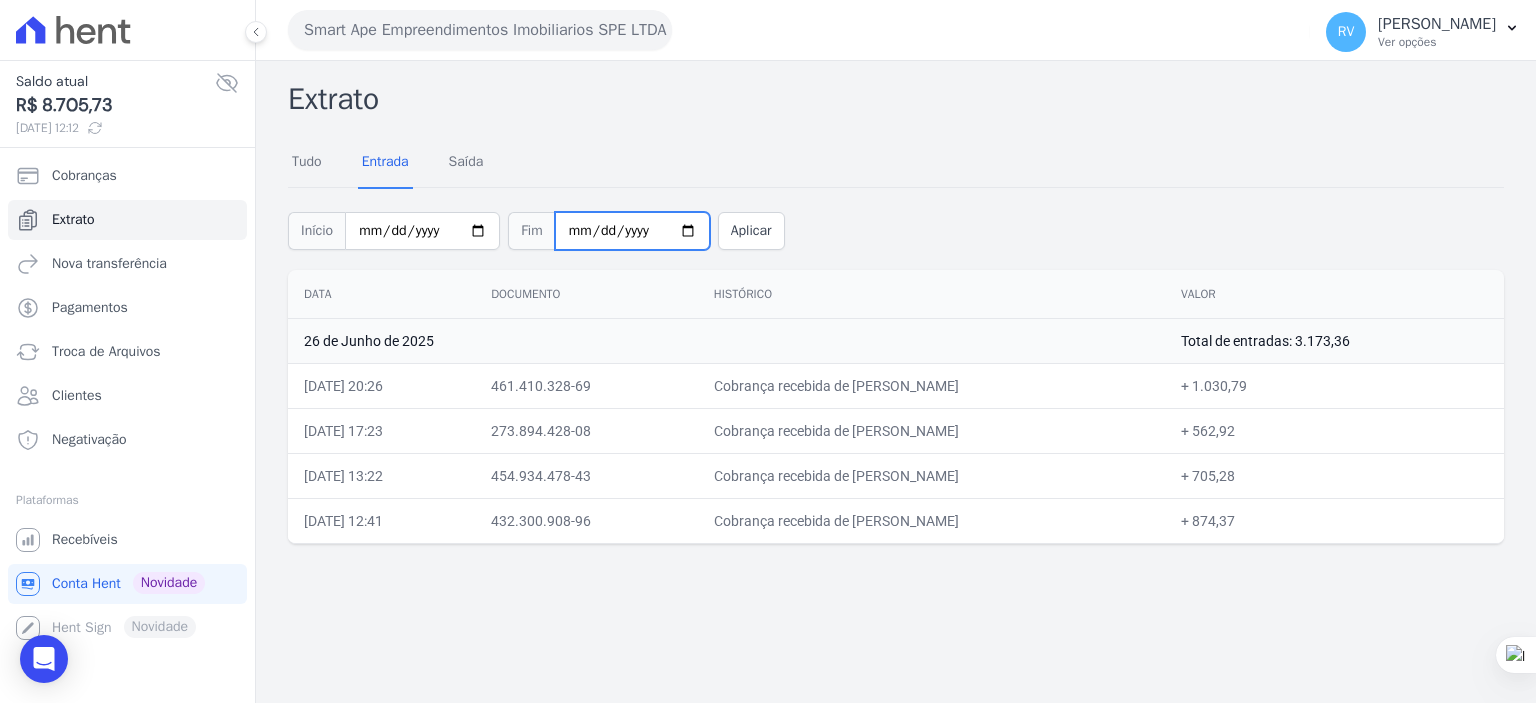 click on "2025-06-26" at bounding box center (632, 231) 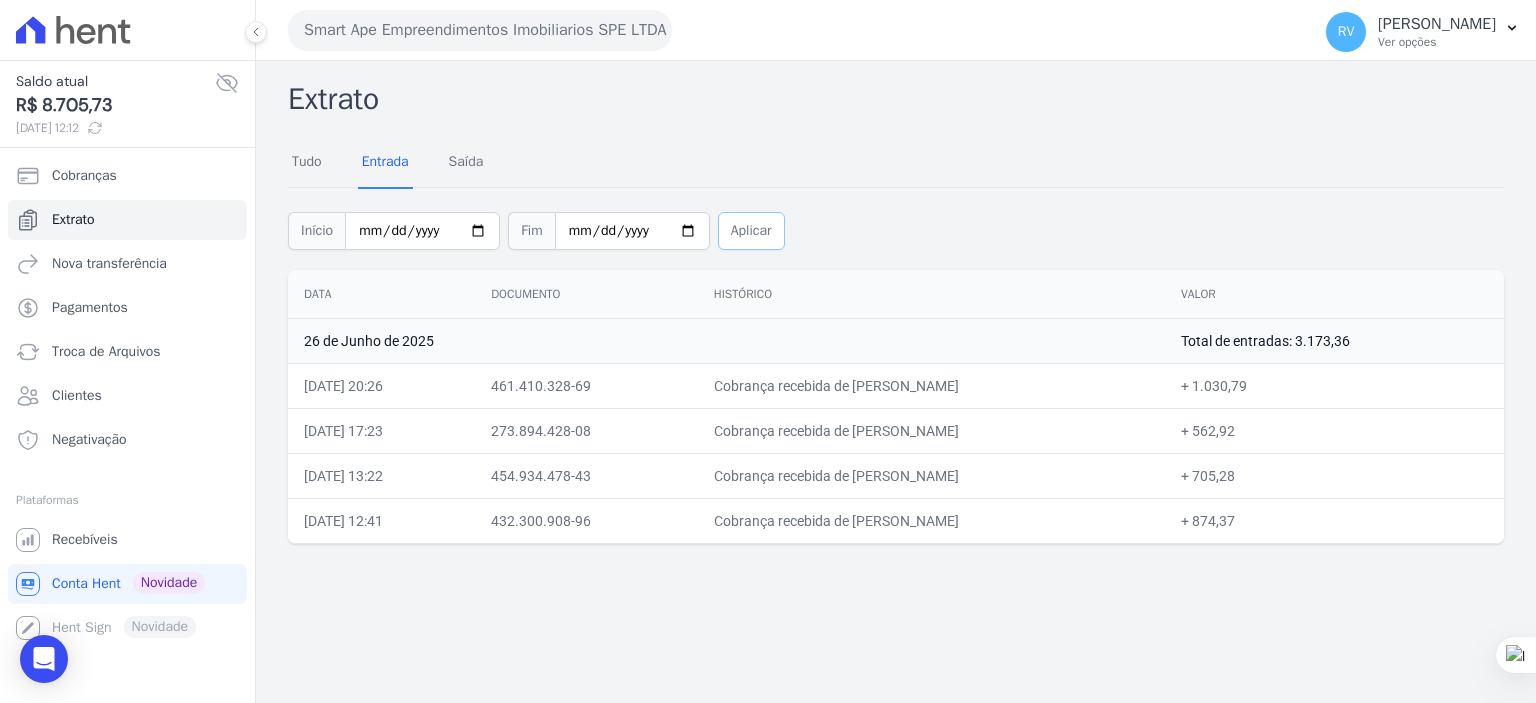 click on "Aplicar" at bounding box center [751, 231] 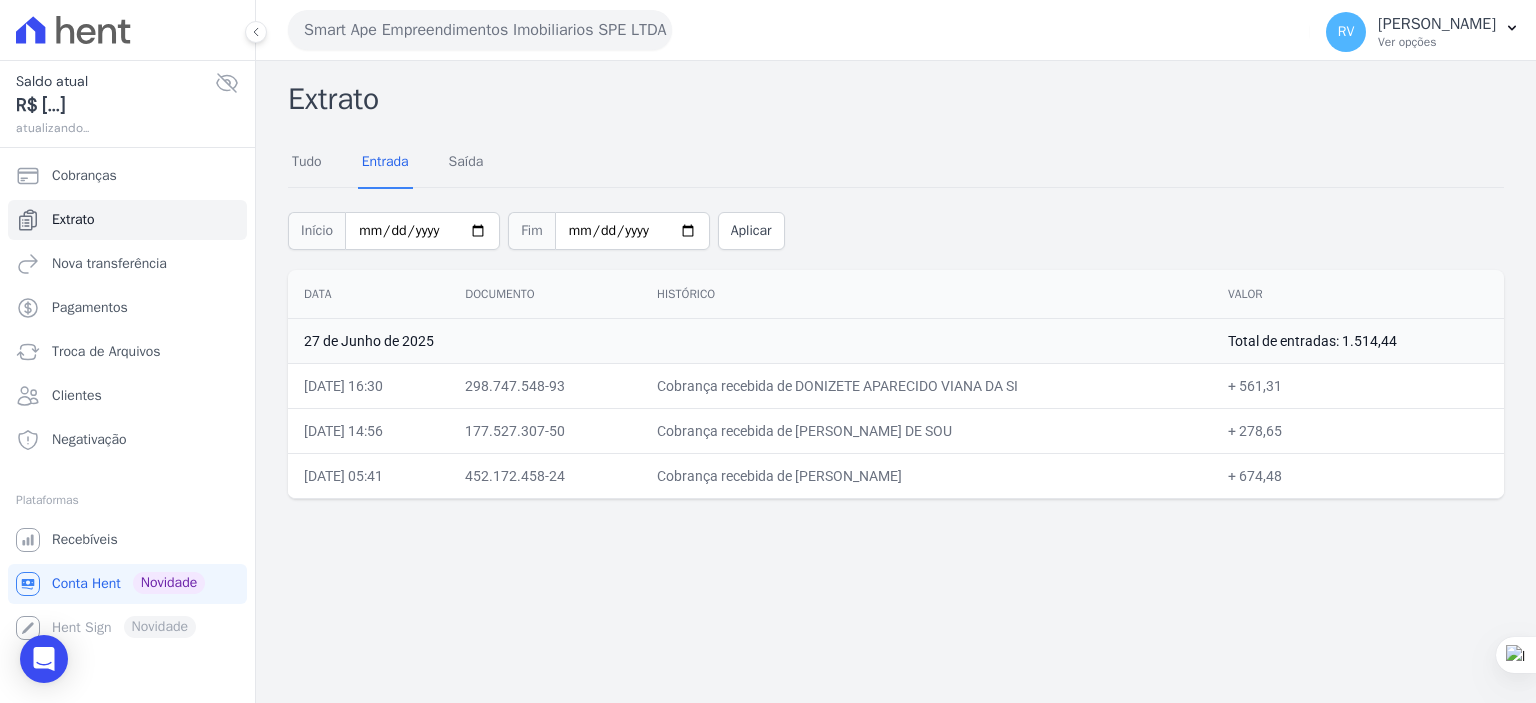 scroll, scrollTop: 0, scrollLeft: 0, axis: both 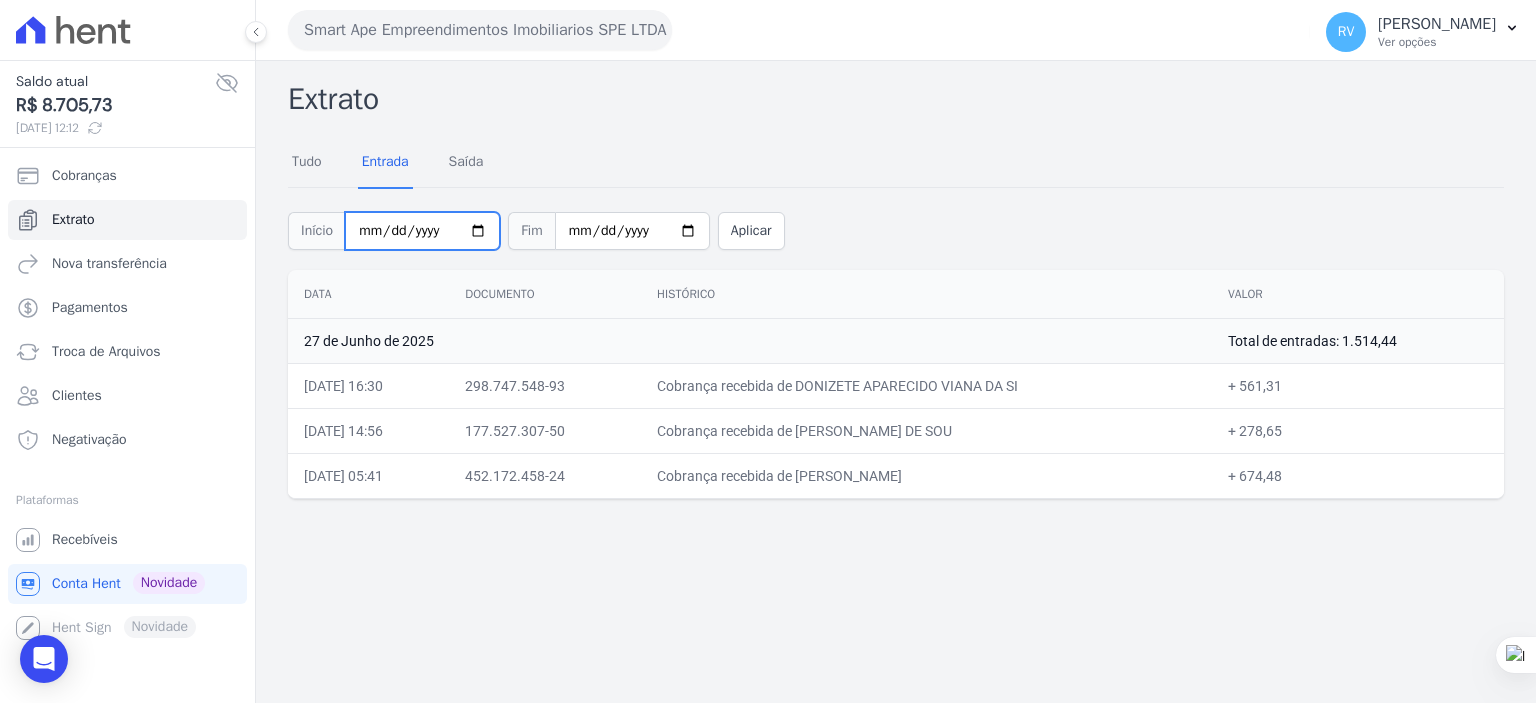 click on "2025-06-27" at bounding box center [422, 231] 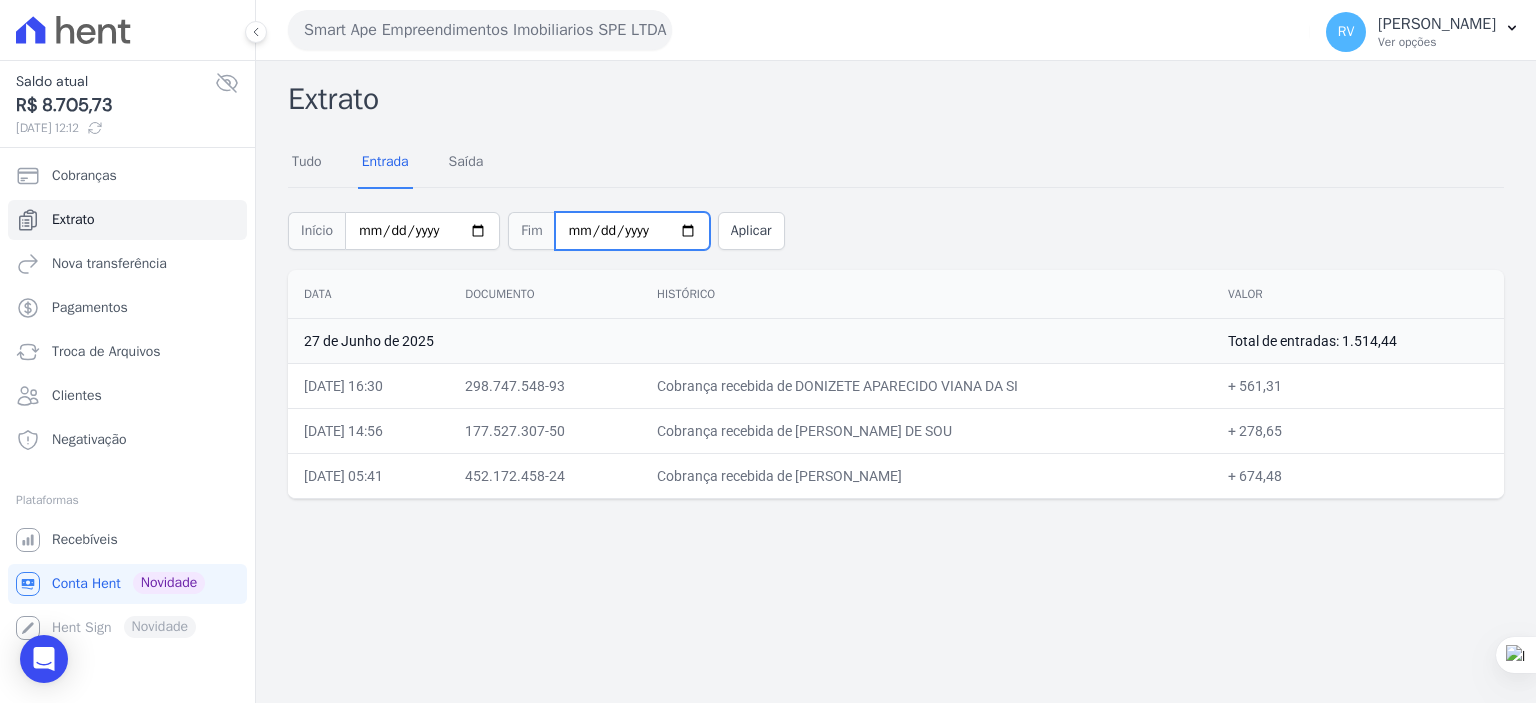 click on "2025-06-27" at bounding box center [632, 231] 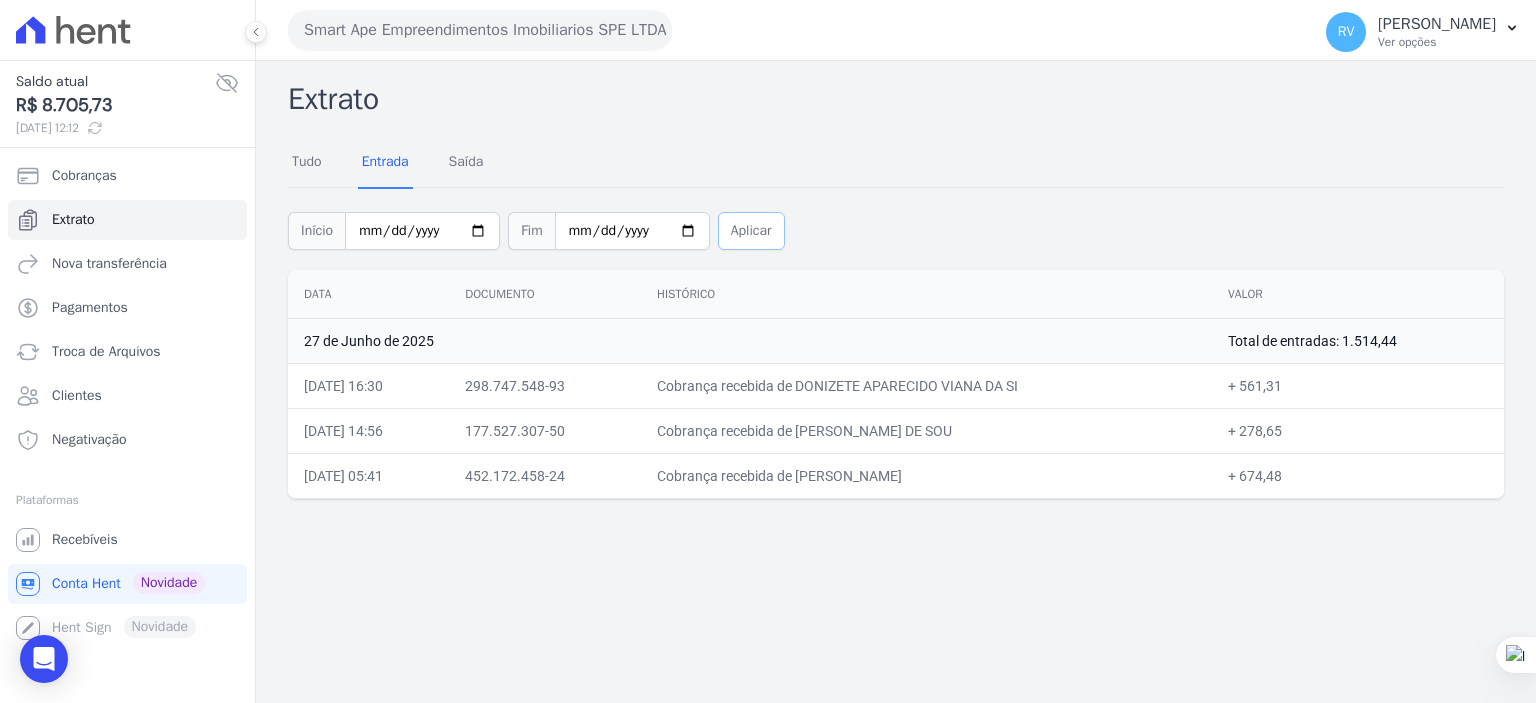click on "Aplicar" at bounding box center [751, 231] 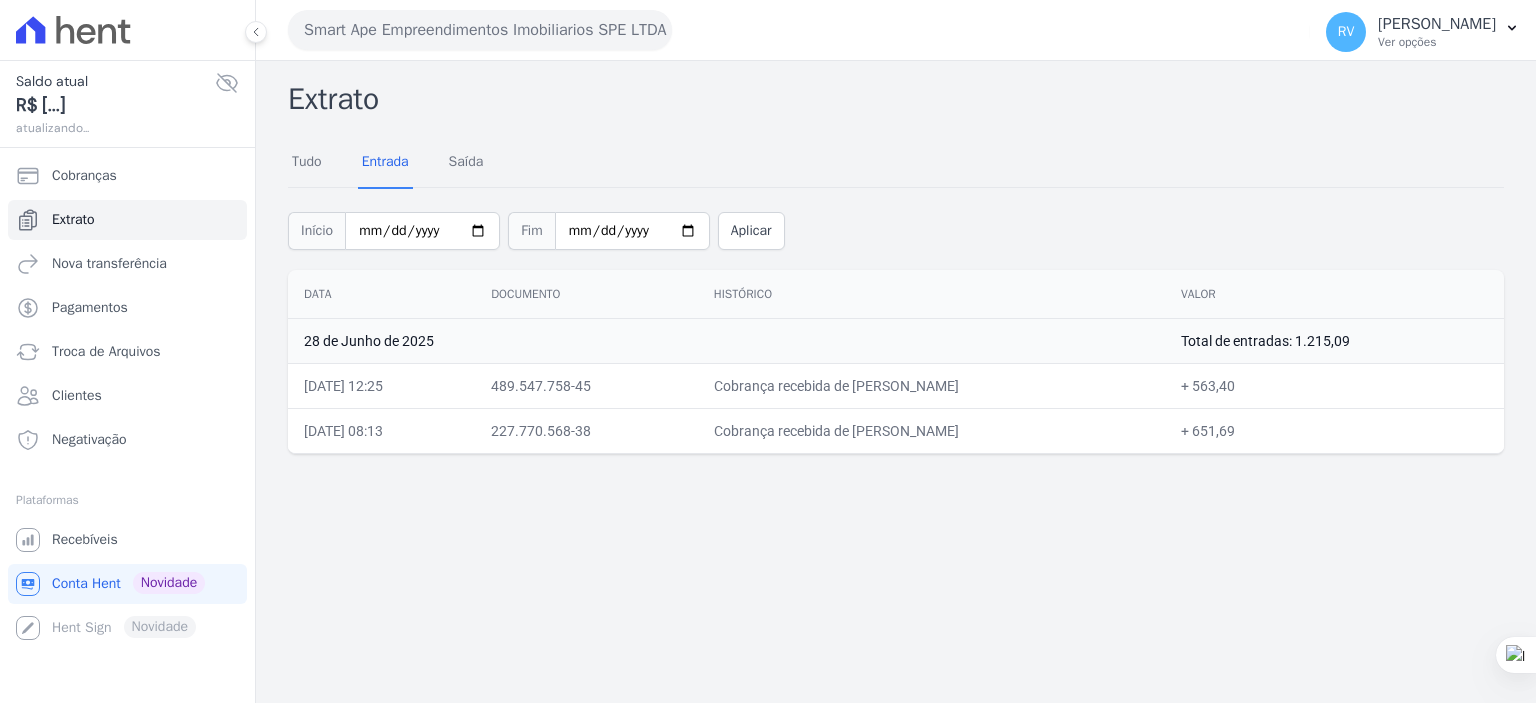 scroll, scrollTop: 0, scrollLeft: 0, axis: both 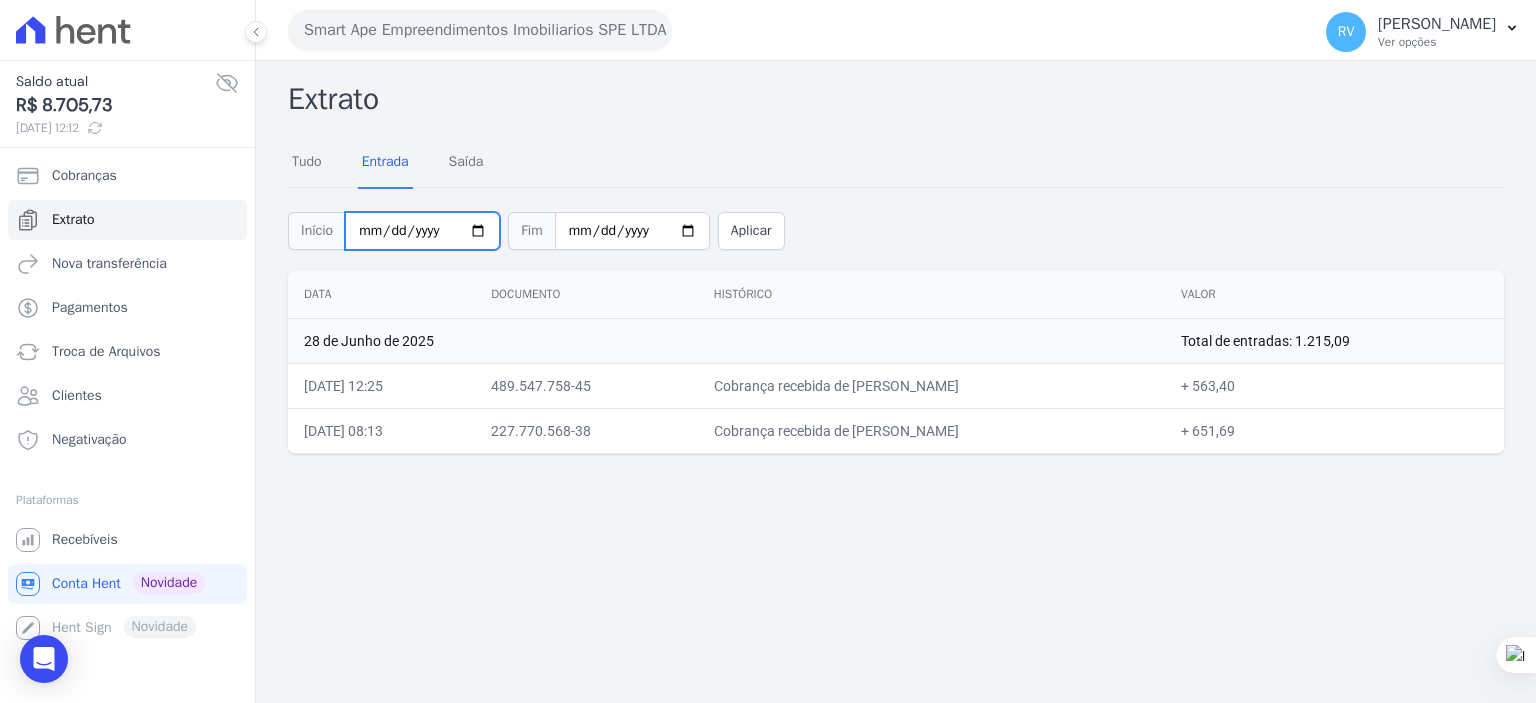 click on "[DATE]" at bounding box center [422, 231] 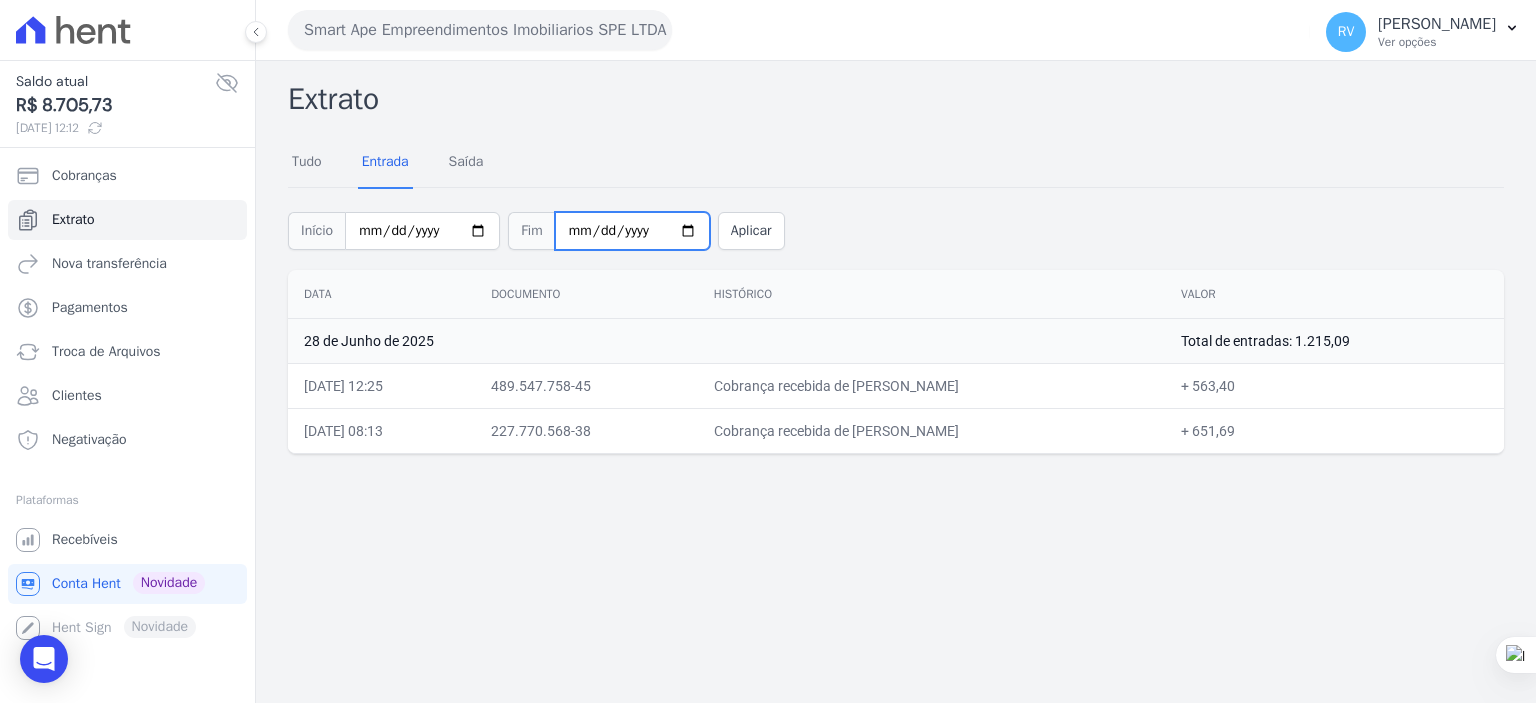 click on "[DATE]" at bounding box center (632, 231) 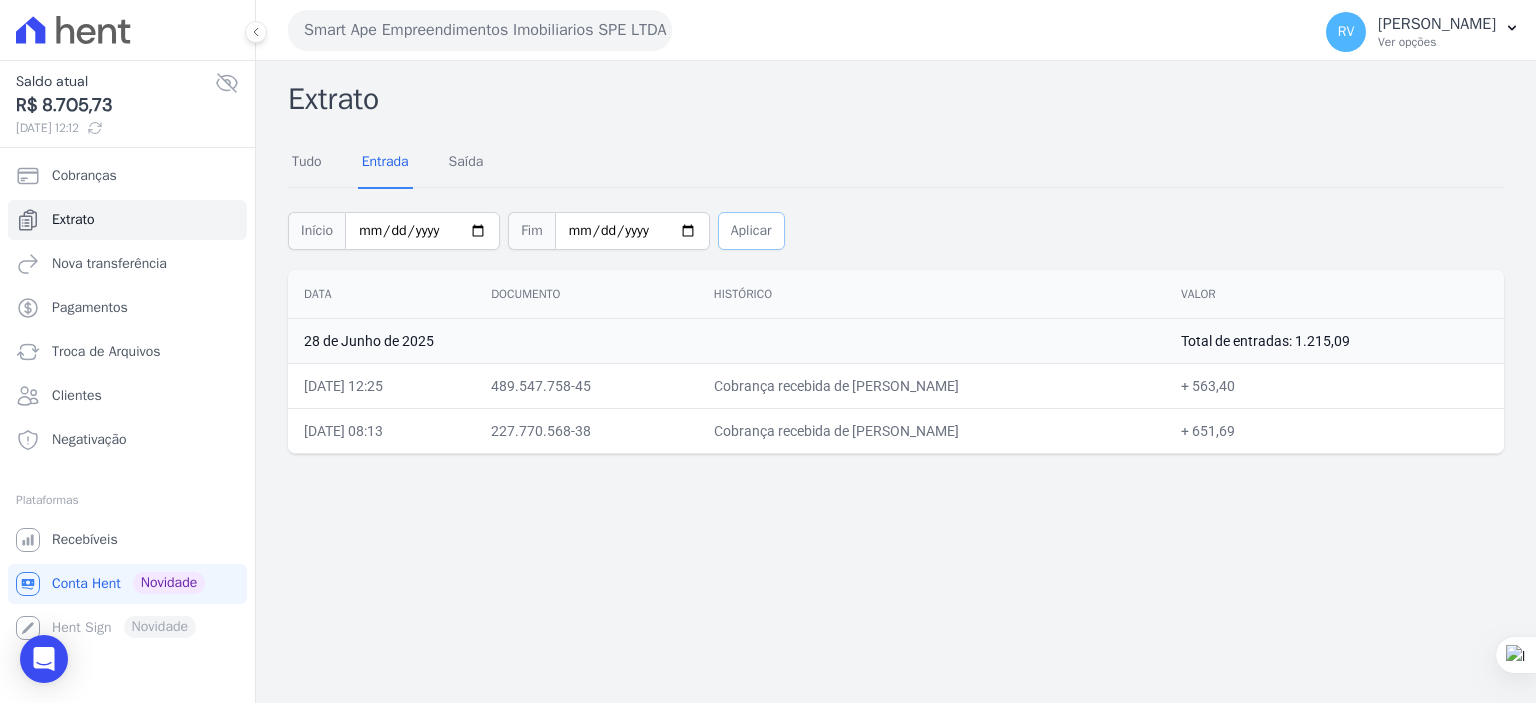 click on "Aplicar" at bounding box center [751, 231] 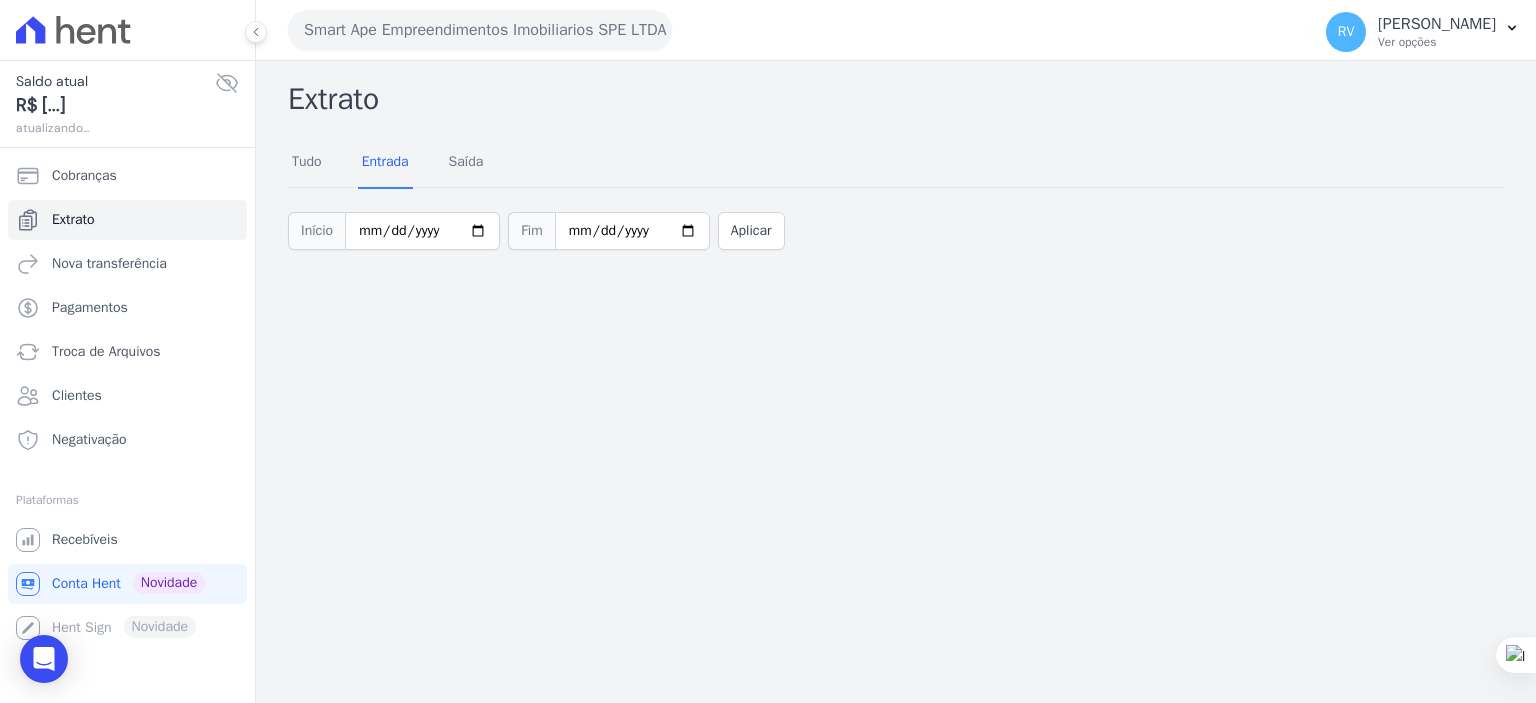 scroll, scrollTop: 0, scrollLeft: 0, axis: both 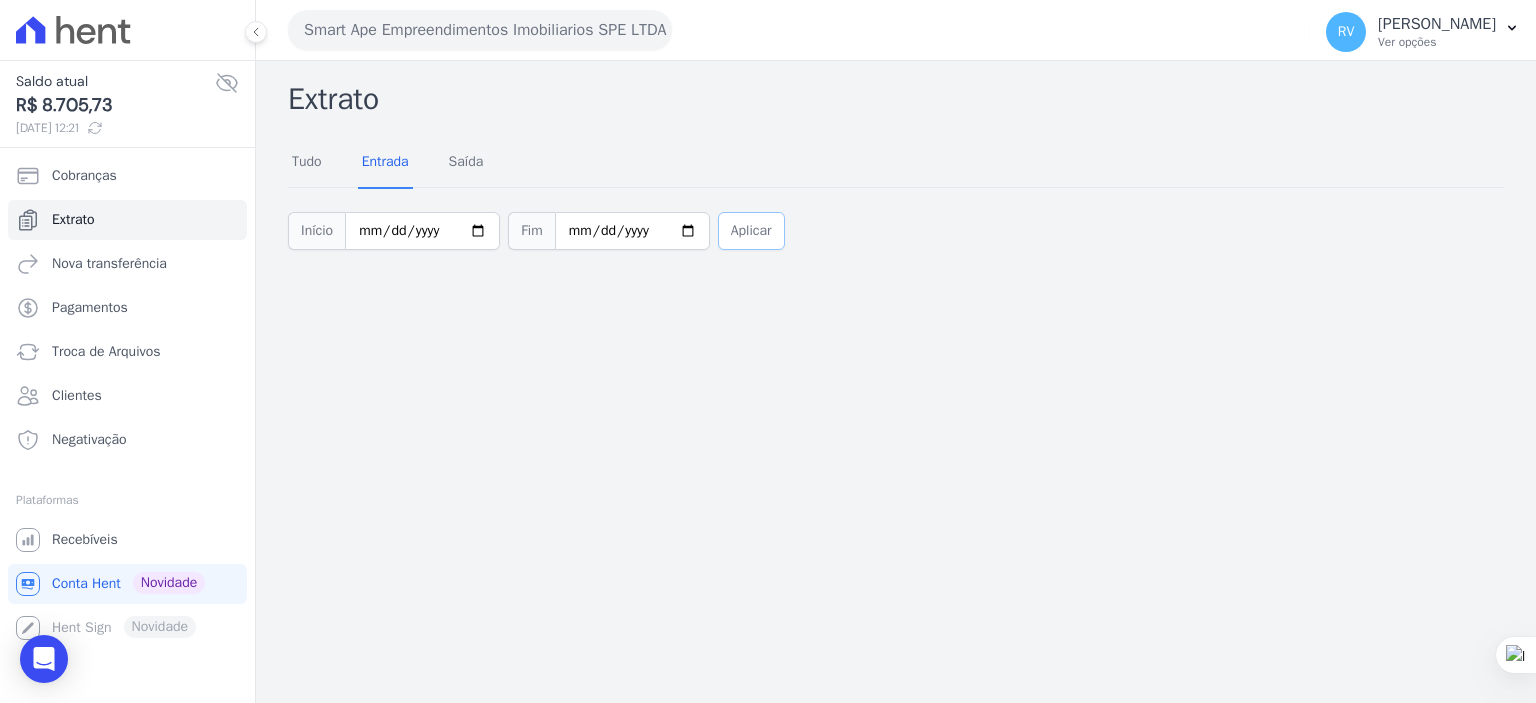 click on "Aplicar" at bounding box center [751, 231] 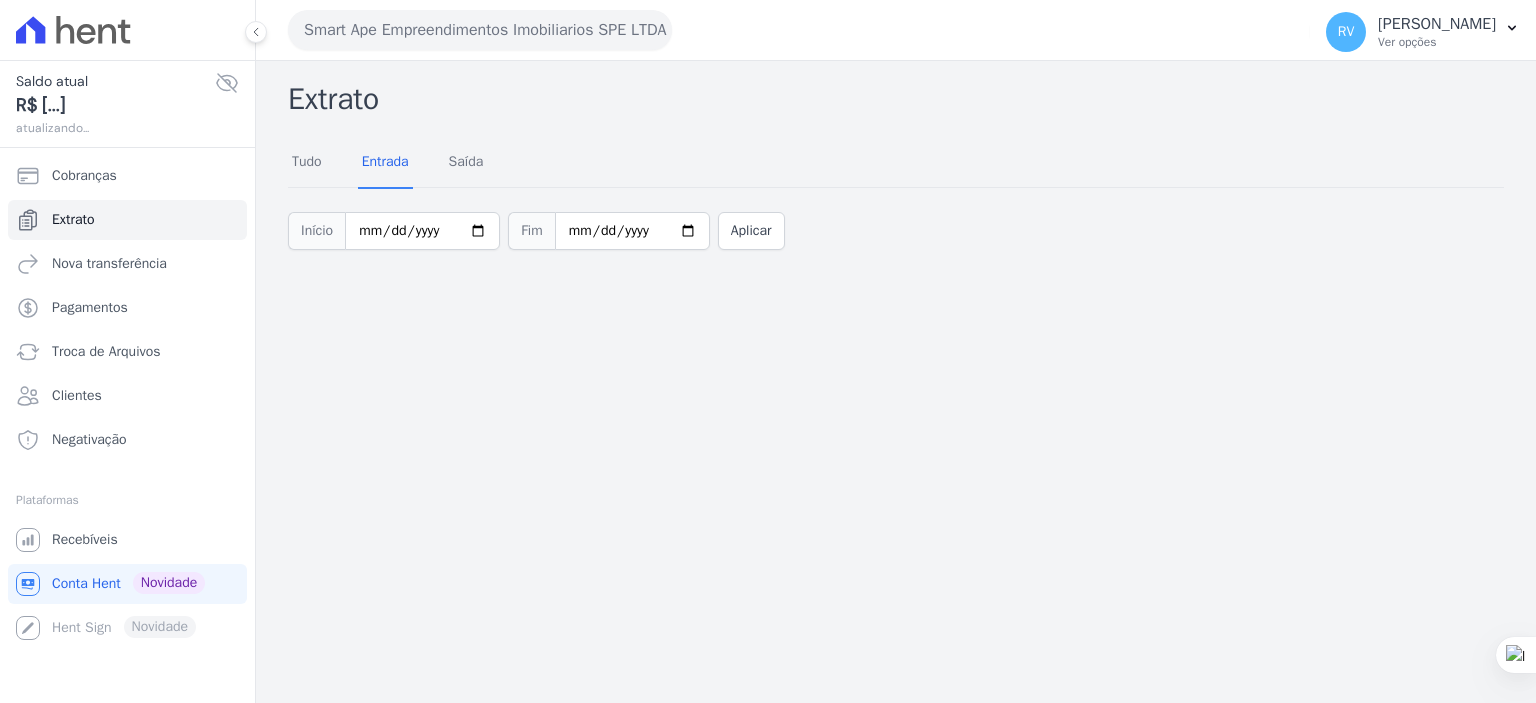 scroll, scrollTop: 0, scrollLeft: 0, axis: both 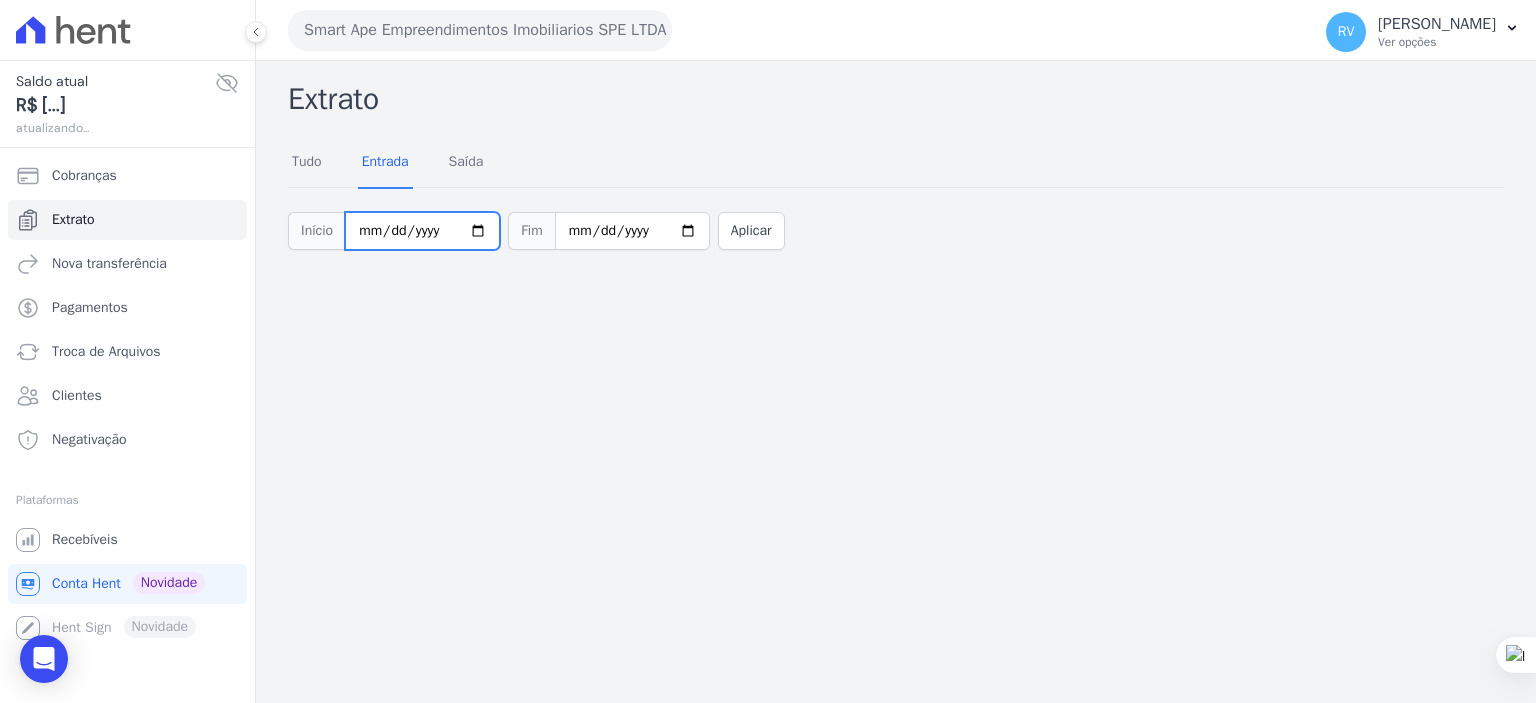 click on "2025-06-29" at bounding box center [422, 231] 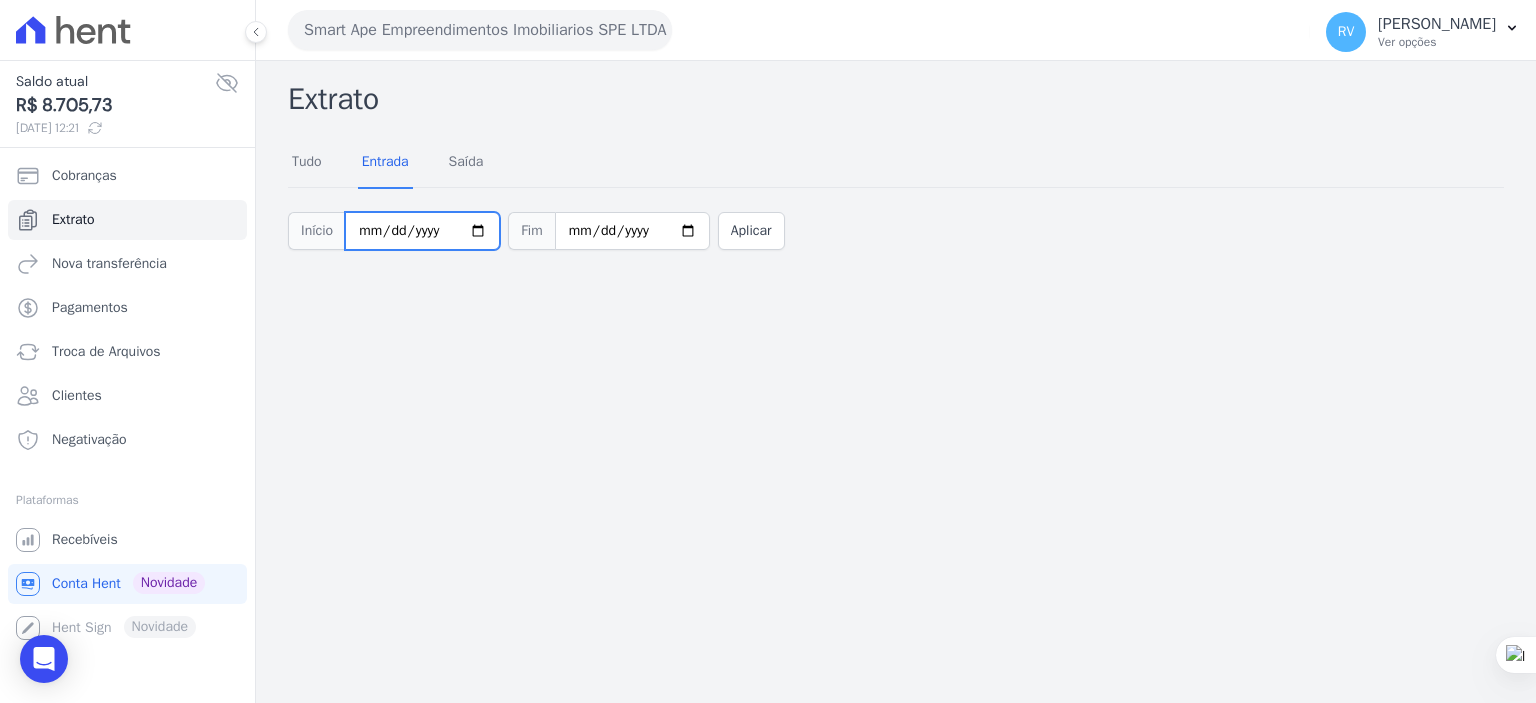click on "2025-06-29" at bounding box center [422, 231] 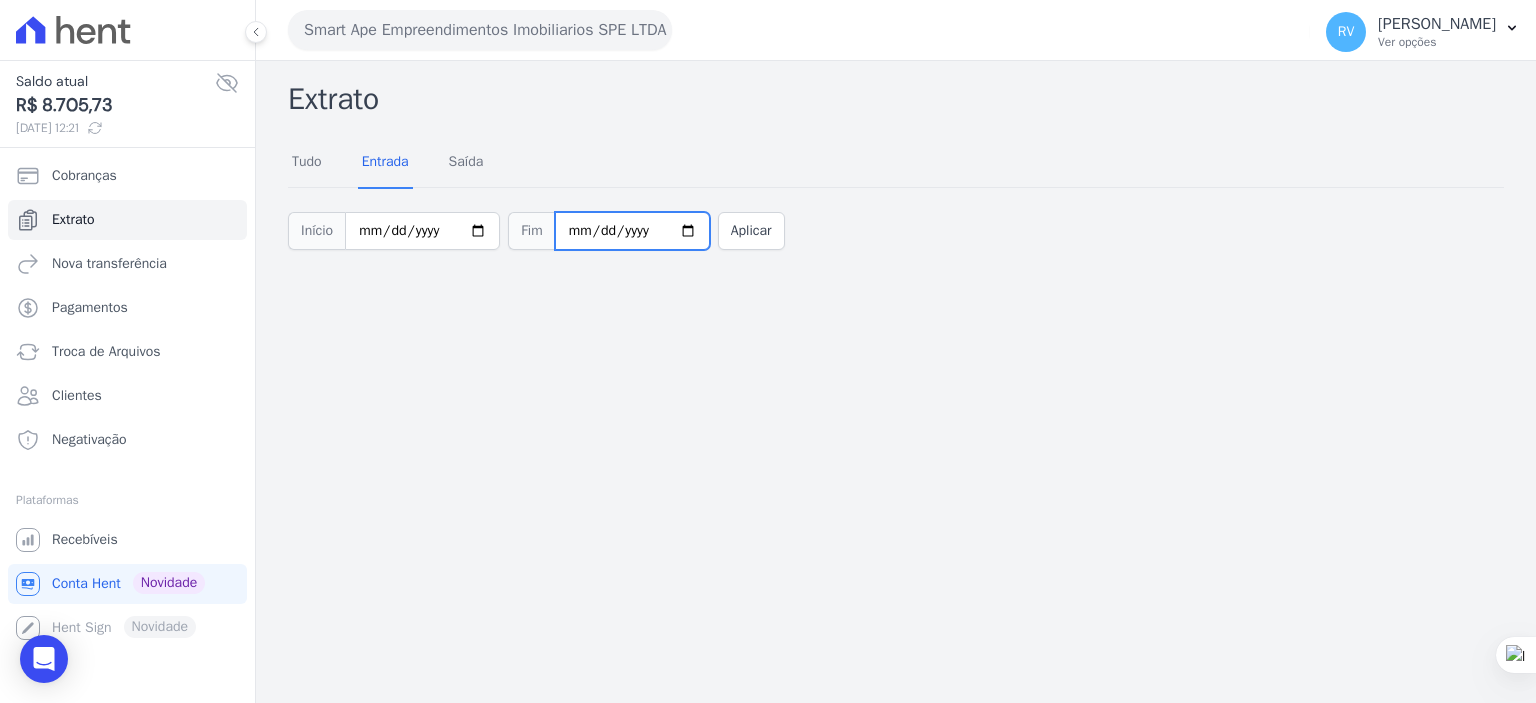 click on "2025-06-29" at bounding box center (632, 231) 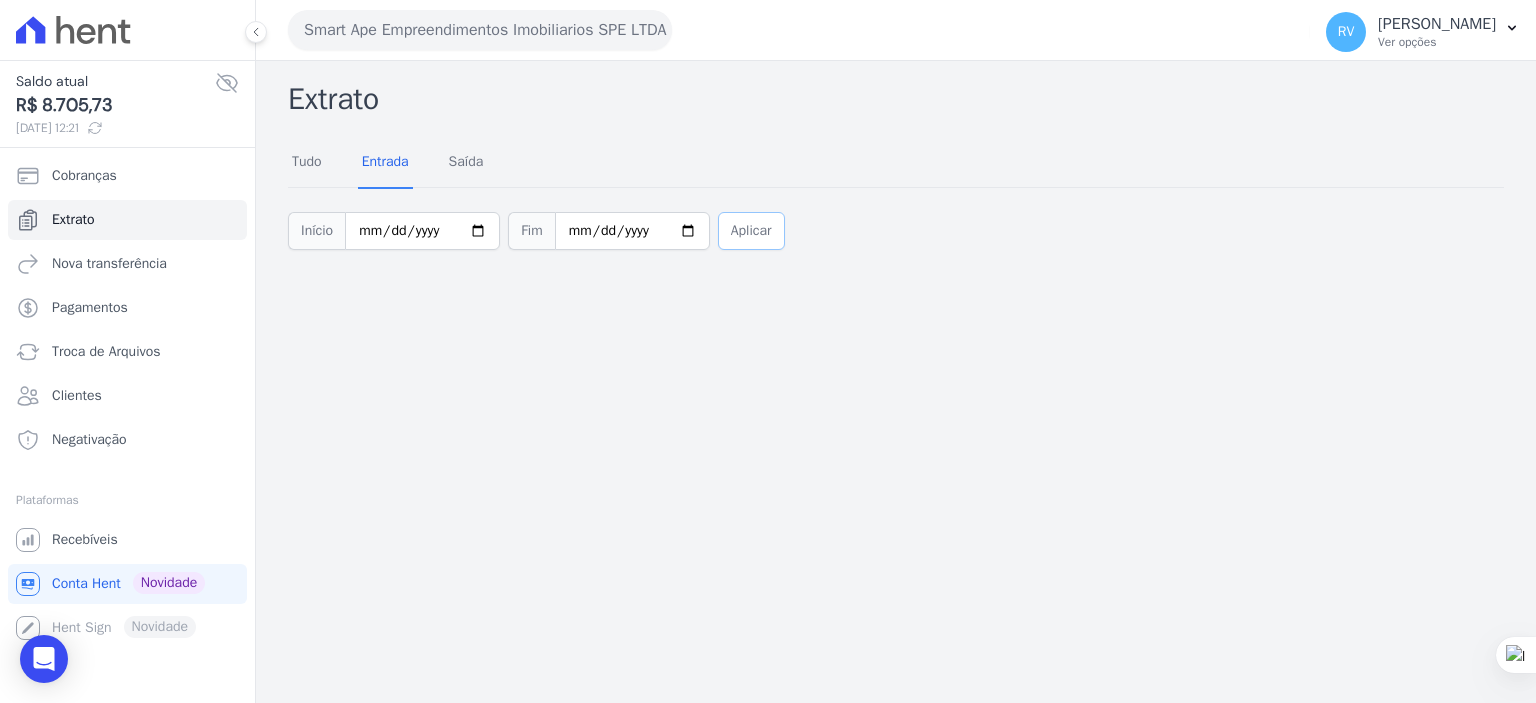 click on "Aplicar" at bounding box center [751, 231] 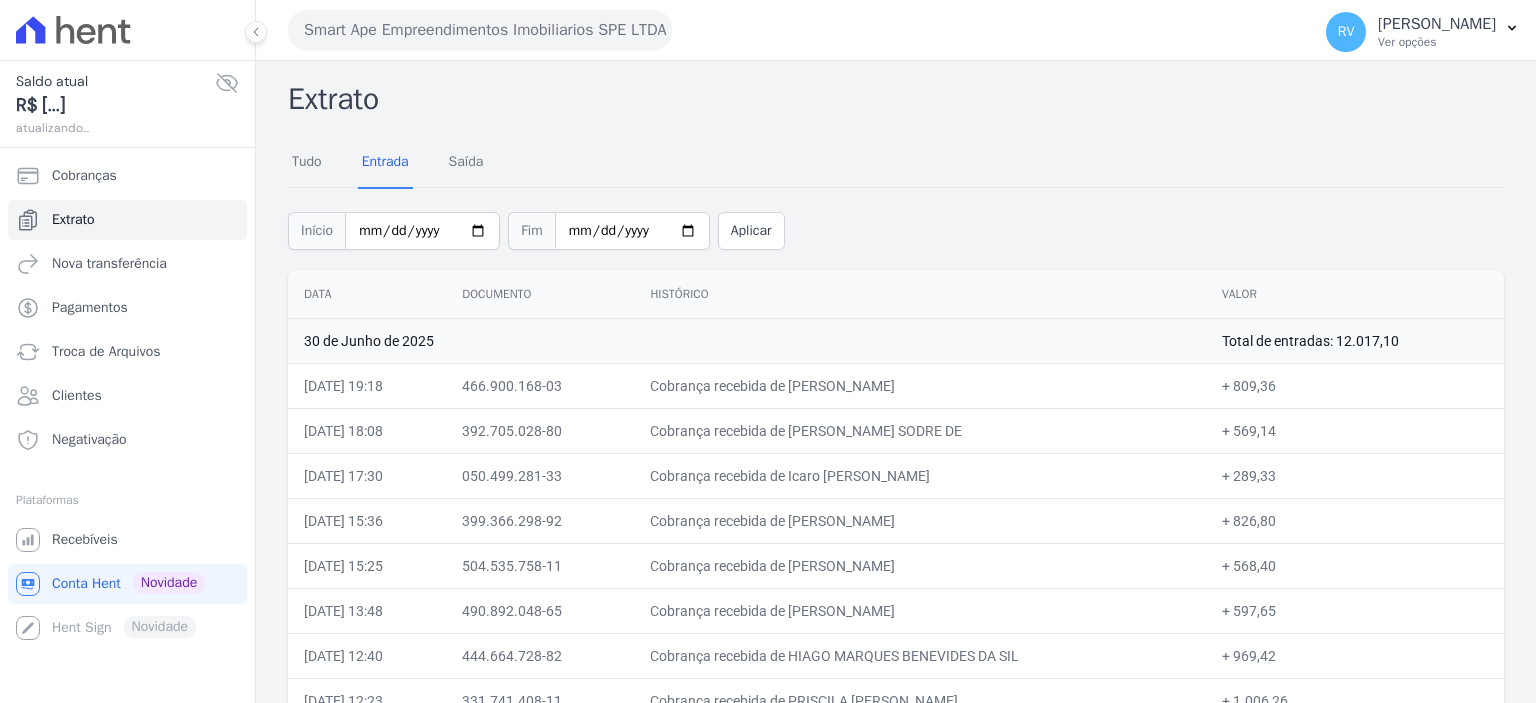 scroll, scrollTop: 0, scrollLeft: 0, axis: both 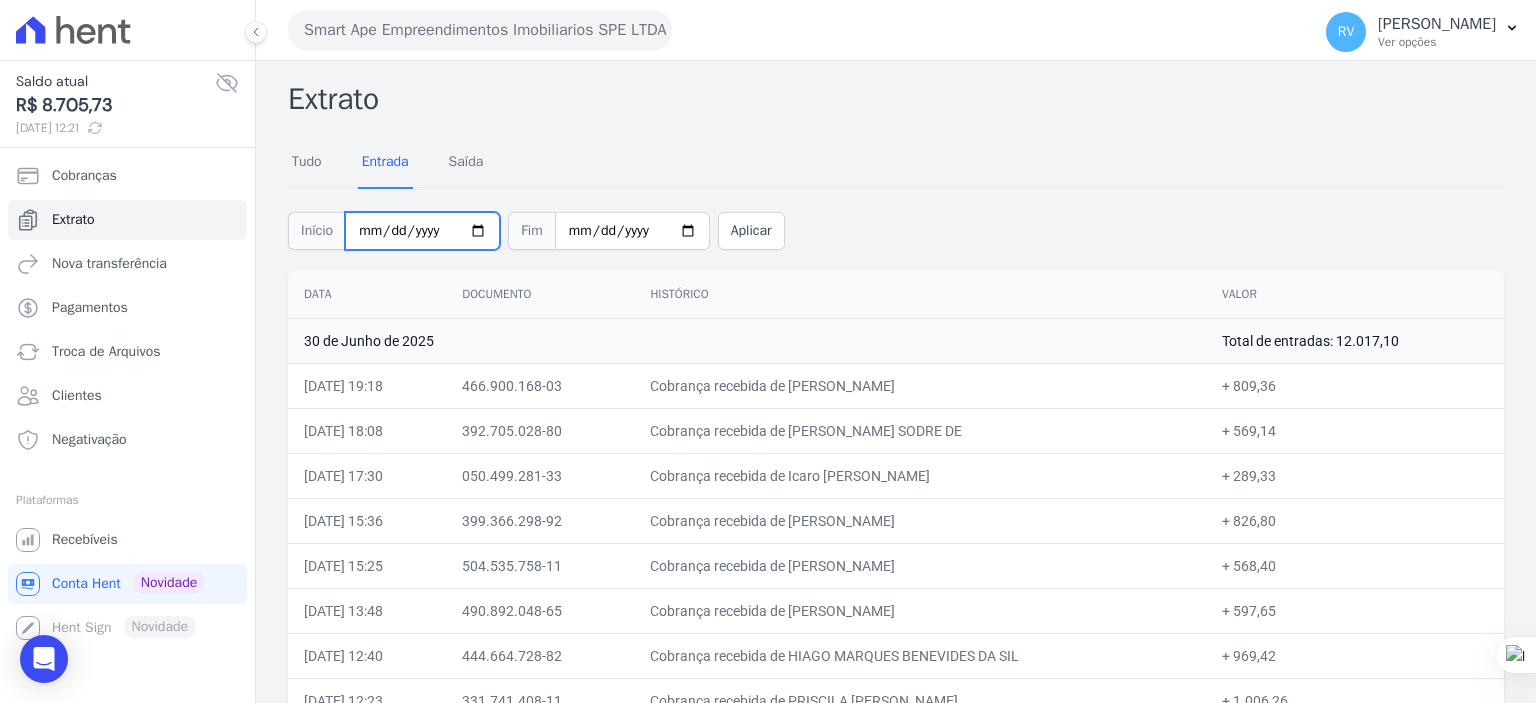 click on "[DATE]" at bounding box center [422, 231] 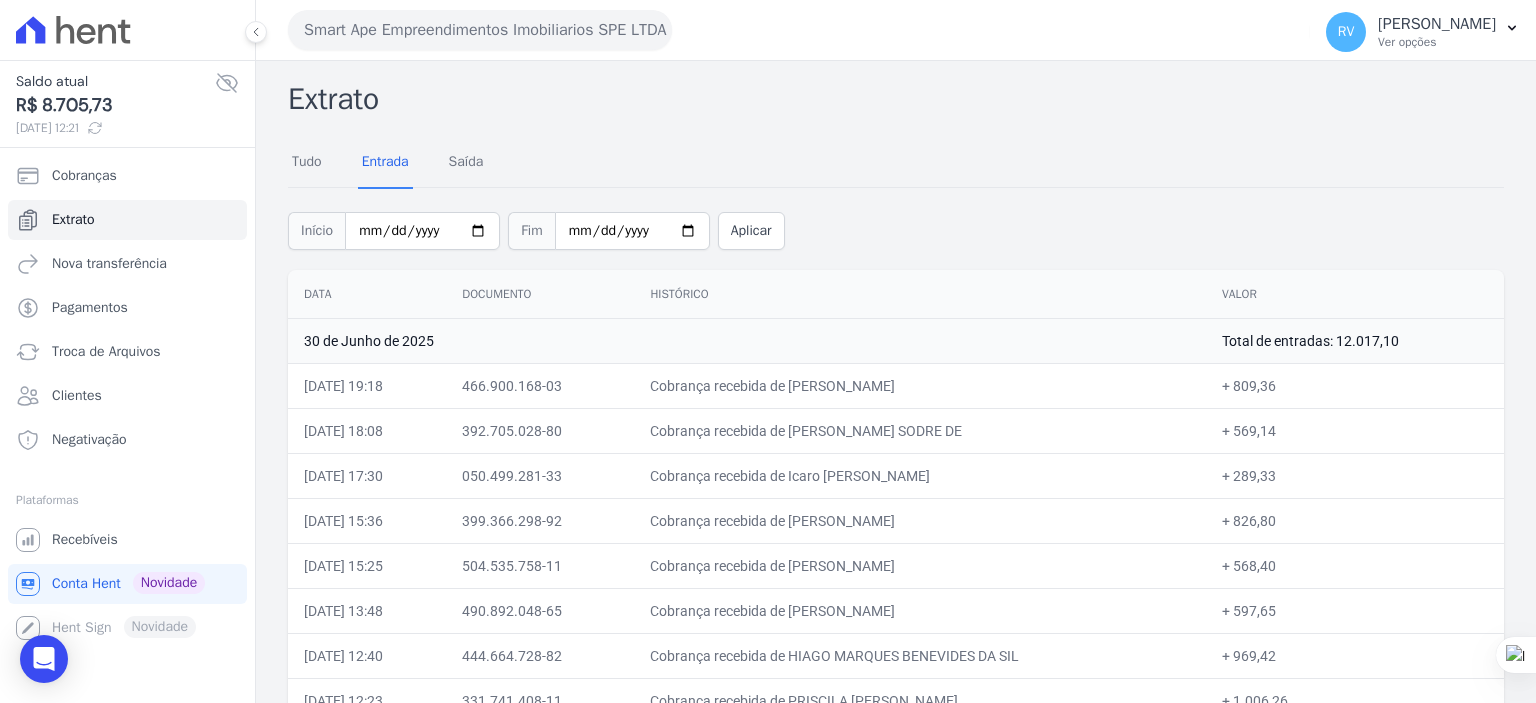 click on "Início
[DATE]
Fim
[DATE]
Aplicar" at bounding box center [896, 228] 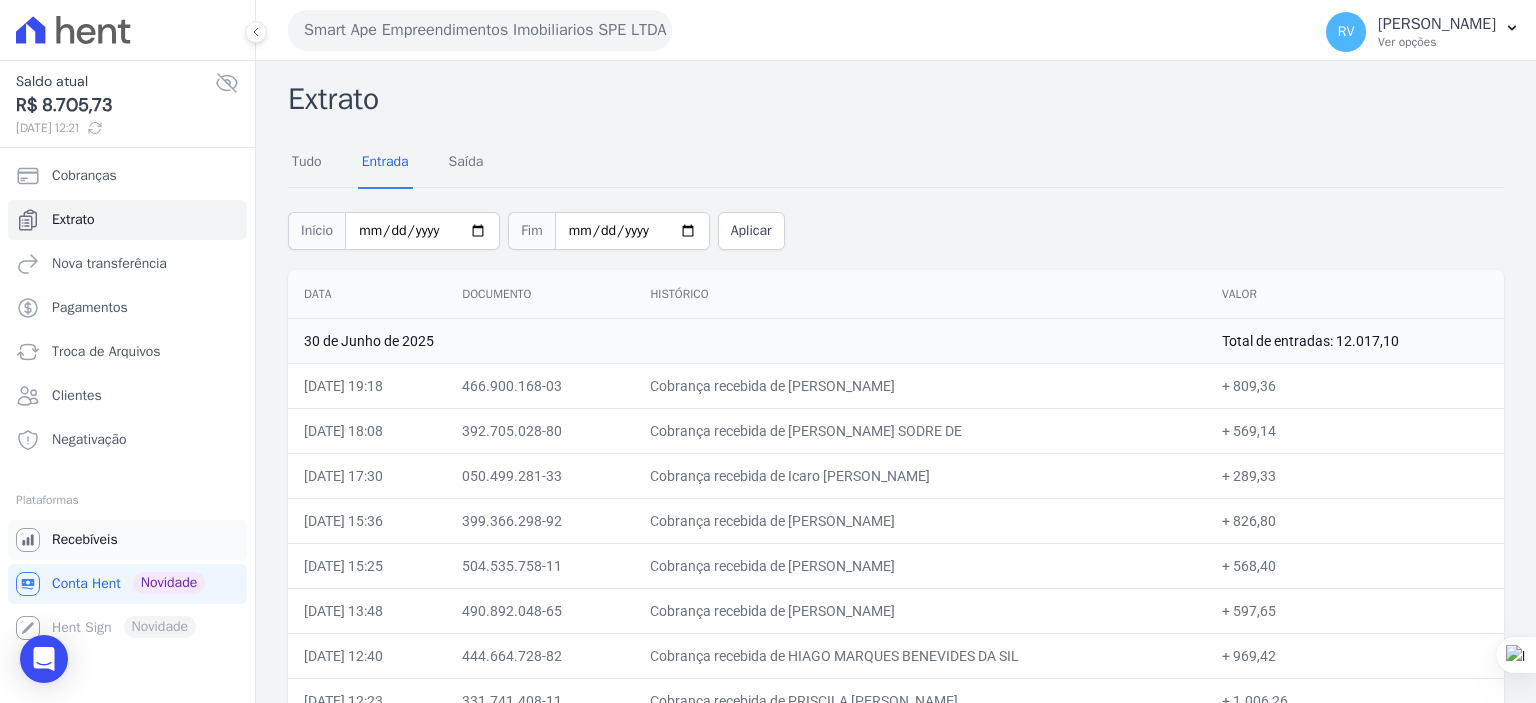click on "Recebíveis" at bounding box center [85, 540] 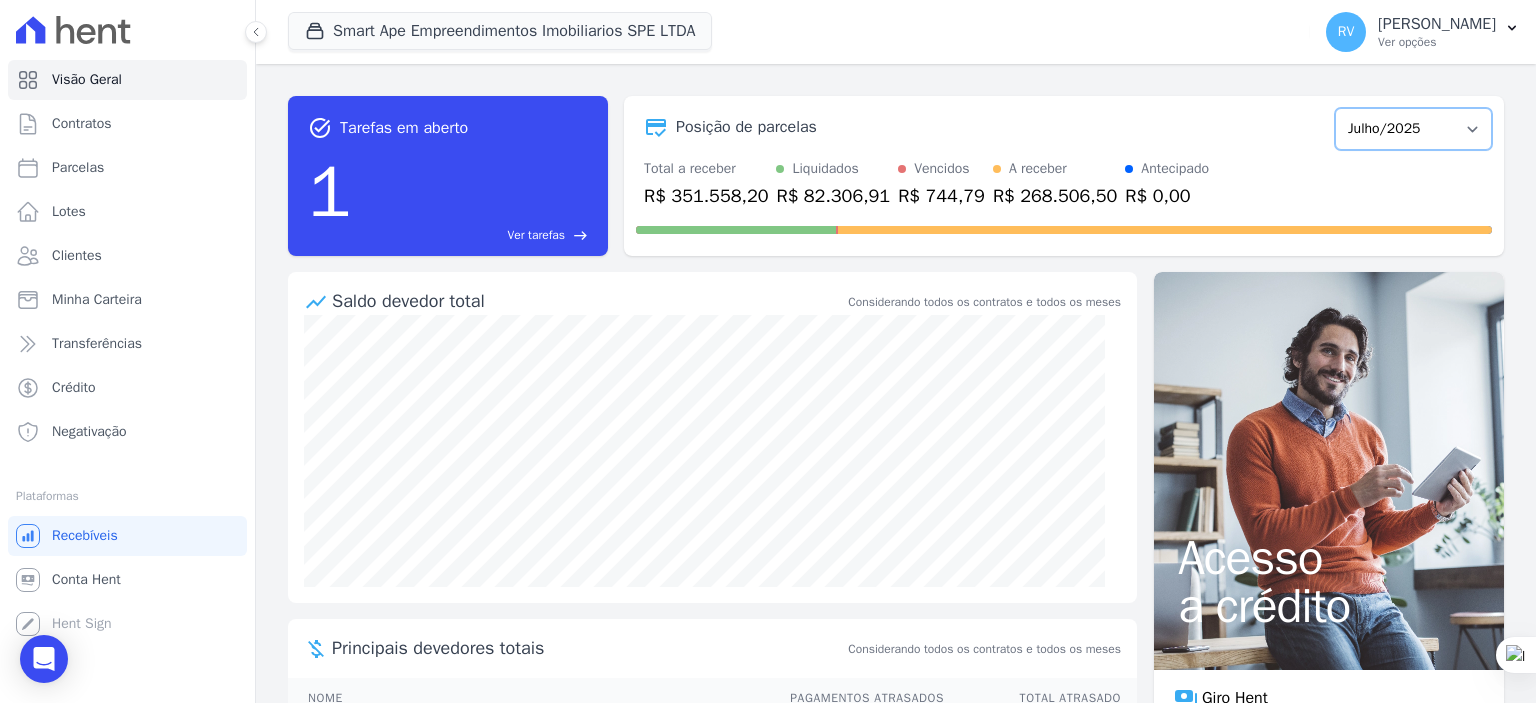 click on "Março/2024
Abril/2024
Maio/2024
Junho/2024
Julho/2024
Agosto/2024
Setembro/2024
Outubro/2024
Novembro/2024
Dezembro/2024
Janeiro/2025
Fevereiro/2025
Março/2025
Abril/2025
Maio/2025
Junho/2025
Julho/2025
Agosto/2025
Setembro/2025
Outubro/2025
Novembro/2025
Dezembro/2025
Janeiro/2026
Fevereiro/2026
Março/2026
Abril/2026
Maio/2026
Junho/2026
Julho/2026
Agosto/2026
Setembro/2026
Outubro/2026
Novembro/2026
Dezembro/2026
Janeiro/2027
Fevereiro/2027
Março/2027
Abril/2027
Maio/2027
Junho/2027
Julho/2027
Agosto/2027
Setembro/2027
Outubro/2027
Novembro/2027
Dezembro/2027
Janeiro/2028
Fevereiro/2028
Março/2028
Abril/2028
Maio/2028
Junho/2028
Julho/2028
Agosto/2028
Setembro/2028
Outubro/2028
Novembro/2028
Dezembro/2028
Janeiro/2029
Fevereiro/2029
Março/2029
Abril/2029
Maio/2029
Junho/2029
Julho/2029
Agosto/2029
Setembro/2029
Outubro/2029" at bounding box center [1413, 129] 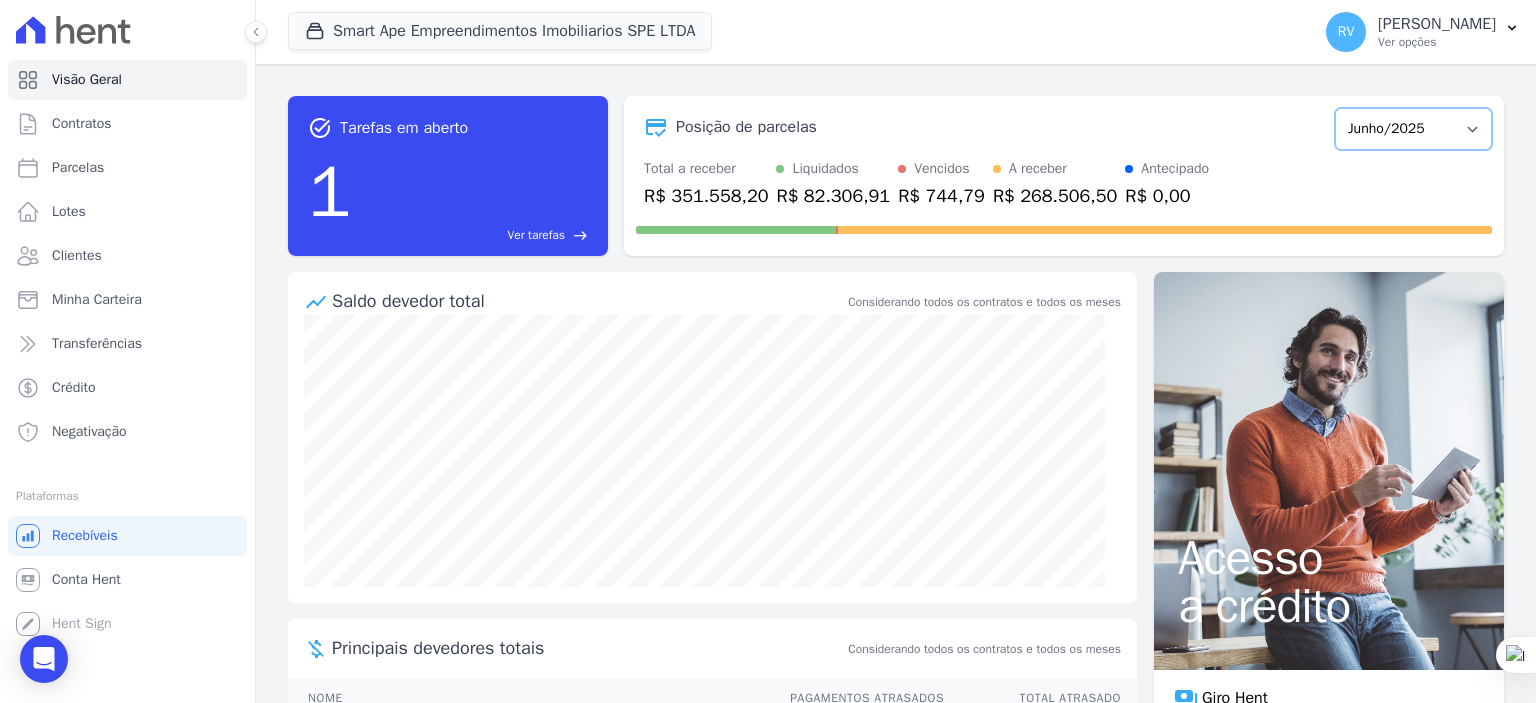 click on "Março/2024
Abril/2024
Maio/2024
Junho/2024
Julho/2024
Agosto/2024
Setembro/2024
Outubro/2024
Novembro/2024
Dezembro/2024
Janeiro/2025
Fevereiro/2025
Março/2025
Abril/2025
Maio/2025
Junho/2025
Julho/2025
Agosto/2025
Setembro/2025
Outubro/2025
Novembro/2025
Dezembro/2025
Janeiro/2026
Fevereiro/2026
Março/2026
Abril/2026
Maio/2026
Junho/2026
Julho/2026
Agosto/2026
Setembro/2026
Outubro/2026
Novembro/2026
Dezembro/2026
Janeiro/2027
Fevereiro/2027
Março/2027
Abril/2027
Maio/2027
Junho/2027
Julho/2027
Agosto/2027
Setembro/2027
Outubro/2027
Novembro/2027
Dezembro/2027
Janeiro/2028
Fevereiro/2028
Março/2028
Abril/2028
Maio/2028
Junho/2028
Julho/2028
Agosto/2028
Setembro/2028
Outubro/2028
Novembro/2028
Dezembro/2028
Janeiro/2029
Fevereiro/2029
Março/2029
Abril/2029
Maio/2029
Junho/2029
Julho/2029
Agosto/2029
Setembro/2029
Outubro/2029" at bounding box center [1413, 129] 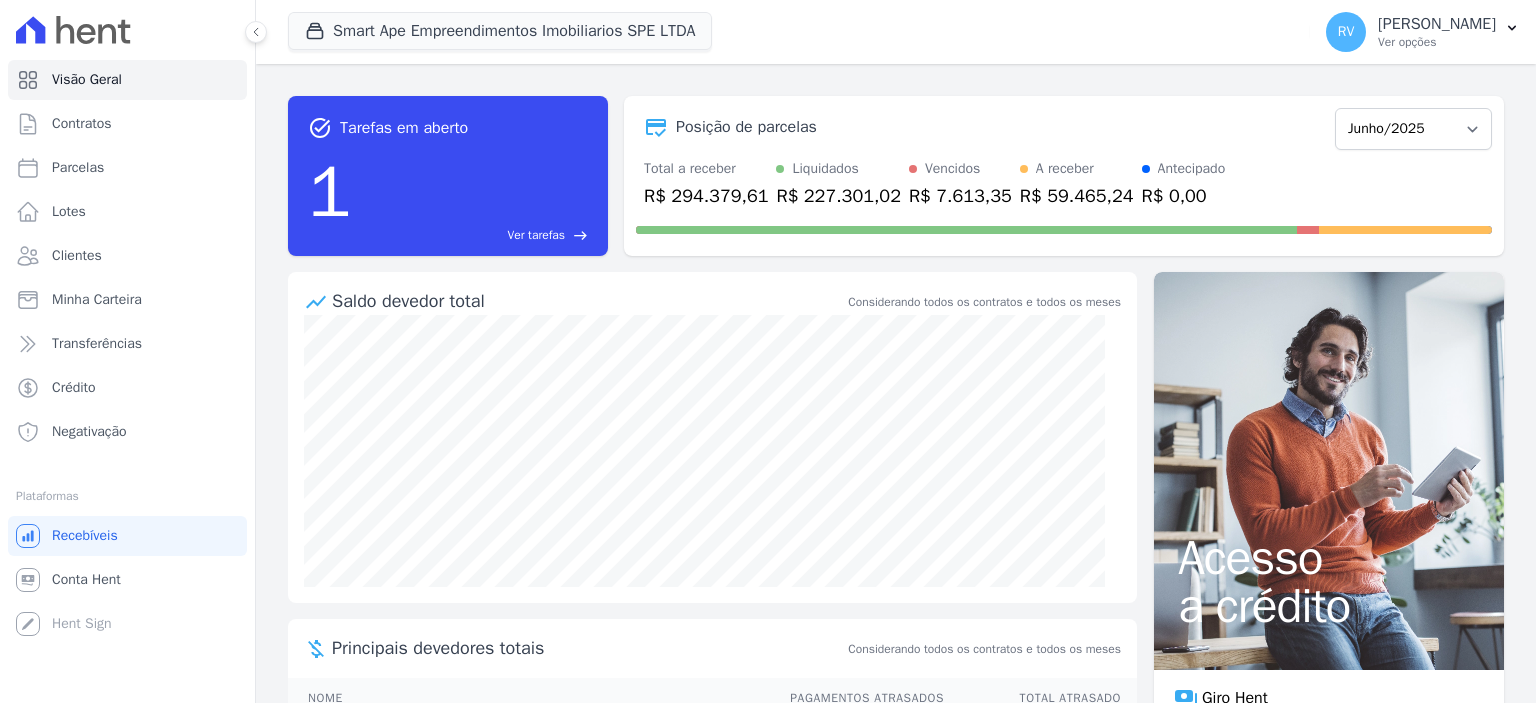 scroll, scrollTop: 0, scrollLeft: 0, axis: both 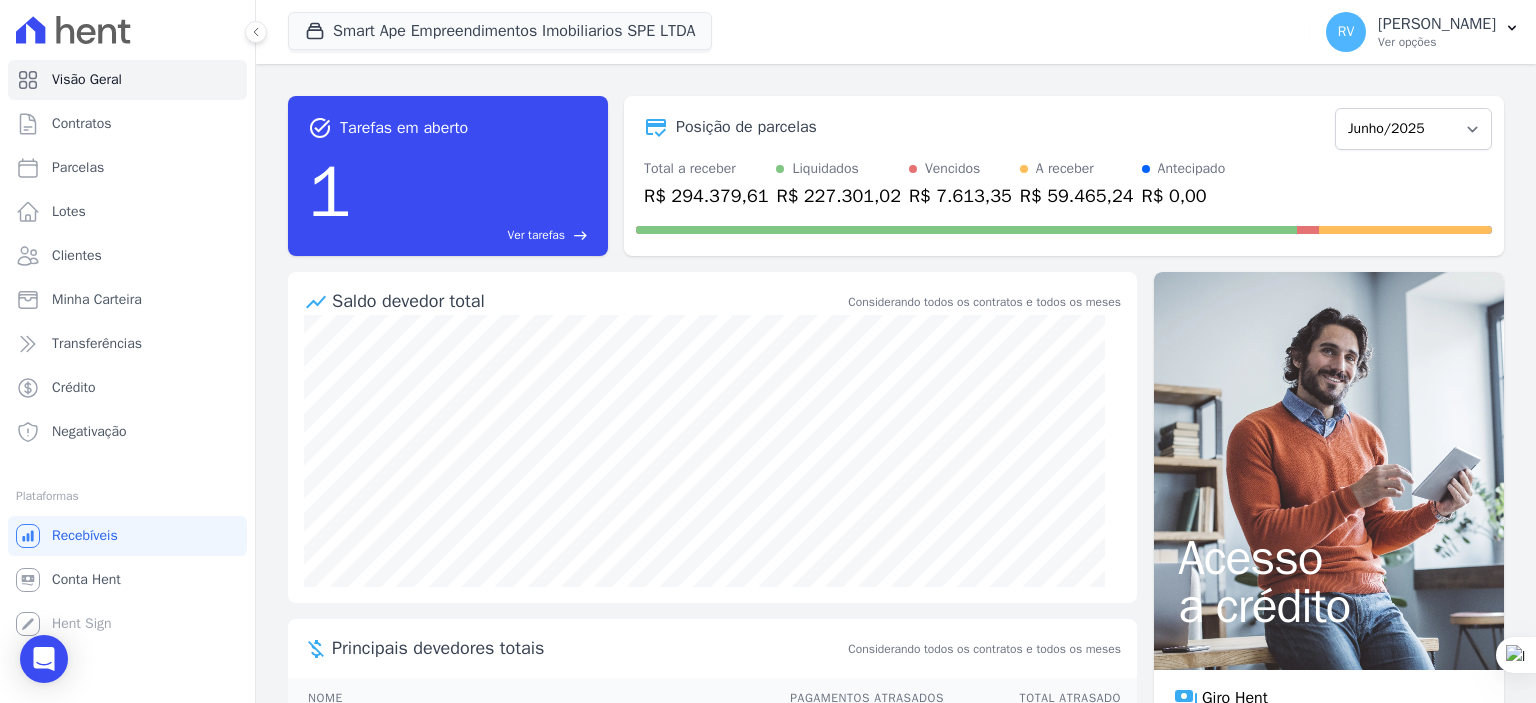 click on "Liquidados" at bounding box center [825, 168] 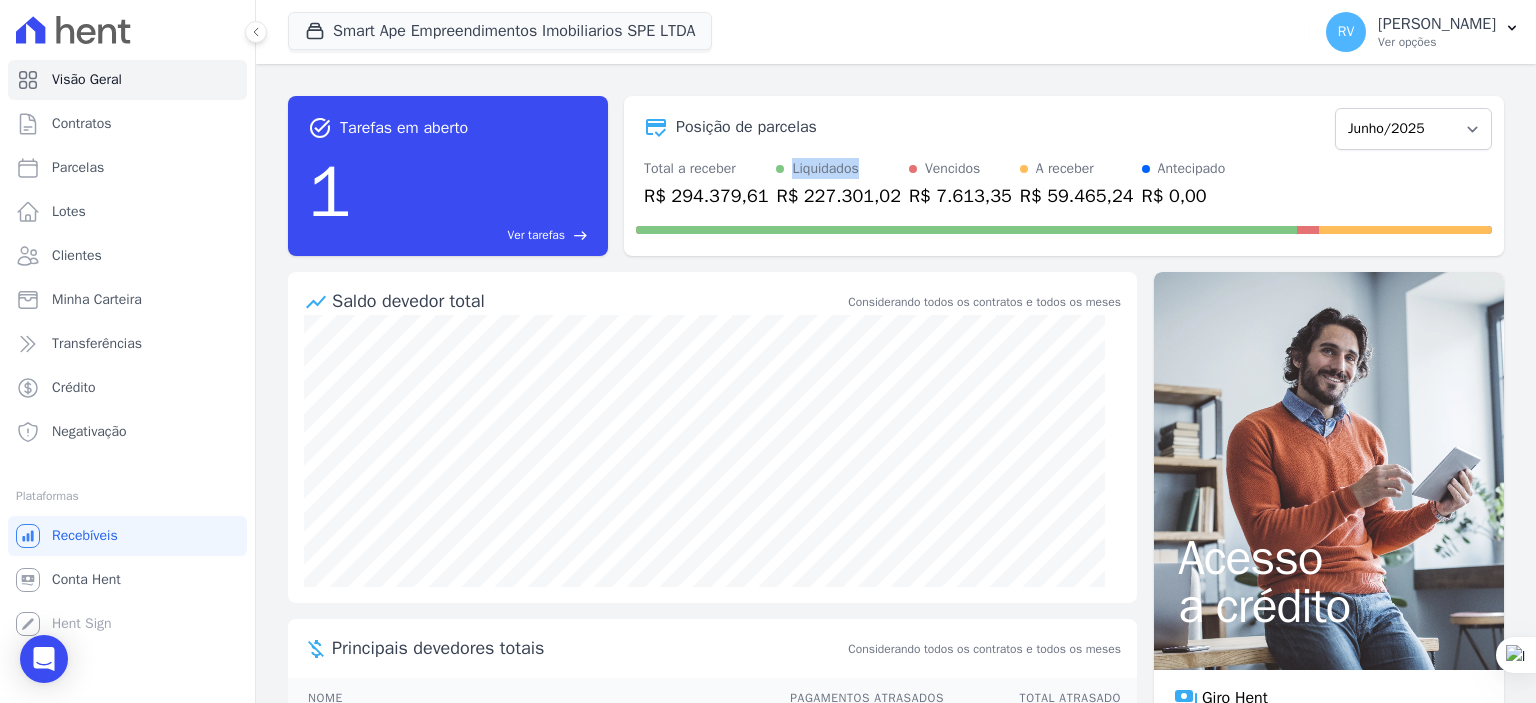 drag, startPoint x: 778, startPoint y: 171, endPoint x: 853, endPoint y: 167, distance: 75.10659 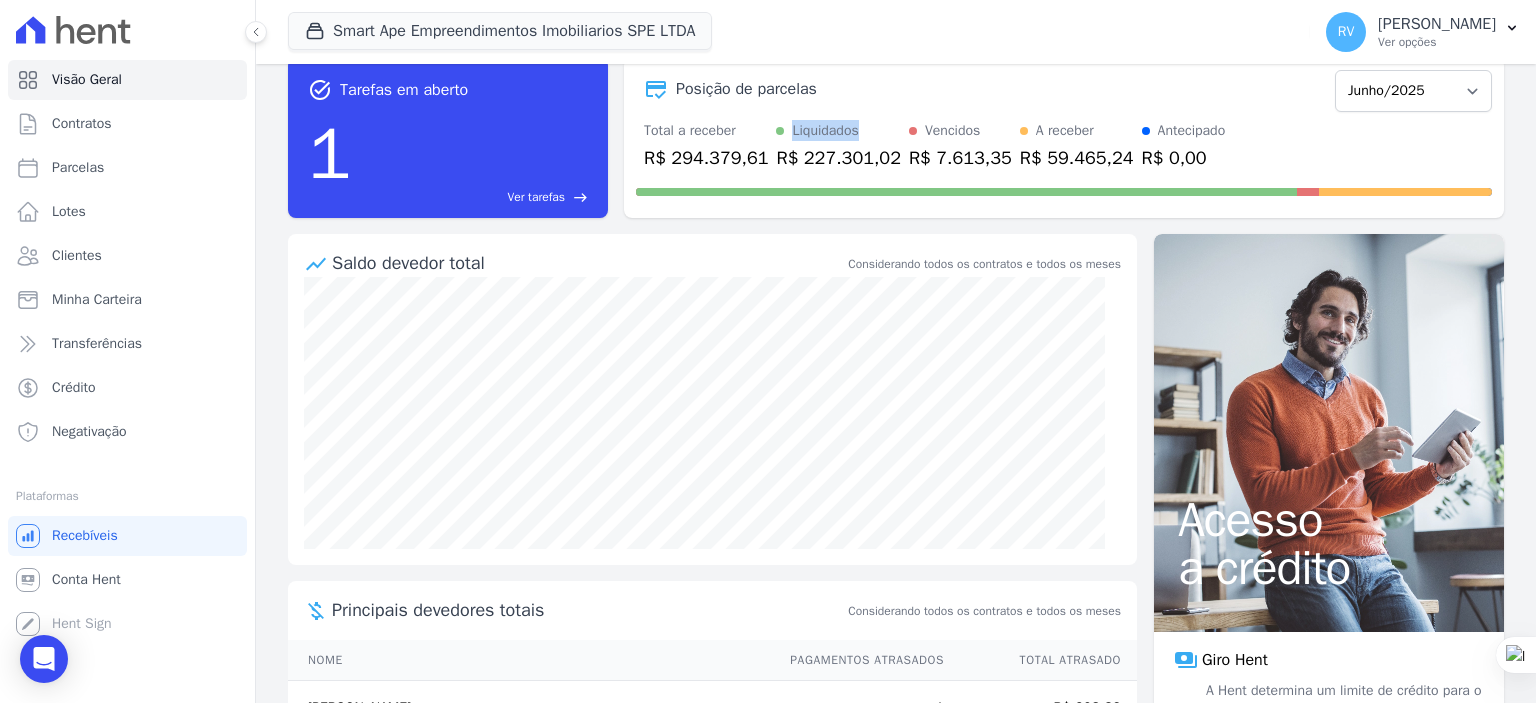 scroll, scrollTop: 0, scrollLeft: 0, axis: both 